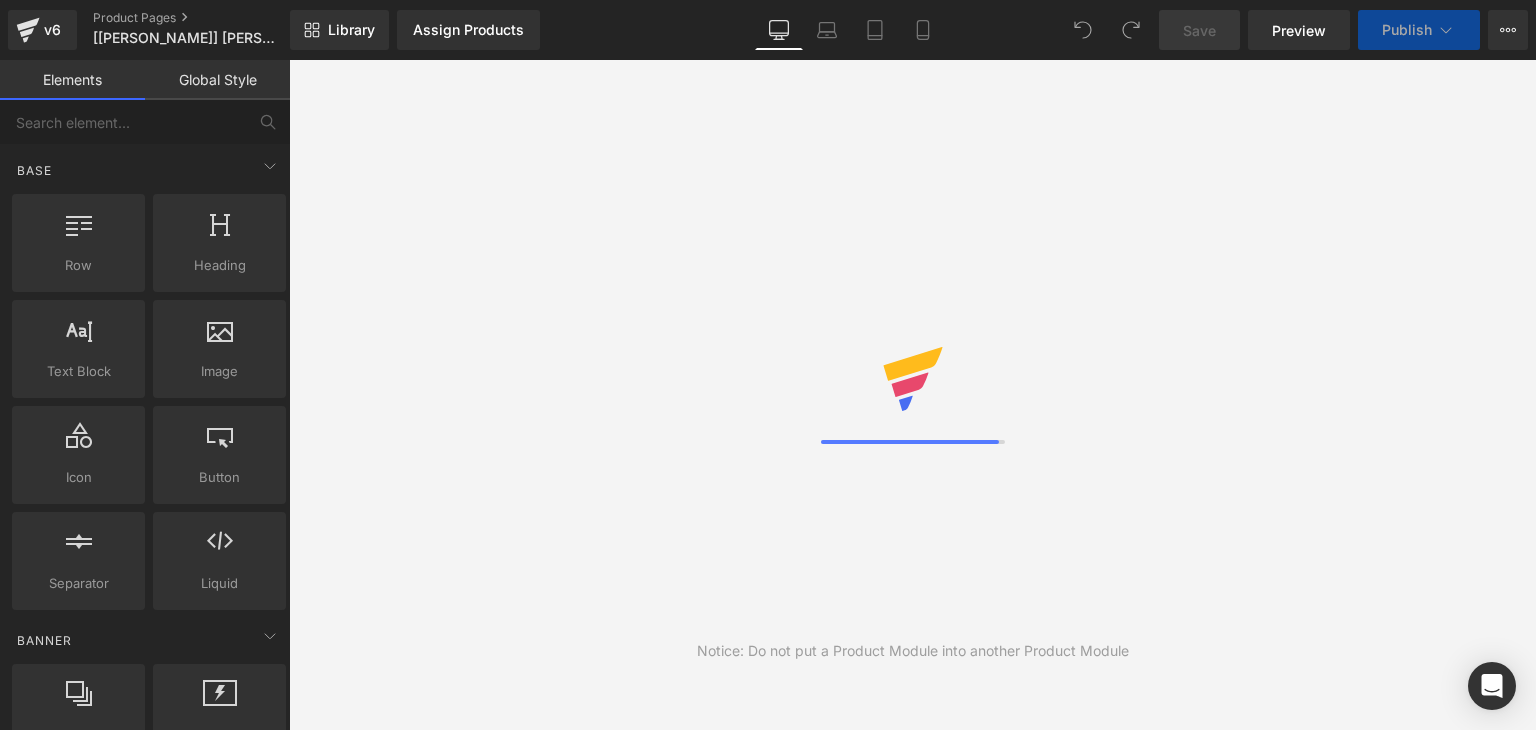 scroll, scrollTop: 0, scrollLeft: 0, axis: both 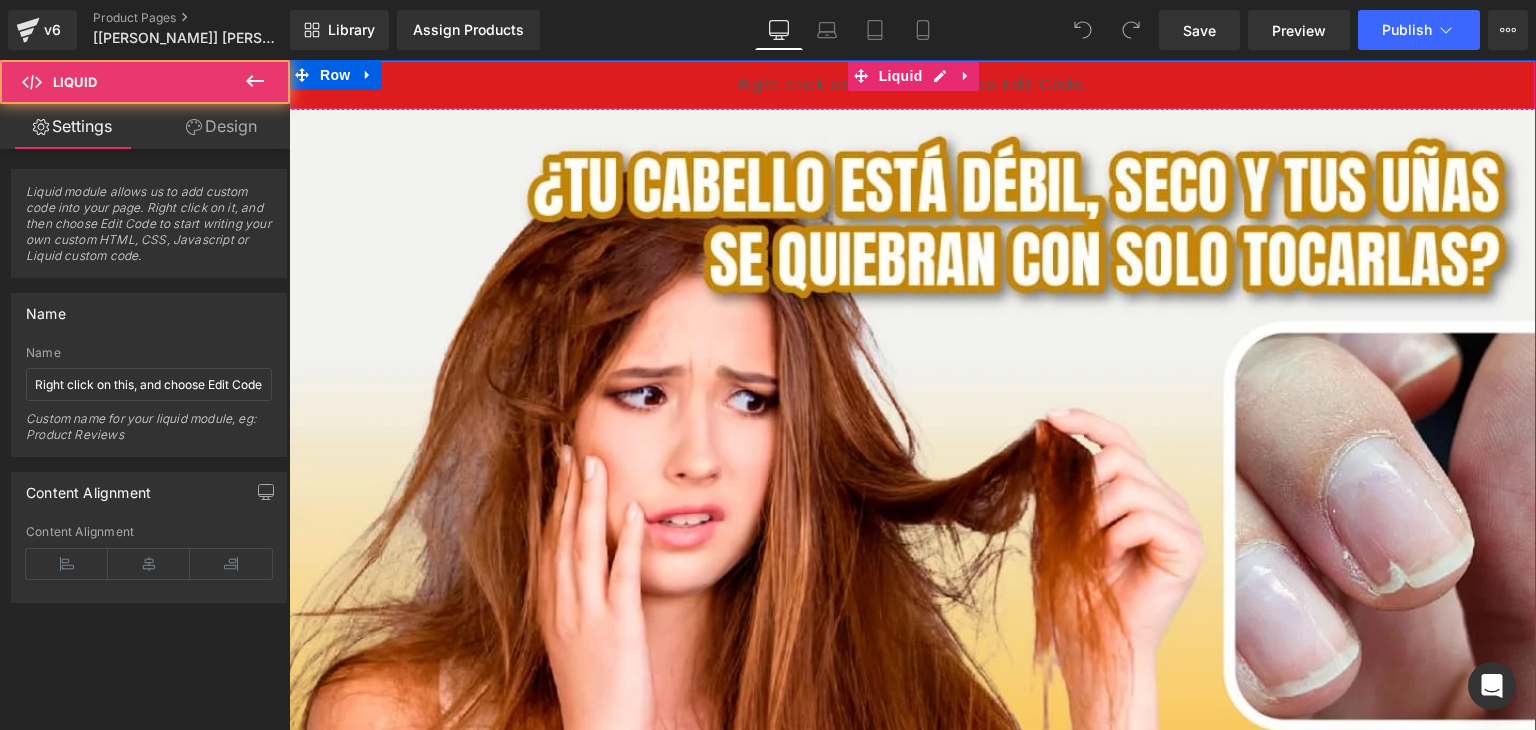 click on "Liquid" at bounding box center [912, 85] 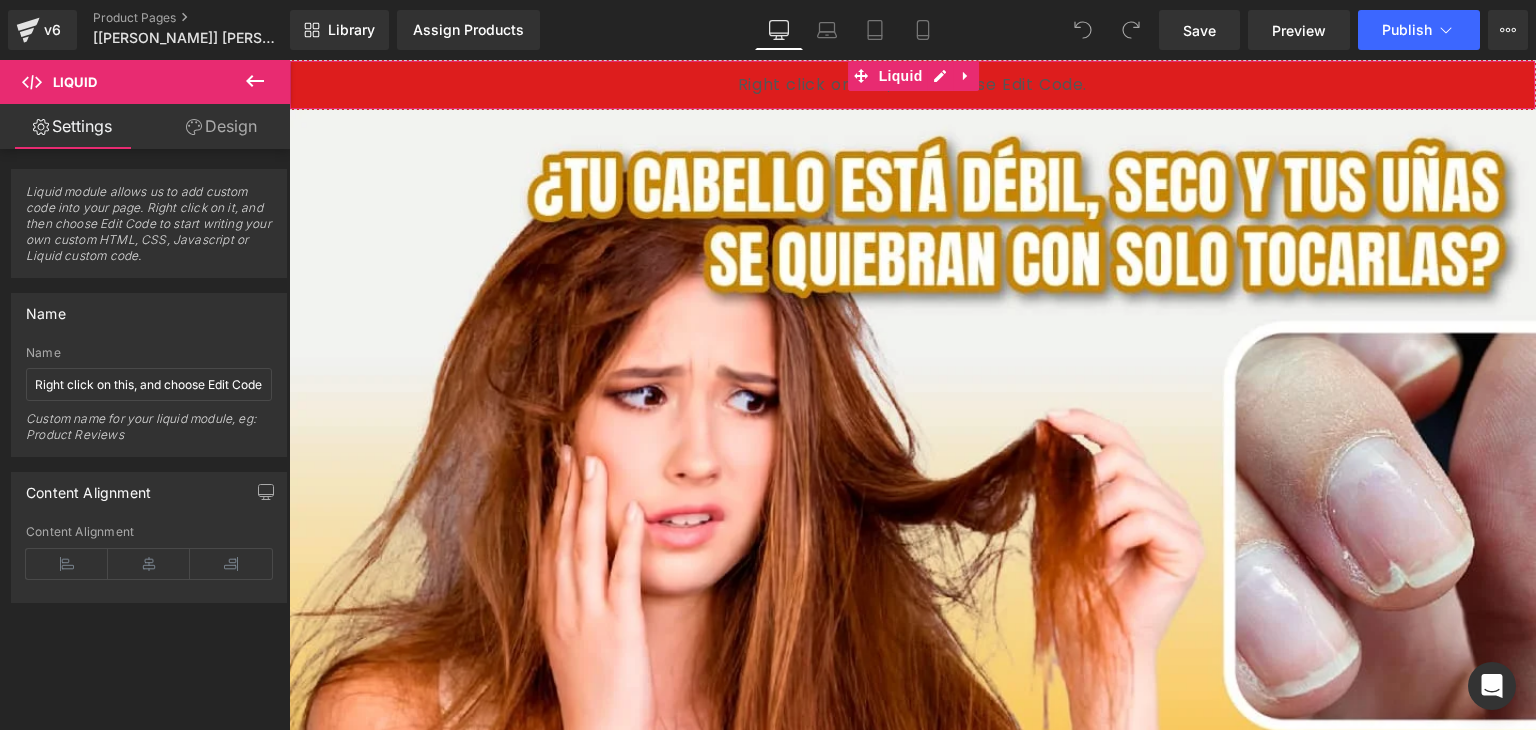 click on "Design" at bounding box center [221, 126] 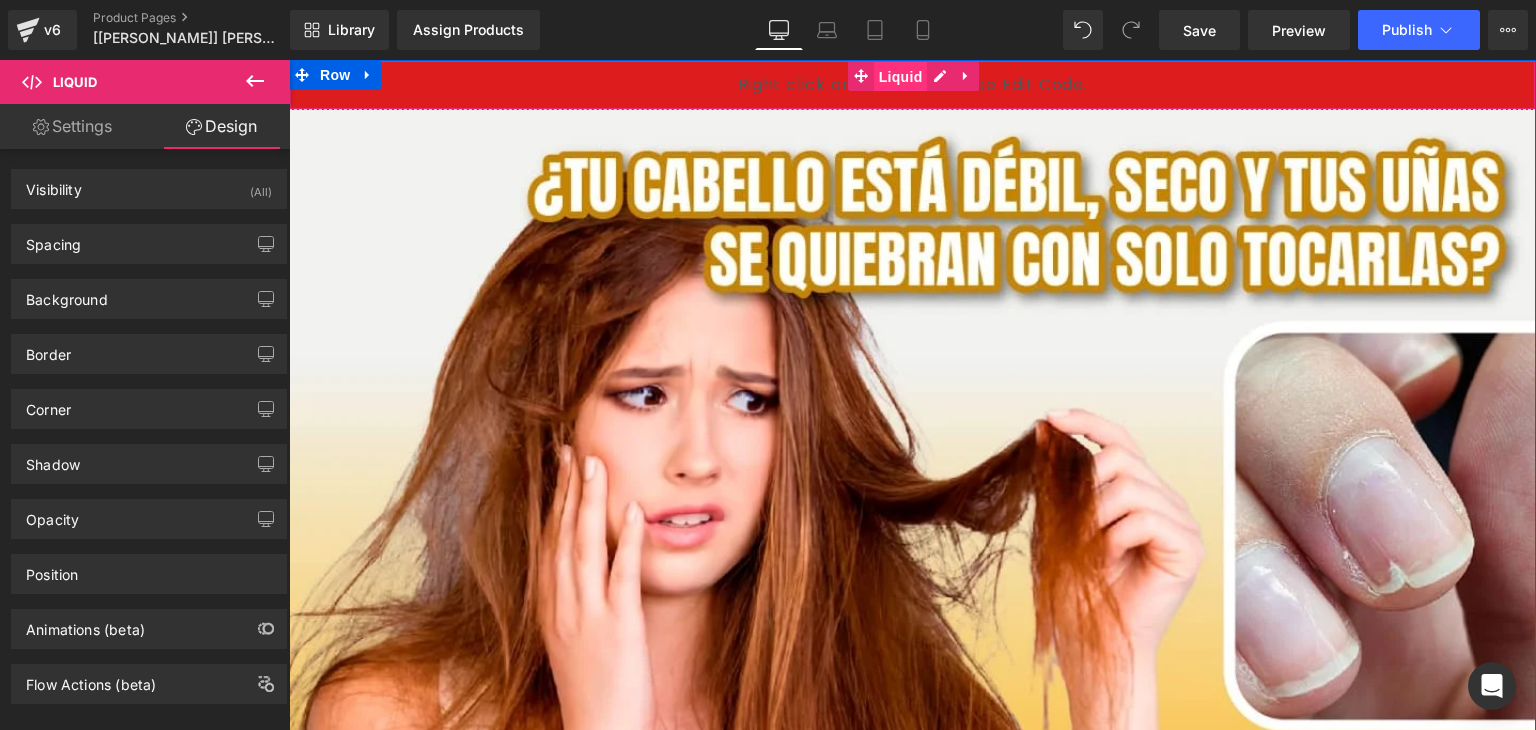 click on "Liquid" at bounding box center (901, 77) 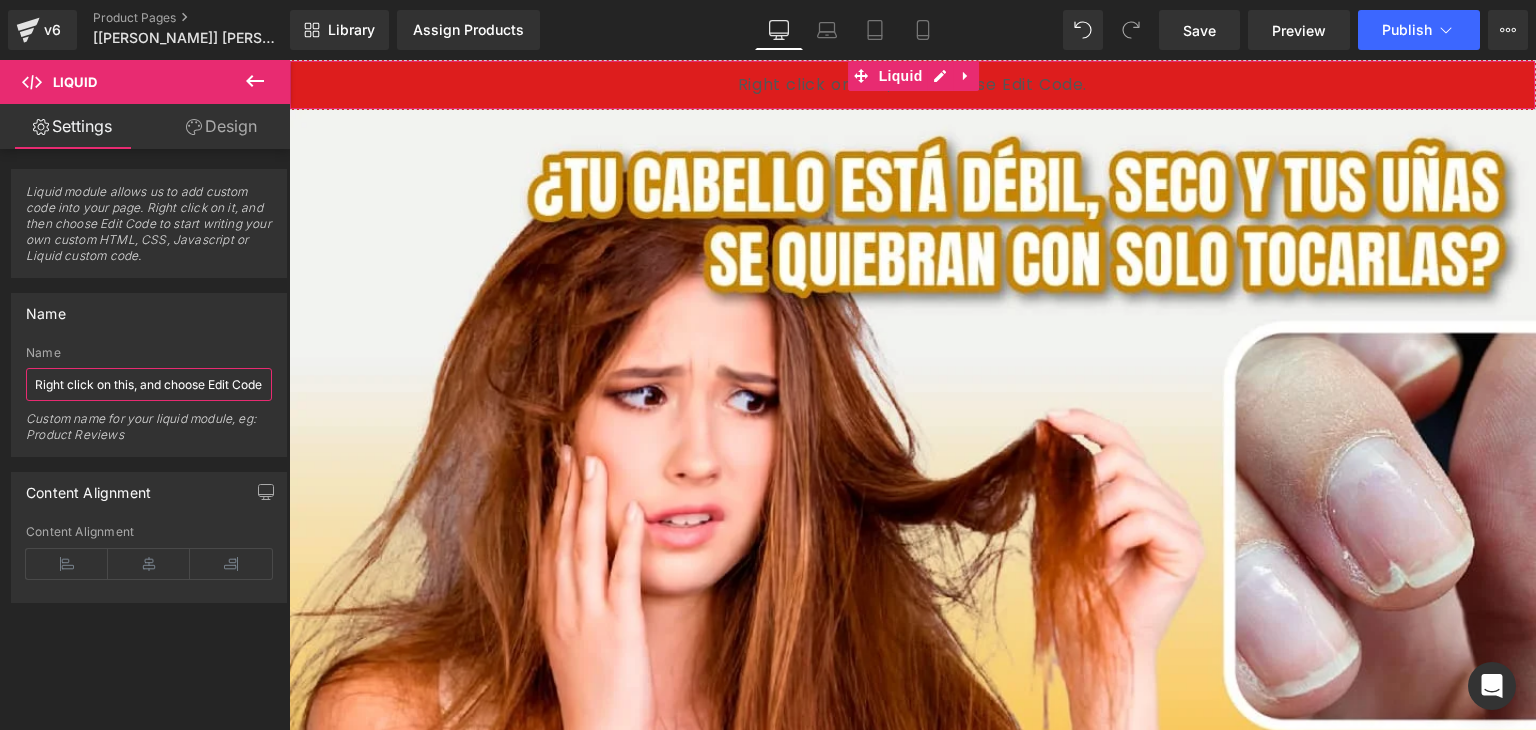 click on "Right click on this, and choose Edit Code." at bounding box center [149, 384] 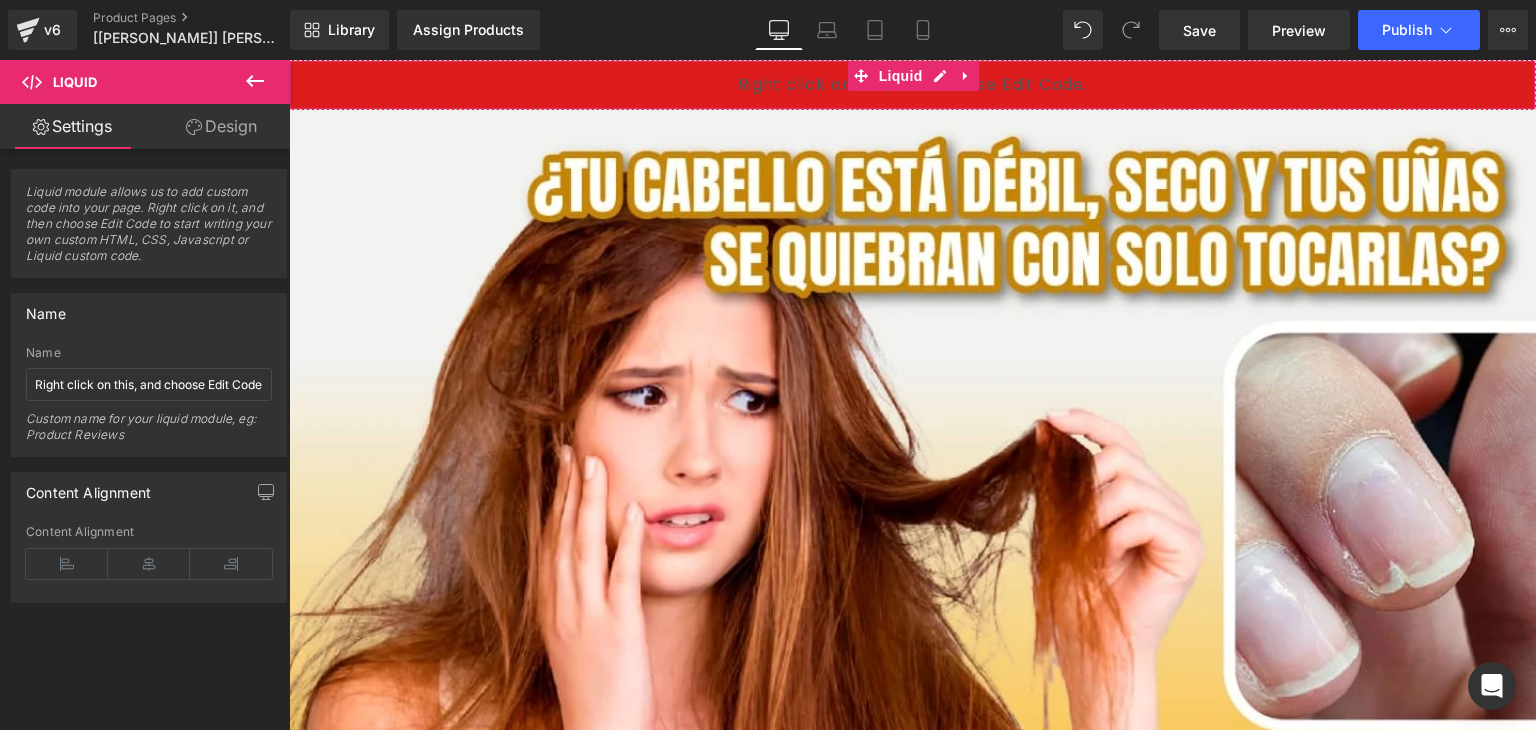 click on "Custom name for your liquid module, eg: Product Reviews" at bounding box center (149, 433) 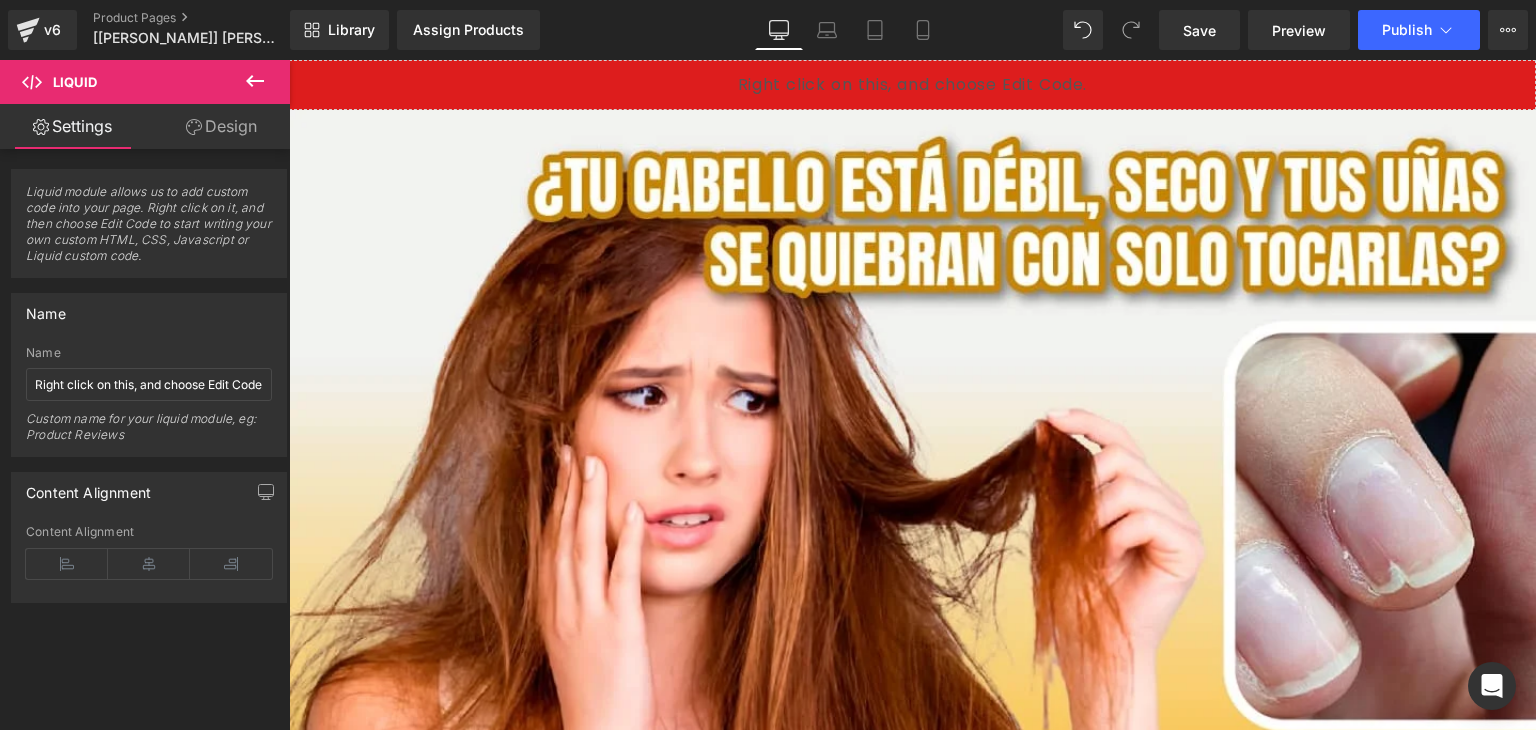 click on "Liquid" at bounding box center [75, 82] 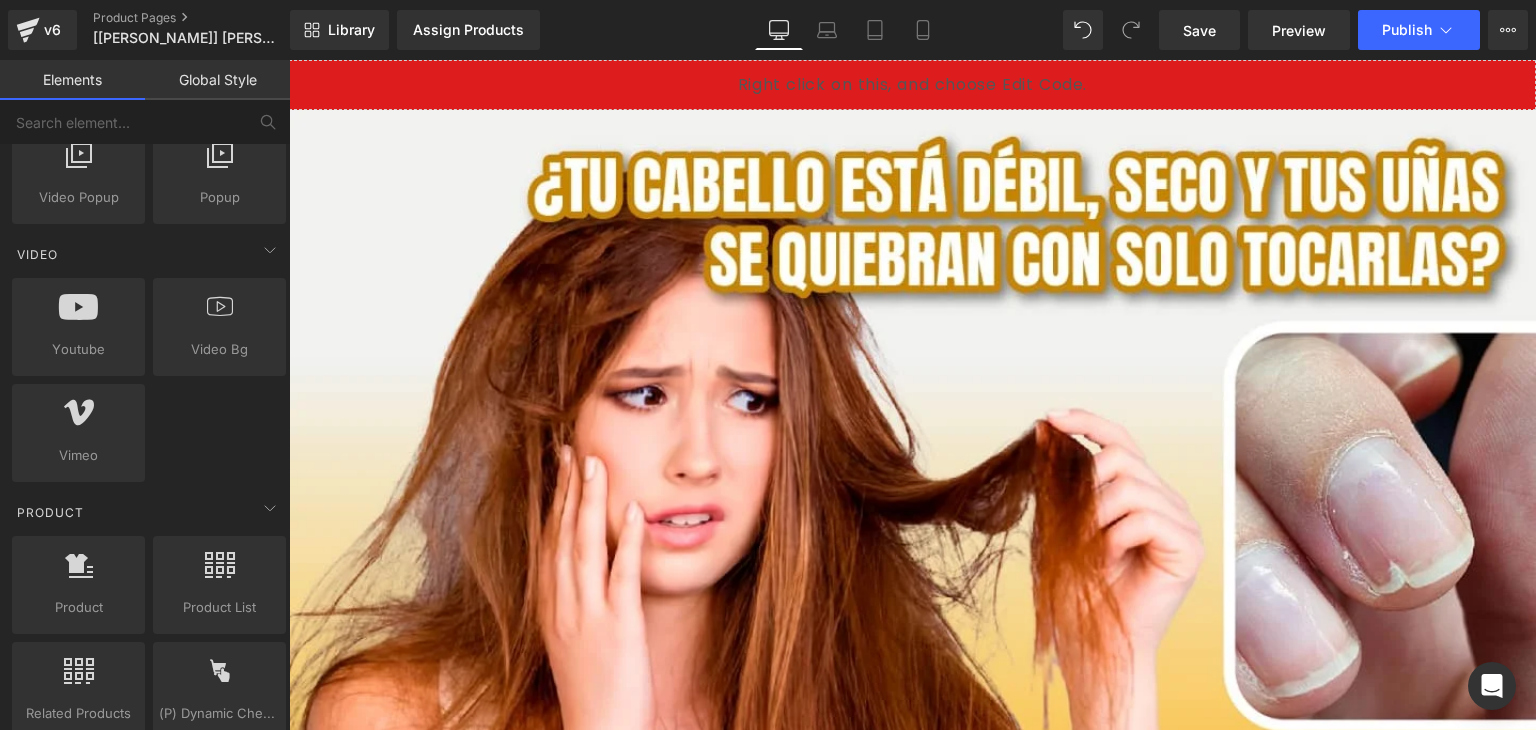 scroll, scrollTop: 1499, scrollLeft: 0, axis: vertical 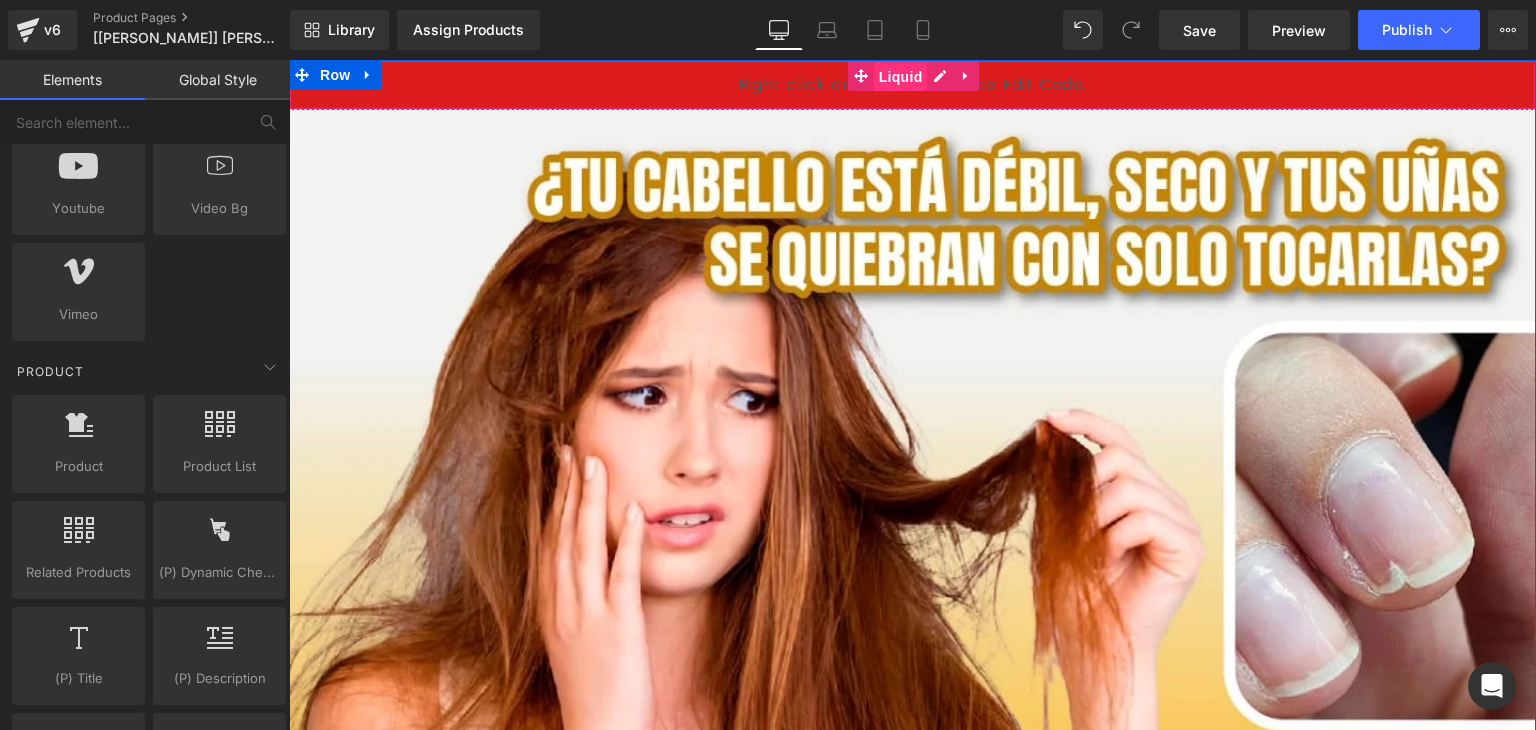 click on "Liquid" at bounding box center [901, 77] 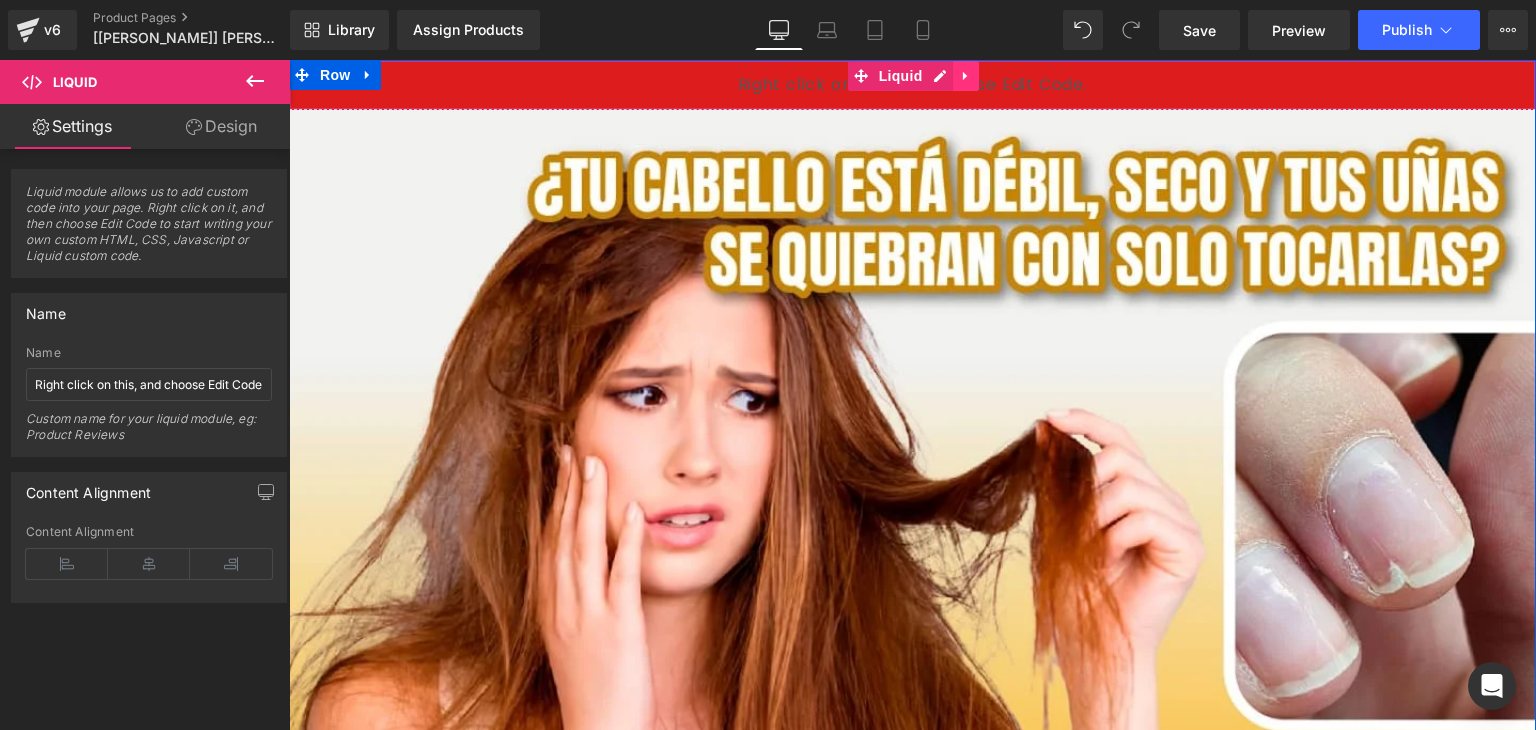 click 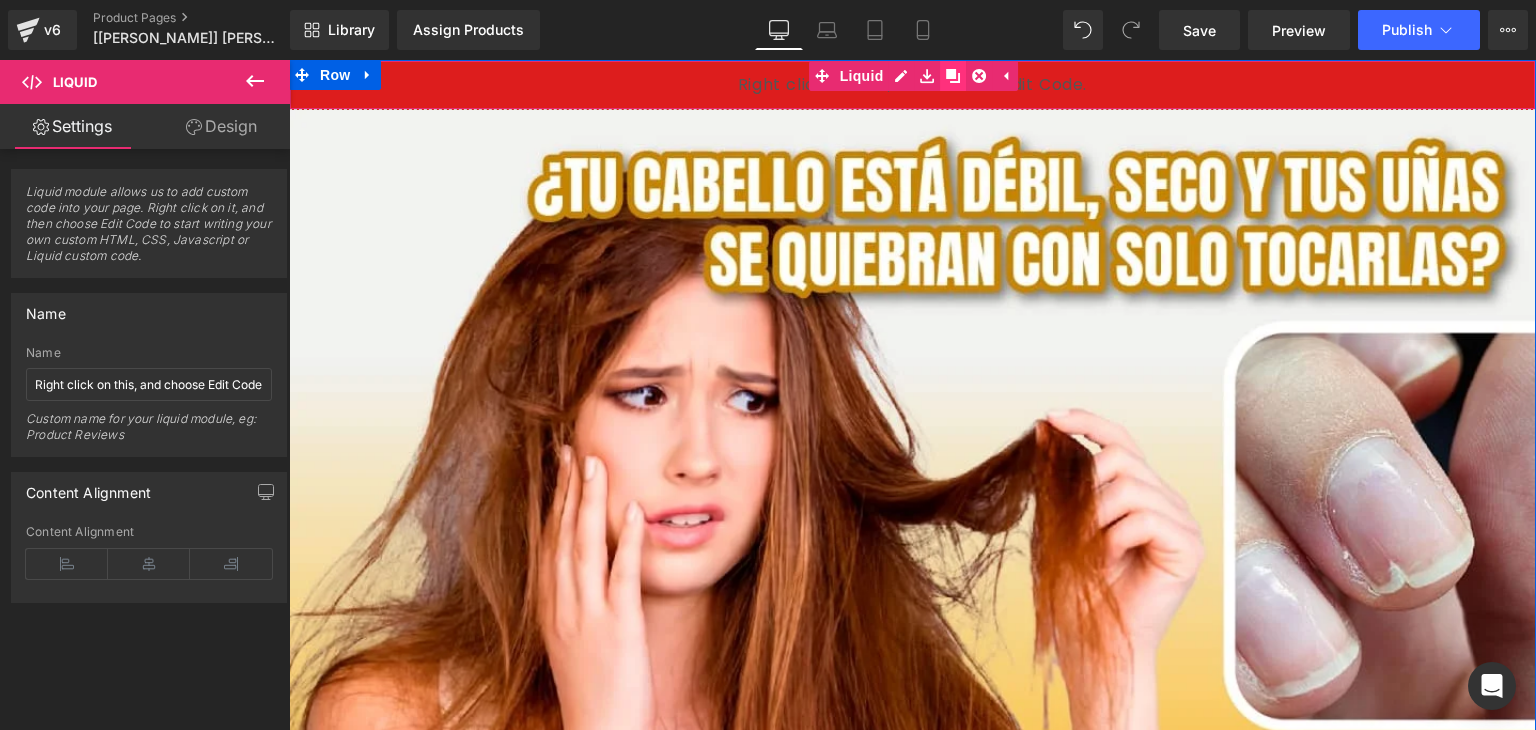 click 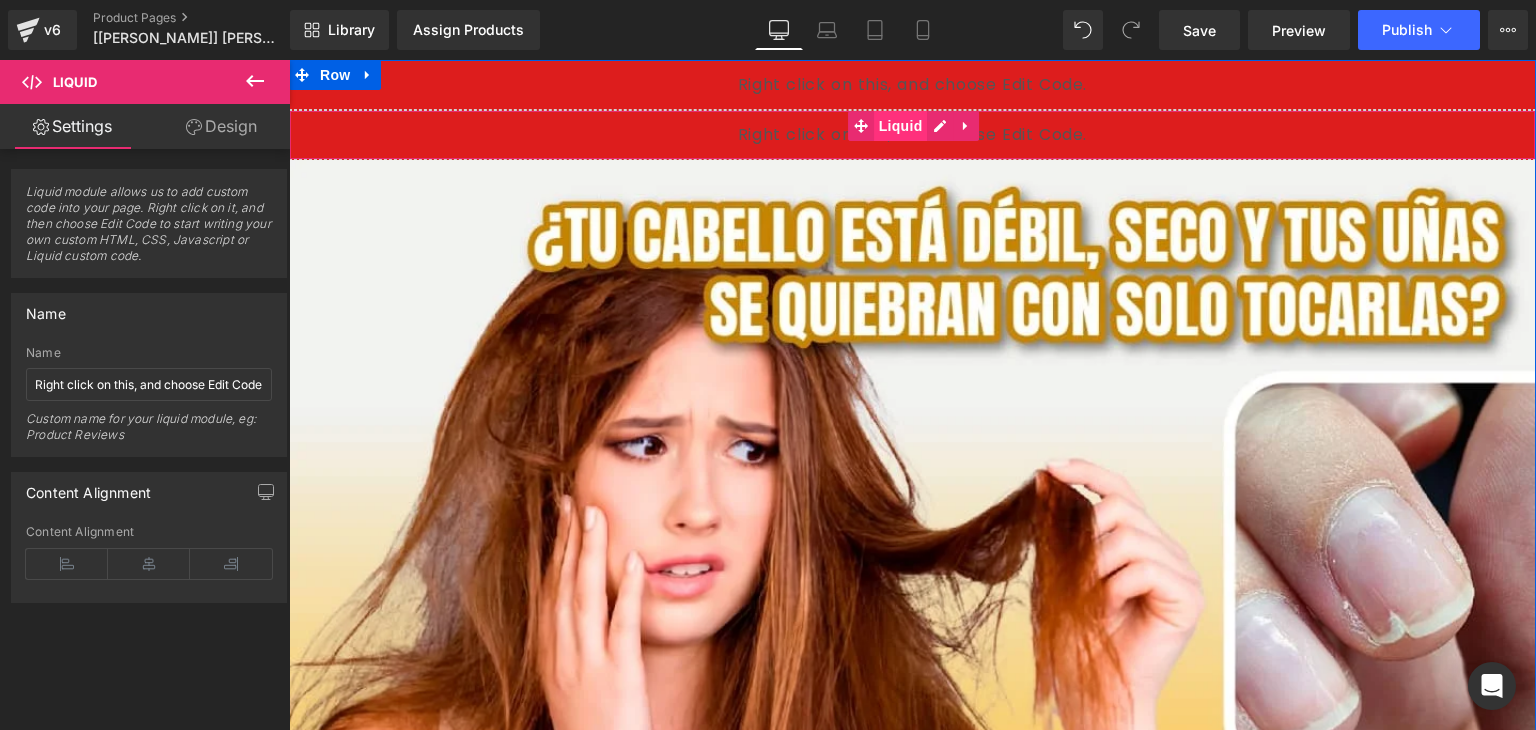 click on "Liquid" at bounding box center (901, 126) 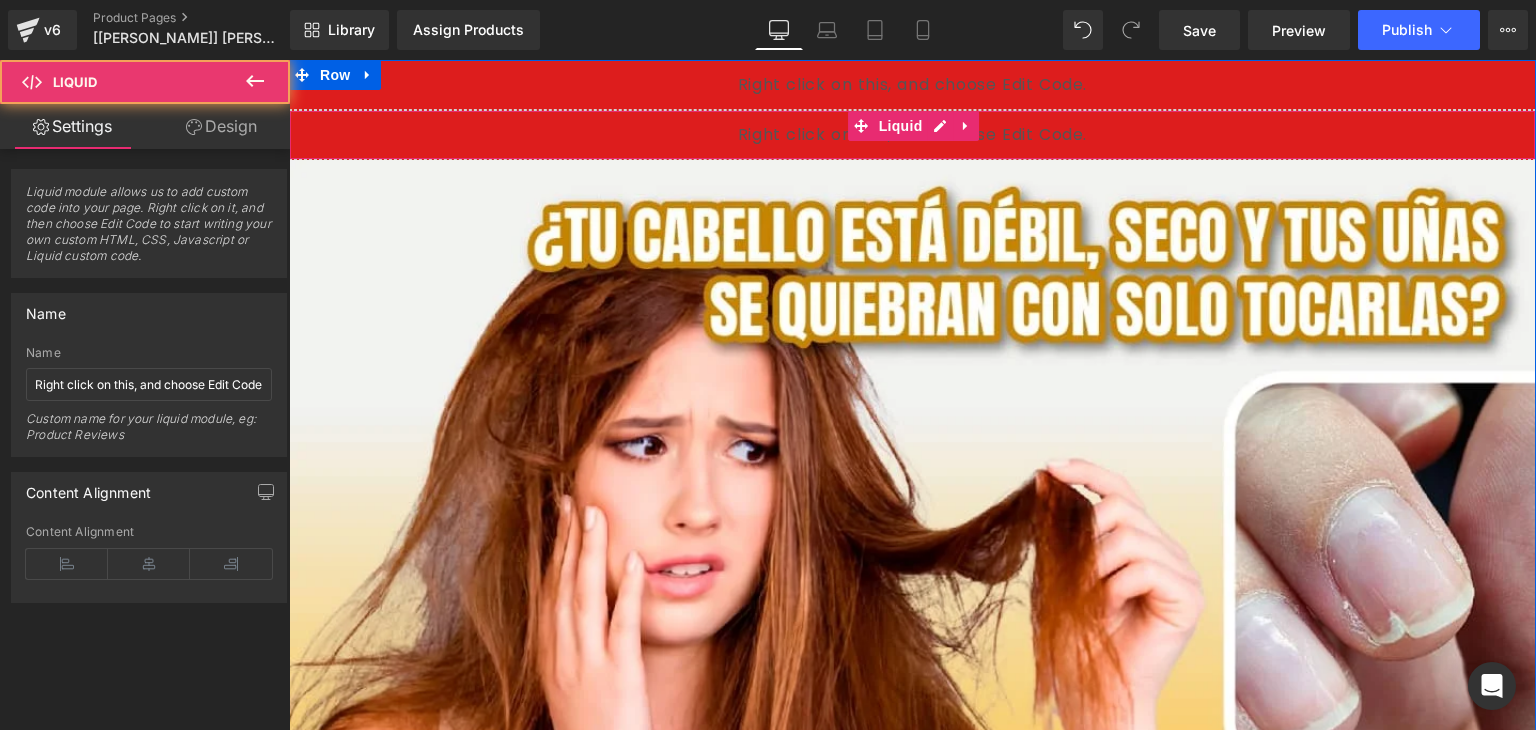 click on "Liquid" at bounding box center [912, 135] 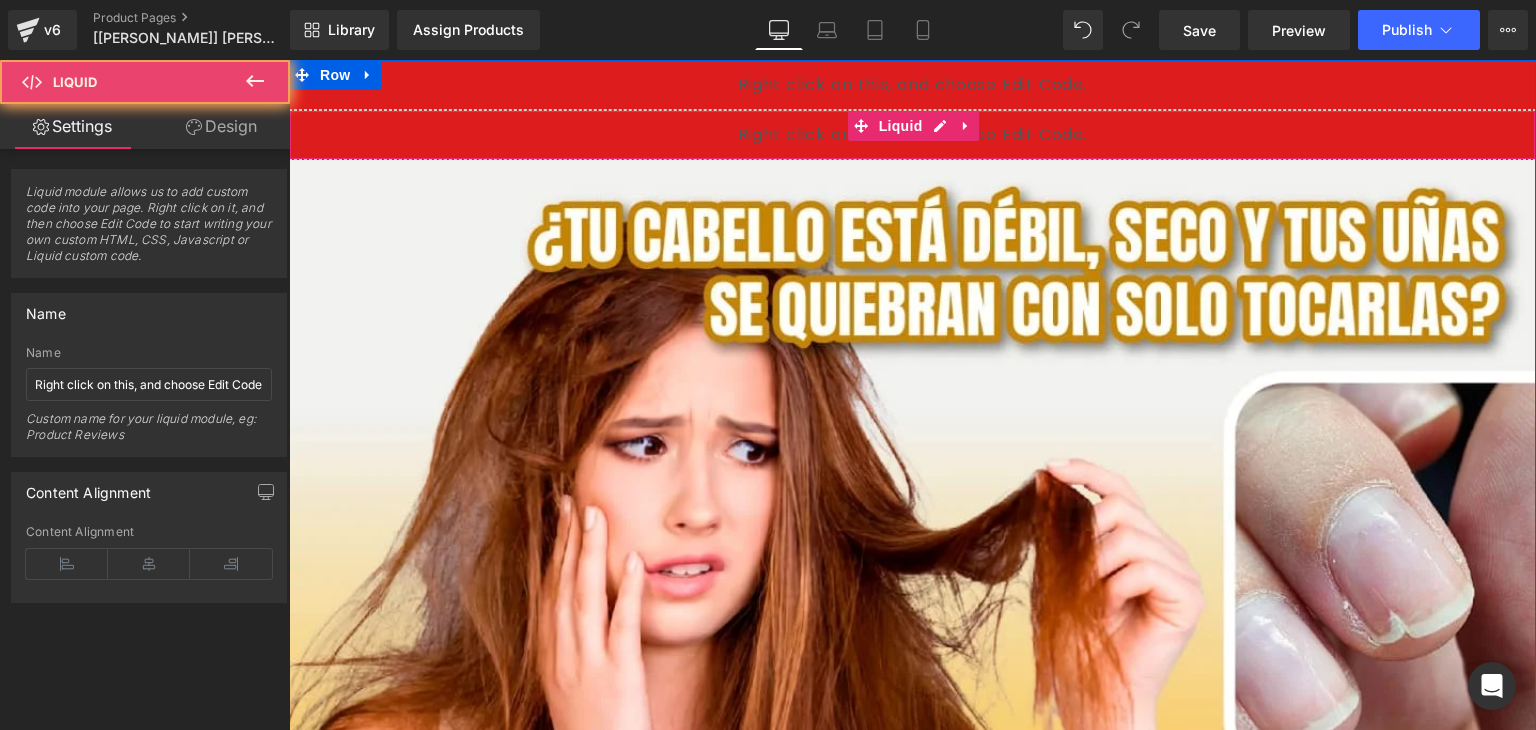click on "Liquid" at bounding box center (912, 135) 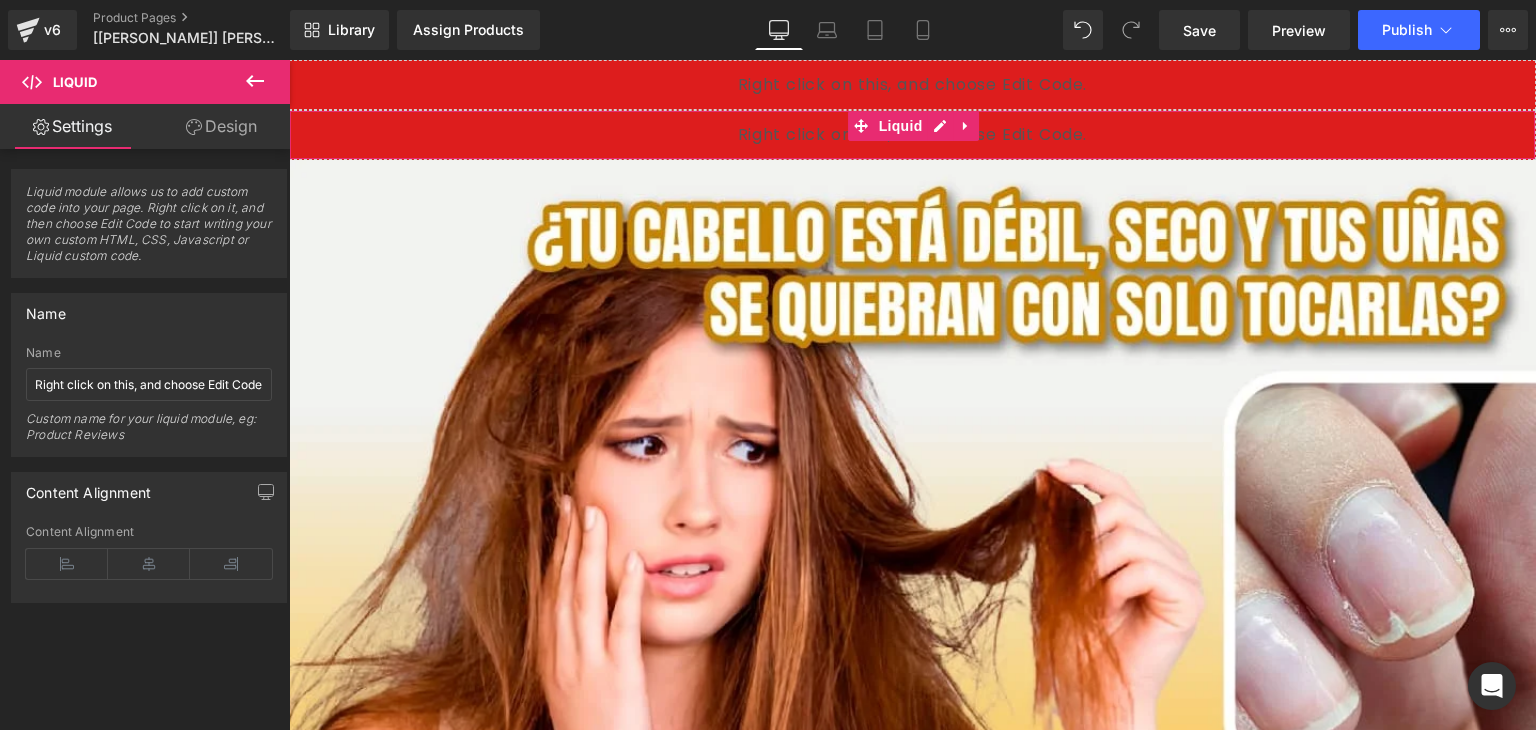 click on "Liquid module allows us to add custom code into your page. Right click on it, and then choose Edit Code to start writing your own custom HTML, CSS, Javascript or Liquid custom code." at bounding box center [149, 230] 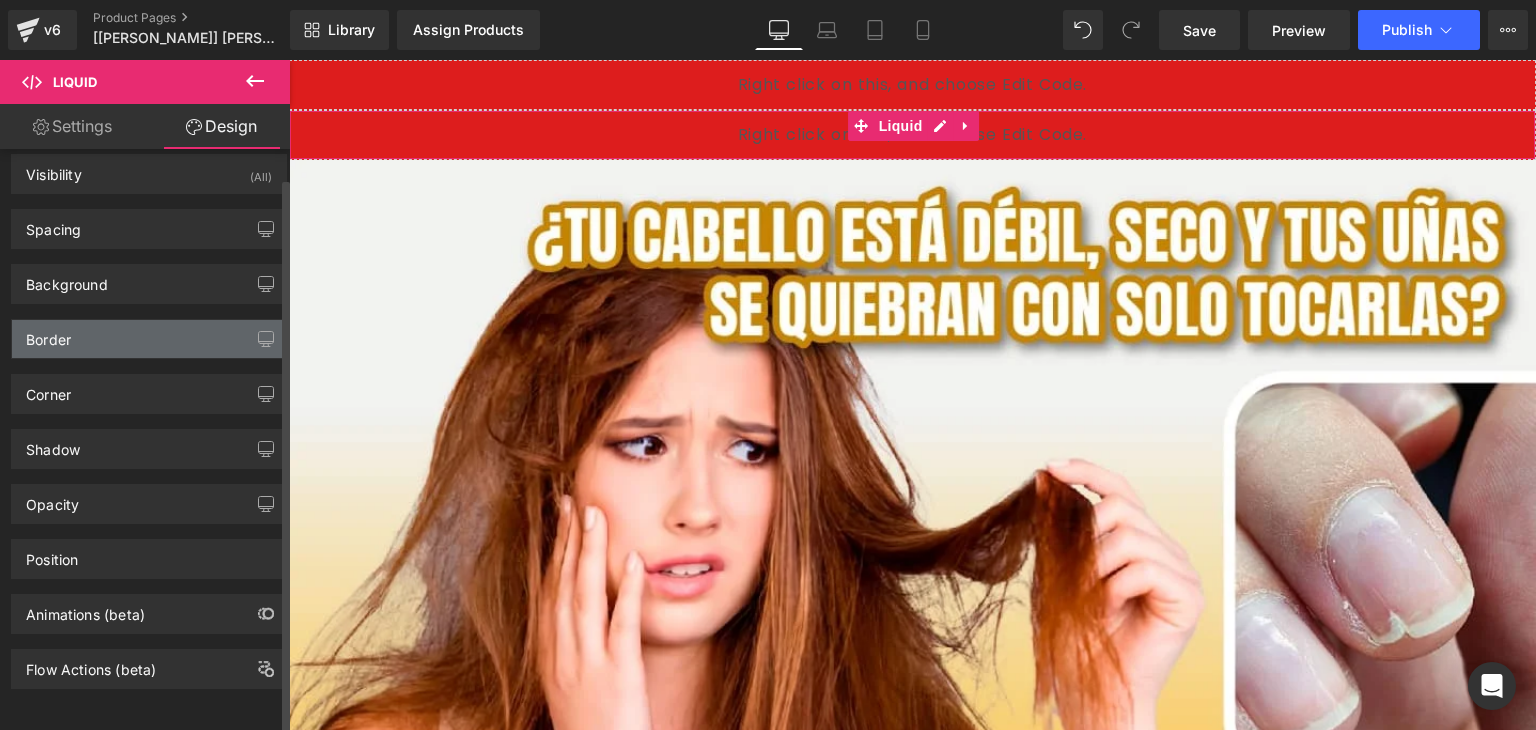 scroll, scrollTop: 0, scrollLeft: 0, axis: both 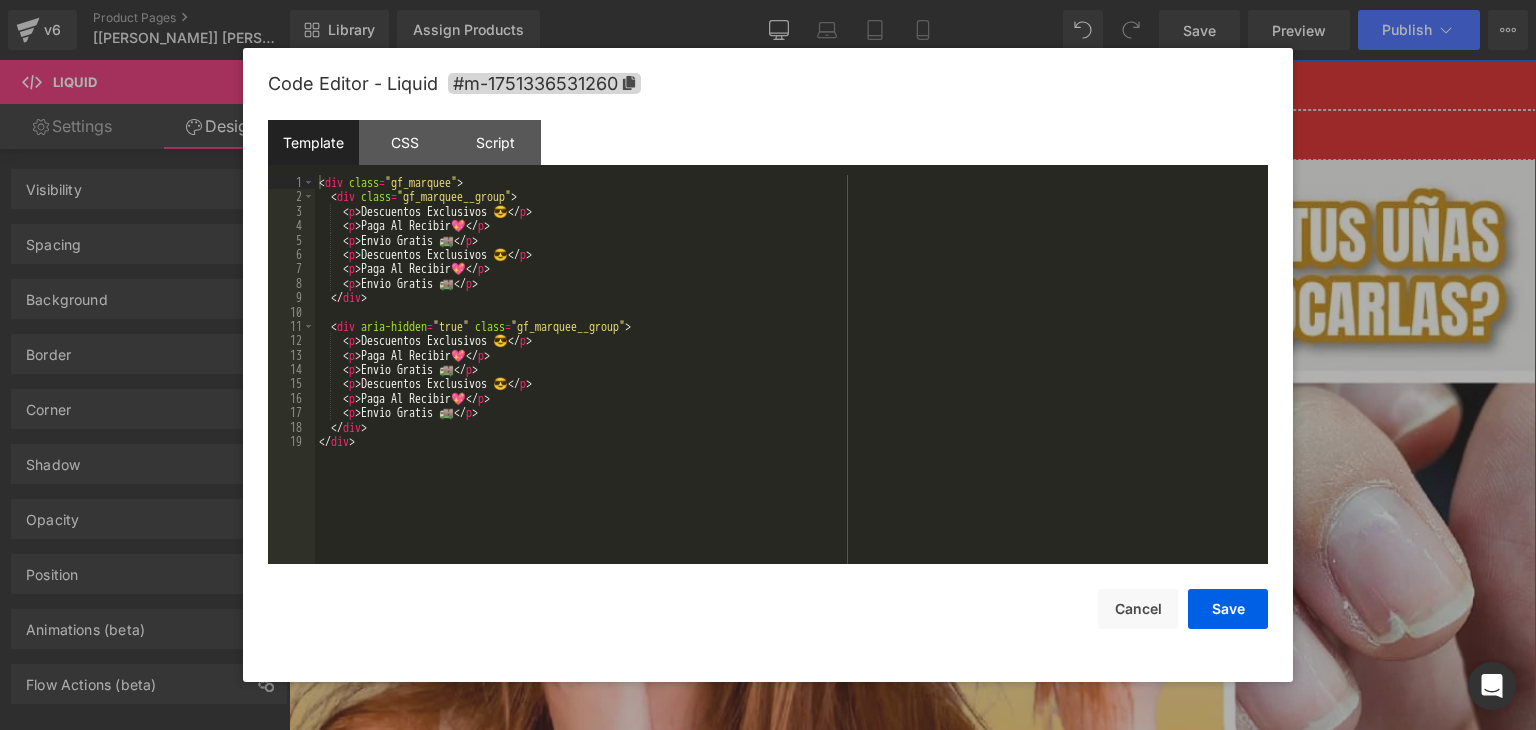 click 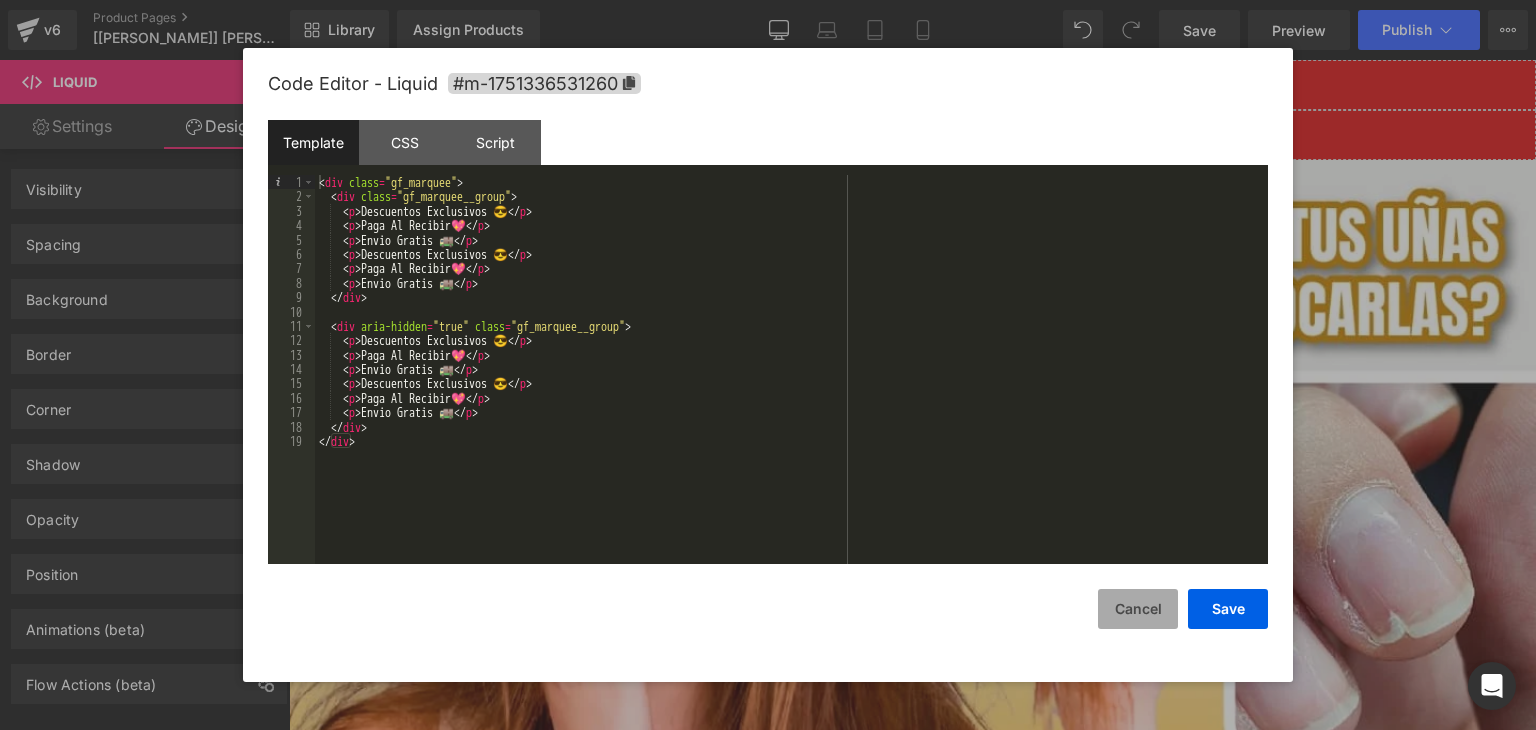 click on "Cancel" at bounding box center [1138, 609] 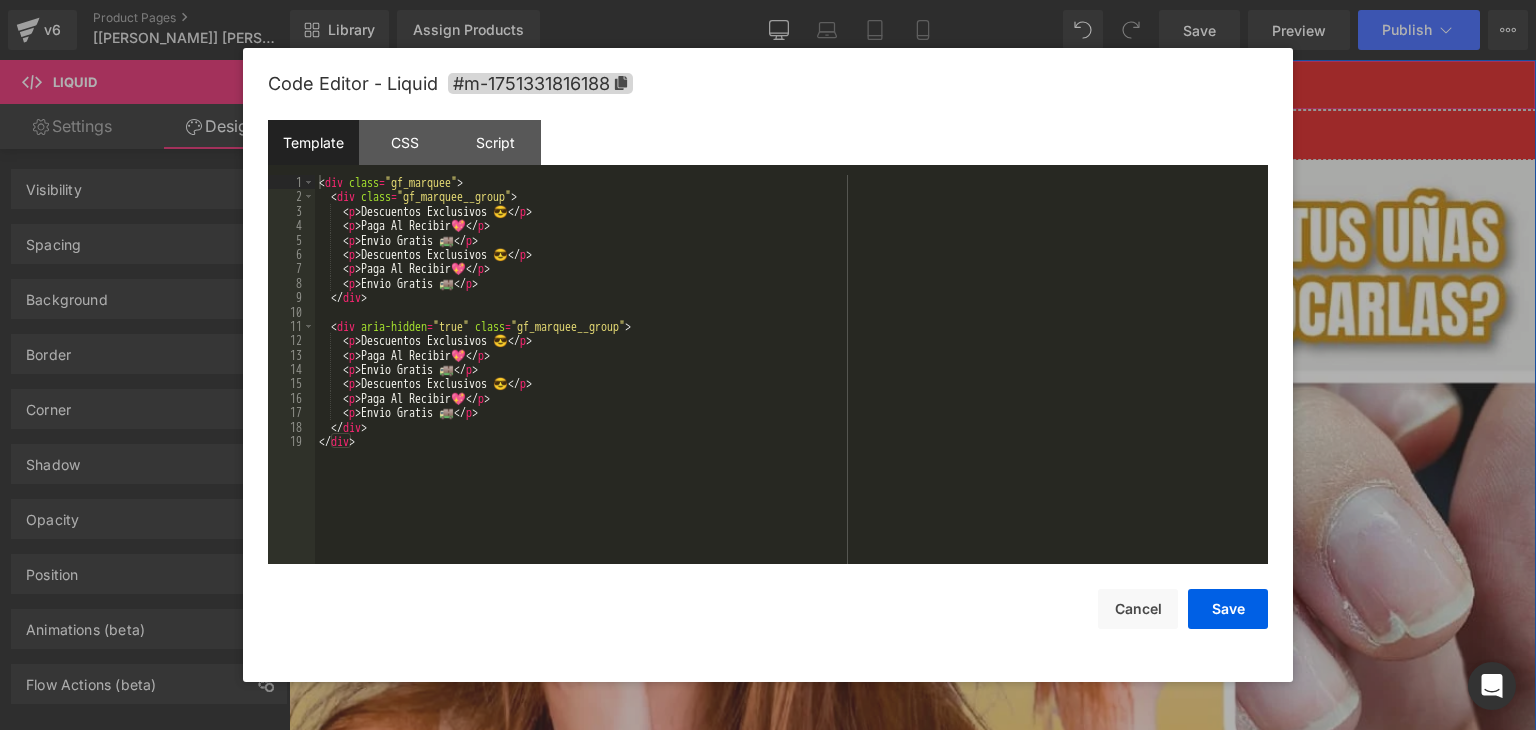 click 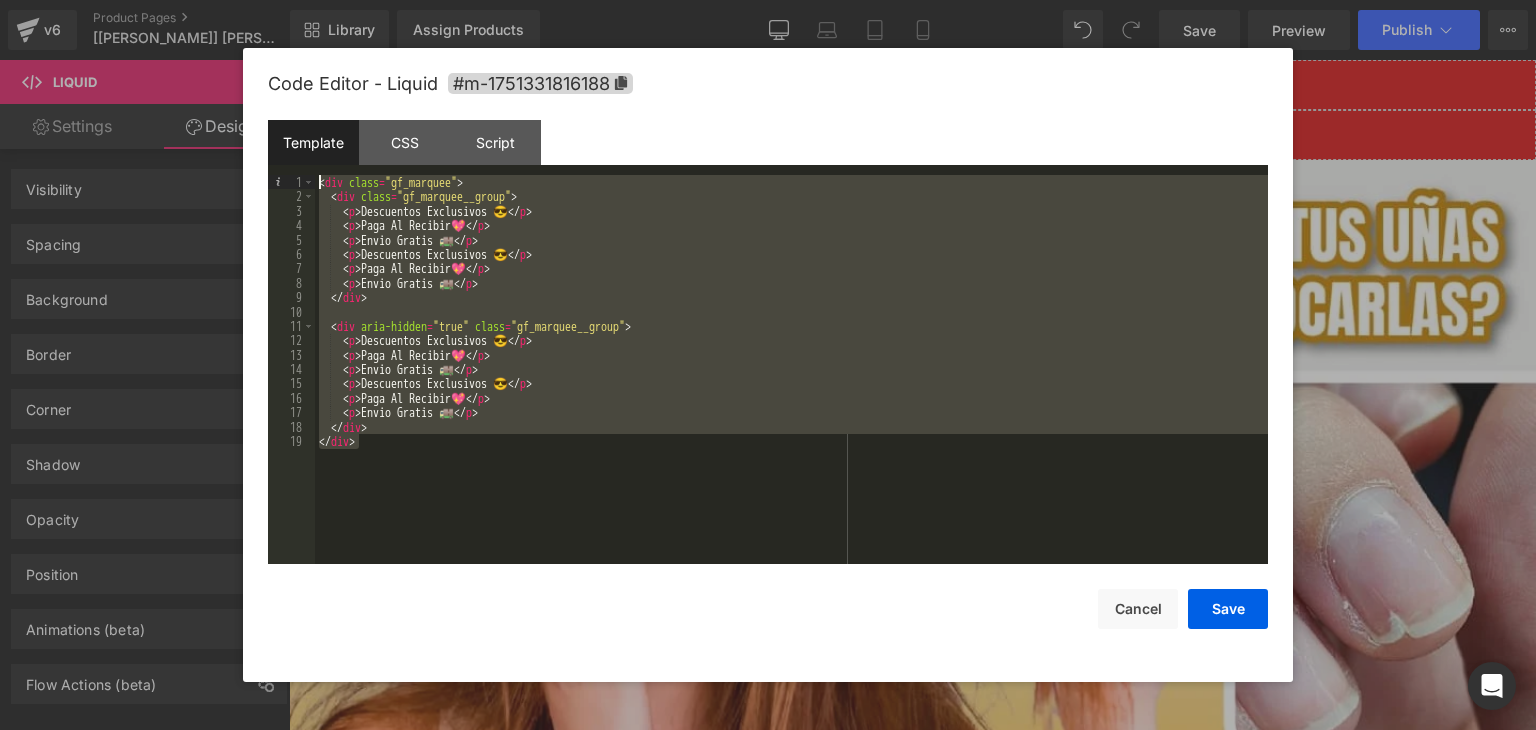 drag, startPoint x: 419, startPoint y: 448, endPoint x: 314, endPoint y: 187, distance: 281.32898 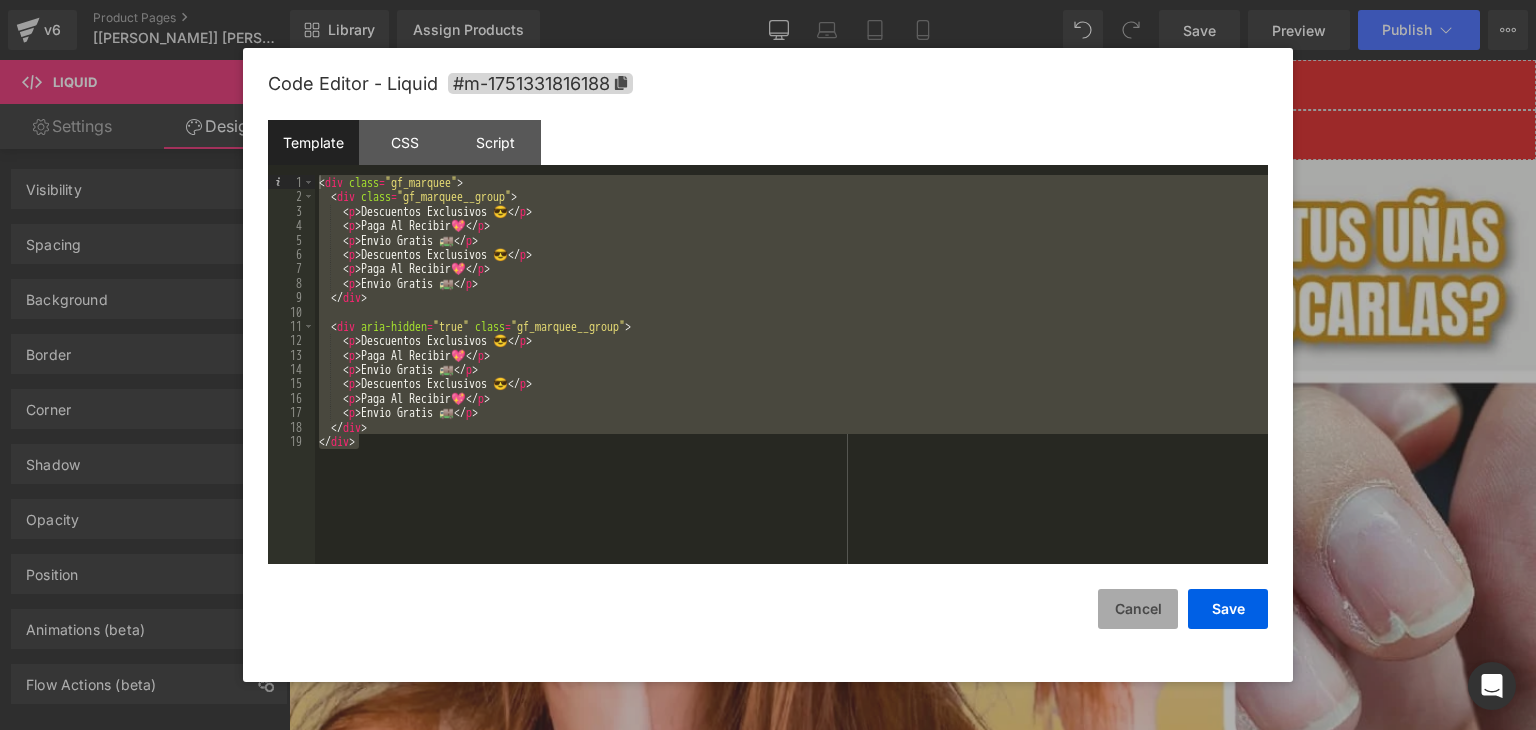 click on "Cancel" at bounding box center (1138, 609) 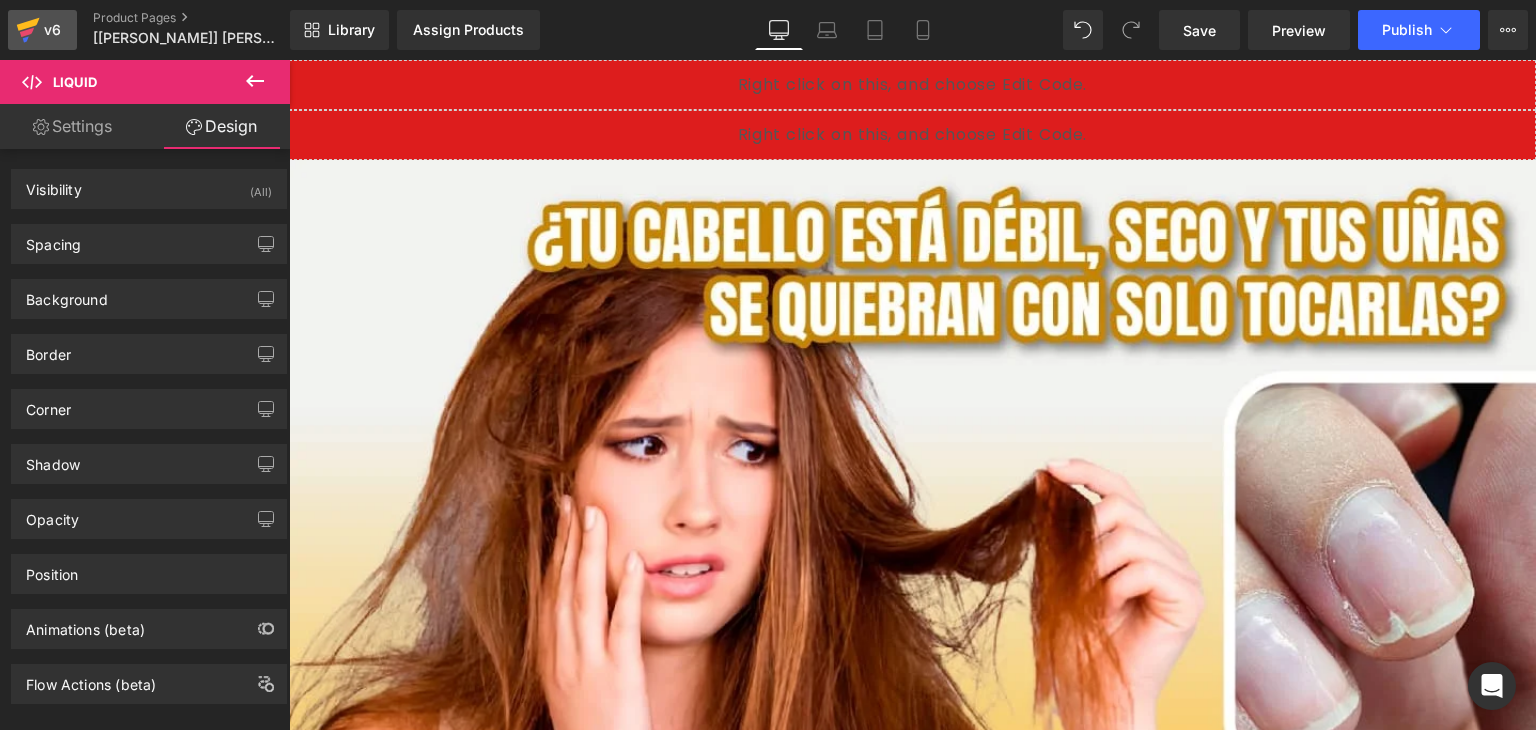 click 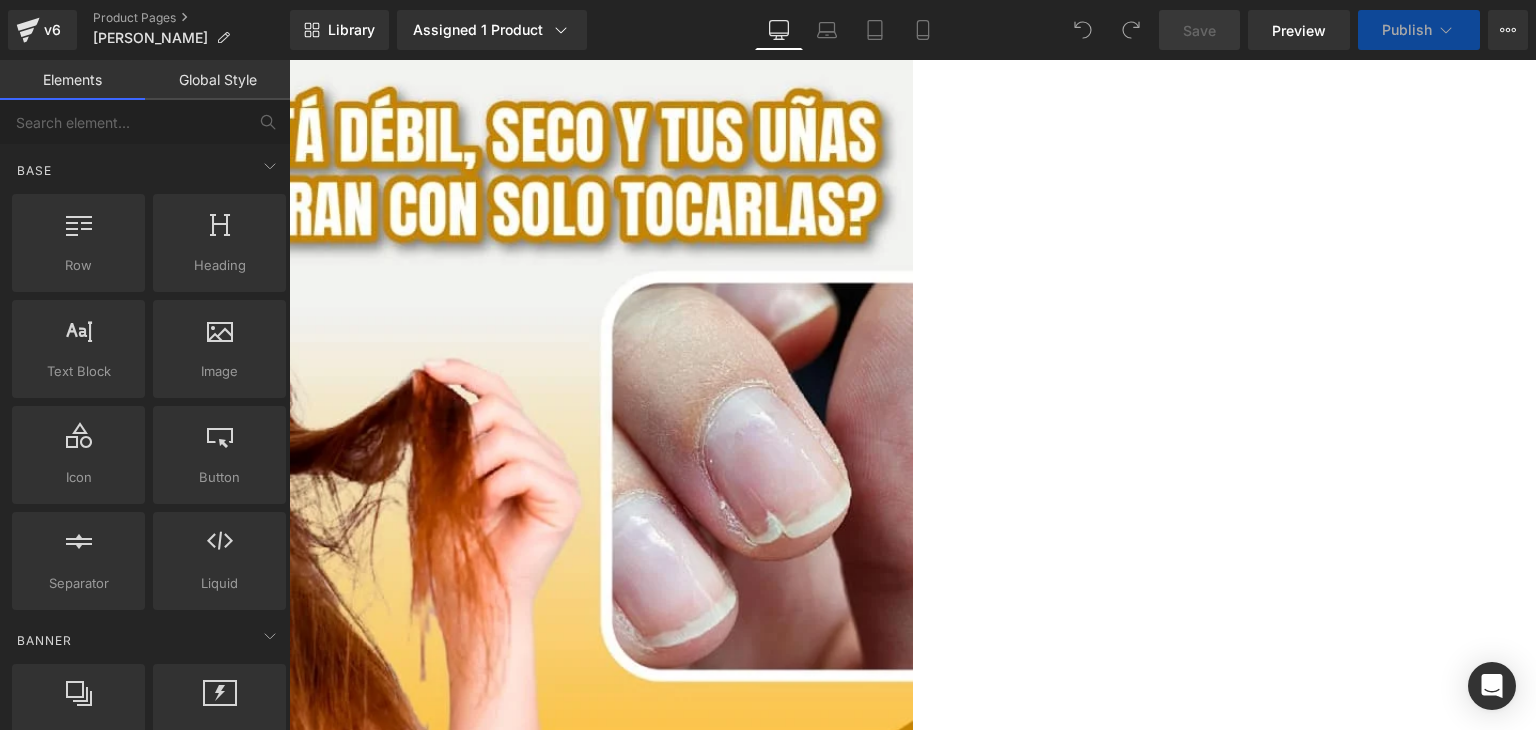 scroll, scrollTop: 0, scrollLeft: 0, axis: both 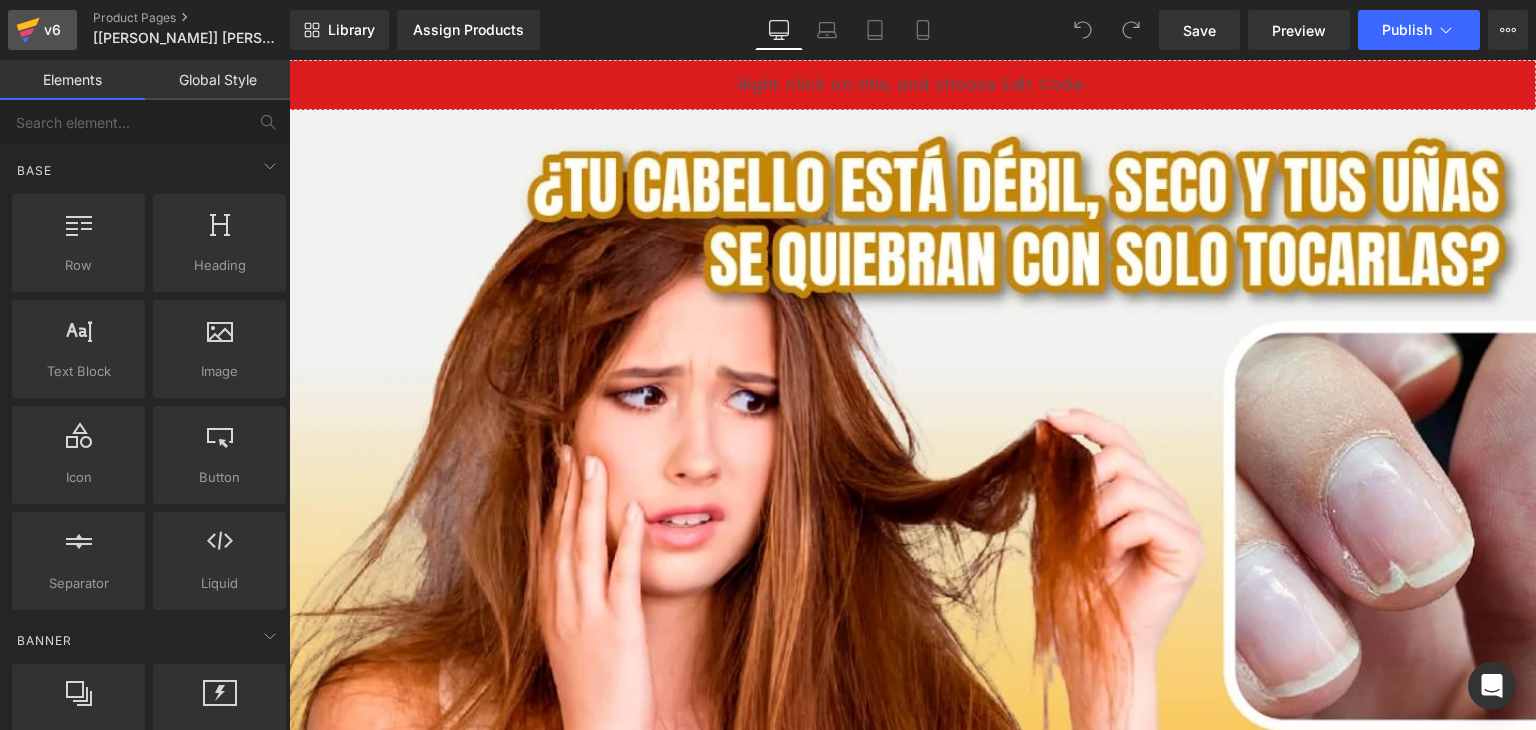 click on "v6" at bounding box center [52, 30] 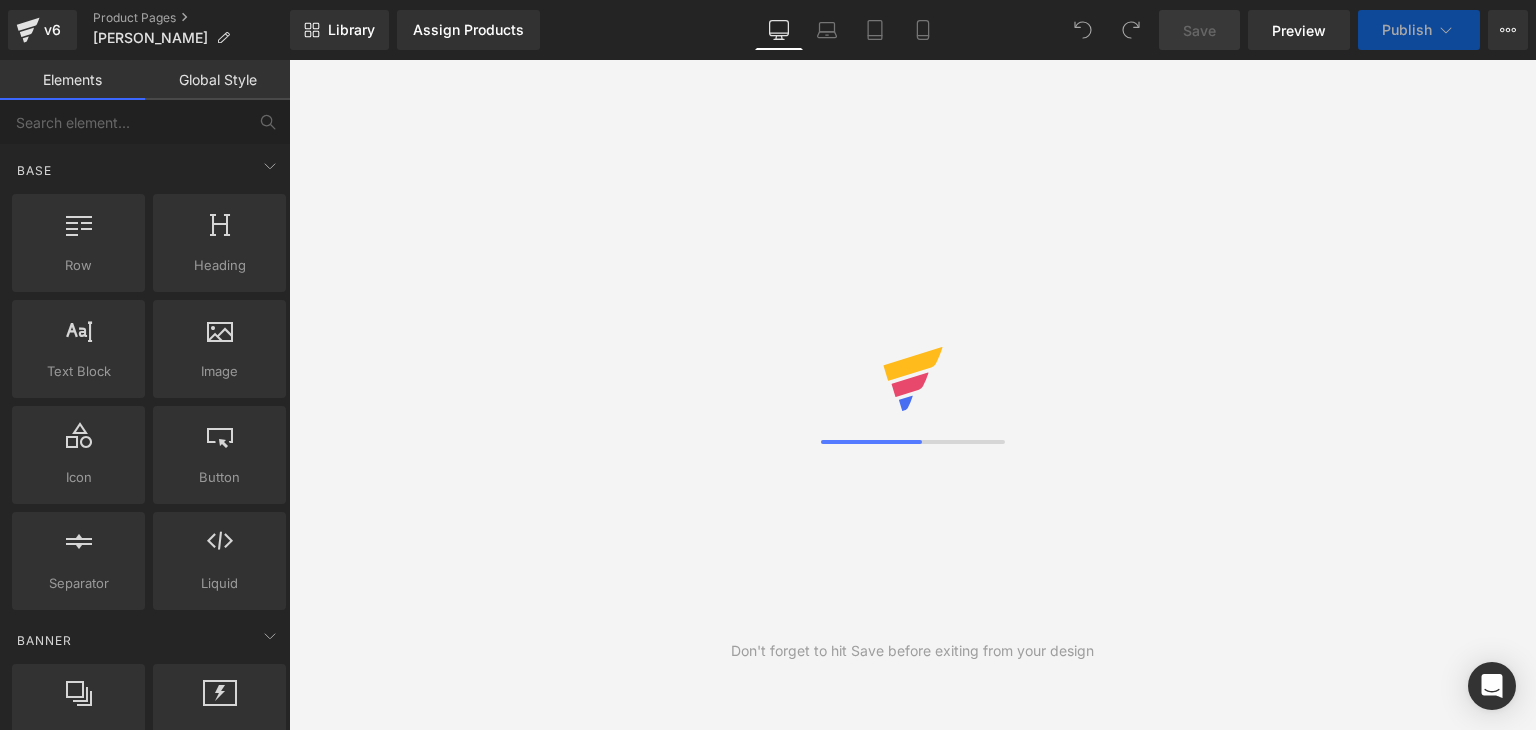 scroll, scrollTop: 0, scrollLeft: 0, axis: both 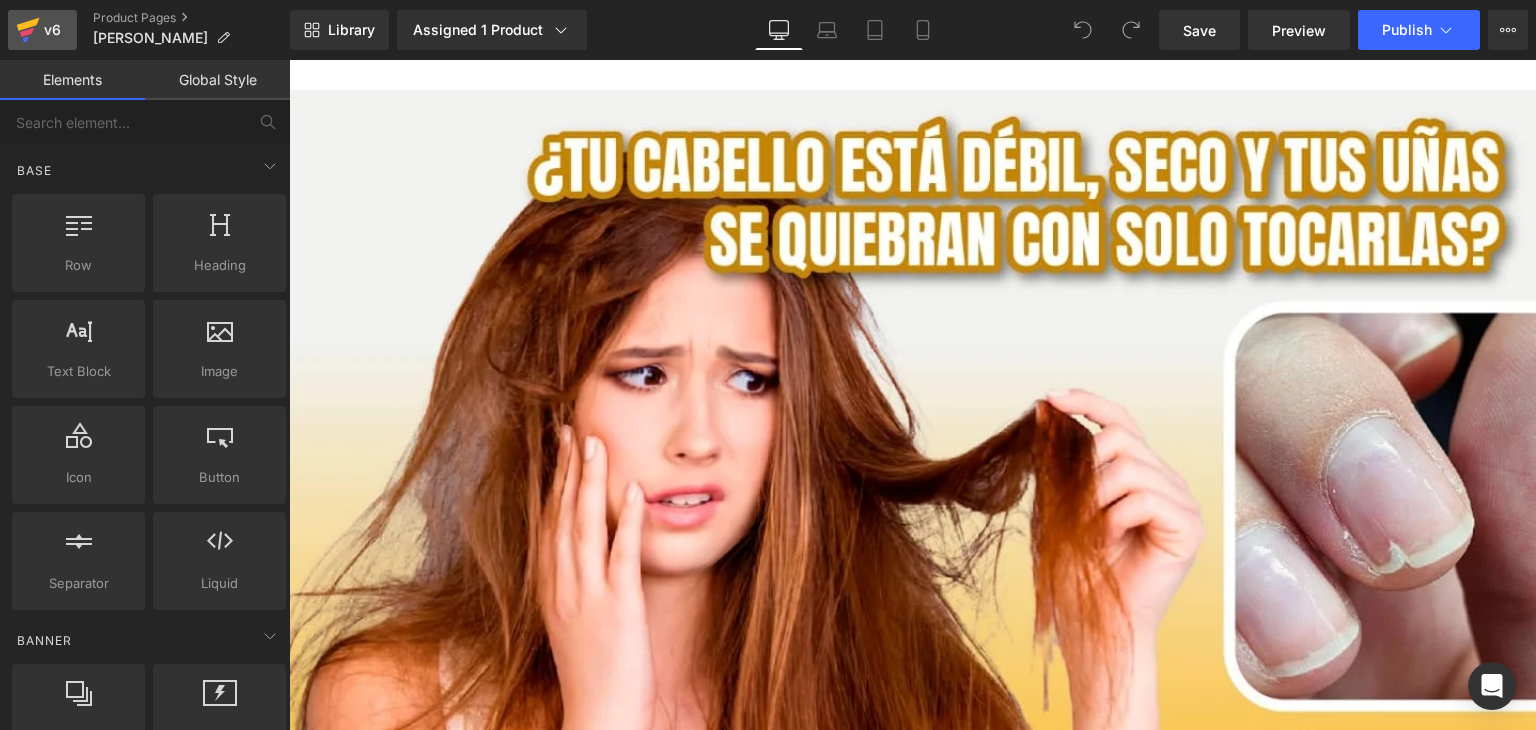 click 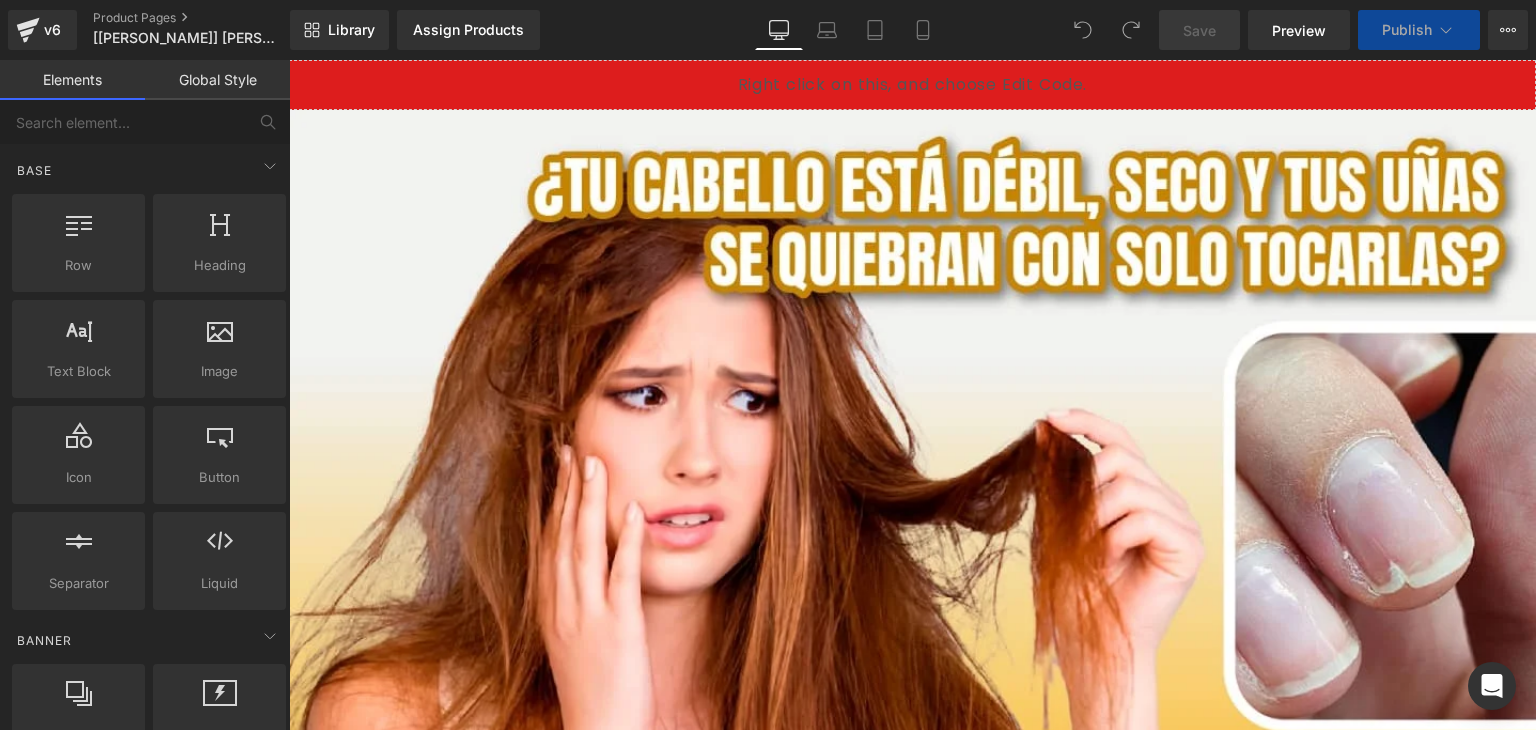 scroll, scrollTop: 0, scrollLeft: 0, axis: both 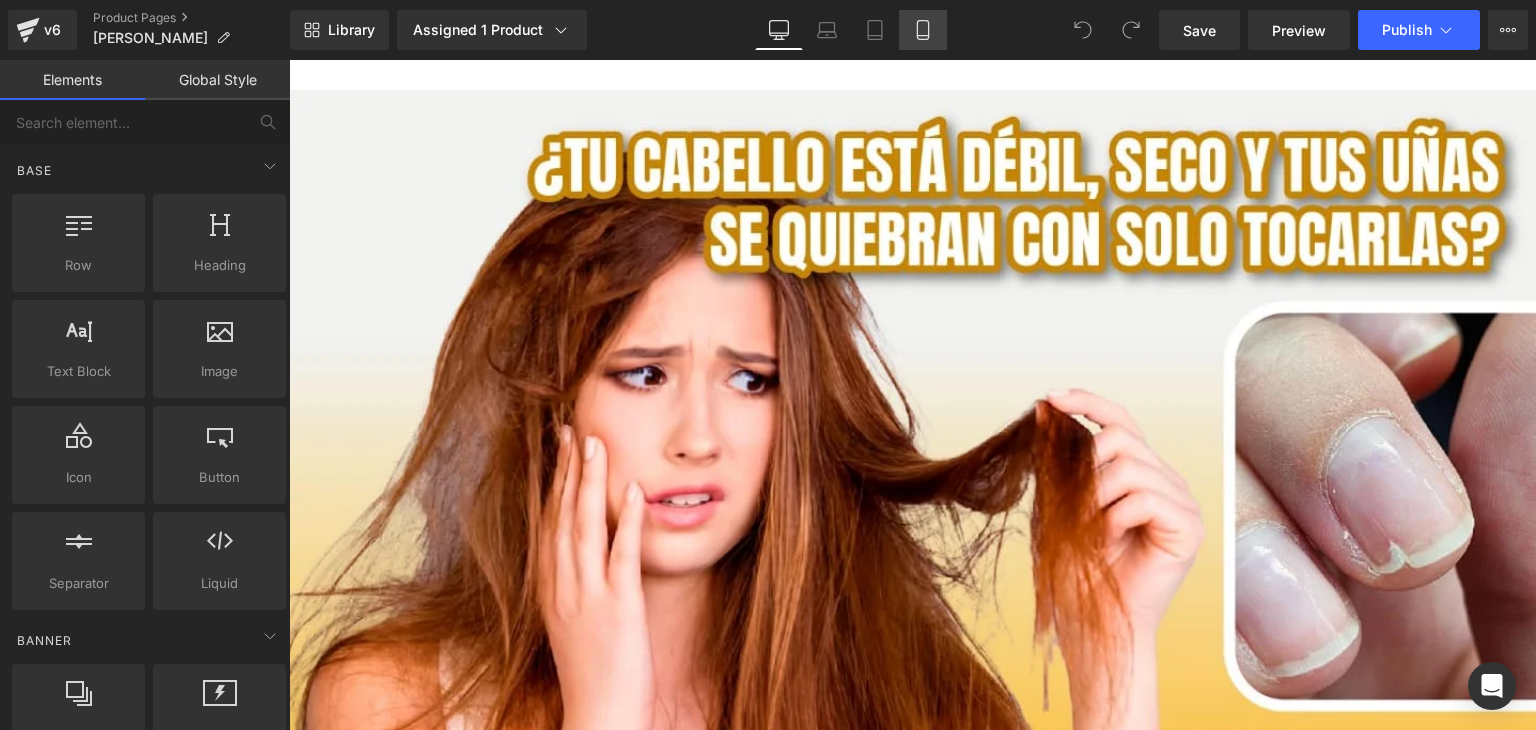 click on "Mobile" at bounding box center (923, 30) 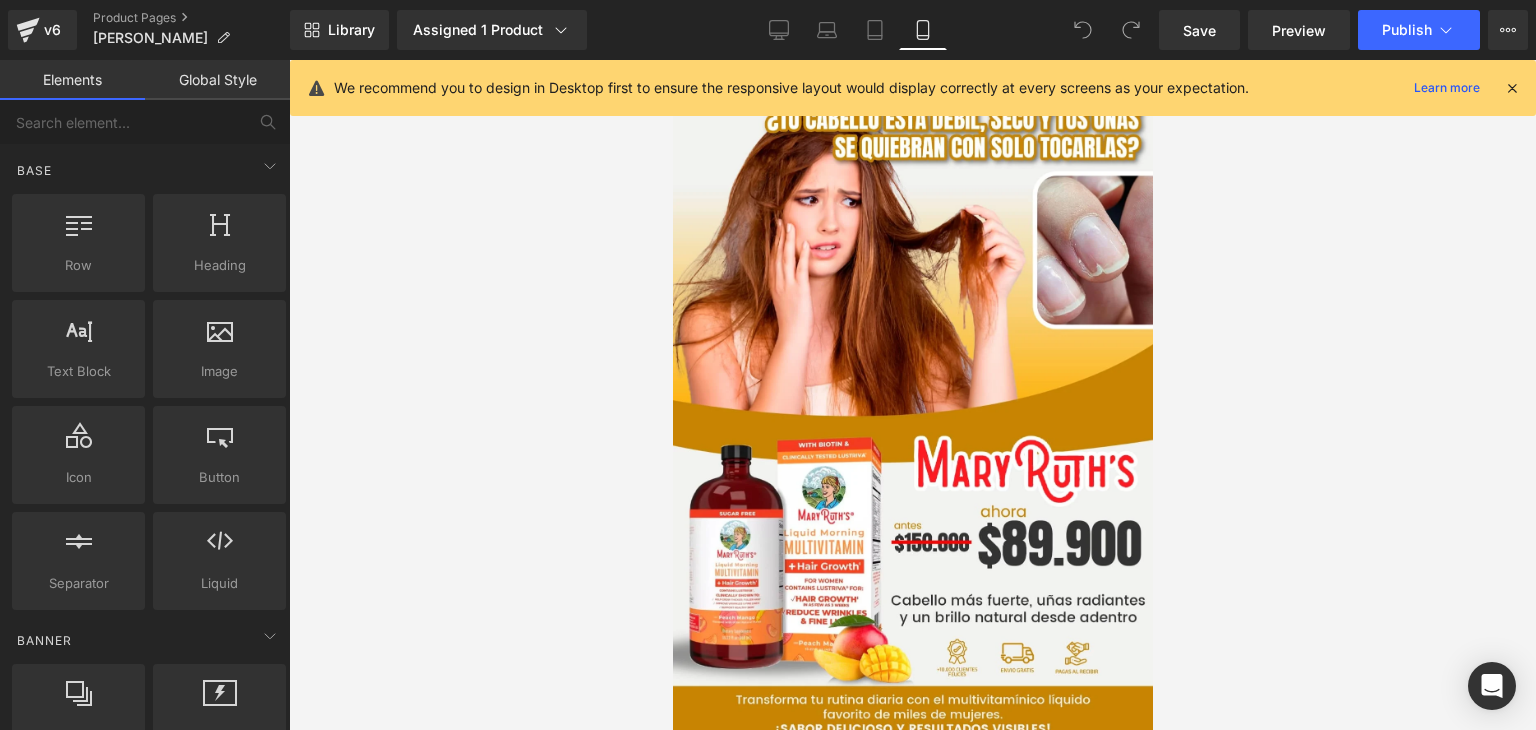 click at bounding box center [1512, 88] 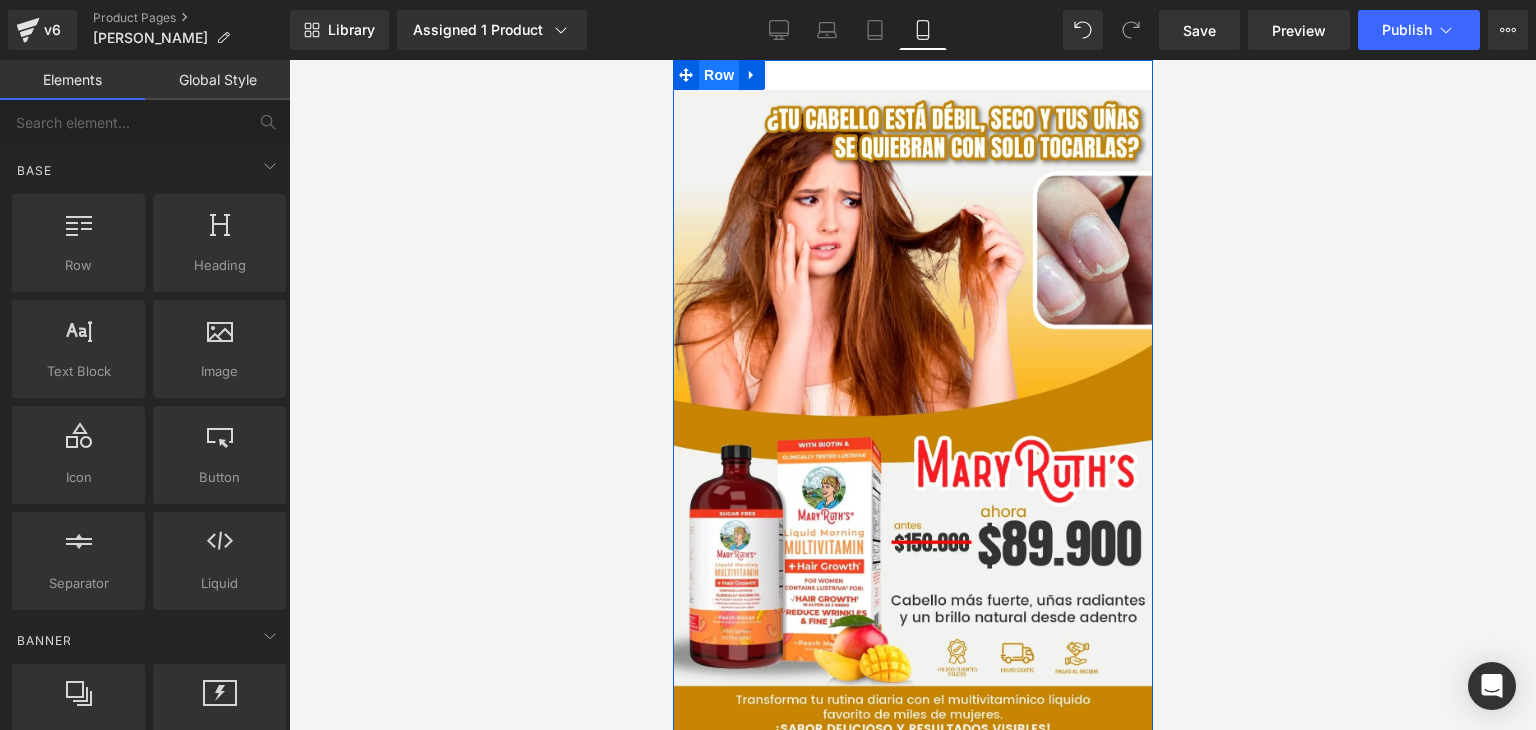 click on "Row" at bounding box center (718, 75) 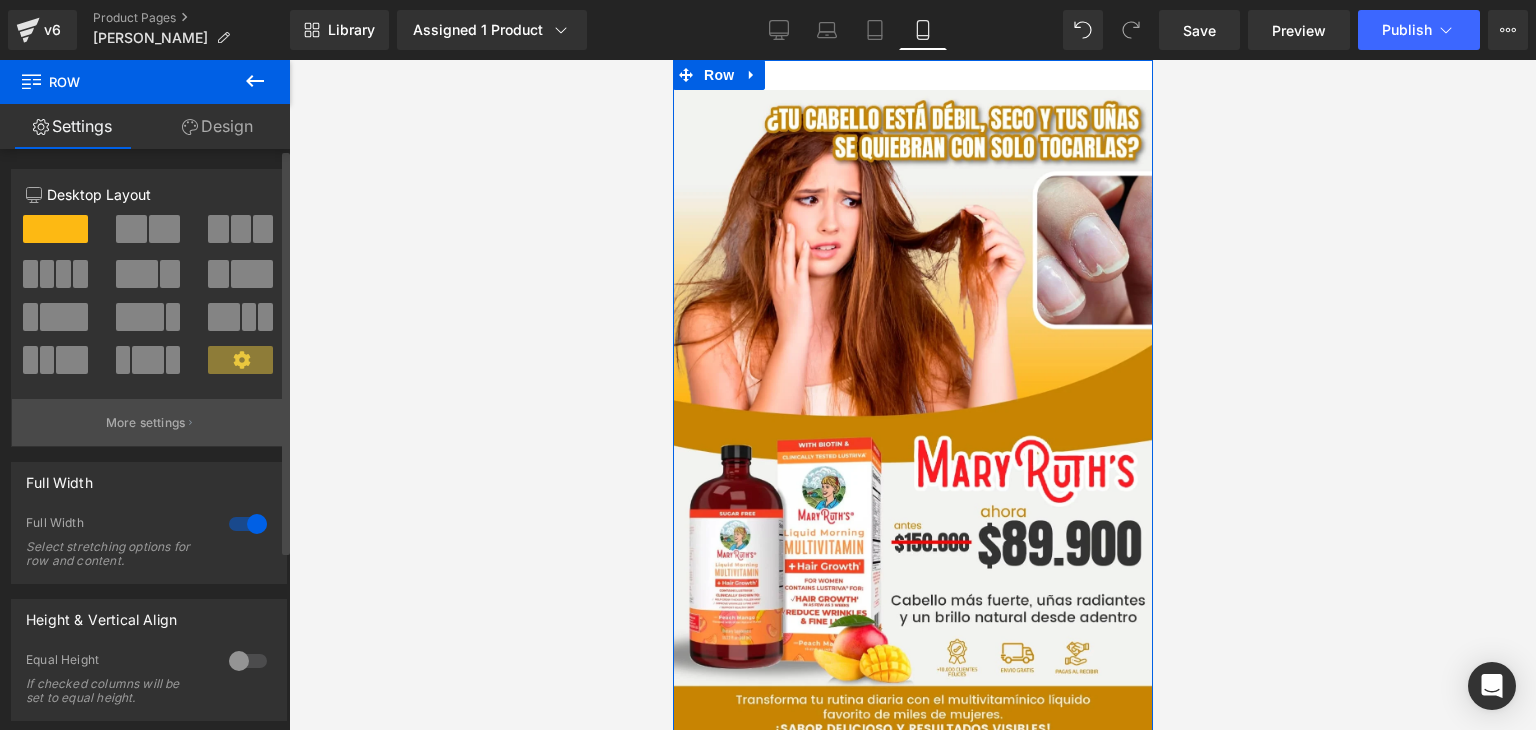 scroll, scrollTop: 257, scrollLeft: 0, axis: vertical 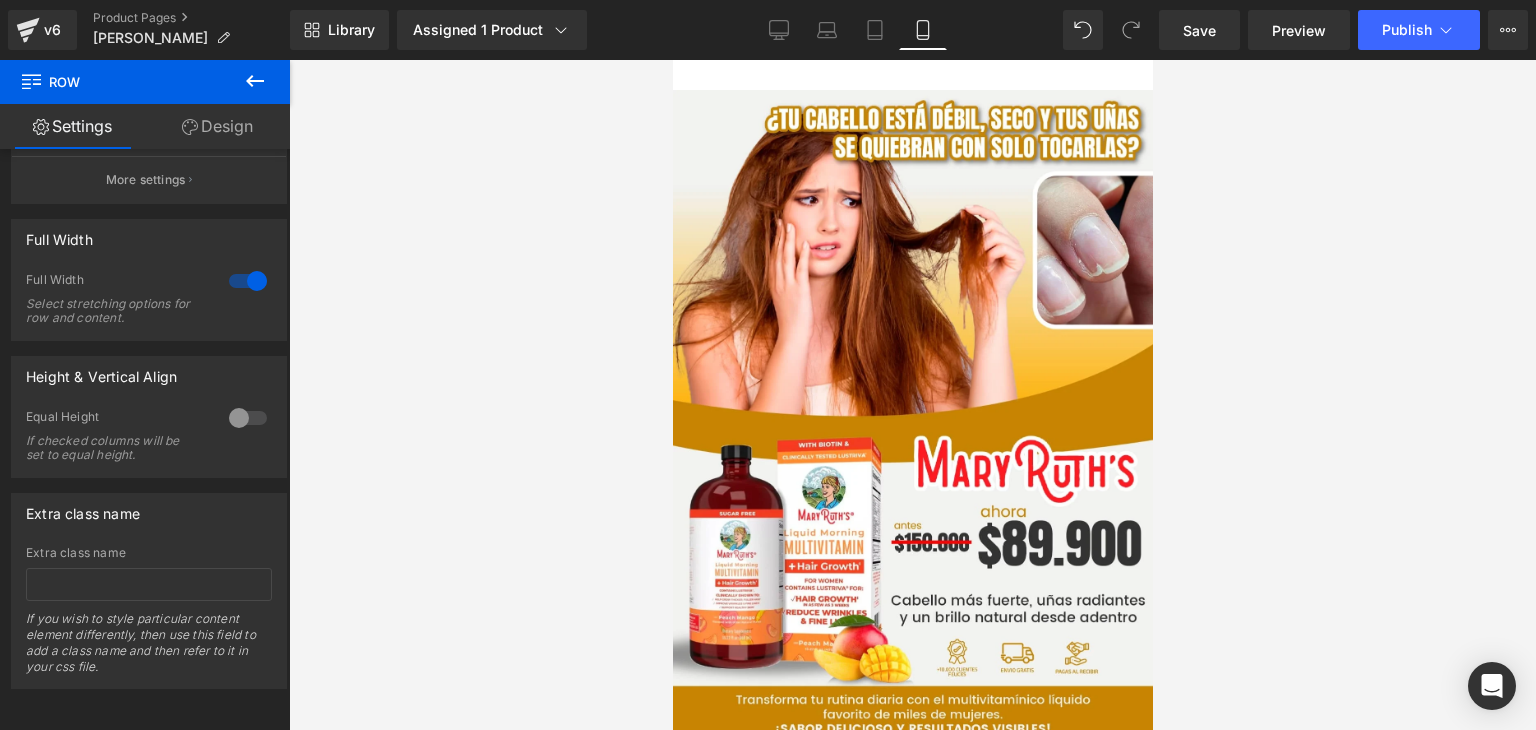 click 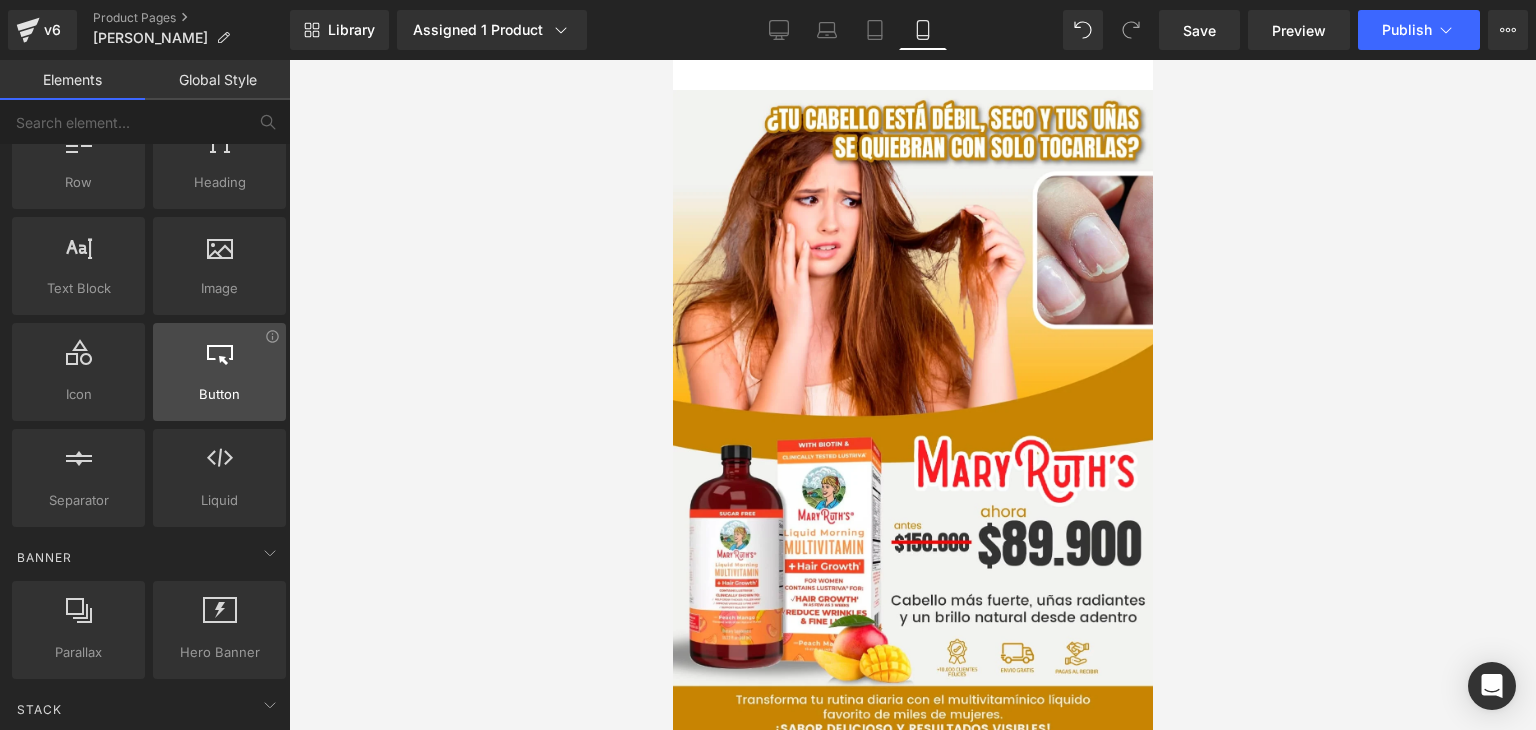 scroll, scrollTop: 88, scrollLeft: 0, axis: vertical 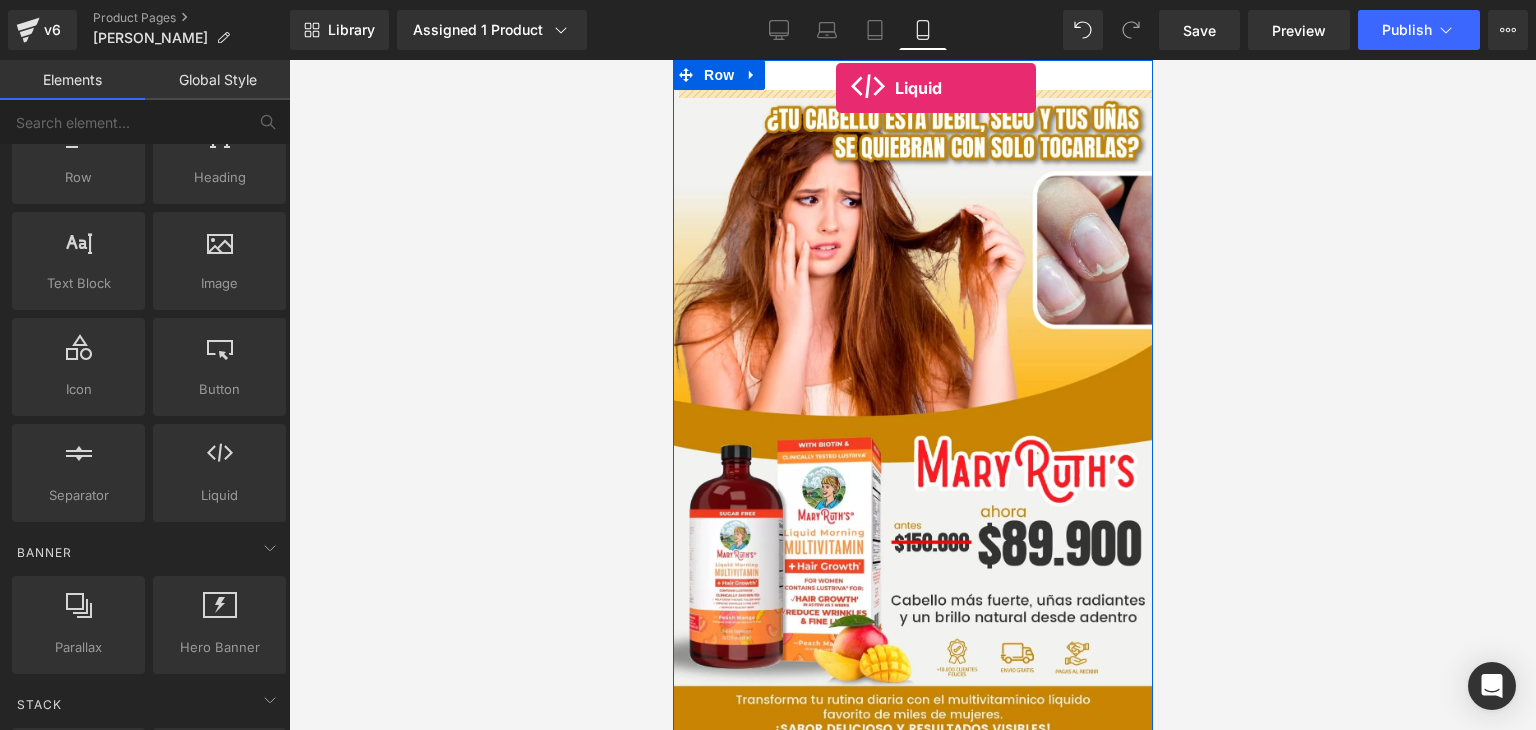 drag, startPoint x: 888, startPoint y: 536, endPoint x: 835, endPoint y: 88, distance: 451.12415 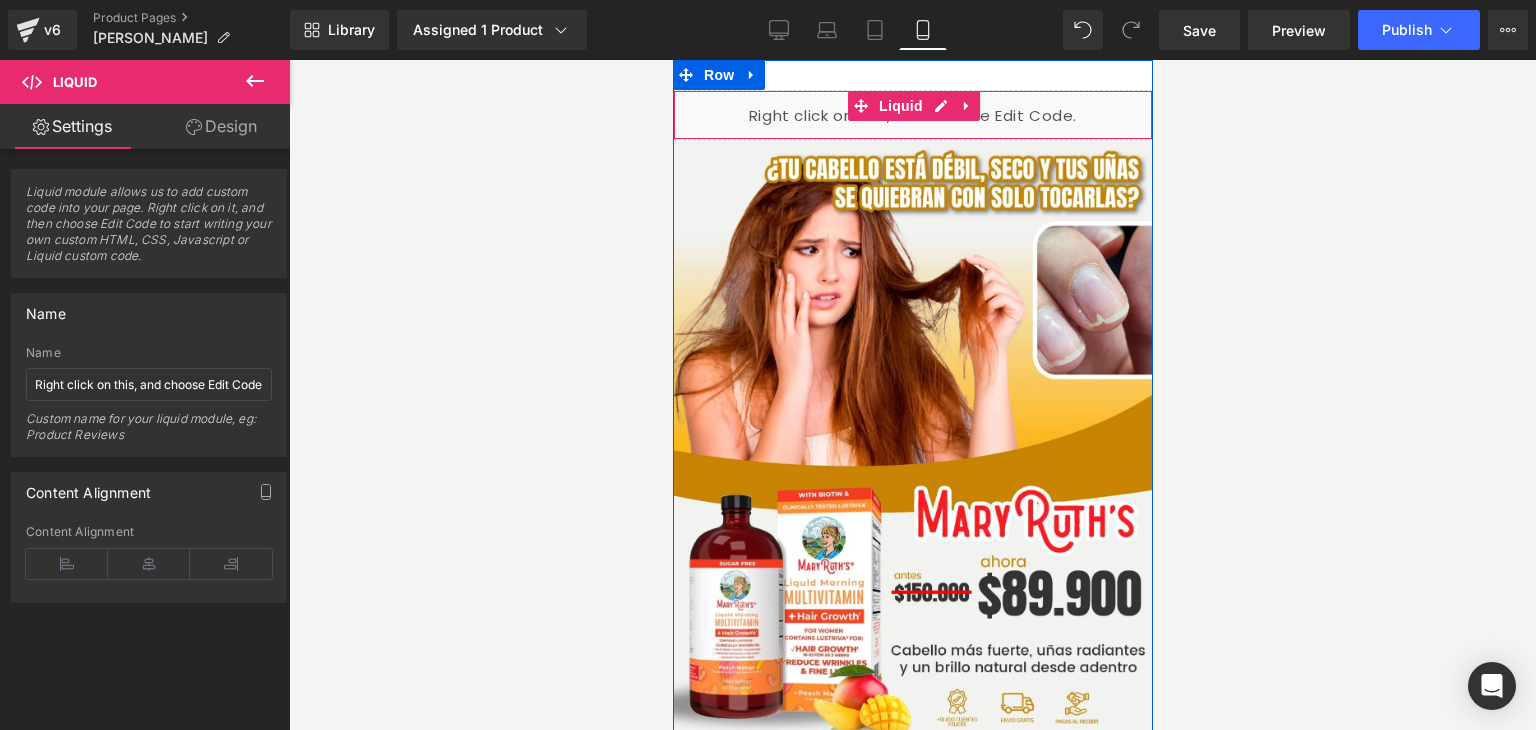 click on "Liquid" at bounding box center (912, 115) 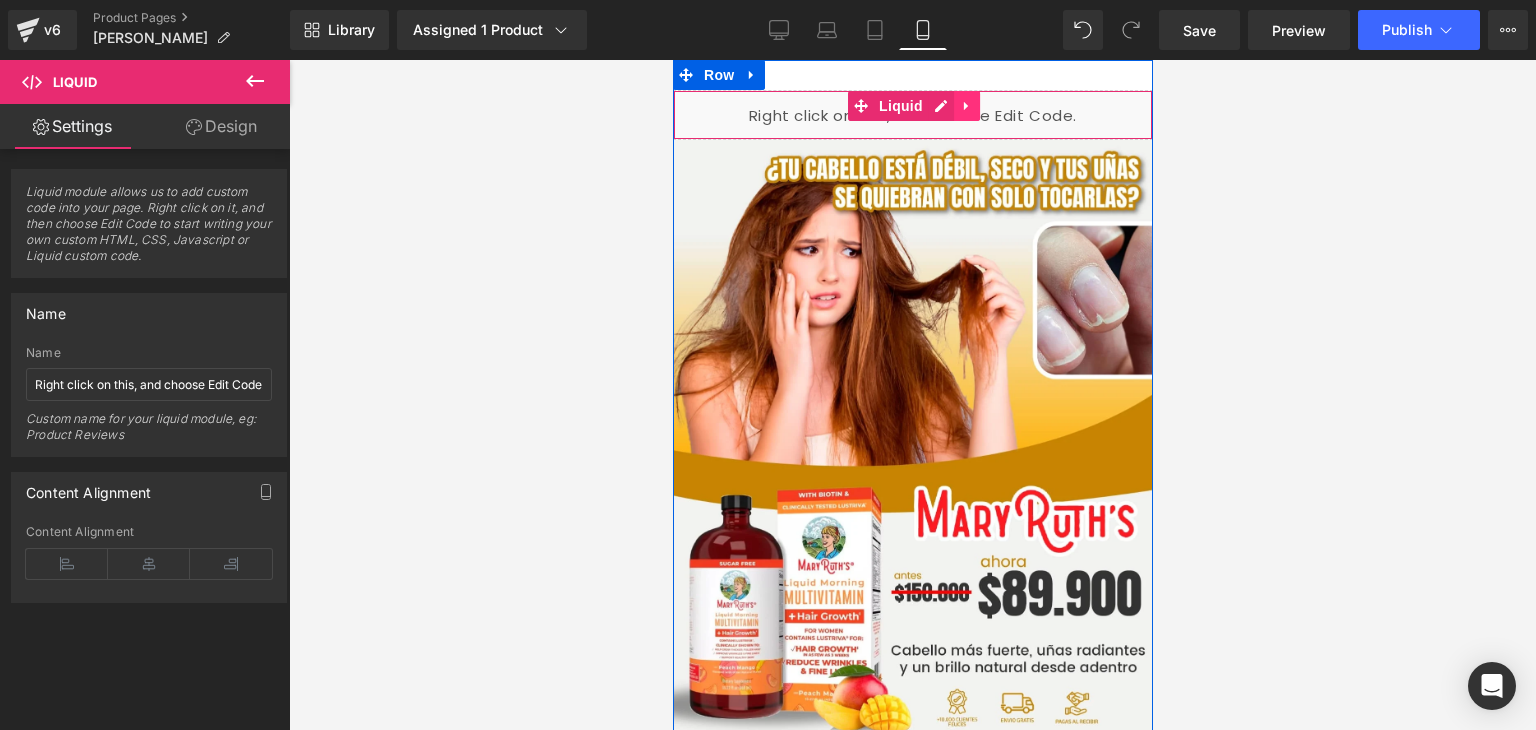 click 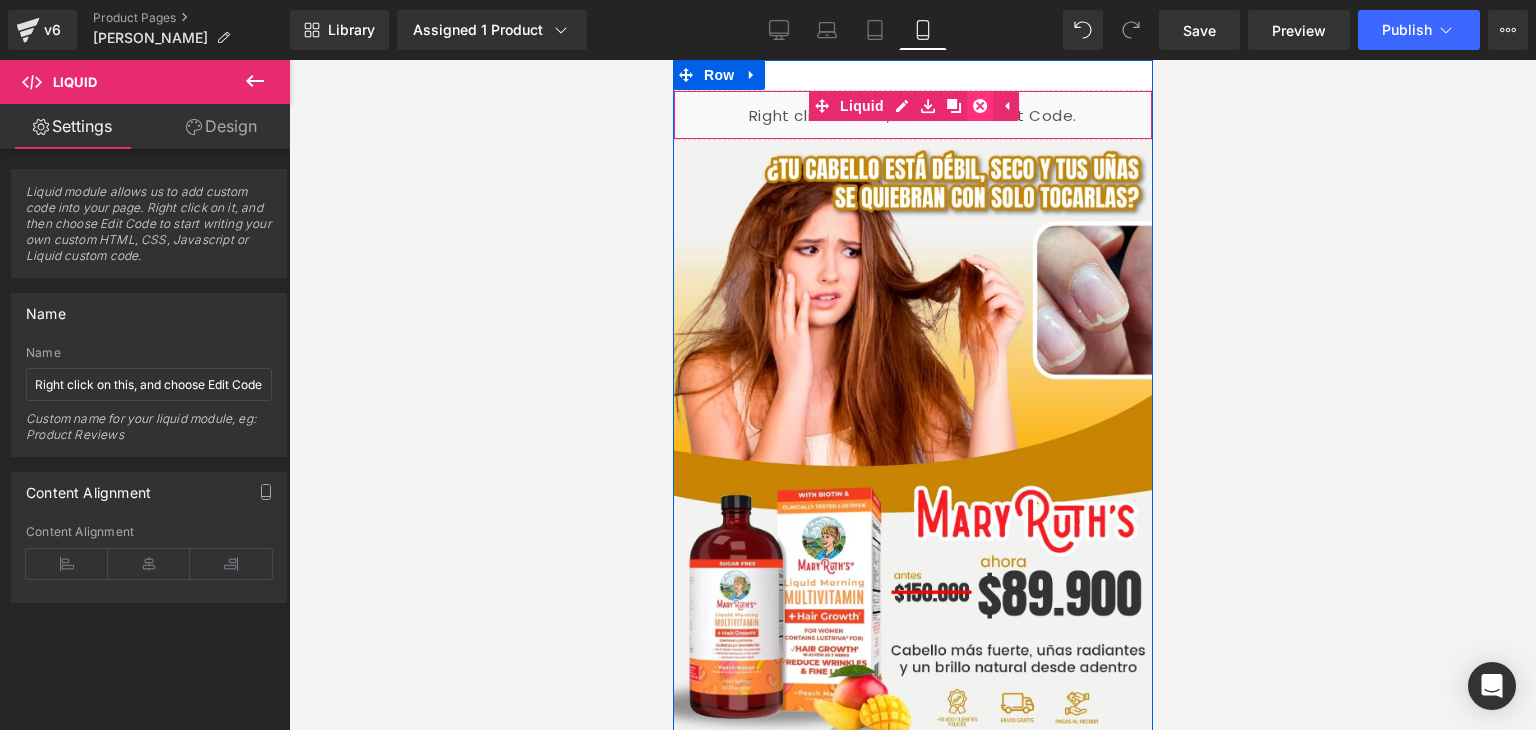 click 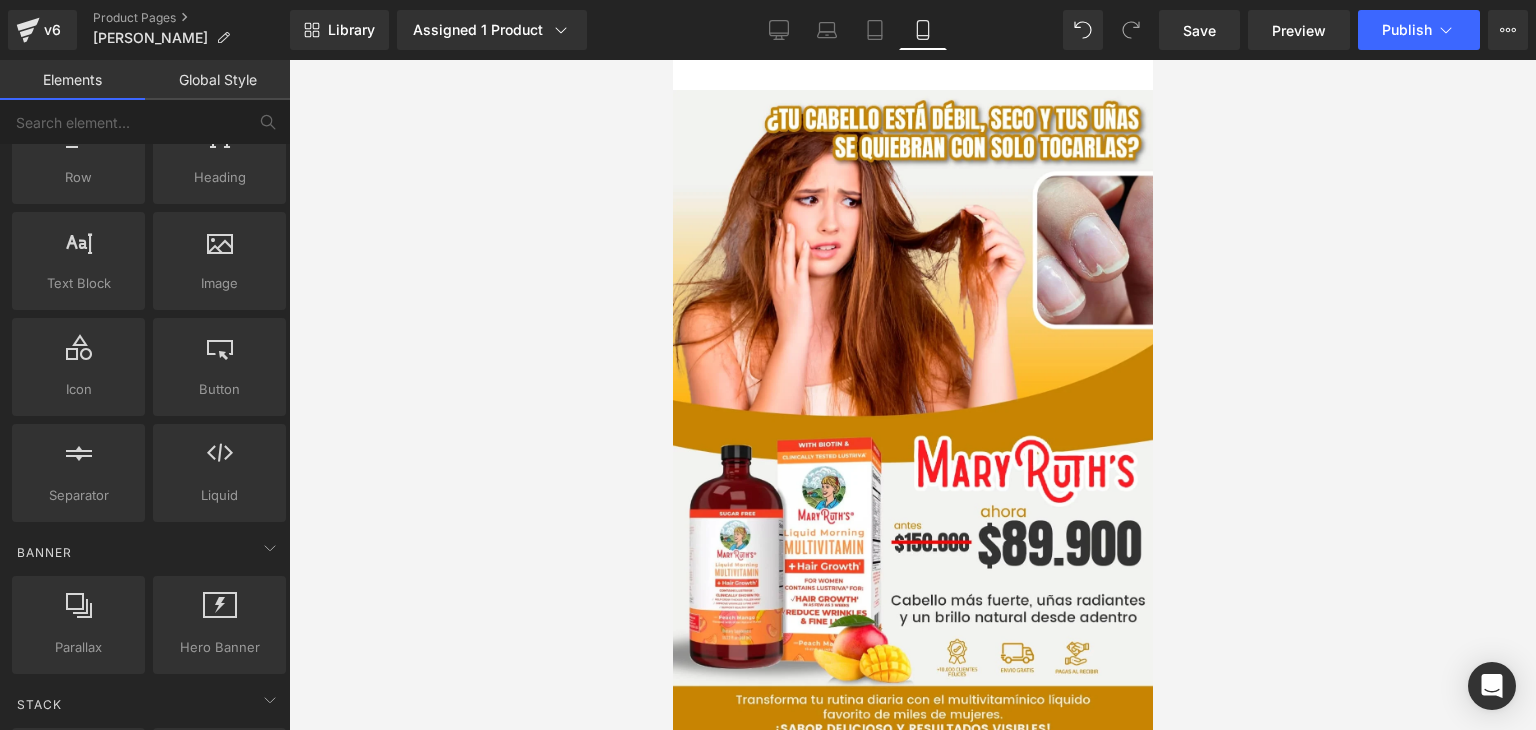 scroll, scrollTop: 0, scrollLeft: 0, axis: both 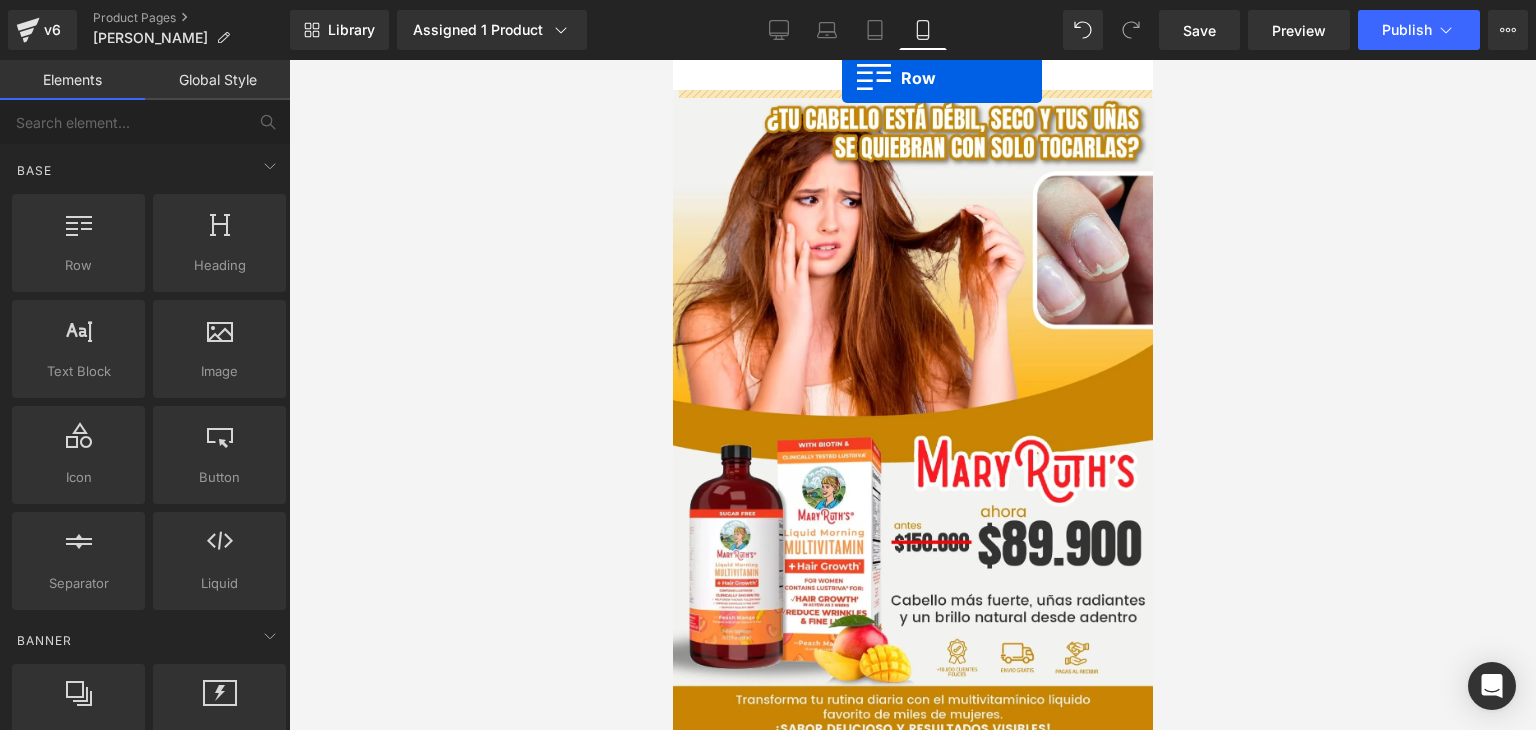 drag, startPoint x: 768, startPoint y: 325, endPoint x: 841, endPoint y: 78, distance: 257.56165 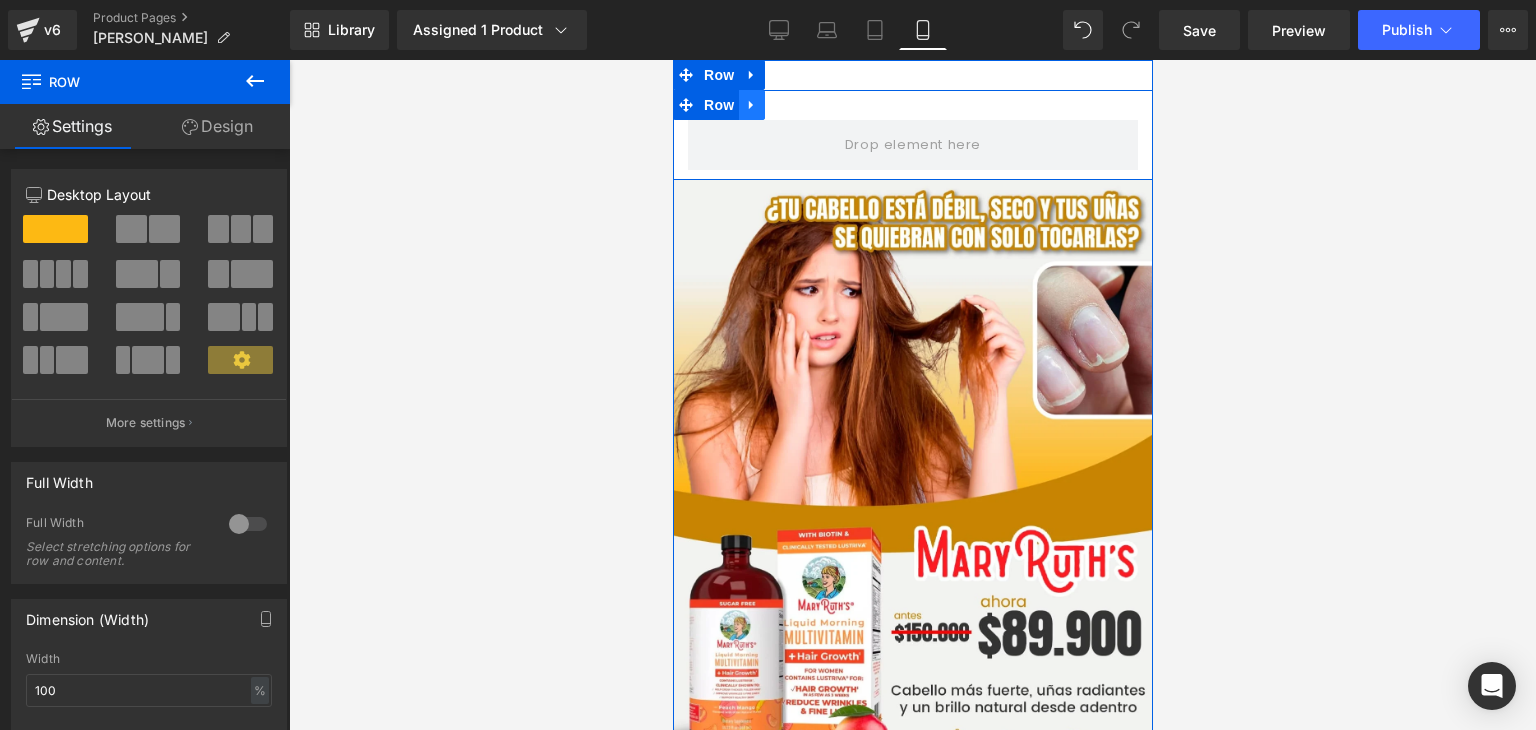 click 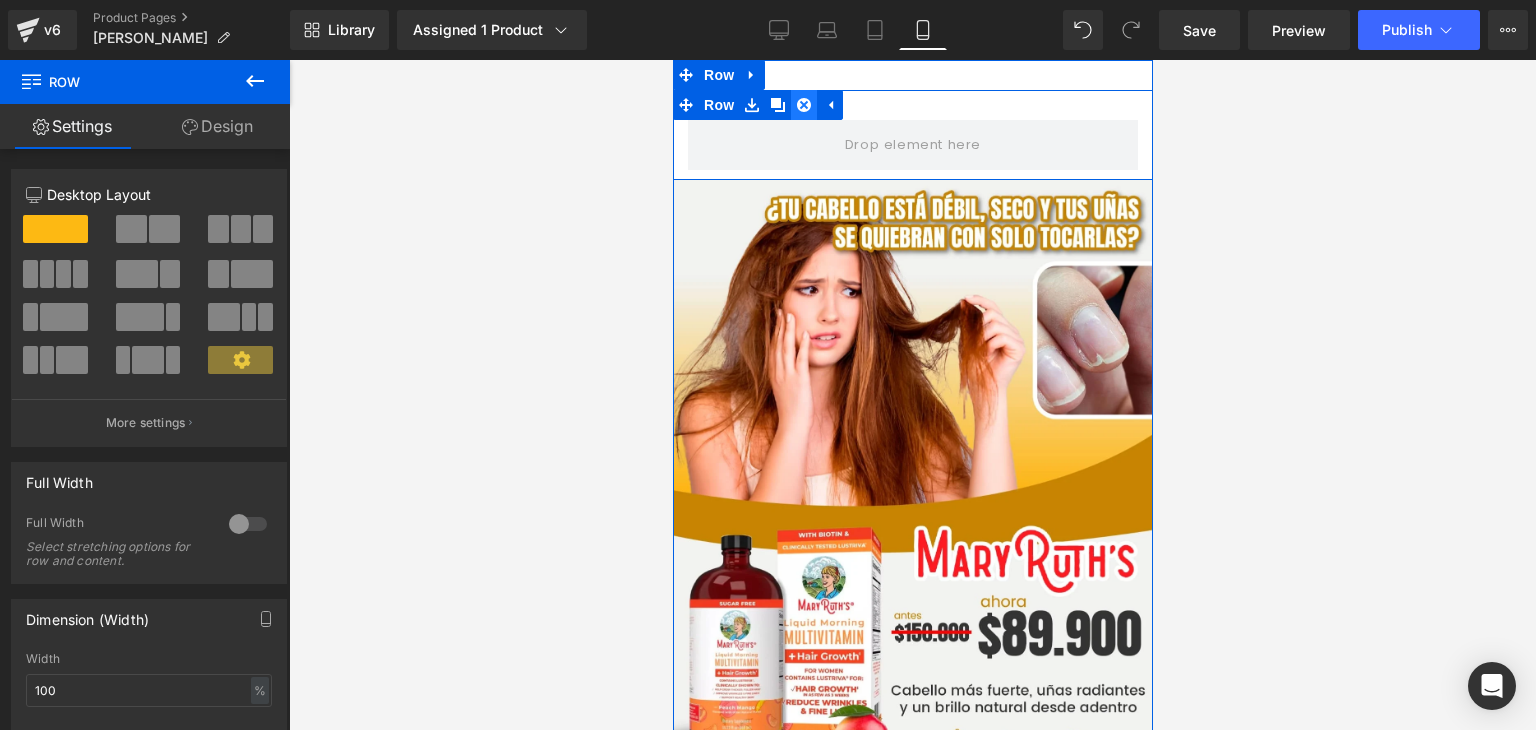 click at bounding box center (803, 105) 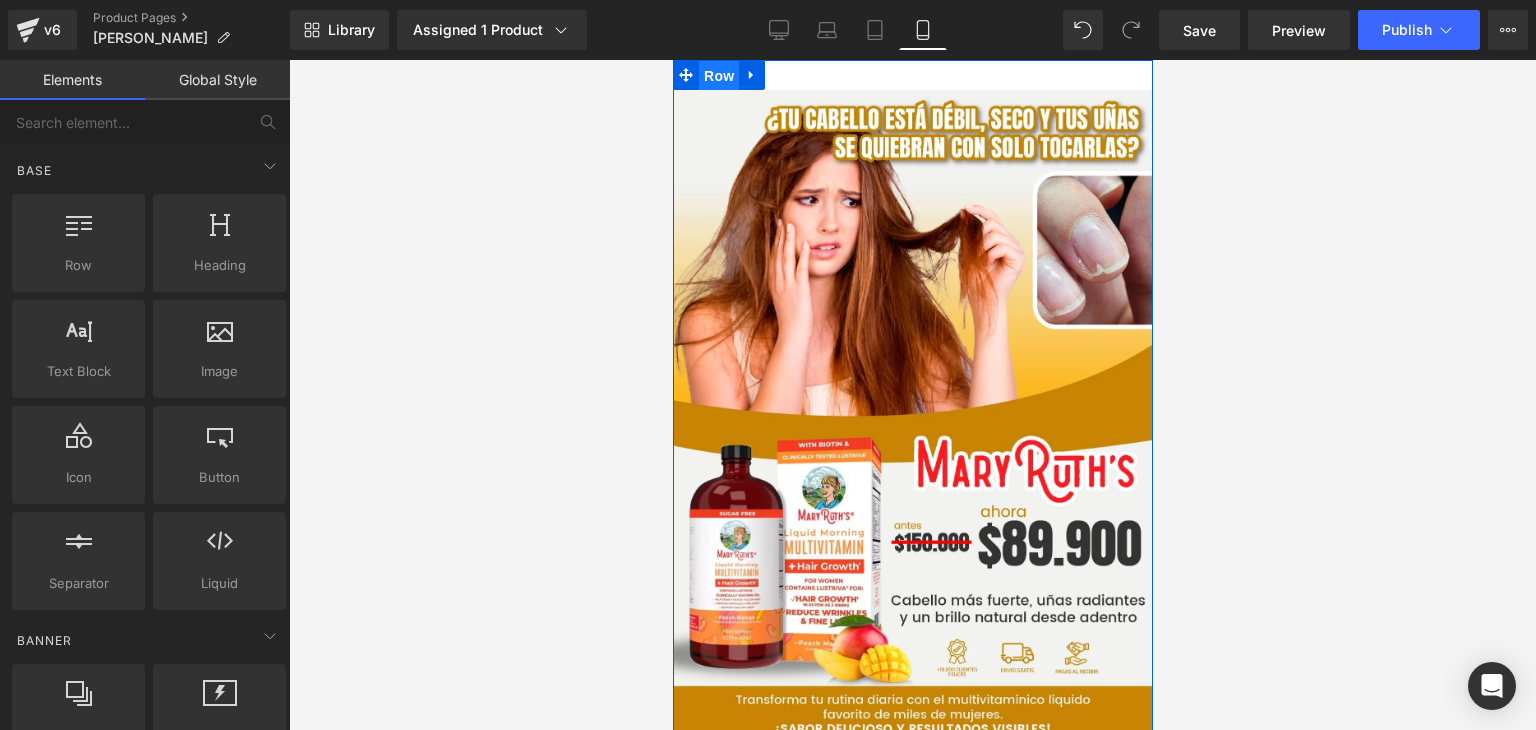 click on "Row" at bounding box center [718, 76] 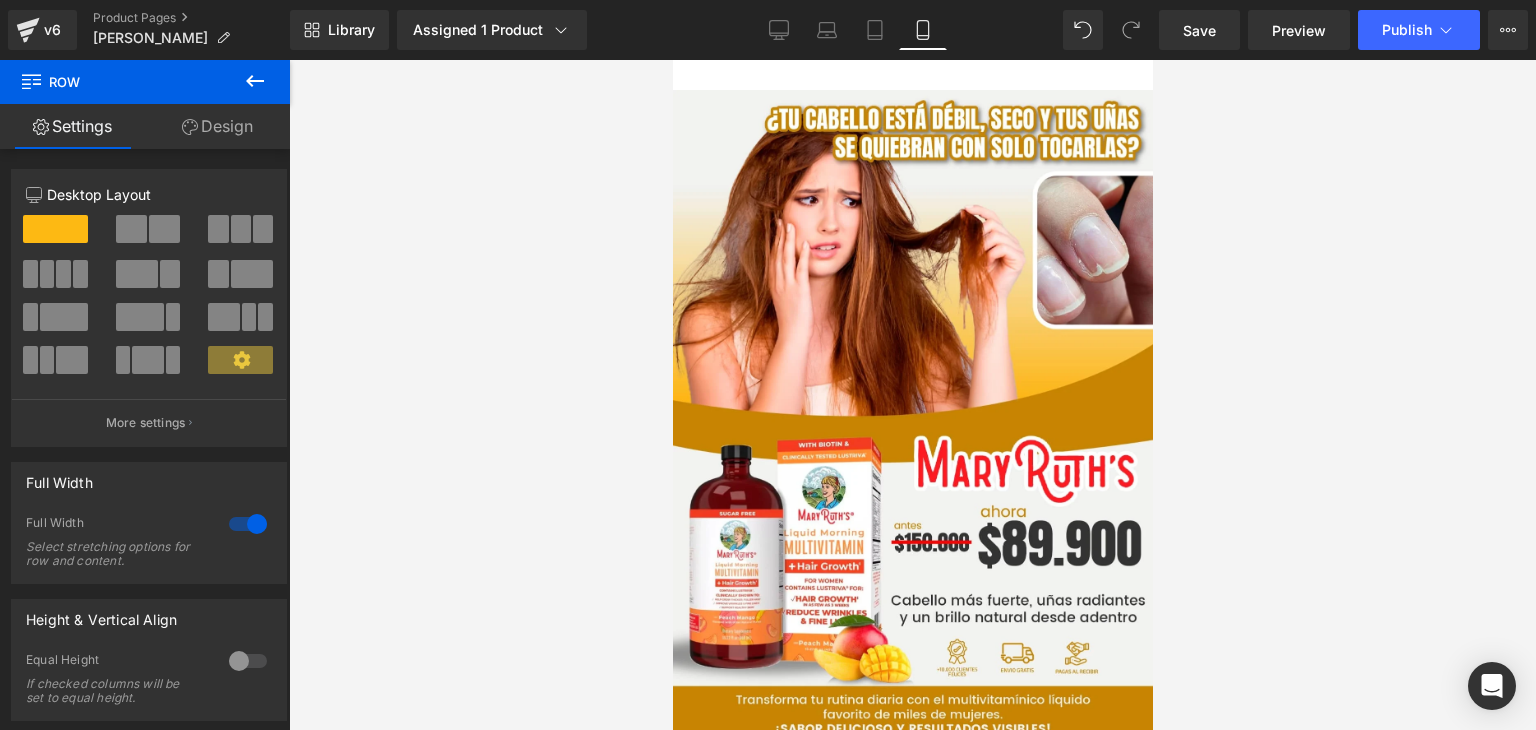 click 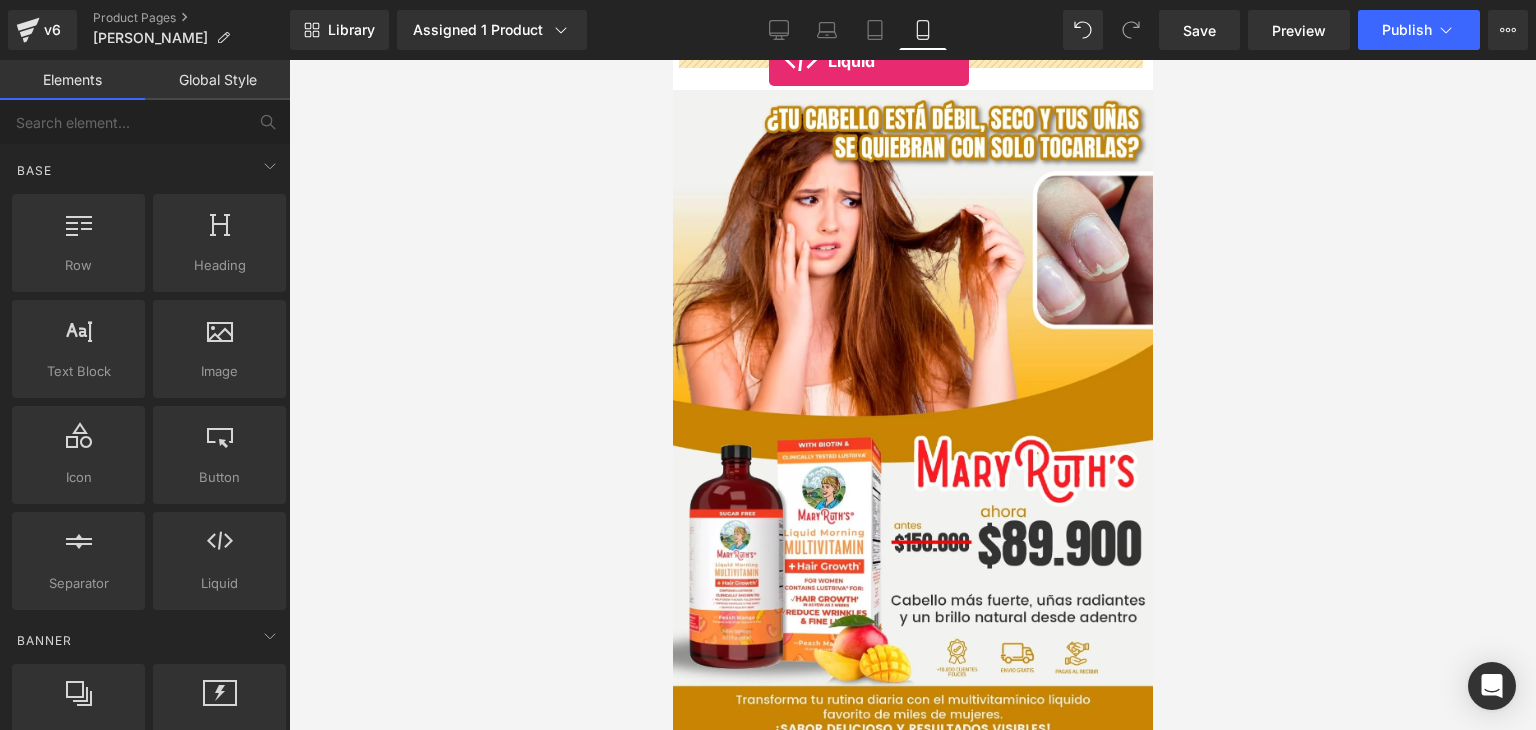 drag, startPoint x: 903, startPoint y: 617, endPoint x: 768, endPoint y: 61, distance: 572.1547 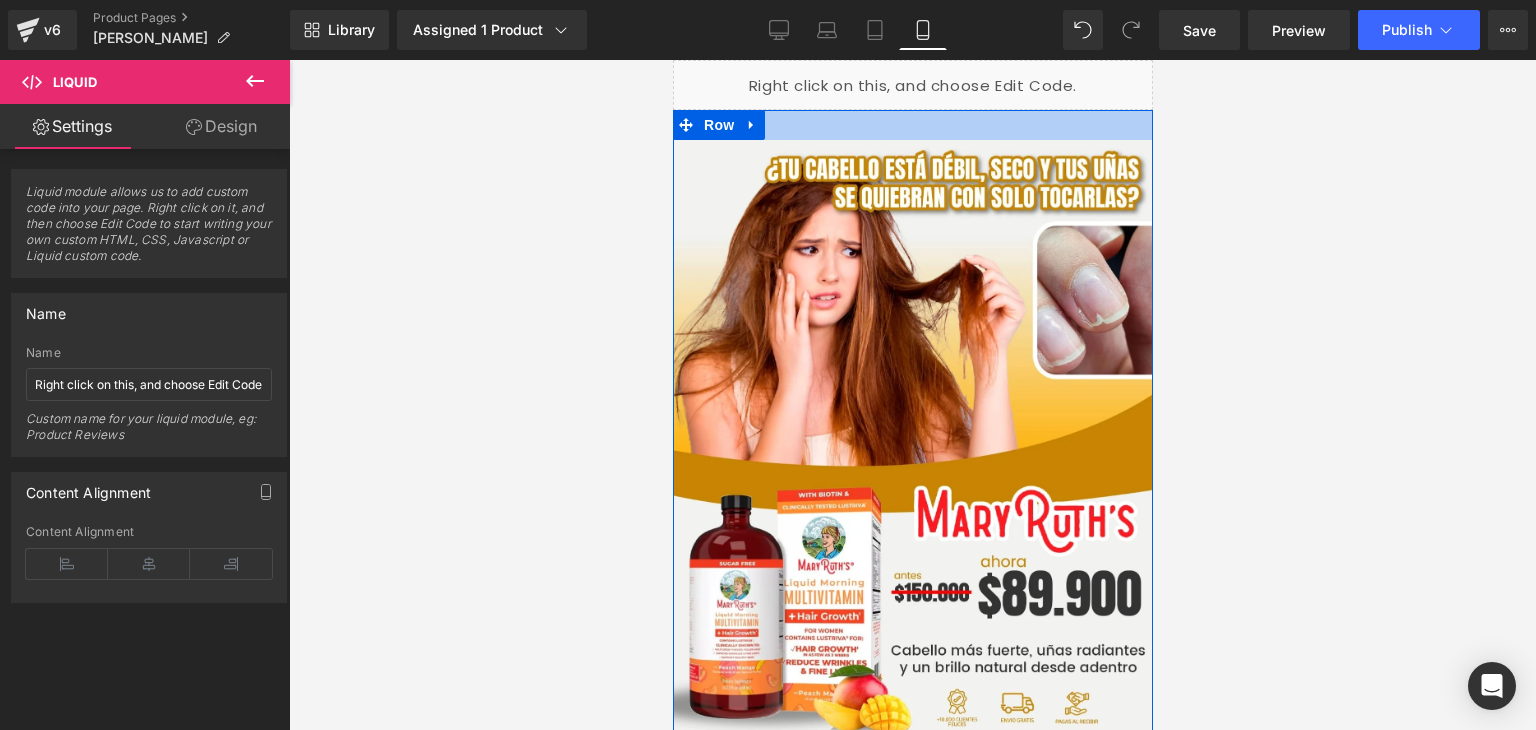 click at bounding box center (912, 125) 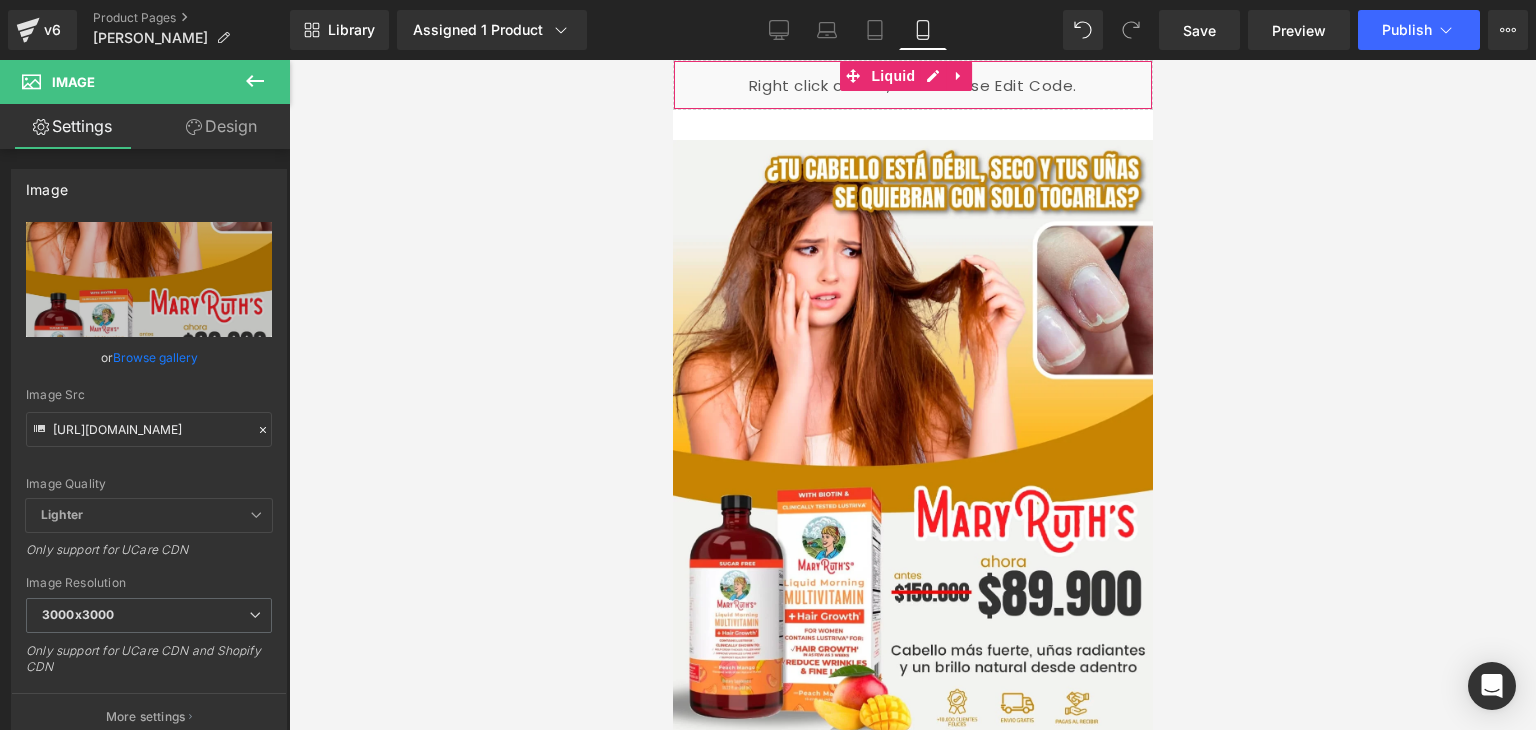 drag, startPoint x: 903, startPoint y: 141, endPoint x: 907, endPoint y: 103, distance: 38.209946 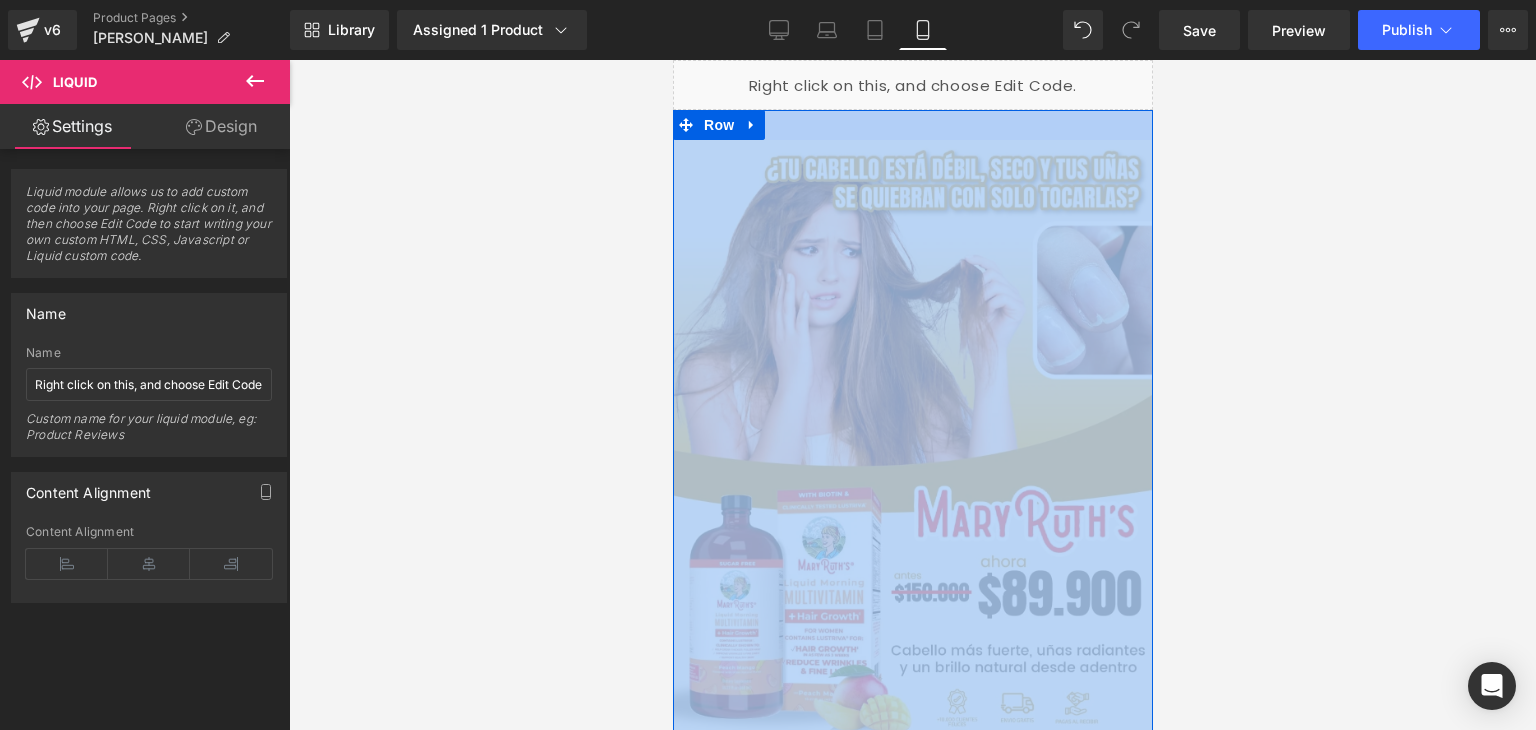 drag, startPoint x: 787, startPoint y: 81, endPoint x: 837, endPoint y: 128, distance: 68.622154 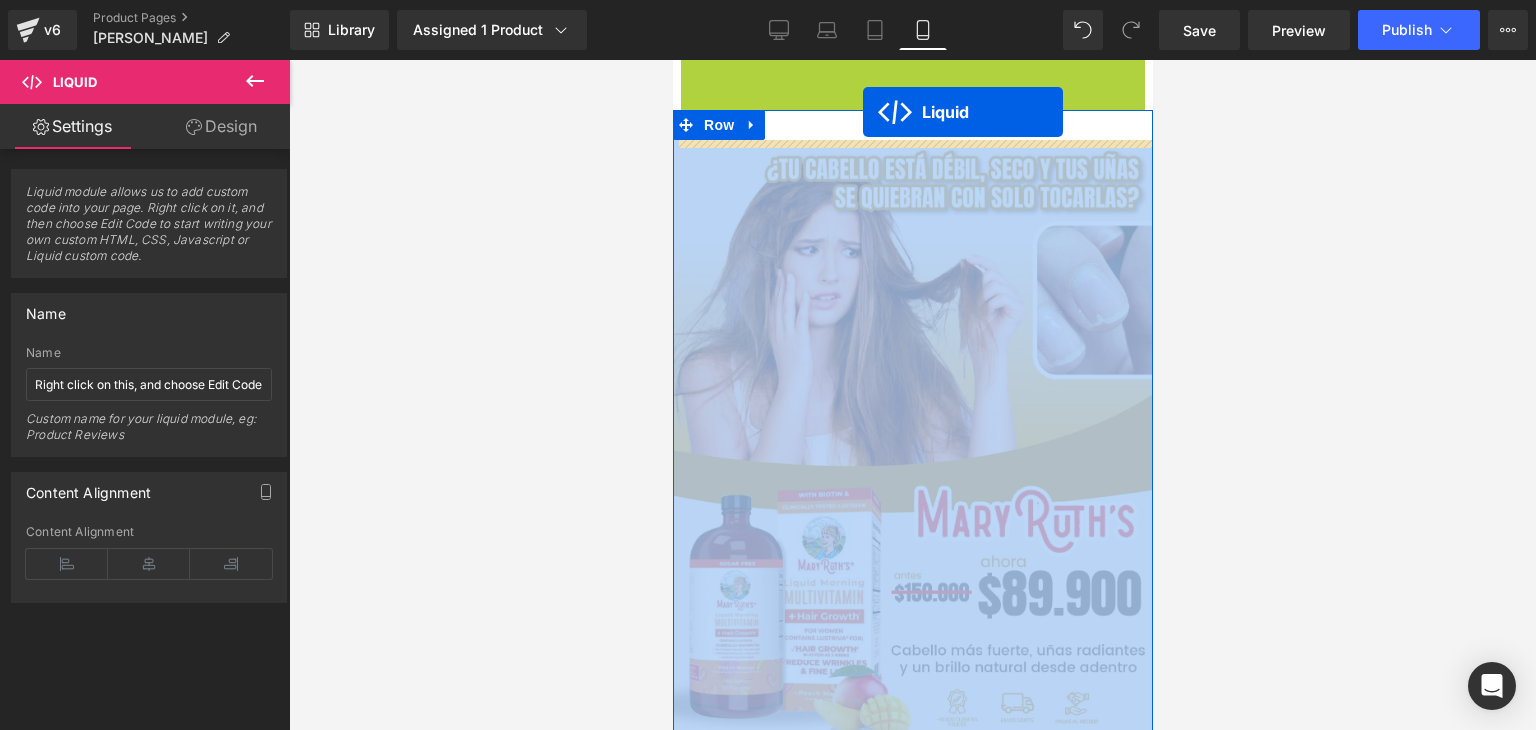 drag, startPoint x: 855, startPoint y: 73, endPoint x: 862, endPoint y: 112, distance: 39.623226 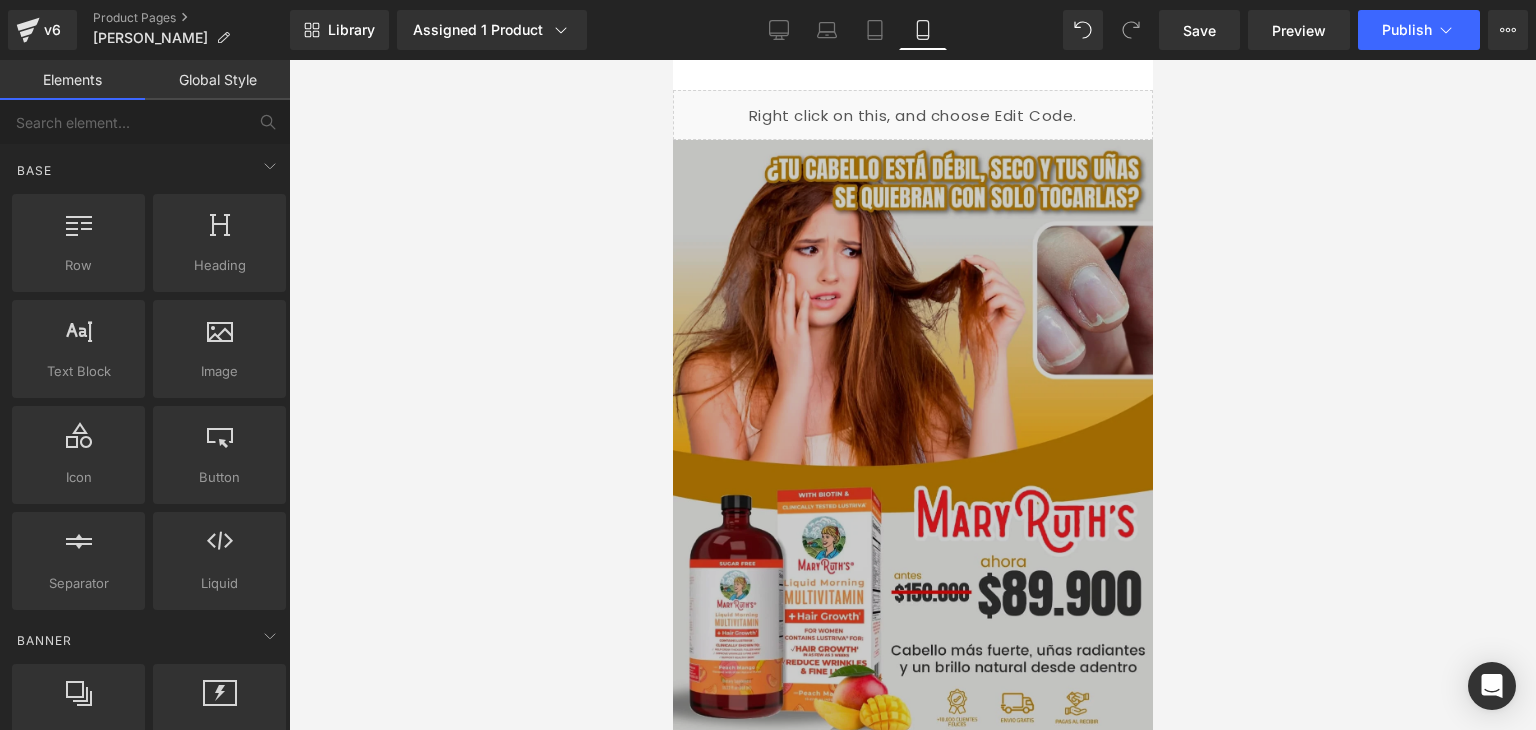 click at bounding box center (912, 395) 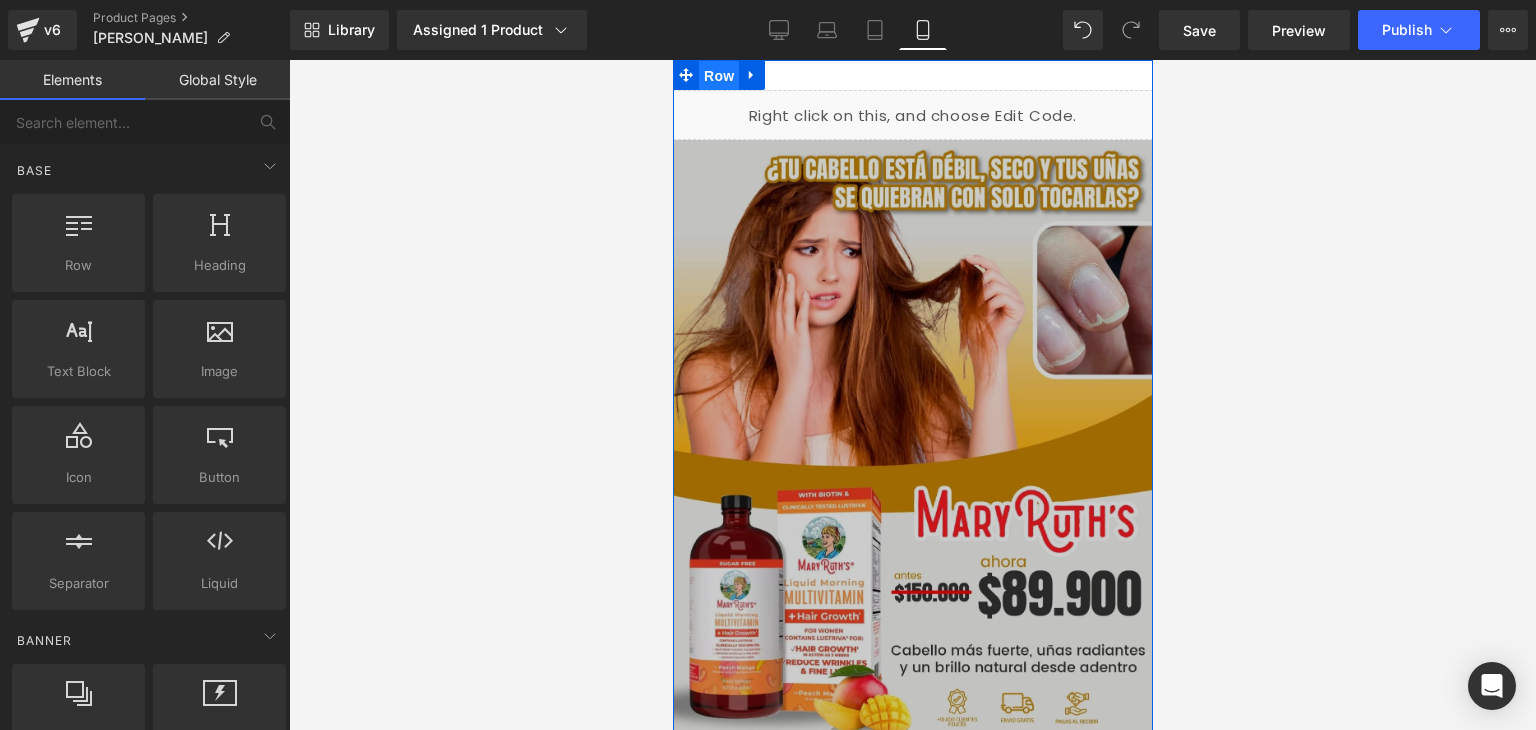 click on "Row" at bounding box center (718, 76) 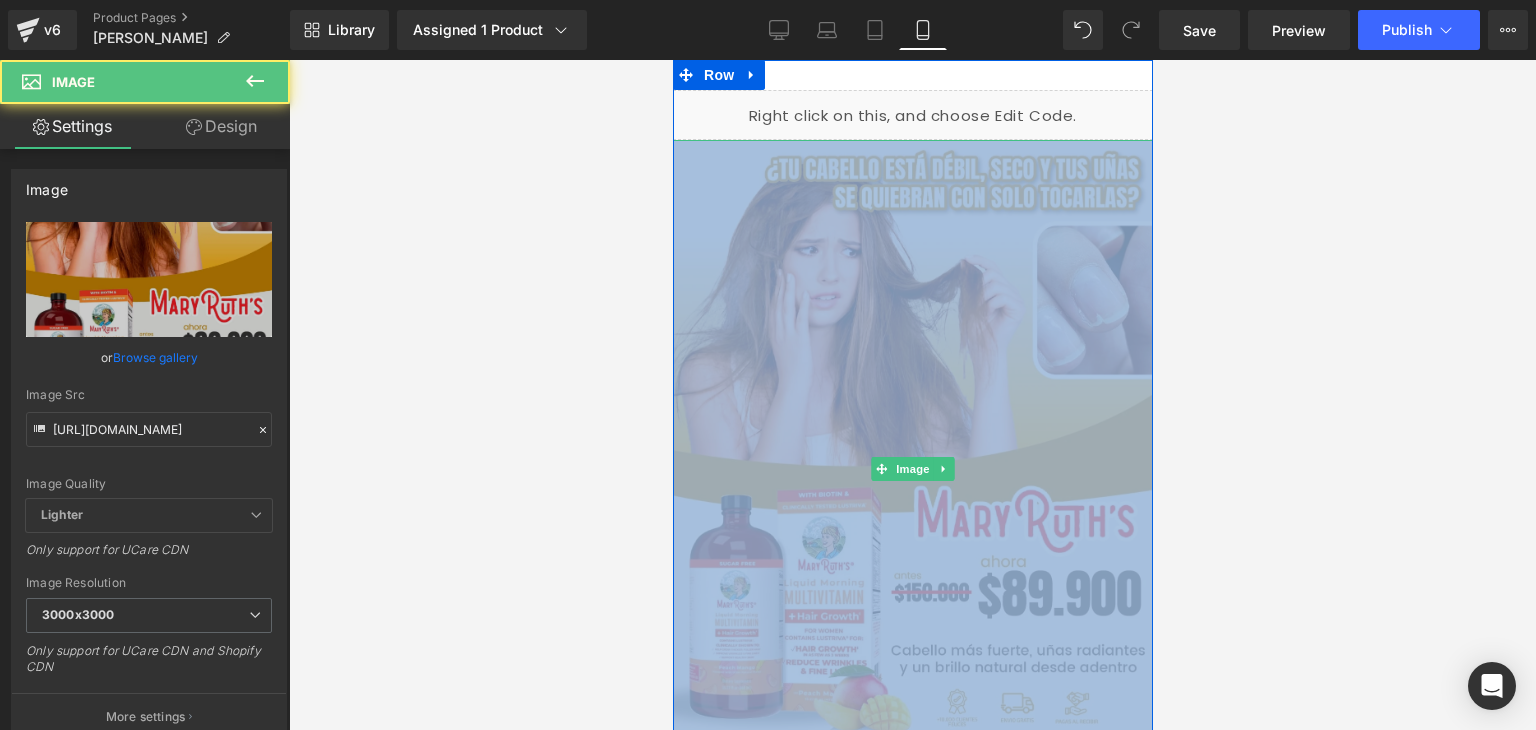 click at bounding box center (912, 469) 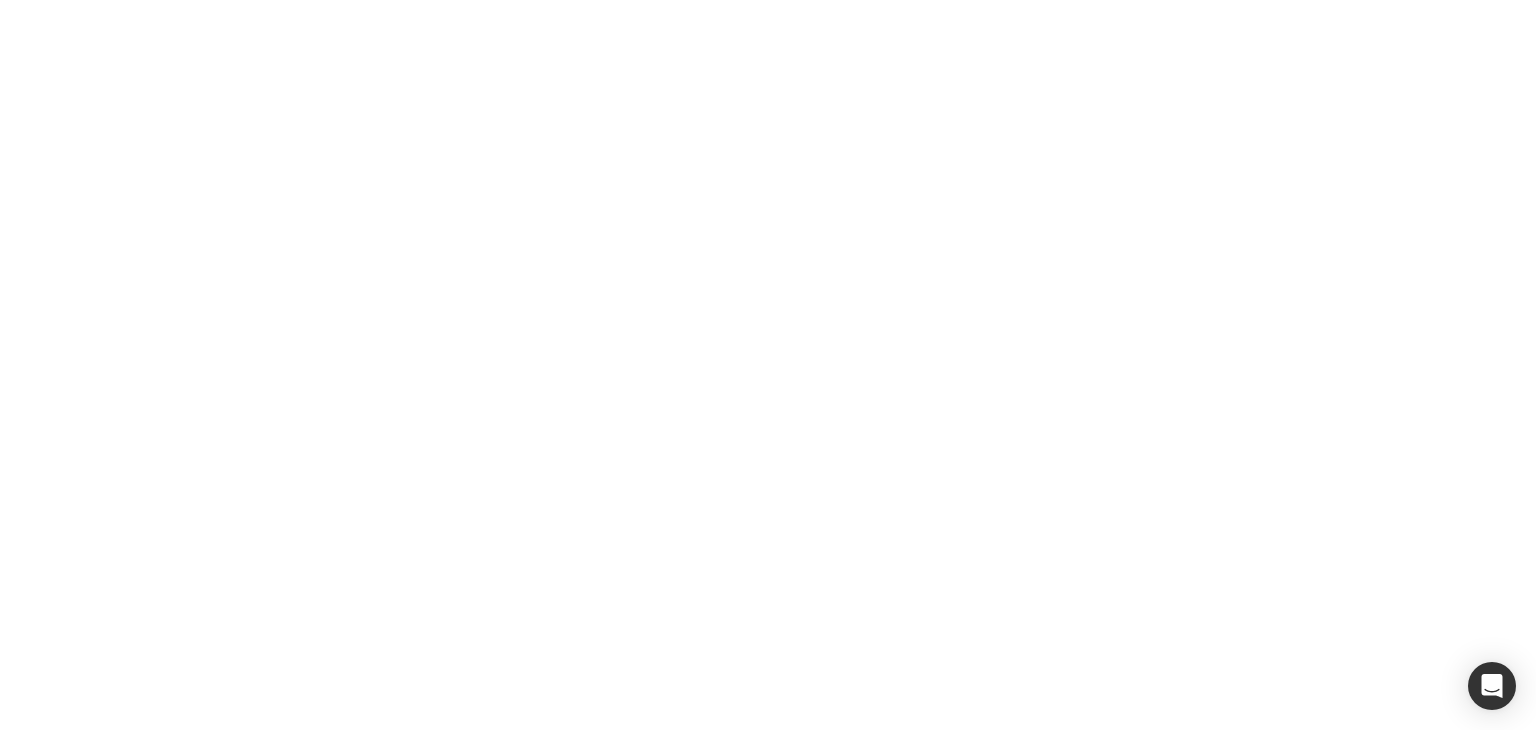scroll, scrollTop: 0, scrollLeft: 0, axis: both 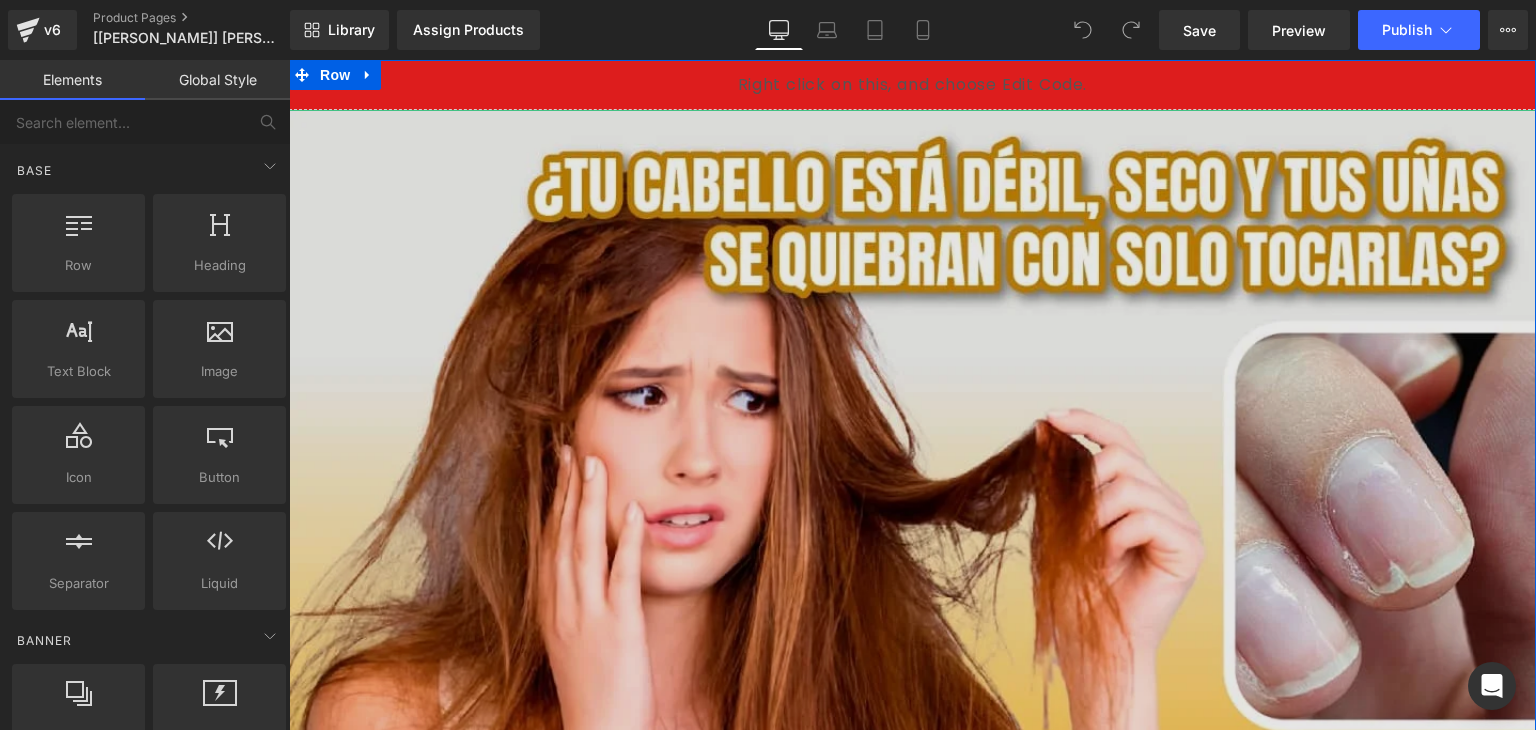 click at bounding box center [912, 965] 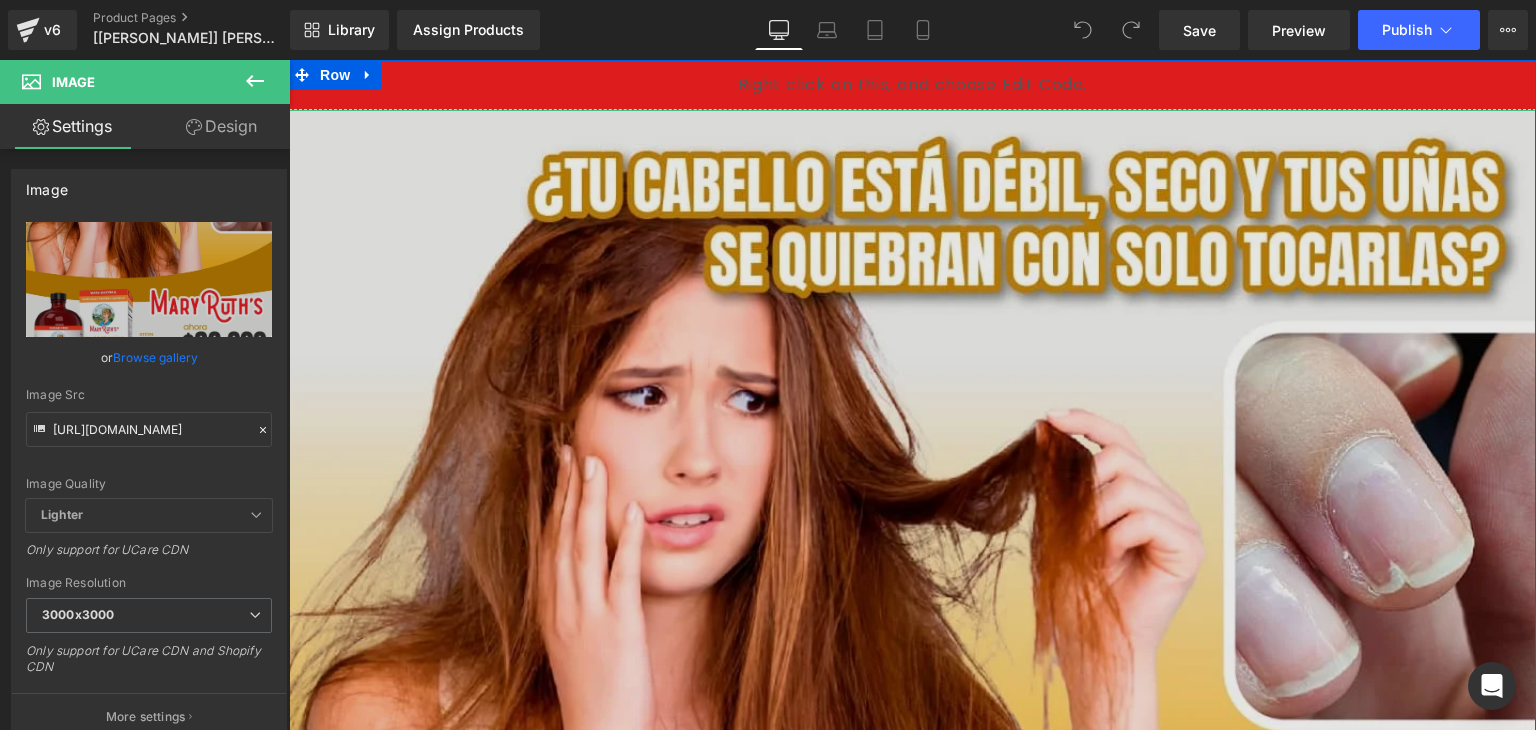 click at bounding box center [912, 965] 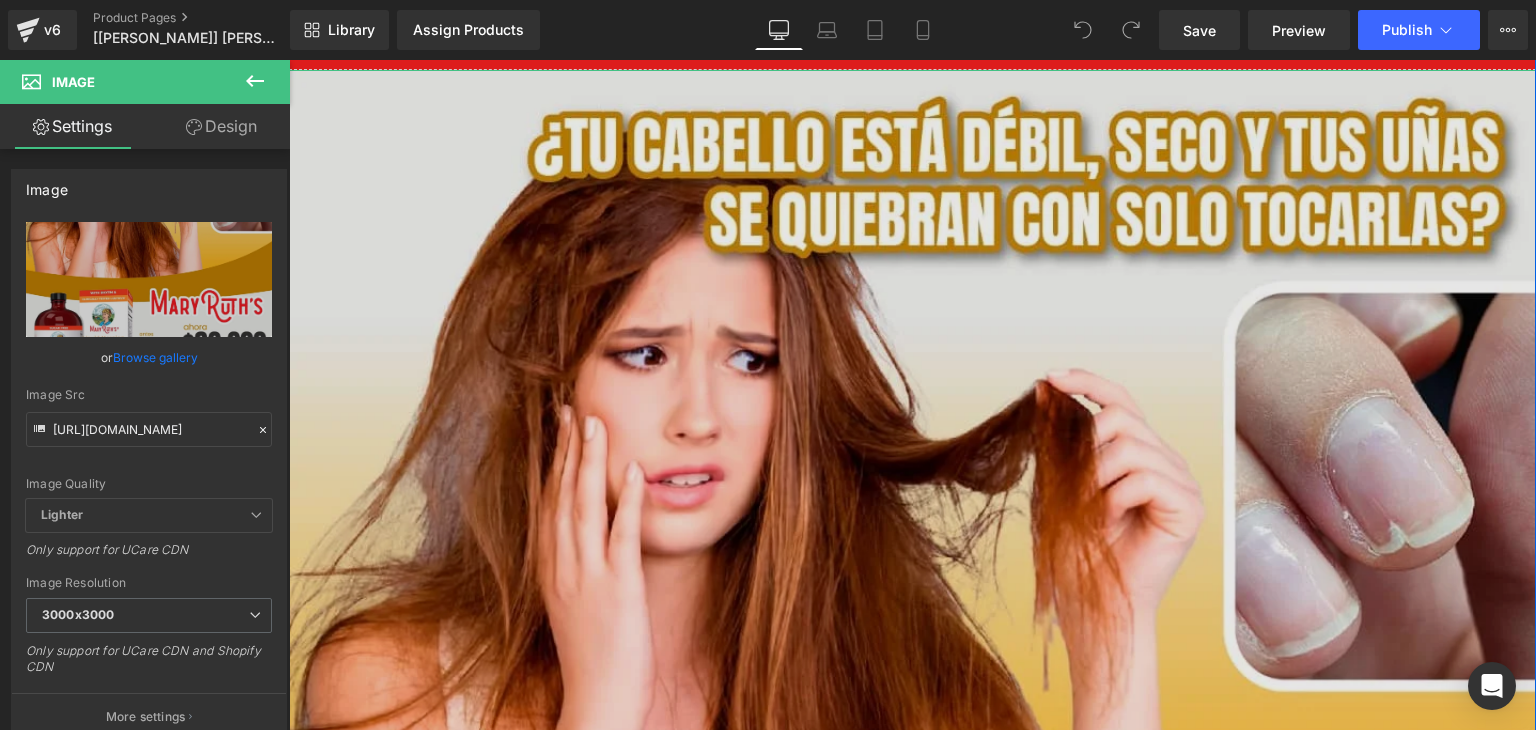 scroll, scrollTop: 46, scrollLeft: 0, axis: vertical 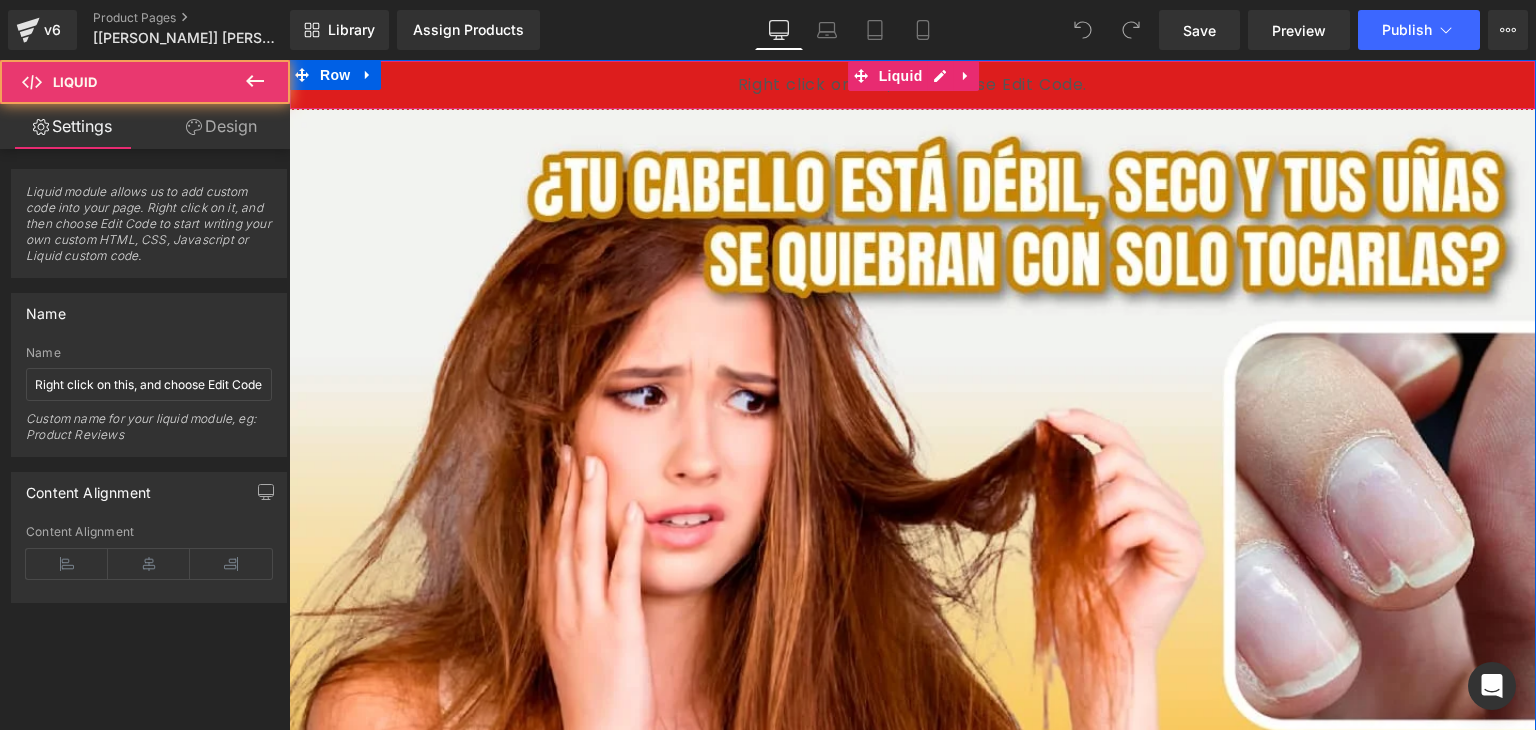 click on "Liquid" at bounding box center (912, 85) 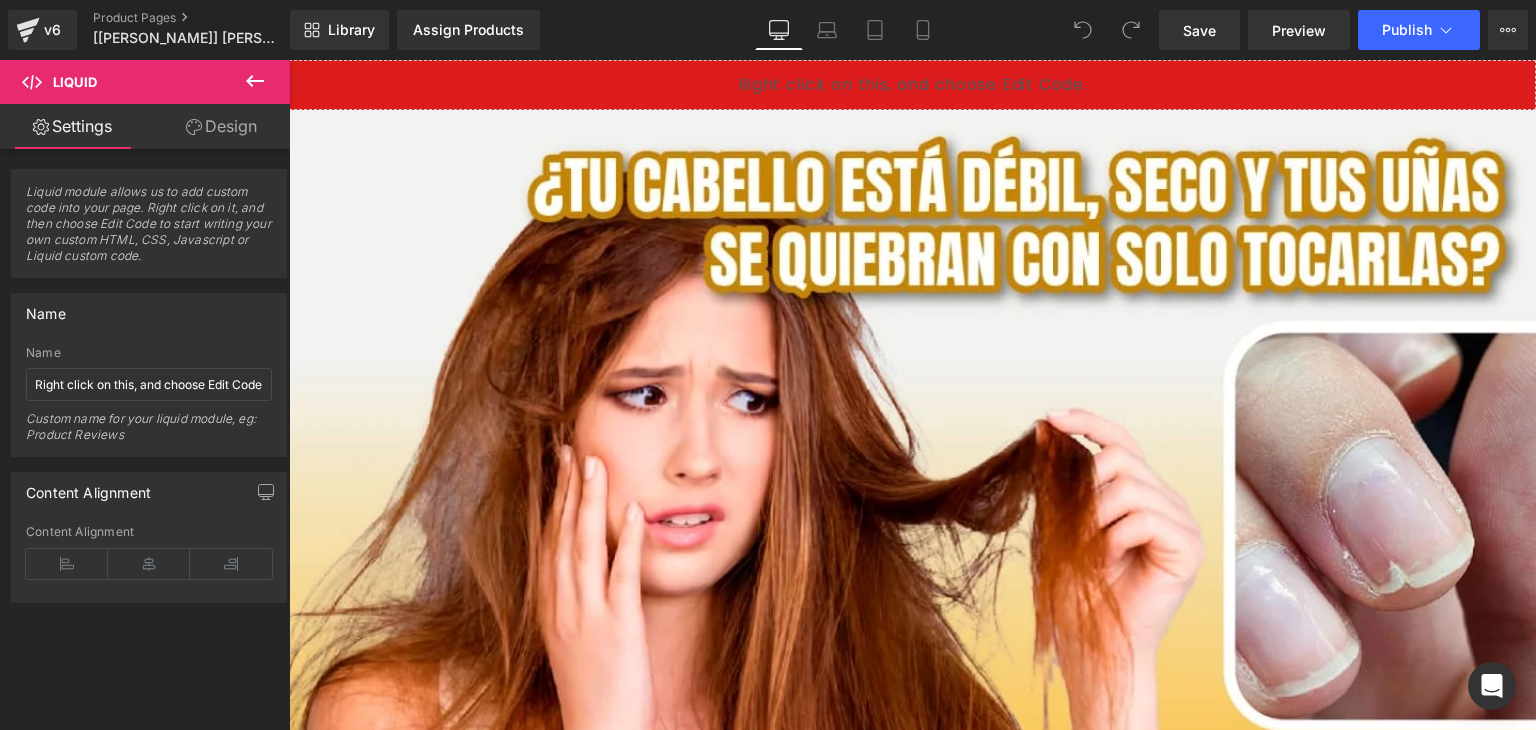 click 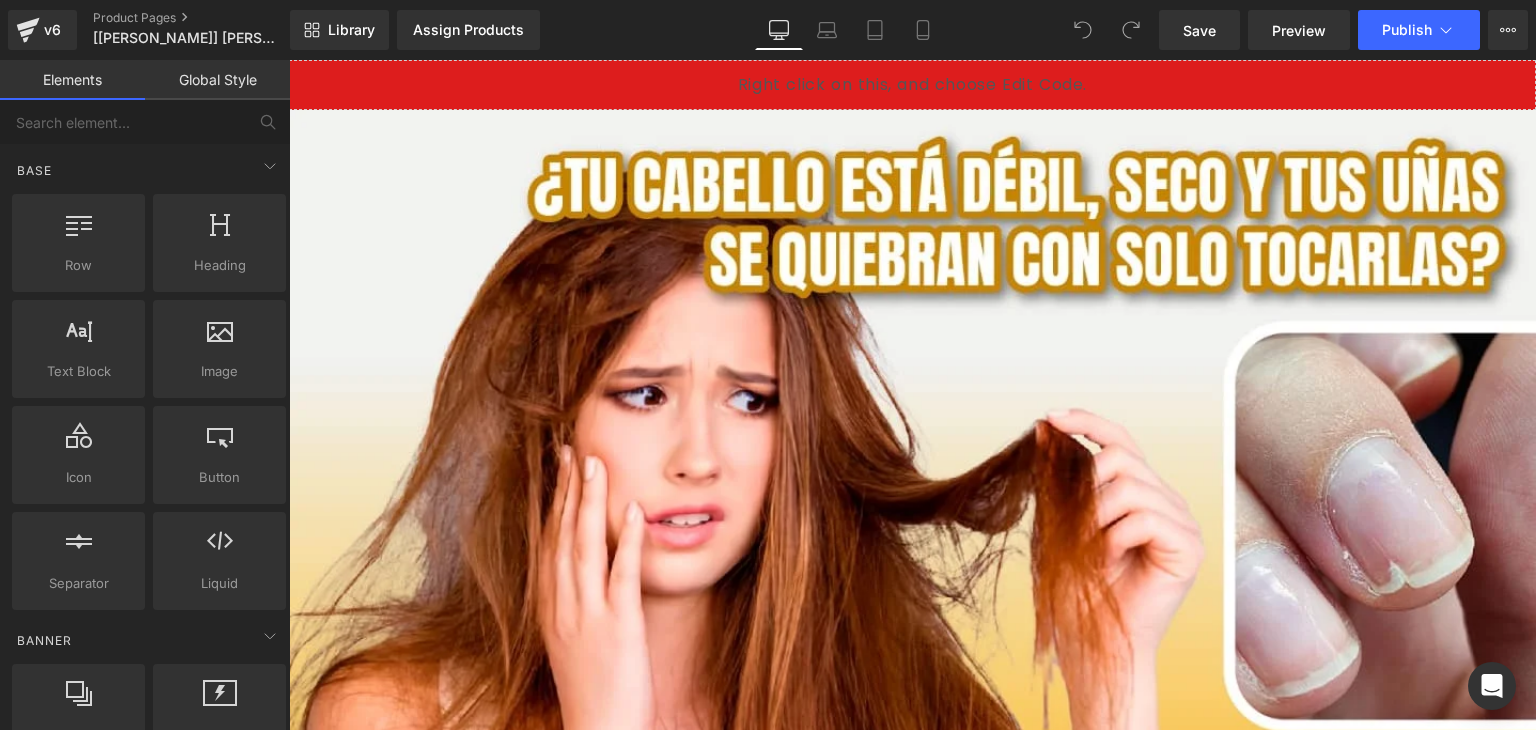 click on "Banner Parallax  banner, slideshow, hero, image, cover, parallax, effect Hero Banner  banners, slideshows, heros, images, covers, parallaxes, backgrounds" 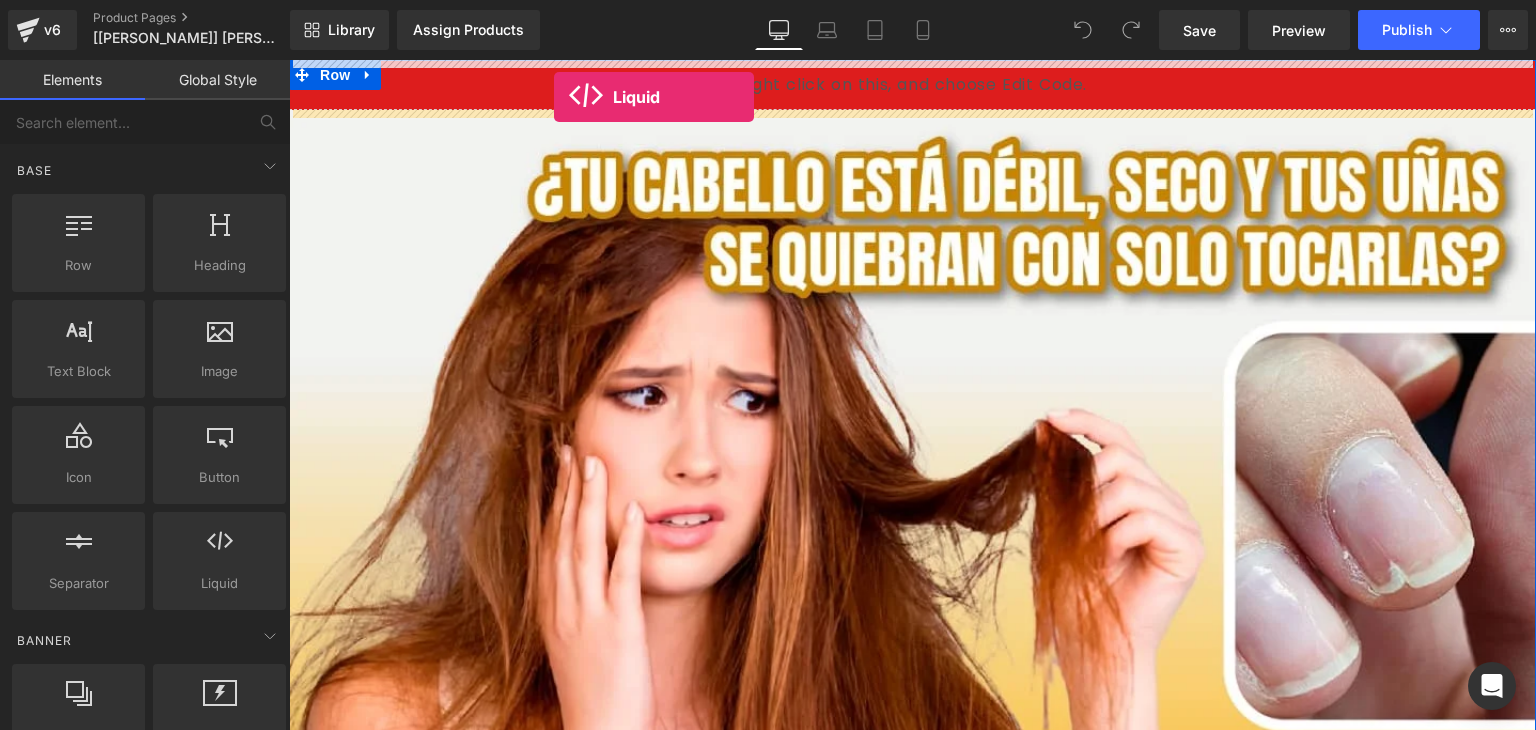 drag, startPoint x: 489, startPoint y: 657, endPoint x: 554, endPoint y: 97, distance: 563.7597 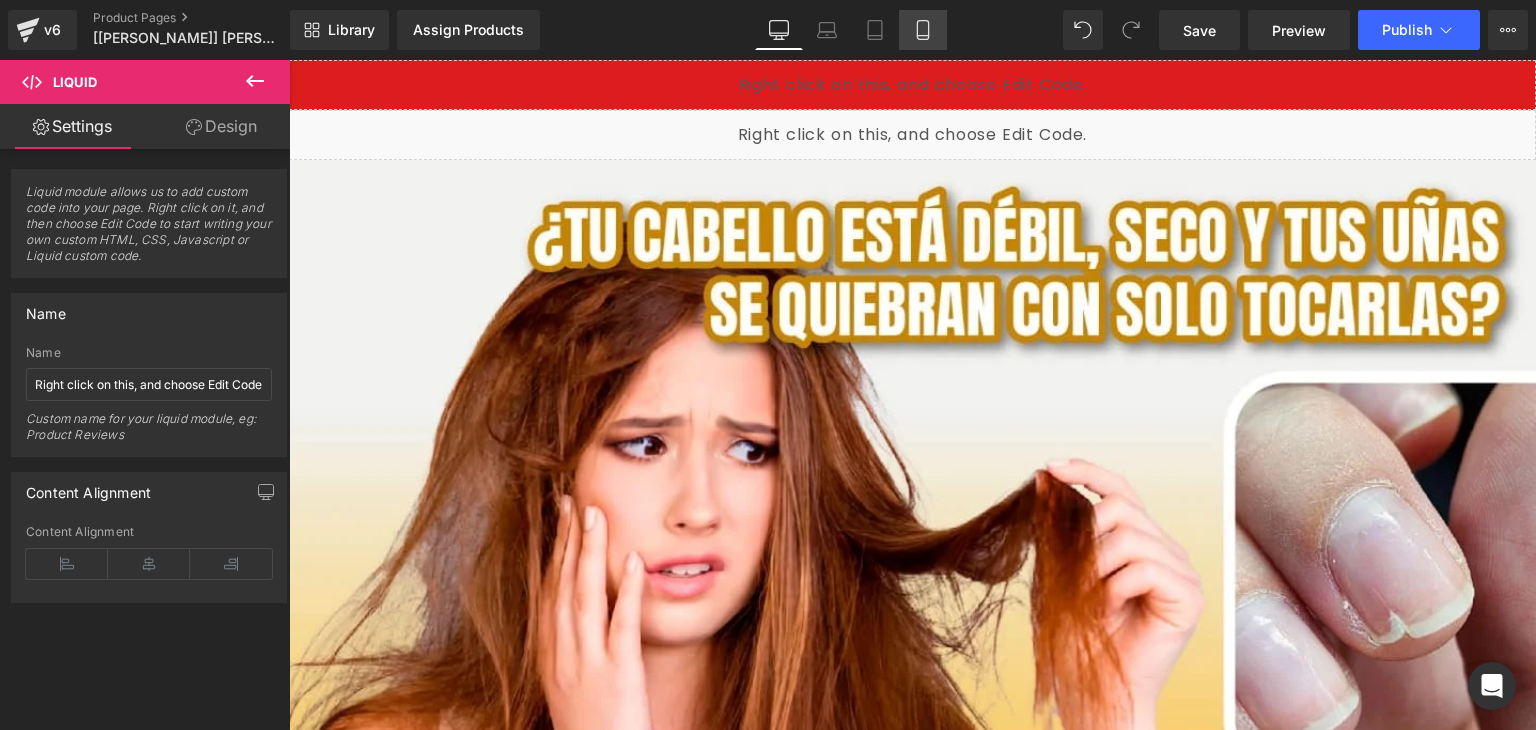 click on "Mobile" at bounding box center (923, 30) 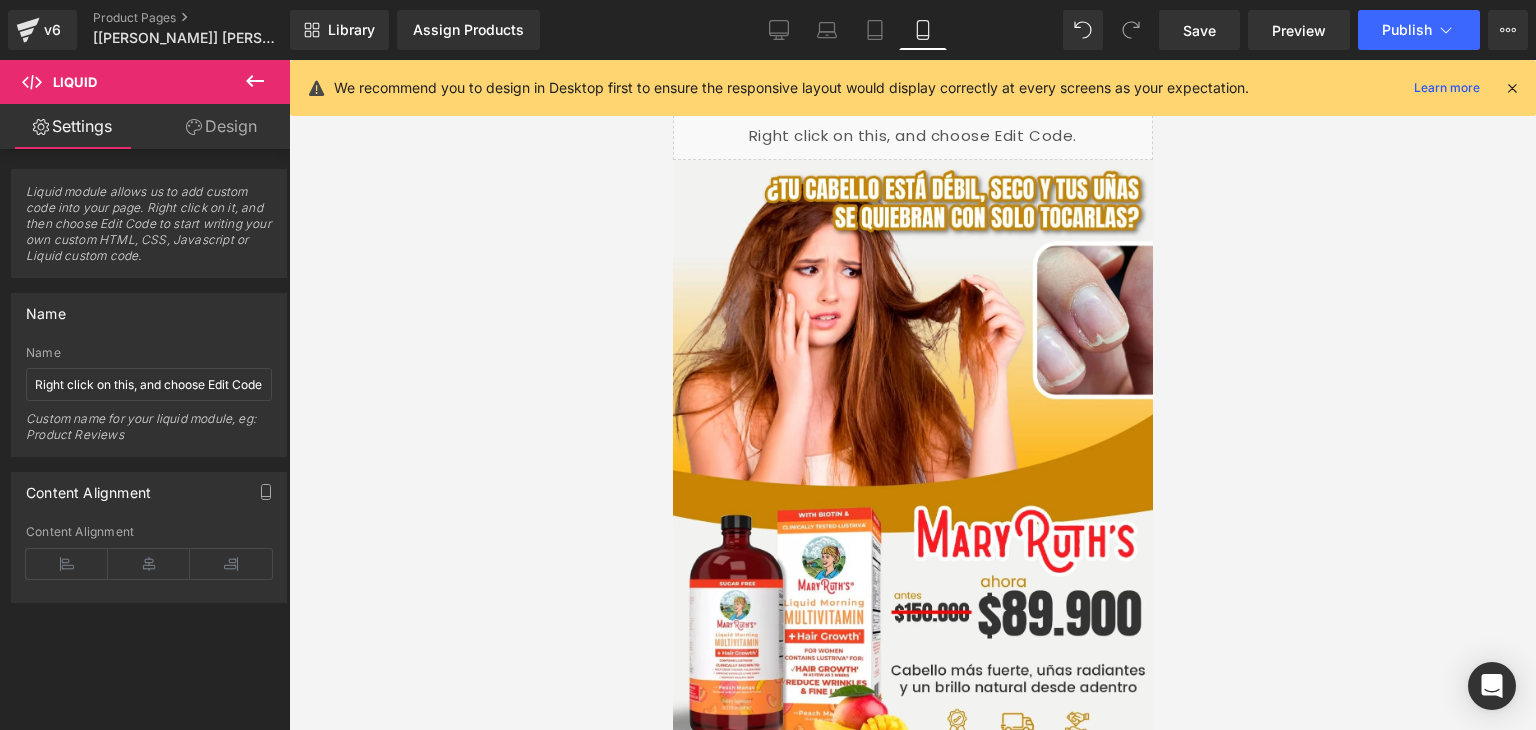 click at bounding box center [1512, 88] 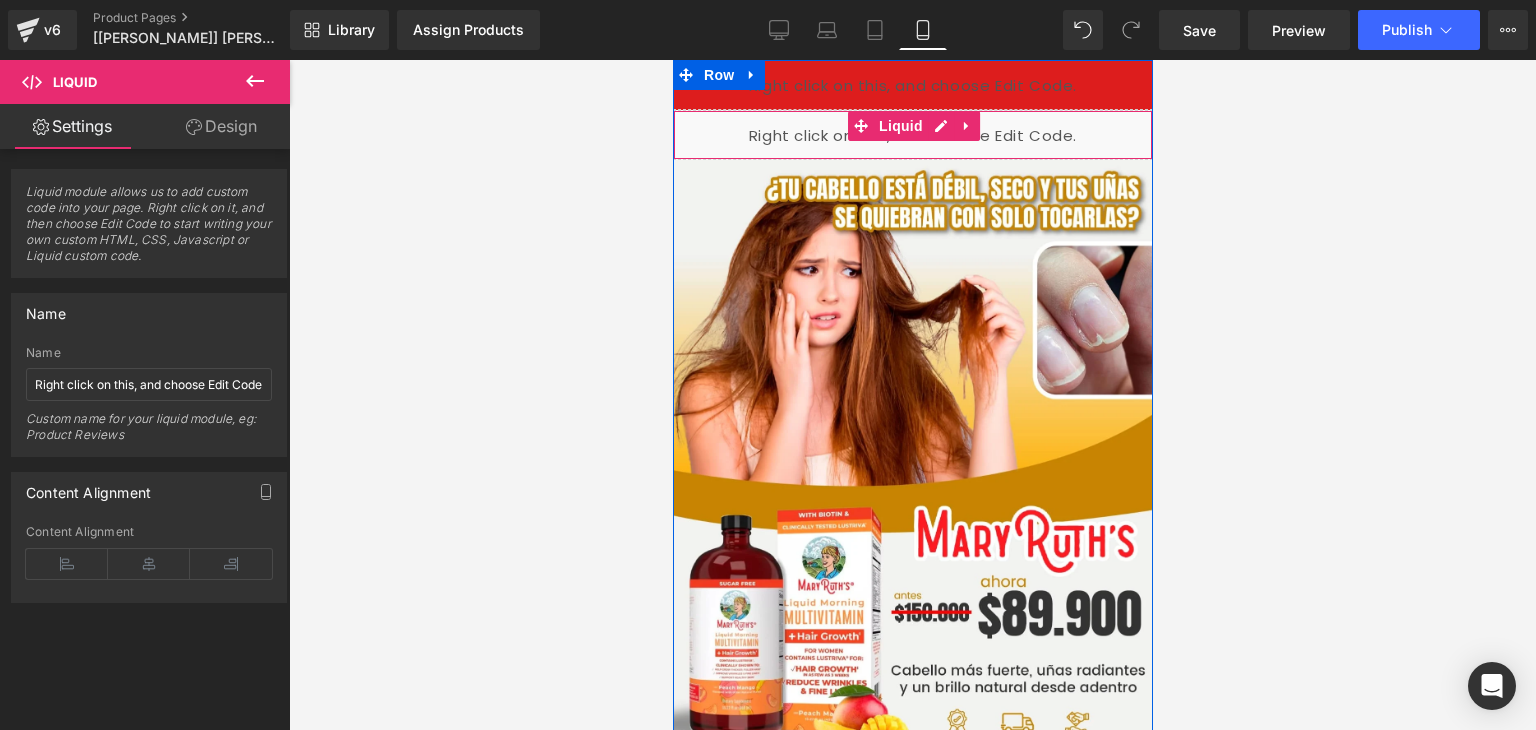 click on "Liquid" at bounding box center (912, 135) 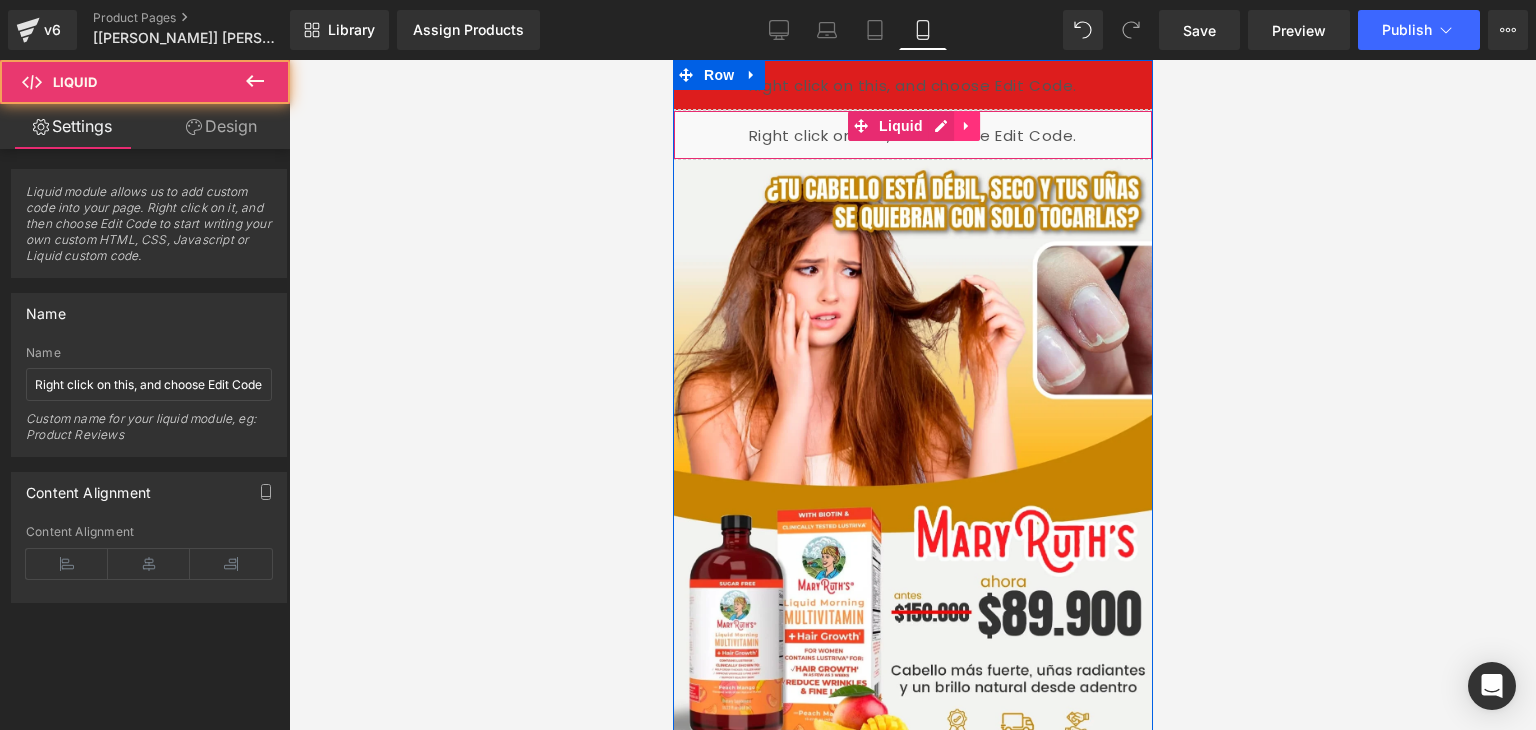 click 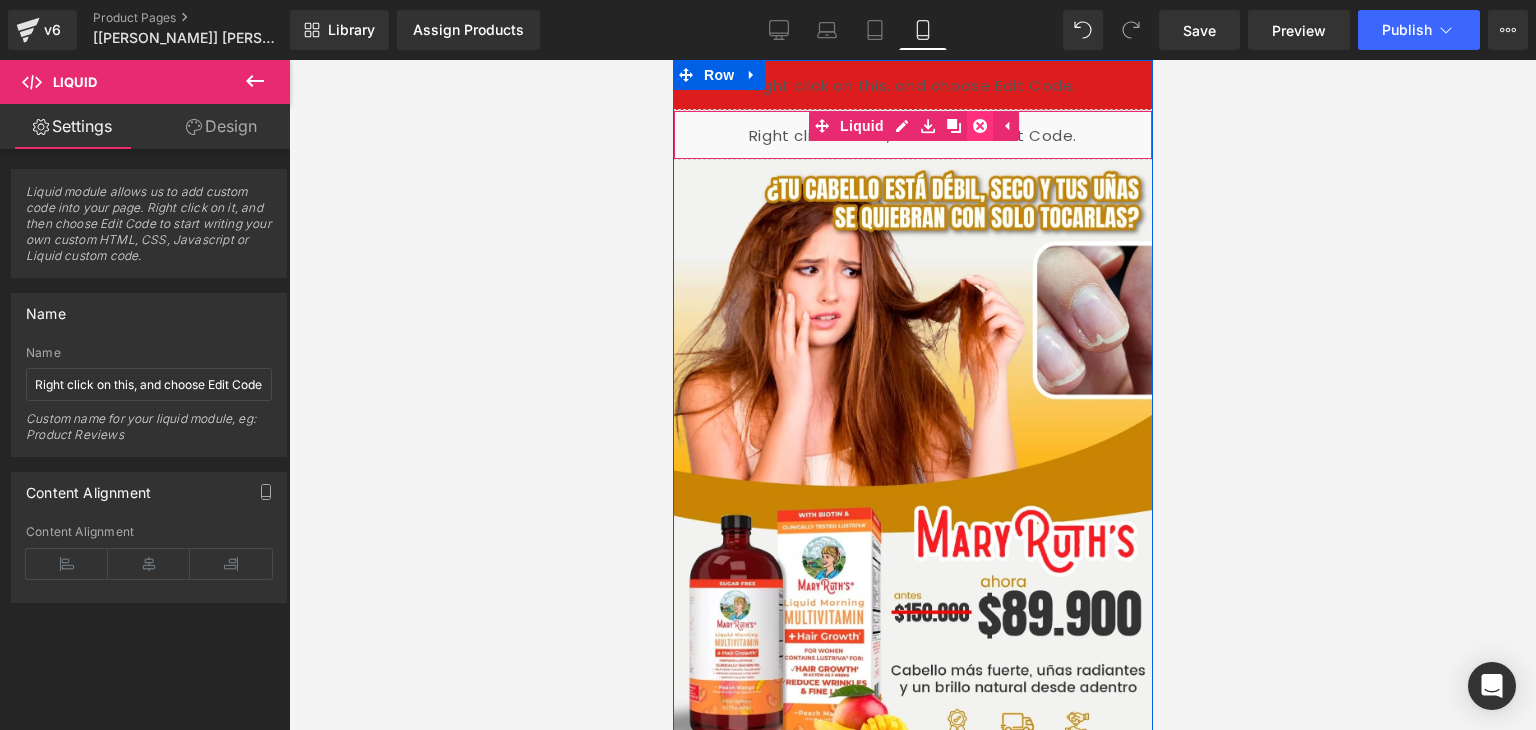 click 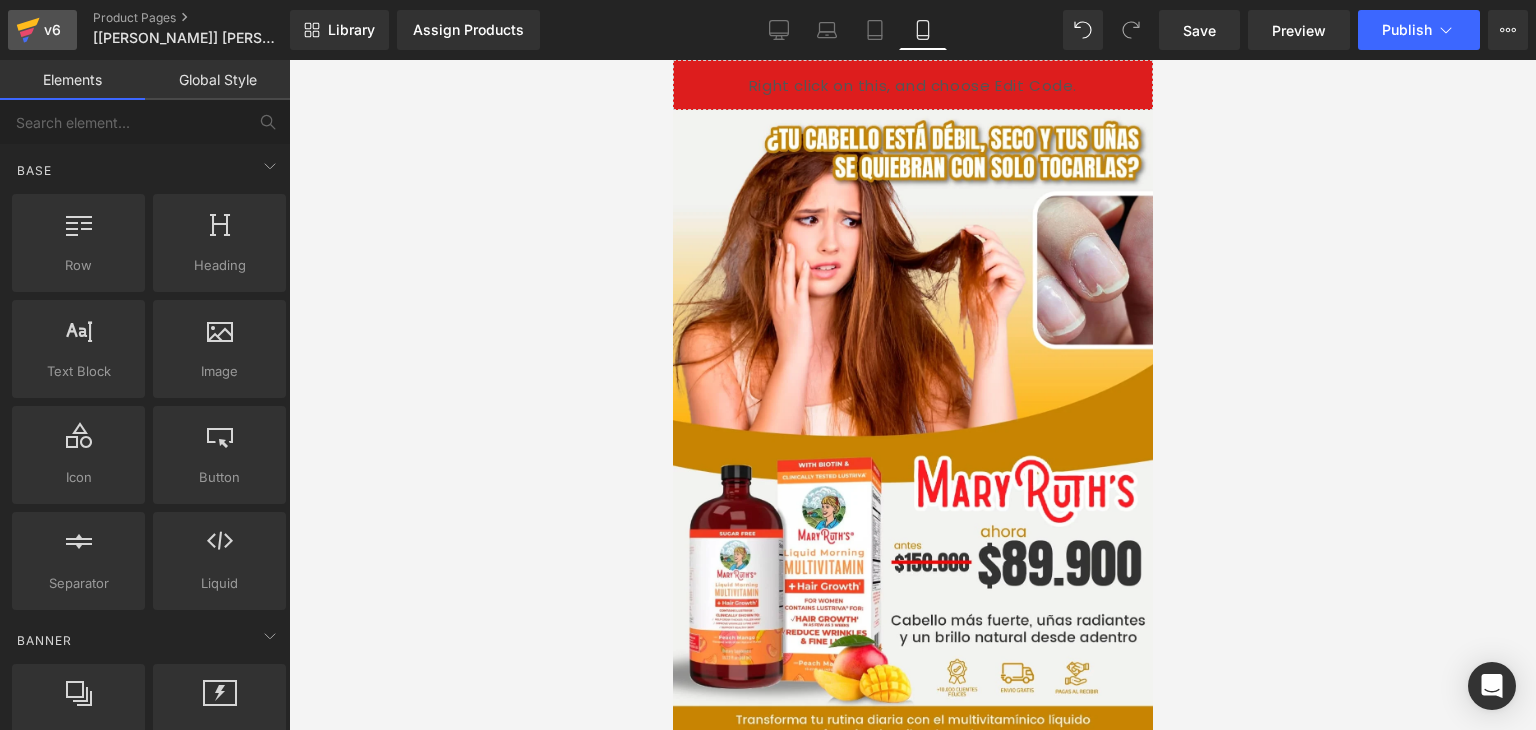 click 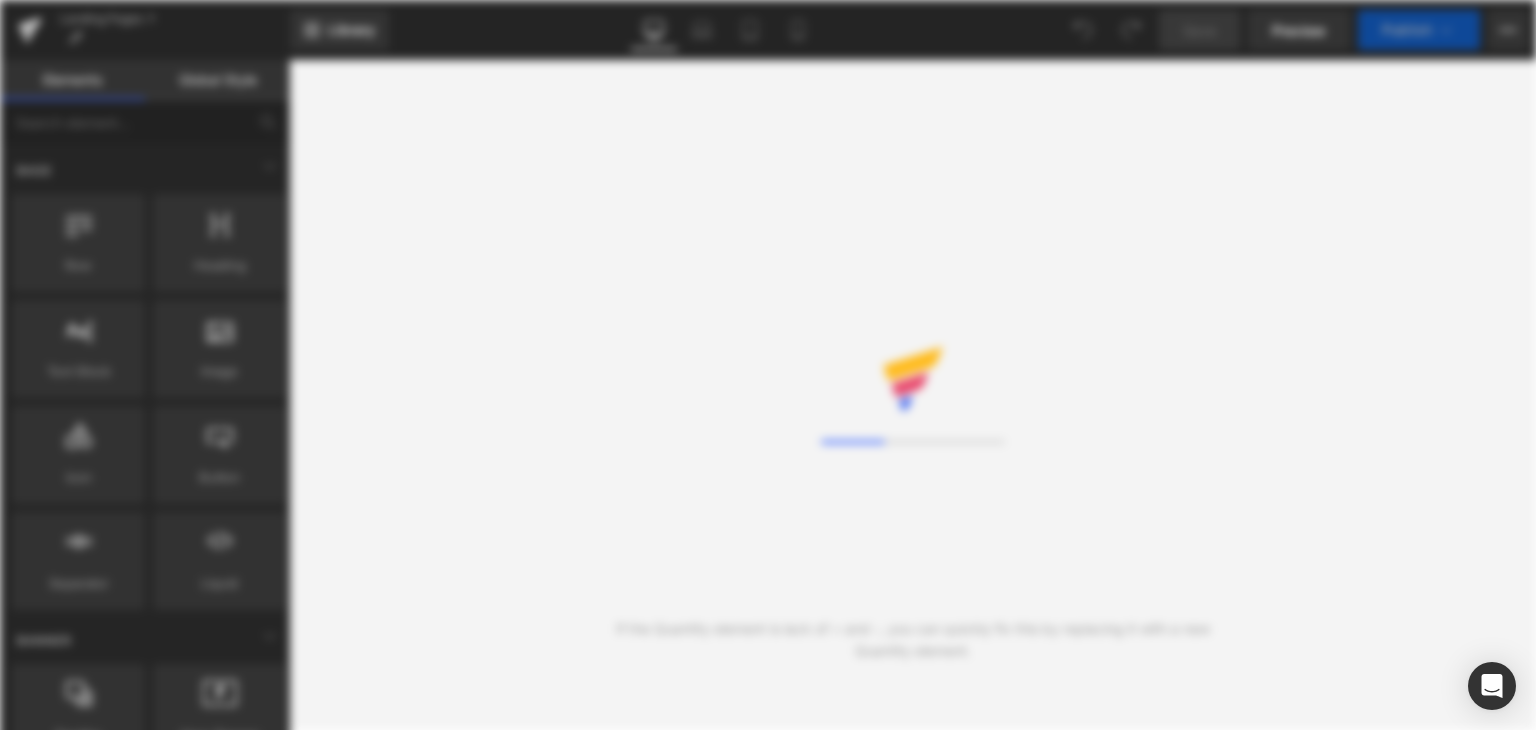 scroll, scrollTop: 0, scrollLeft: 0, axis: both 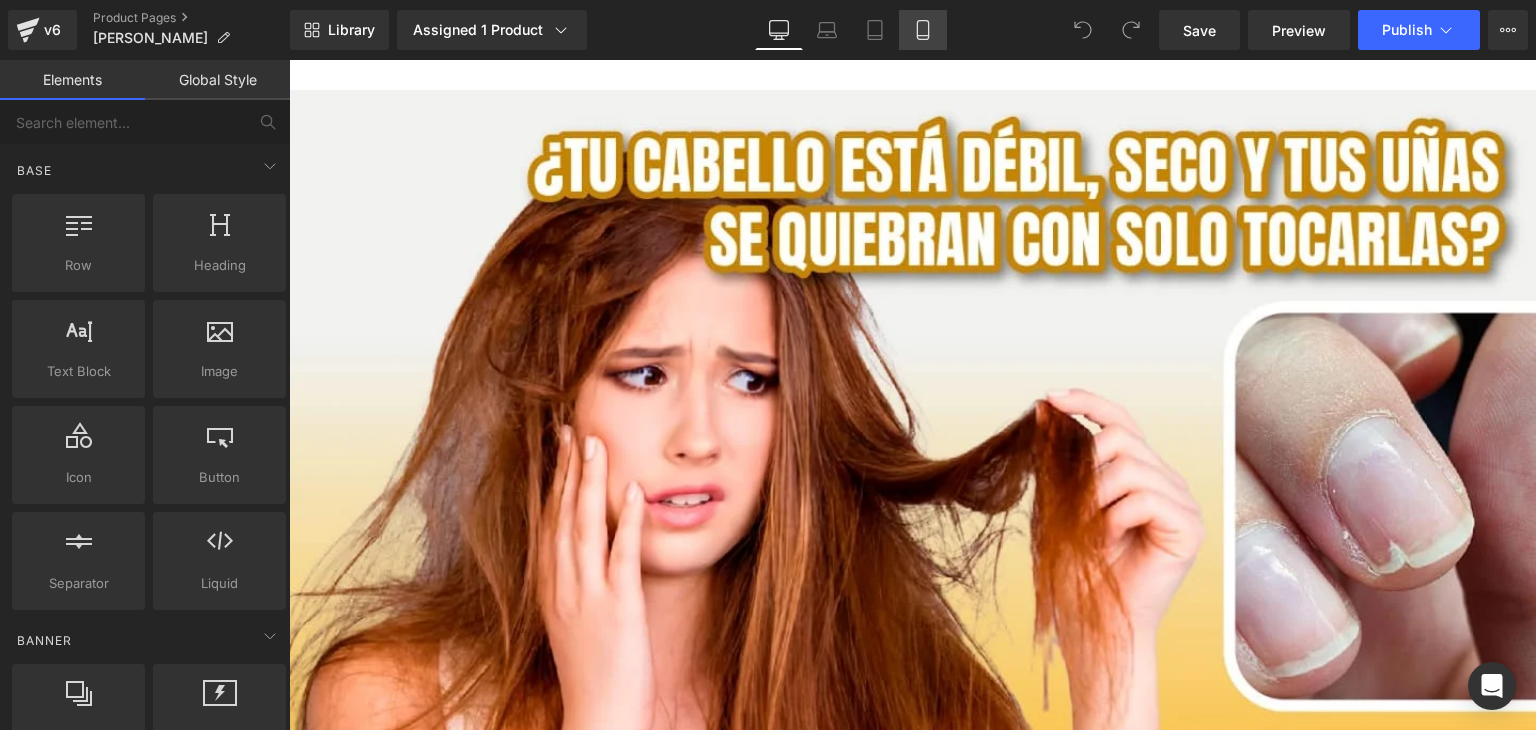 click 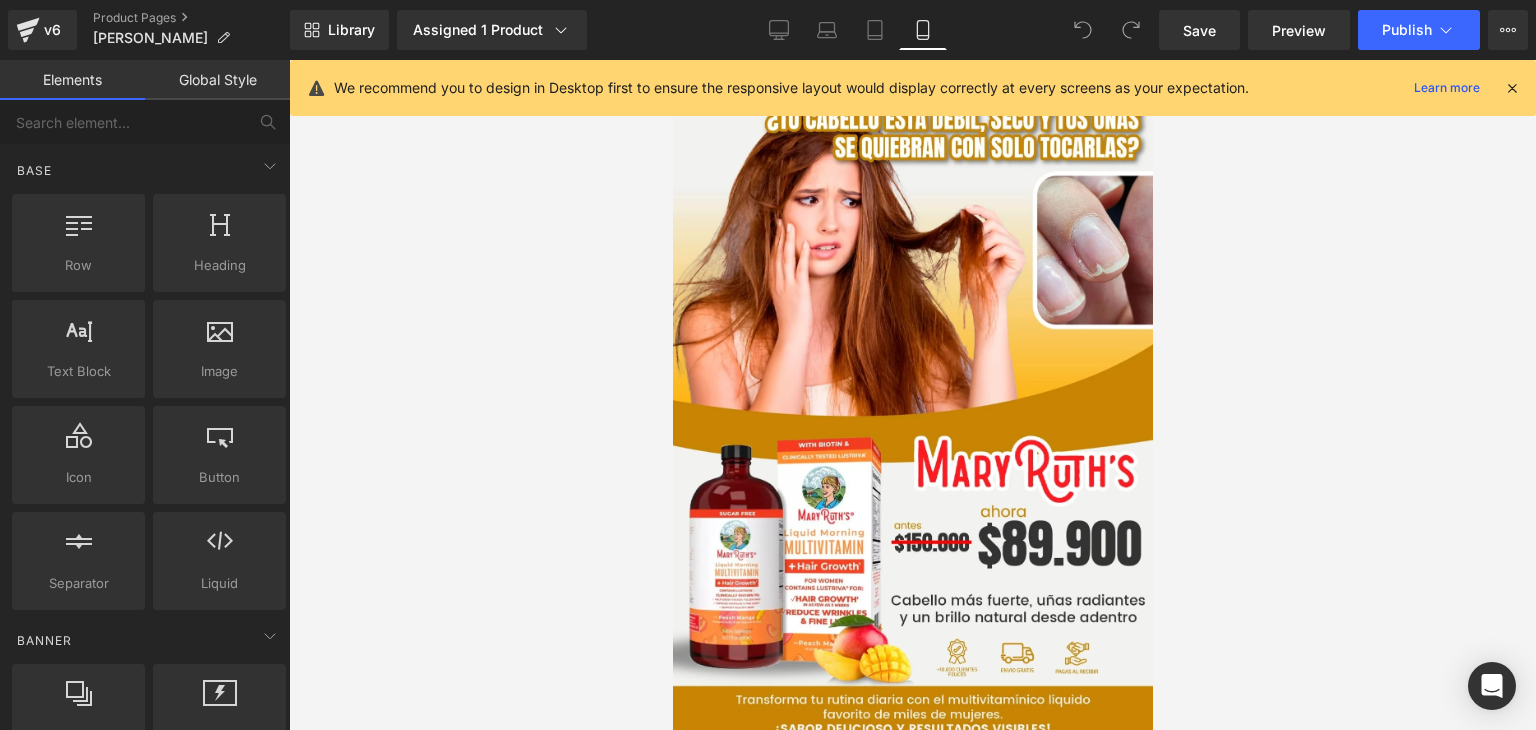 click at bounding box center (1512, 88) 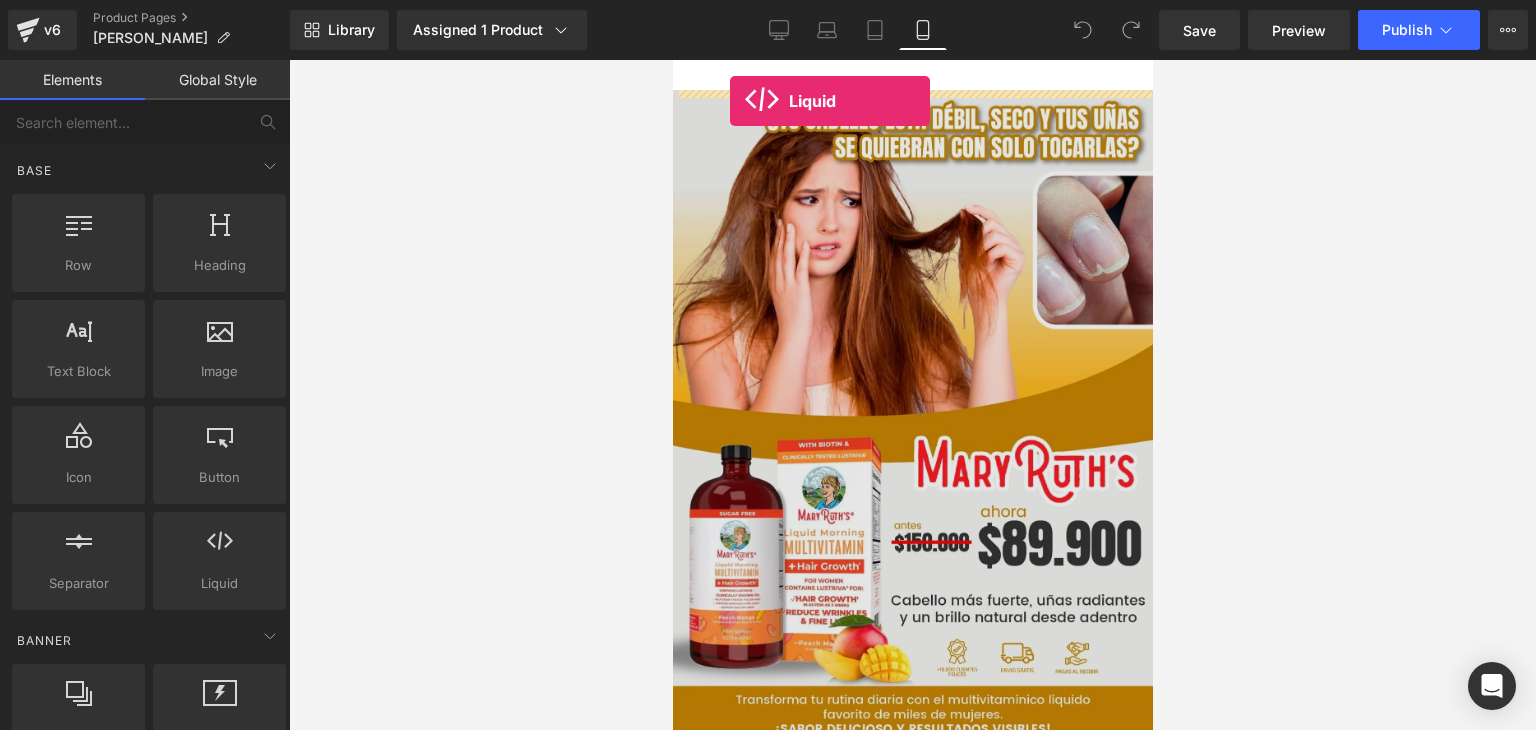 drag, startPoint x: 892, startPoint y: 647, endPoint x: 729, endPoint y: 101, distance: 569.8114 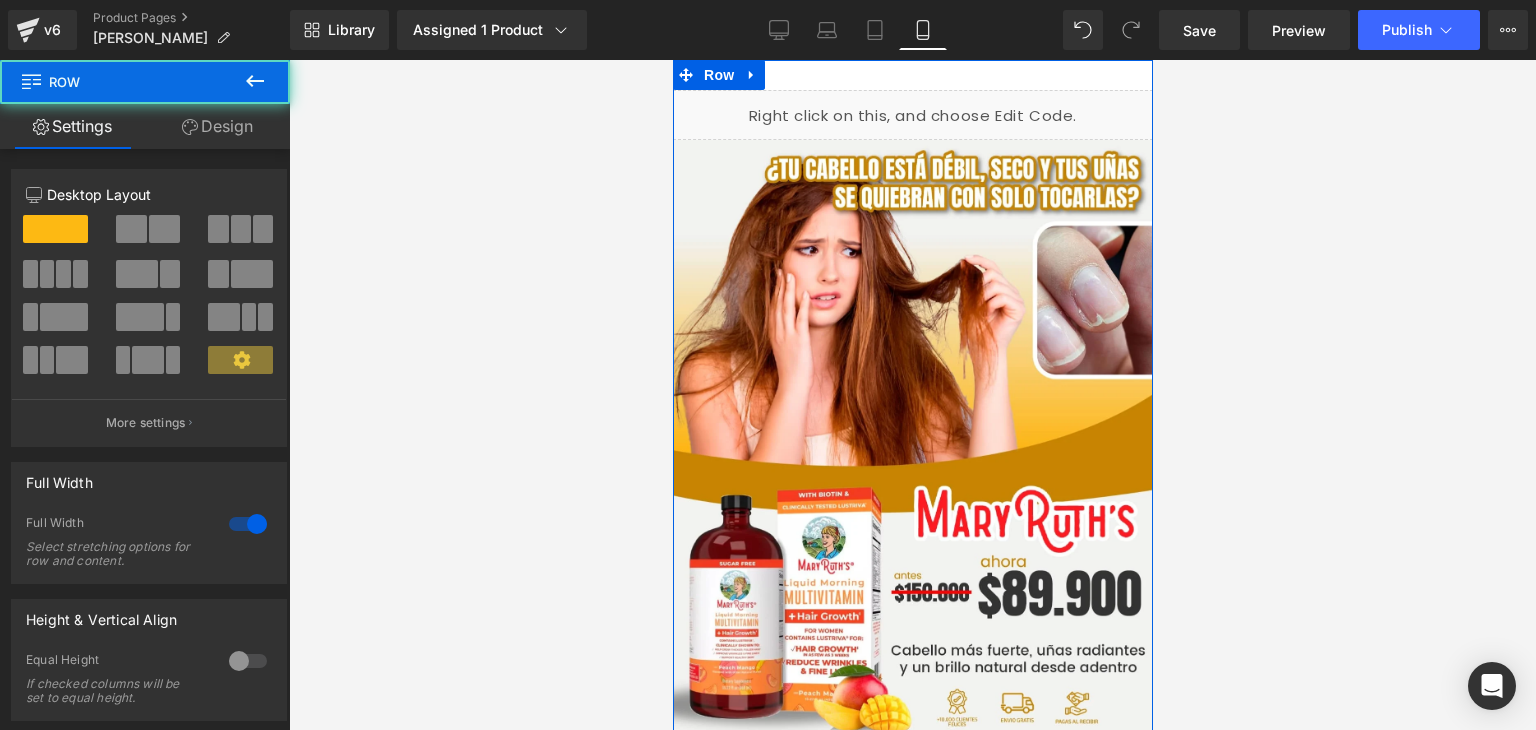 click on "Liquid         Image         Liquid         Row" at bounding box center (912, 459) 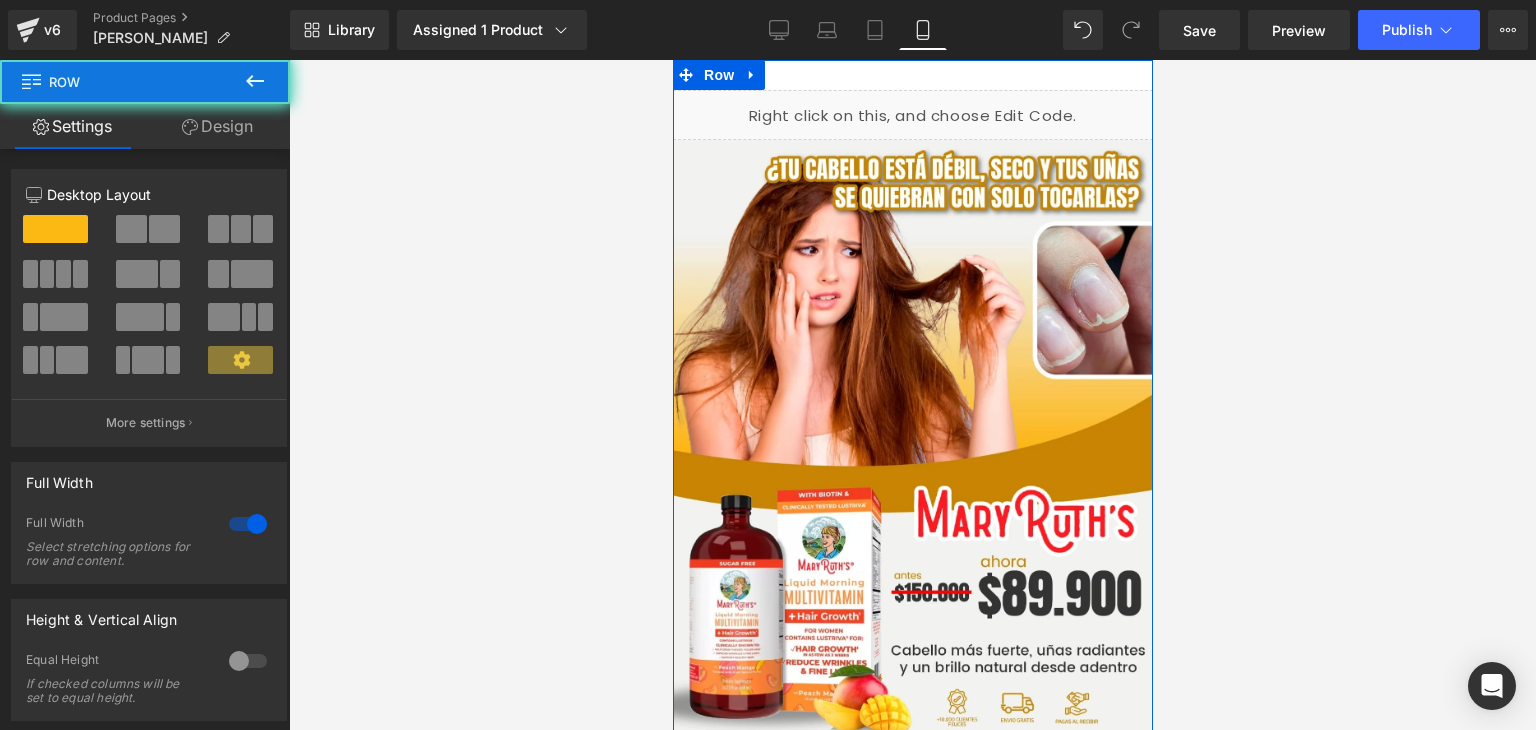 click on "Liquid         Image         Liquid         Row" at bounding box center [912, 459] 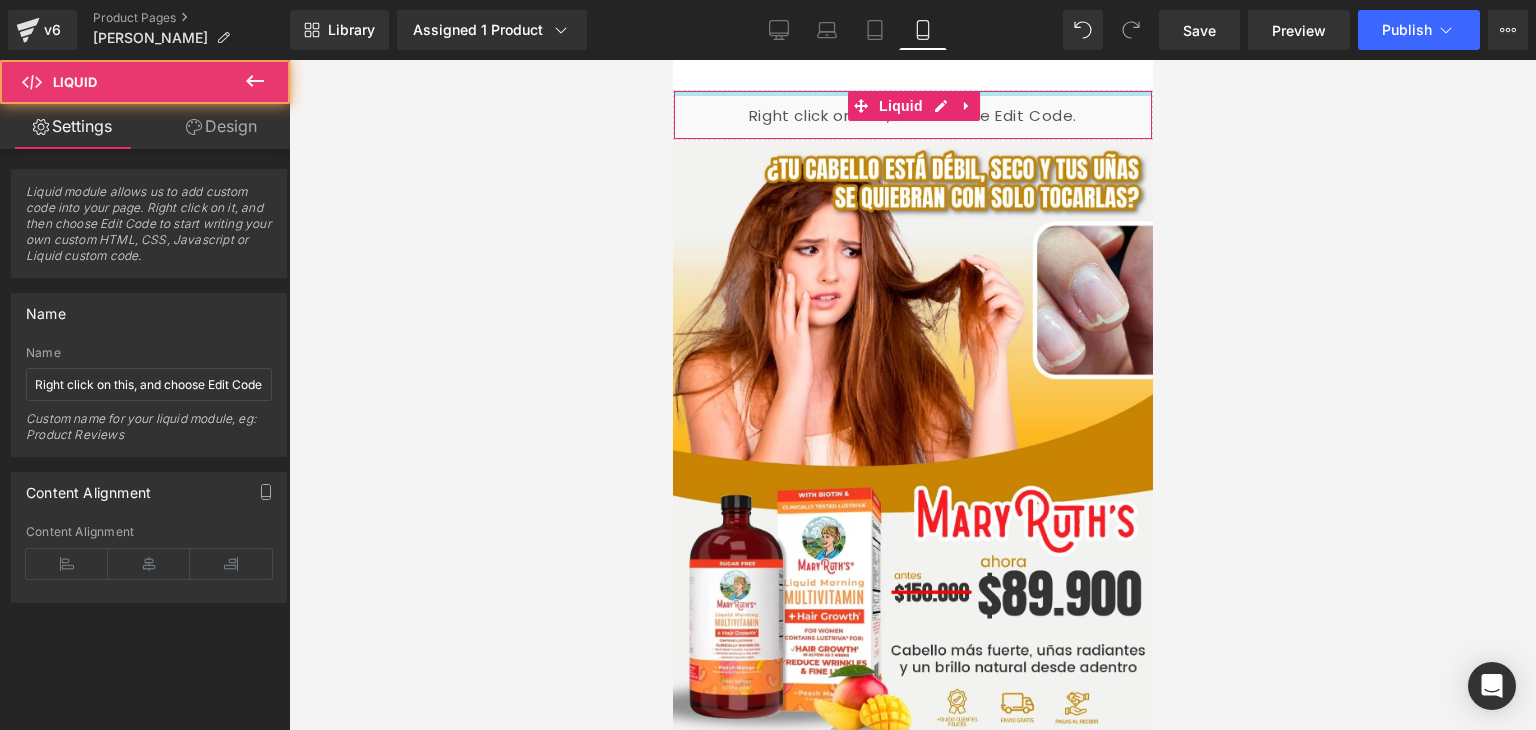 drag, startPoint x: 1061, startPoint y: 91, endPoint x: 1732, endPoint y: 118, distance: 671.543 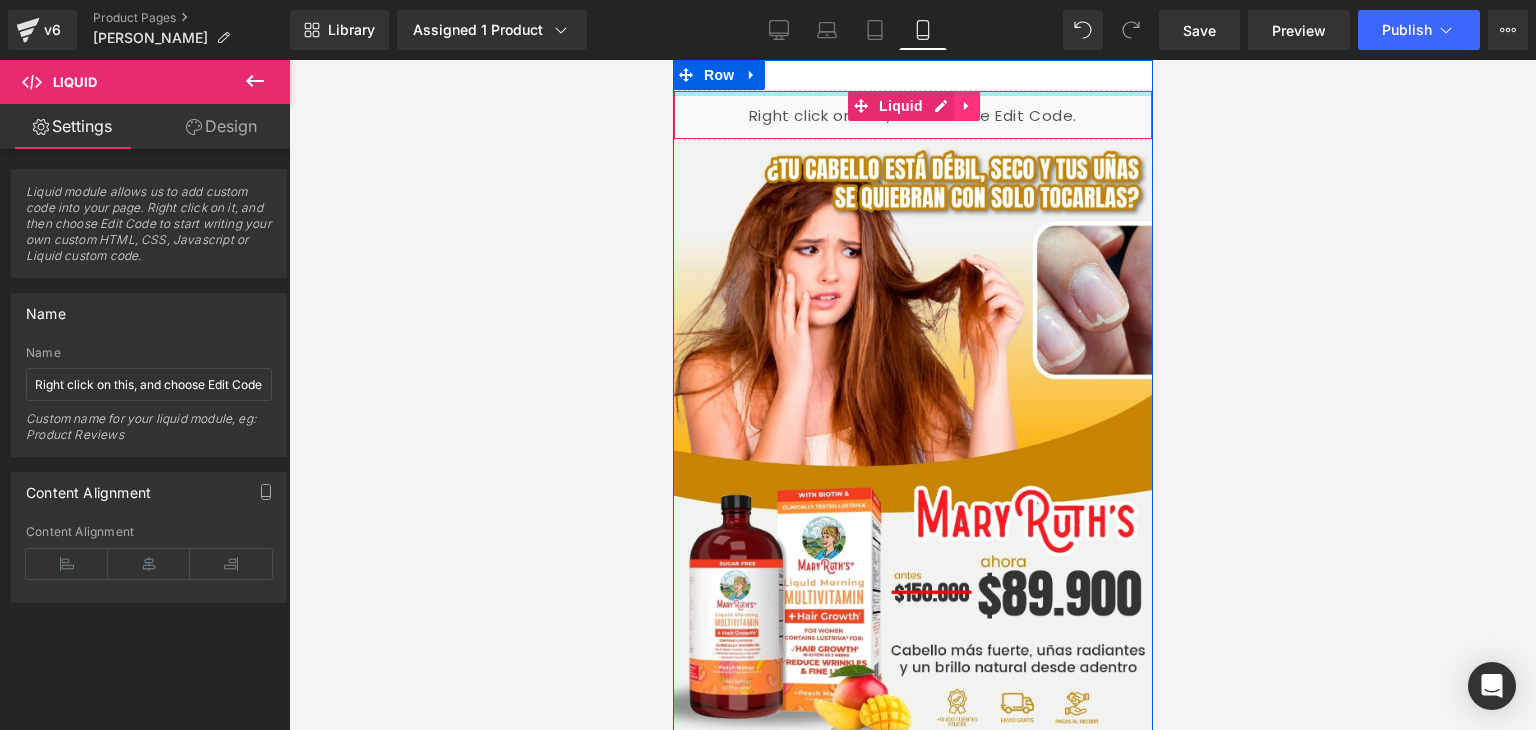 click at bounding box center (966, 106) 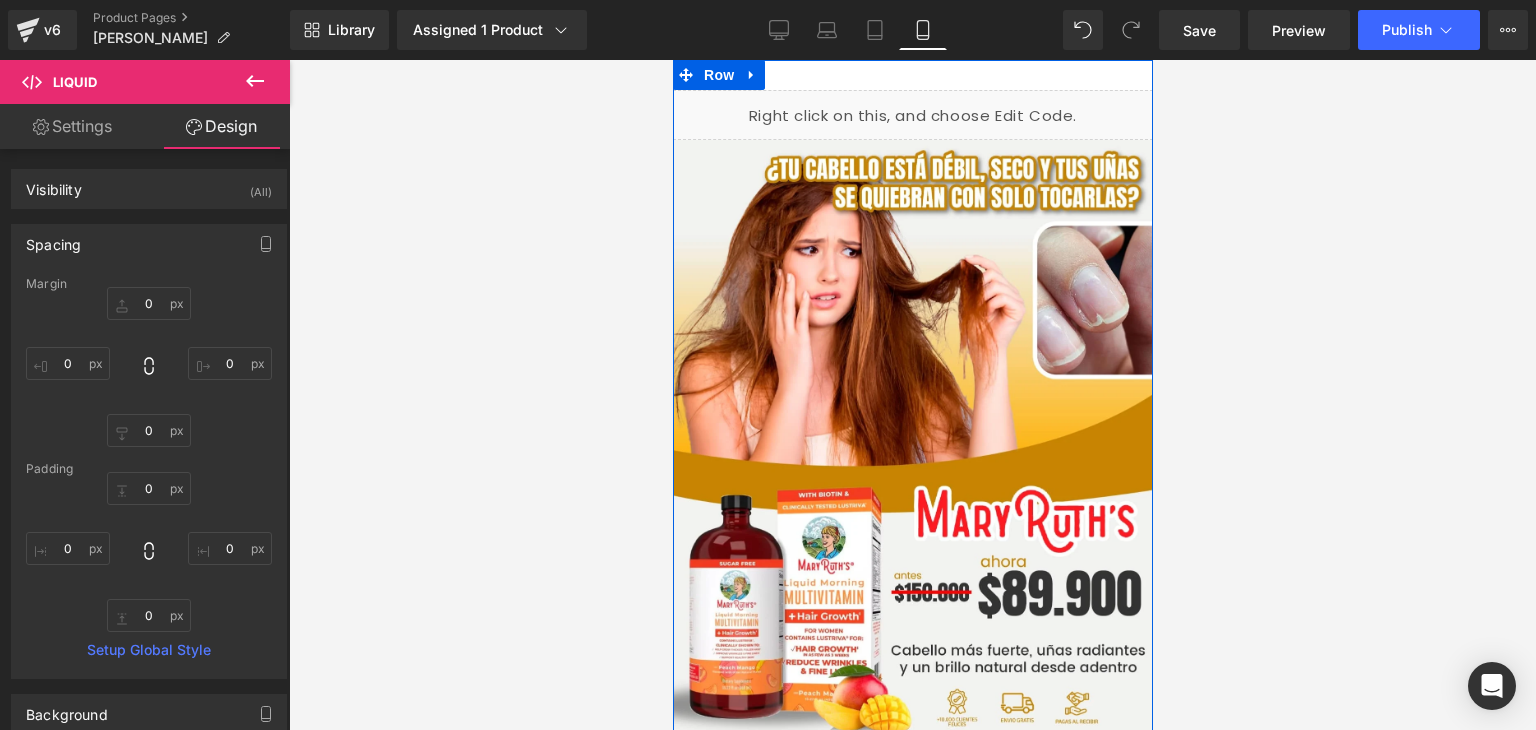 click on "Liquid" at bounding box center (912, 115) 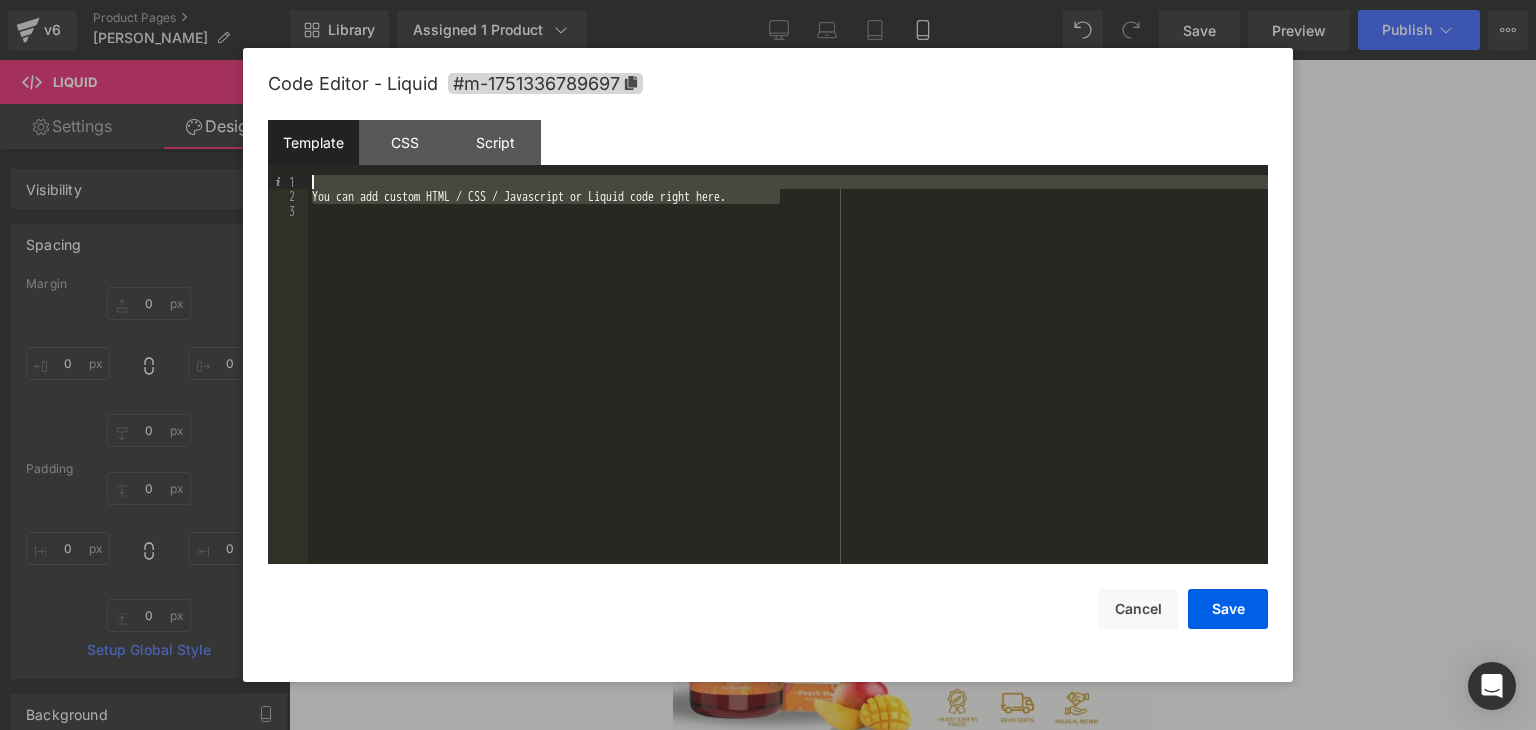 drag, startPoint x: 779, startPoint y: 190, endPoint x: 343, endPoint y: 186, distance: 436.01834 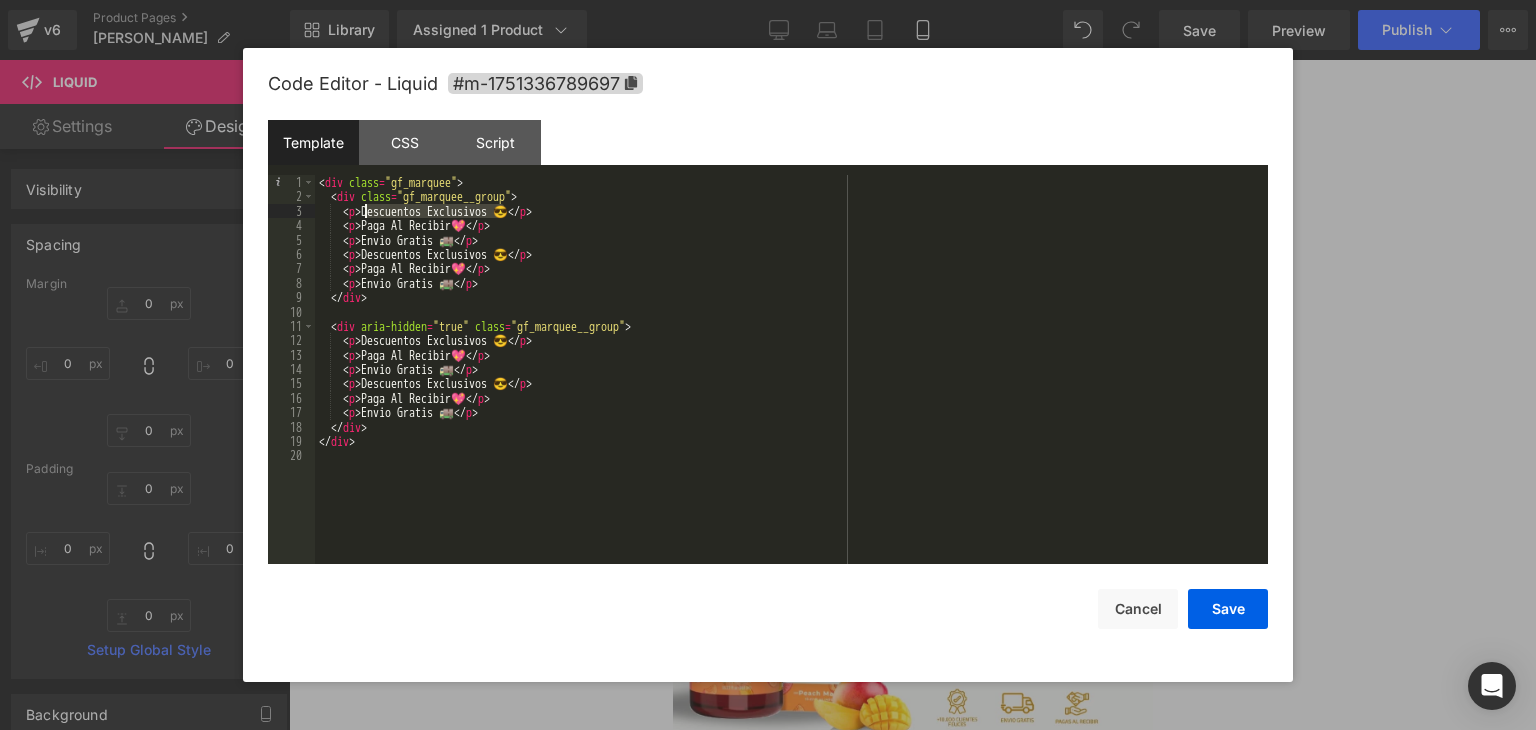 drag, startPoint x: 502, startPoint y: 217, endPoint x: 368, endPoint y: 213, distance: 134.0597 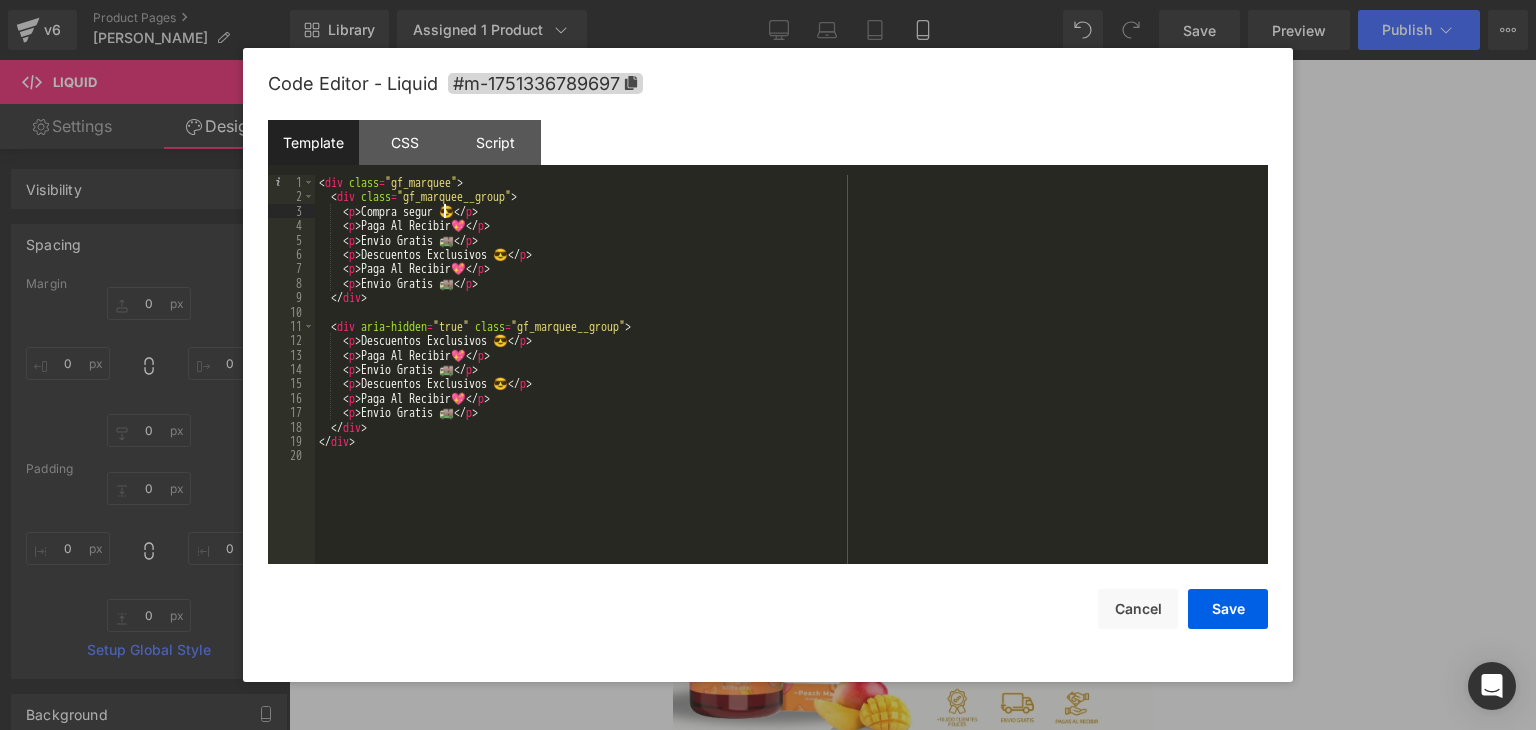 type 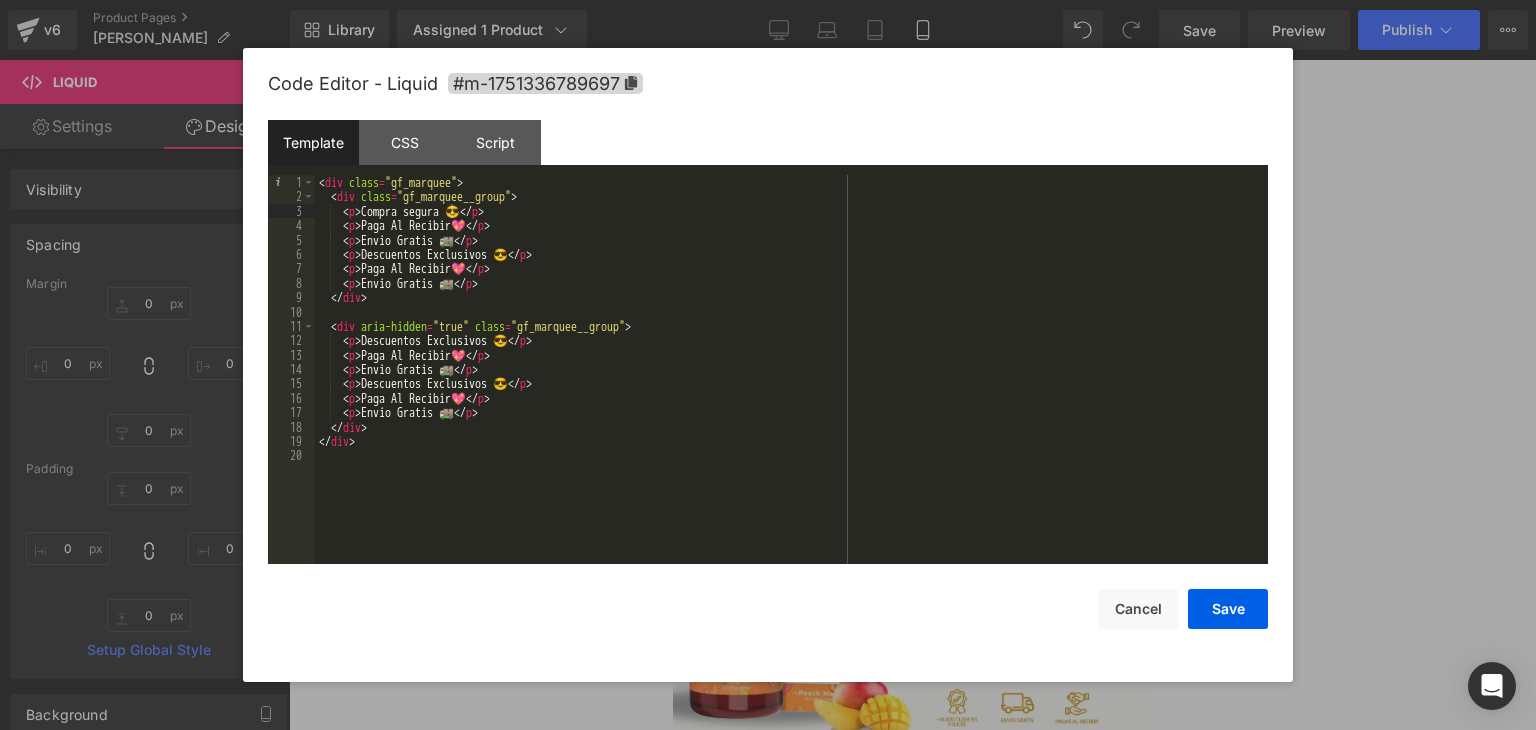 click on "< div   class = "gf_marquee" >    < div   class = "gf_marquee__group" >       < p > Compra segura 😎 </ p >       < p > Paga Al Recibir💖 </ p >       < p > Envio Gratis 🚚 </ p >       < p > Descuentos Exclusivos 😎 </ p >       < p > Paga Al Recibir💖 </ p >       < p > Envio Gratis 🚚 </ p >    </ div >    < div   aria-hidden = "true"   class = "gf_marquee__group" >       < p > Descuentos Exclusivos 😎 </ p >       < p > Paga Al Recibir💖 </ p >       < p > Envio Gratis 🚚 </ p >       < p > Descuentos Exclusivos 😎 </ p >       < p > Paga Al Recibir💖 </ p >       < p > Envio Gratis 🚚 </ p >    </ div > </ div >" at bounding box center (791, 384) 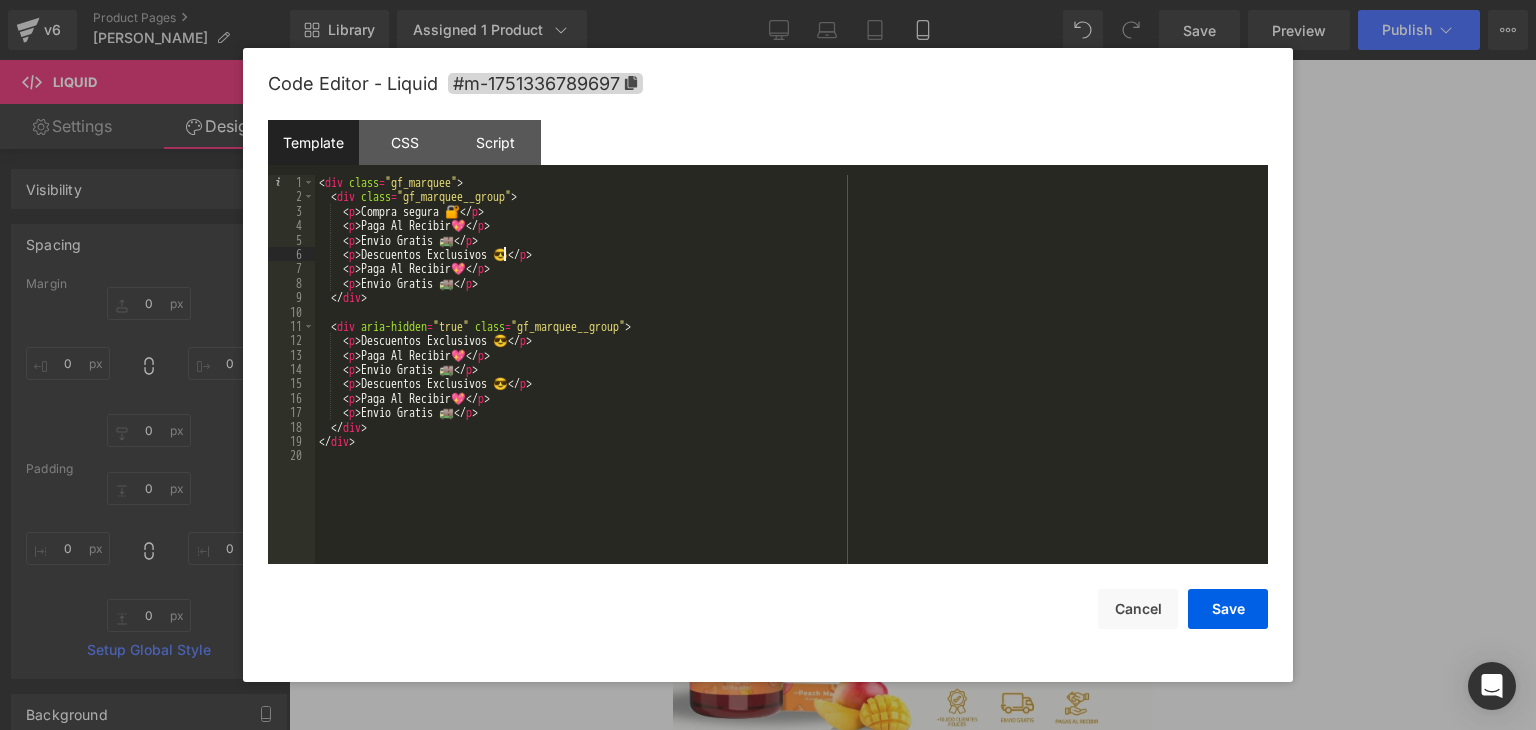 click on "< div   class = "gf_marquee" >    < div   class = "gf_marquee__group" >       < p > Compra segura 🔐 </ p >       < p > Paga Al Recibir💖 </ p >       < p > Envio Gratis 🚚 </ p >       < p > Descuentos Exclusivos 😎 </ p >       < p > Paga Al Recibir💖 </ p >       < p > Envio Gratis 🚚 </ p >    </ div >    < div   aria-hidden = "true"   class = "gf_marquee__group" >       < p > Descuentos Exclusivos 😎 </ p >       < p > Paga Al Recibir💖 </ p >       < p > Envio Gratis 🚚 </ p >       < p > Descuentos Exclusivos 😎 </ p >       < p > Paga Al Recibir💖 </ p >       < p > Envio Gratis 🚚 </ p >    </ div > </ div >" at bounding box center (791, 384) 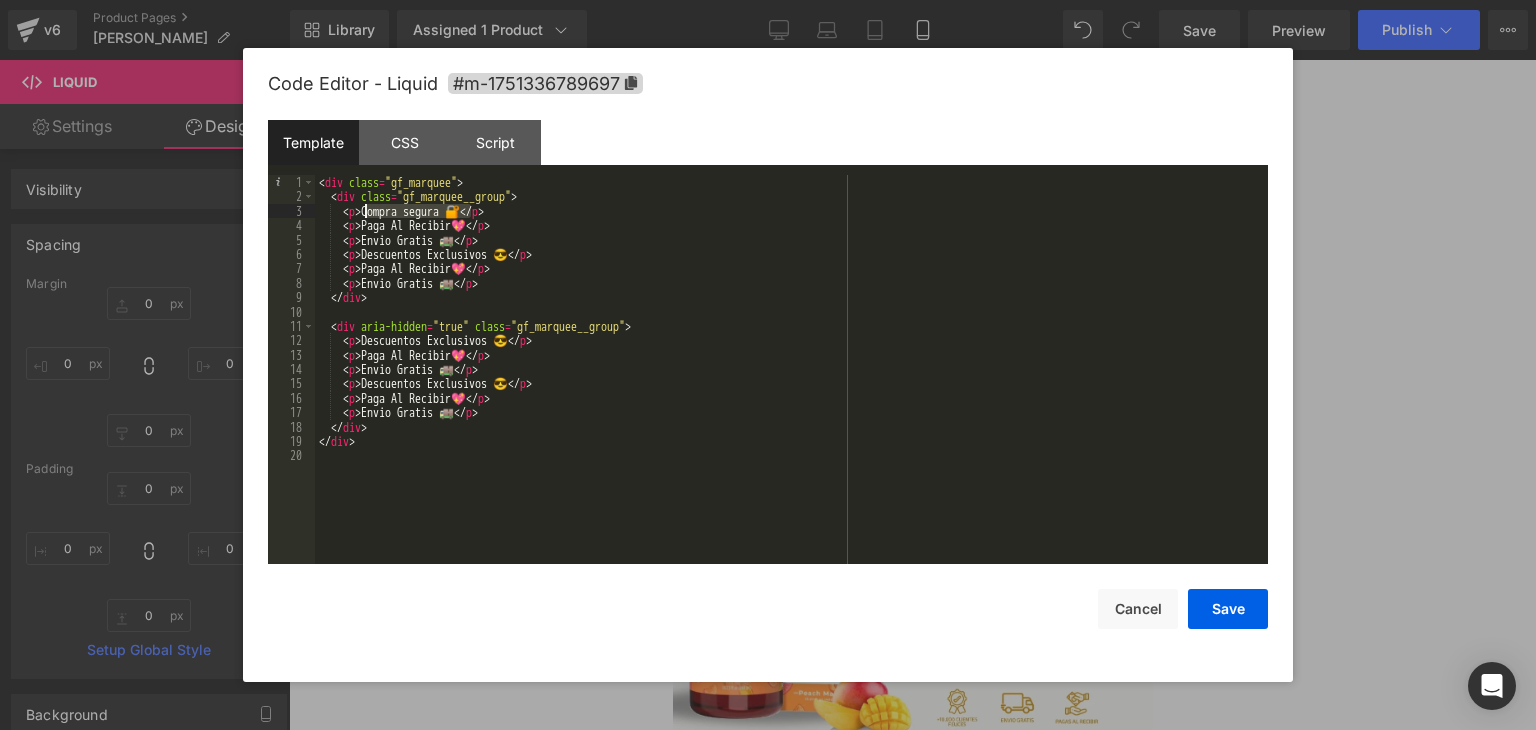 drag, startPoint x: 474, startPoint y: 213, endPoint x: 366, endPoint y: 209, distance: 108.07405 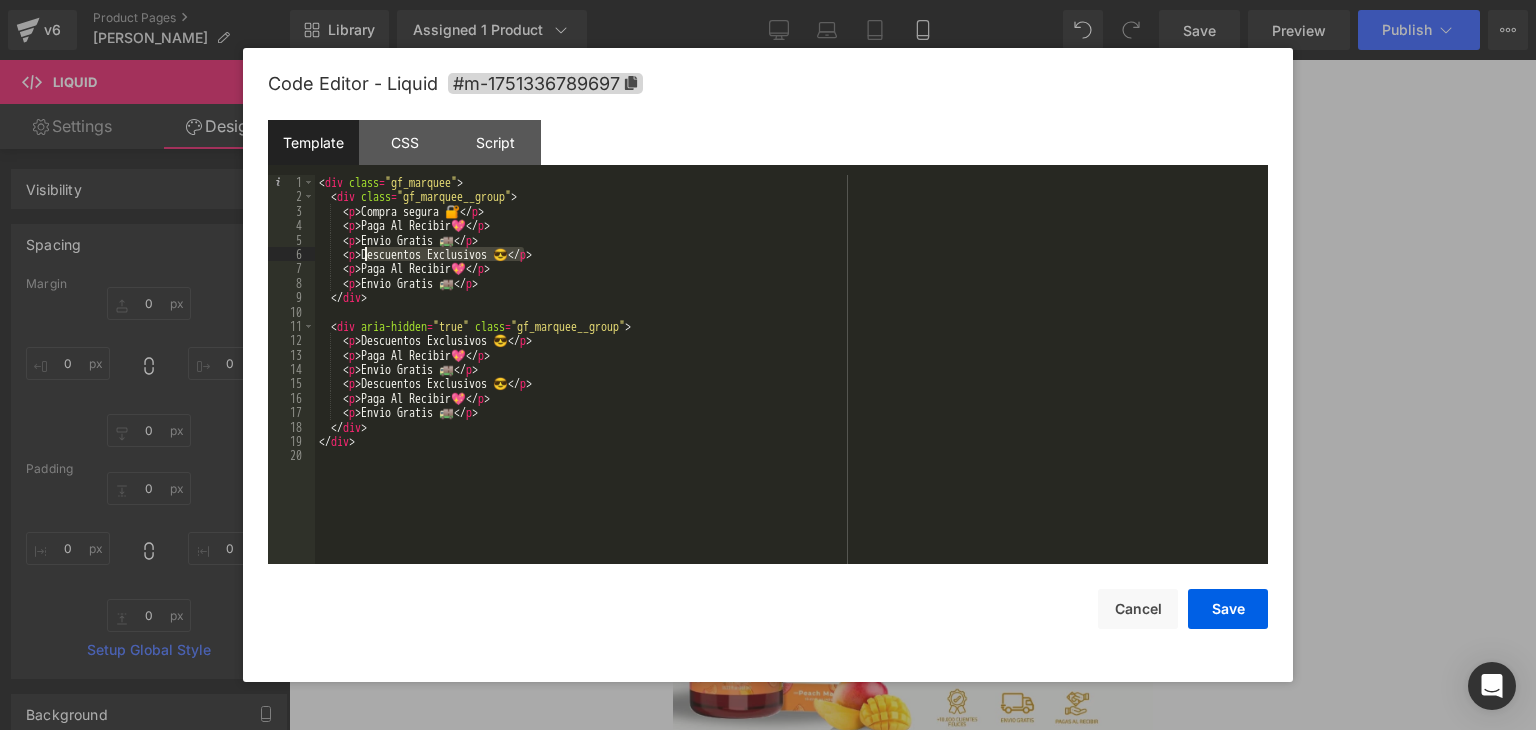 drag, startPoint x: 524, startPoint y: 257, endPoint x: 366, endPoint y: 256, distance: 158.00316 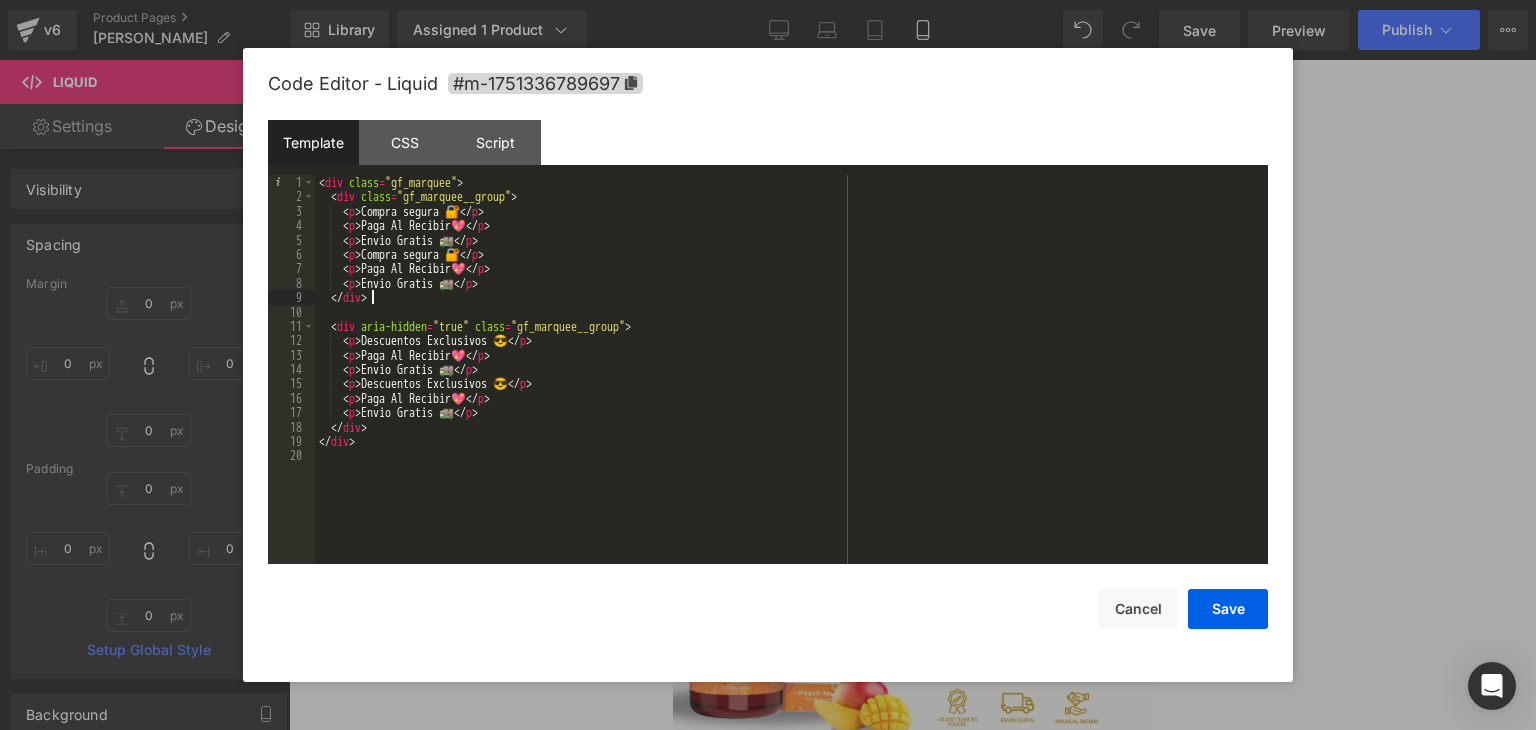 click on "< div   class = "gf_marquee" >    < div   class = "gf_marquee__group" >       < p > Compra segura 🔐 </ p >       < p > Paga Al Recibir💖 </ p >       < p > Envio Gratis 🚚 </ p >       < p > Compra segura 🔐 </ p >       < p > Paga Al Recibir💖 </ p >       < p > Envio Gratis 🚚 </ p >    </ div >    < div   aria-hidden = "true"   class = "gf_marquee__group" >       < p > Descuentos Exclusivos 😎 </ p >       < p > Paga Al Recibir💖 </ p >       < p > Envio Gratis 🚚 </ p >       < p > Descuentos Exclusivos 😎 </ p >       < p > Paga Al Recibir💖 </ p >       < p > Envio Gratis 🚚 </ p >    </ div > </ div >" at bounding box center [791, 384] 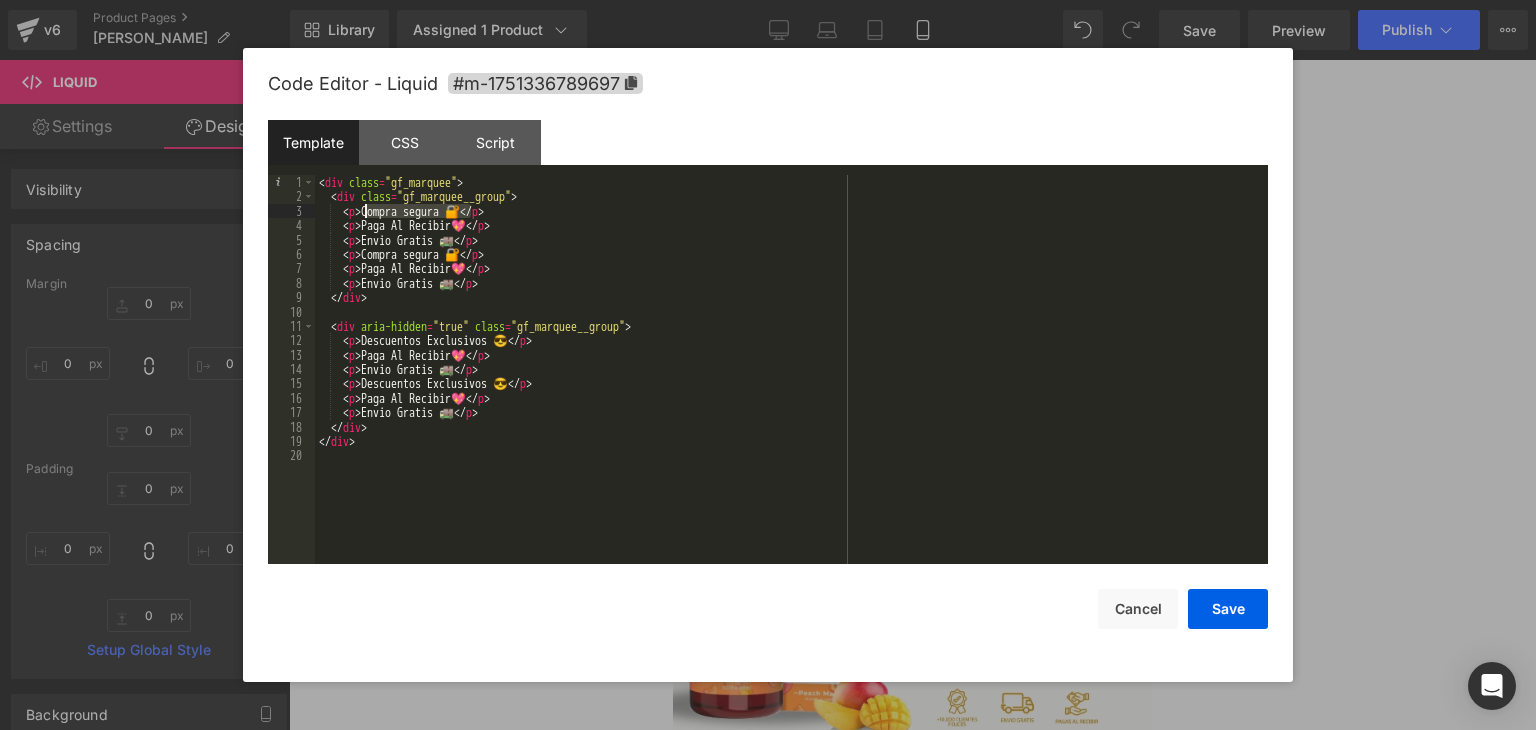 drag, startPoint x: 472, startPoint y: 216, endPoint x: 366, endPoint y: 218, distance: 106.01887 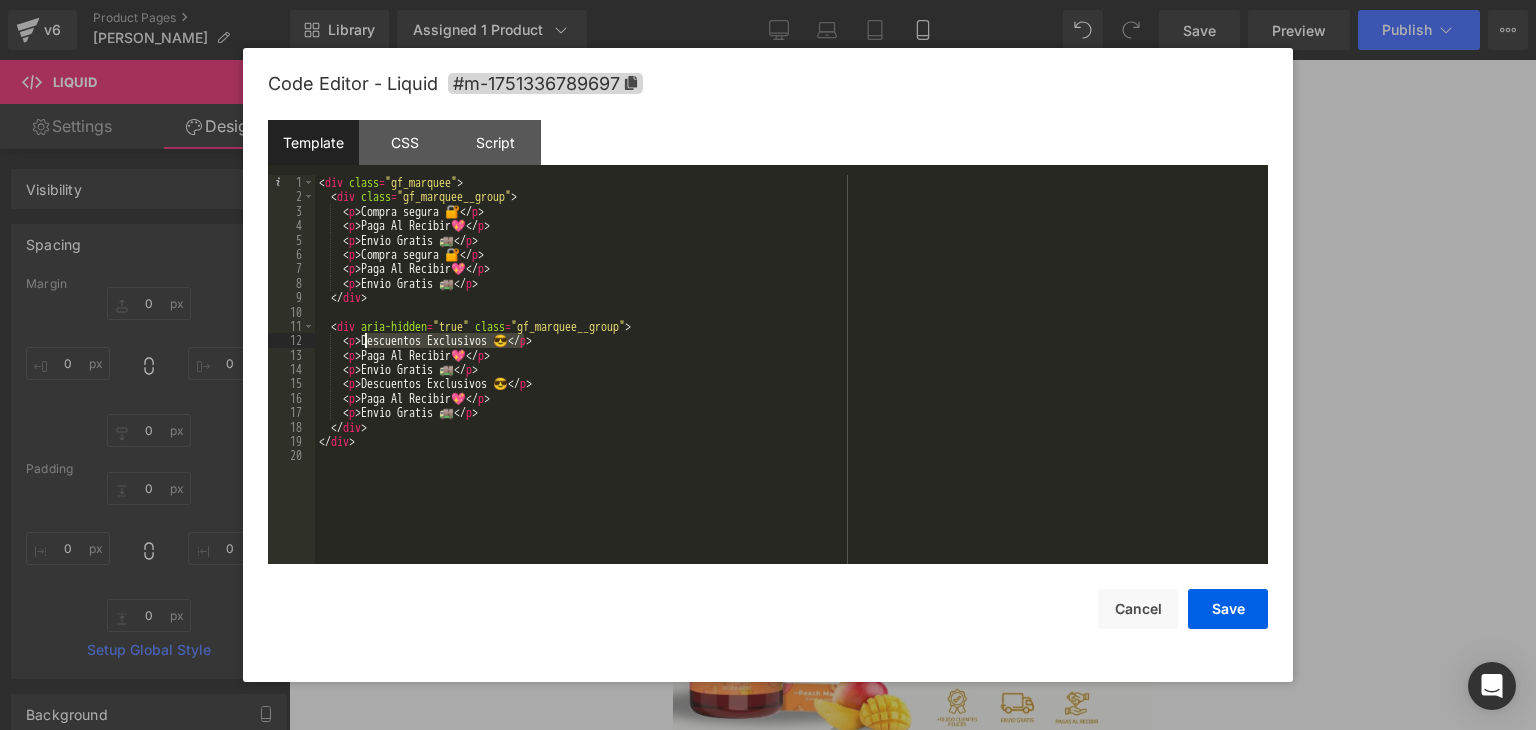 drag, startPoint x: 524, startPoint y: 345, endPoint x: 366, endPoint y: 340, distance: 158.0791 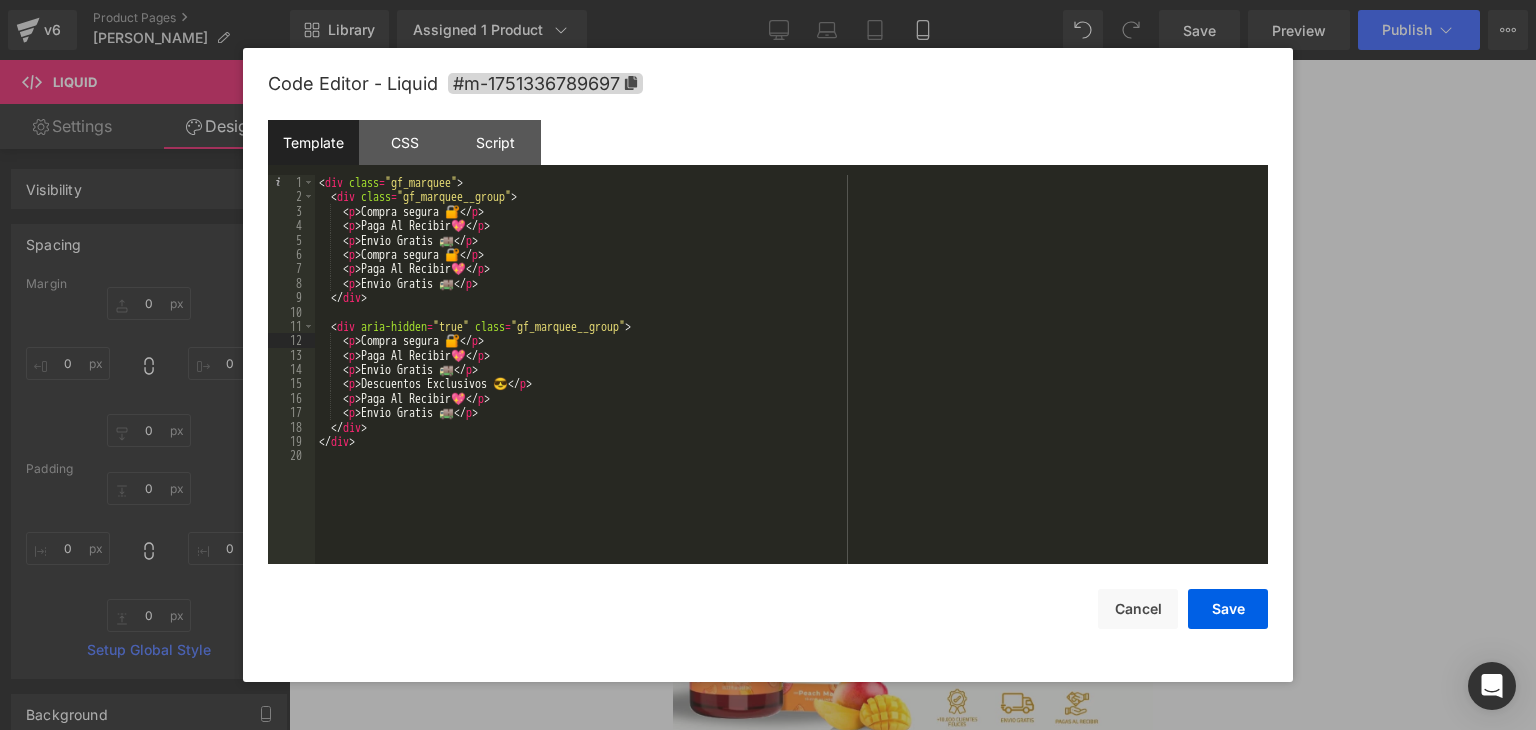 click on "< div   class = "gf_marquee" >    < div   class = "gf_marquee__group" >       < p > Compra segura 🔐 </ p >       < p > Paga Al Recibir💖 </ p >       < p > Envio Gratis 🚚 </ p >       < p > Compra segura 🔐 </ p >       < p > Paga Al Recibir💖 </ p >       < p > Envio Gratis 🚚 </ p >    </ div >    < div   aria-hidden = "true"   class = "gf_marquee__group" >       < p > Compra segura 🔐 </ p >       < p > Paga Al Recibir💖 </ p >       < p > Envio Gratis 🚚 </ p >       < p > Descuentos Exclusivos 😎 </ p >       < p > Paga Al Recibir💖 </ p >       < p > Envio Gratis 🚚 </ p >    </ div > </ div >" at bounding box center (791, 384) 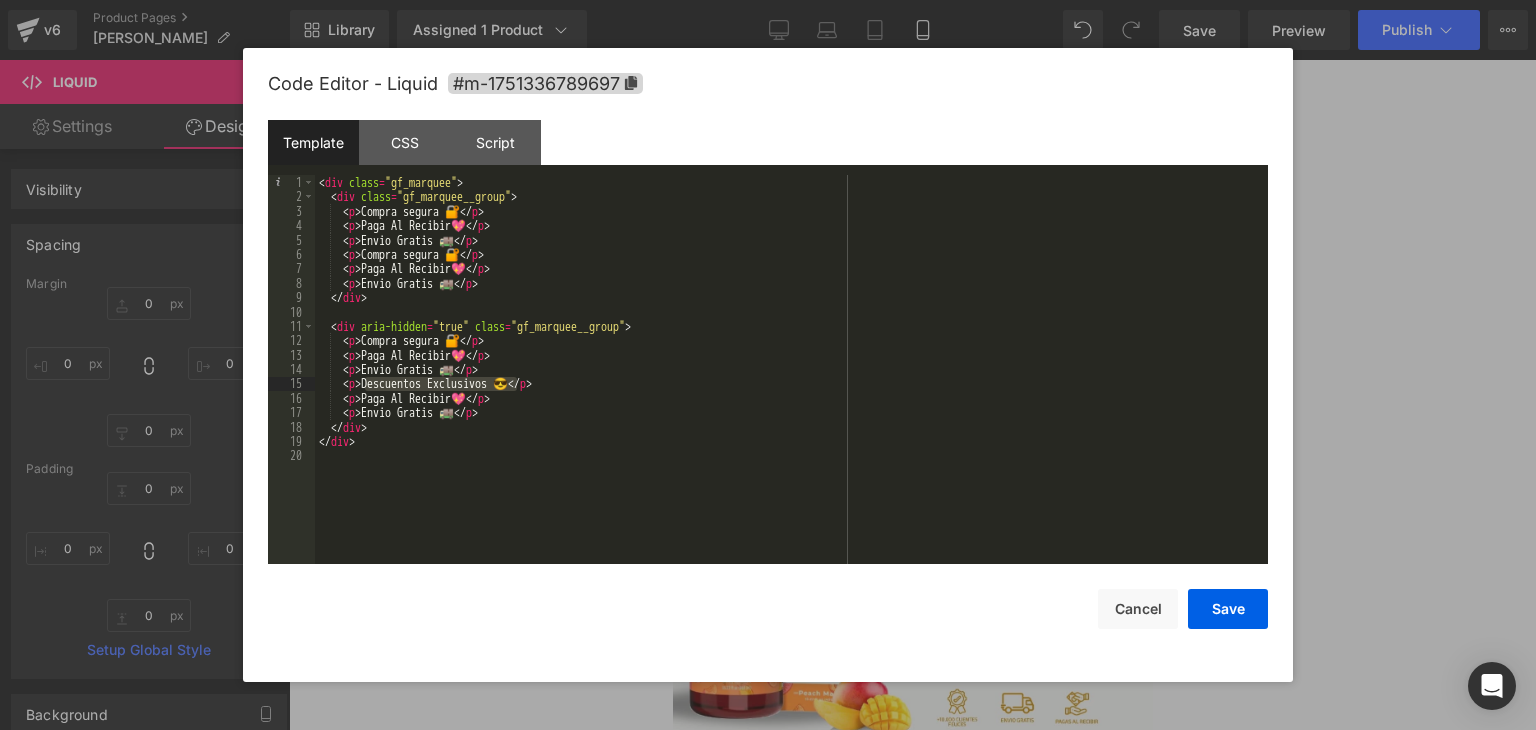 drag, startPoint x: 520, startPoint y: 391, endPoint x: 366, endPoint y: 379, distance: 154.46683 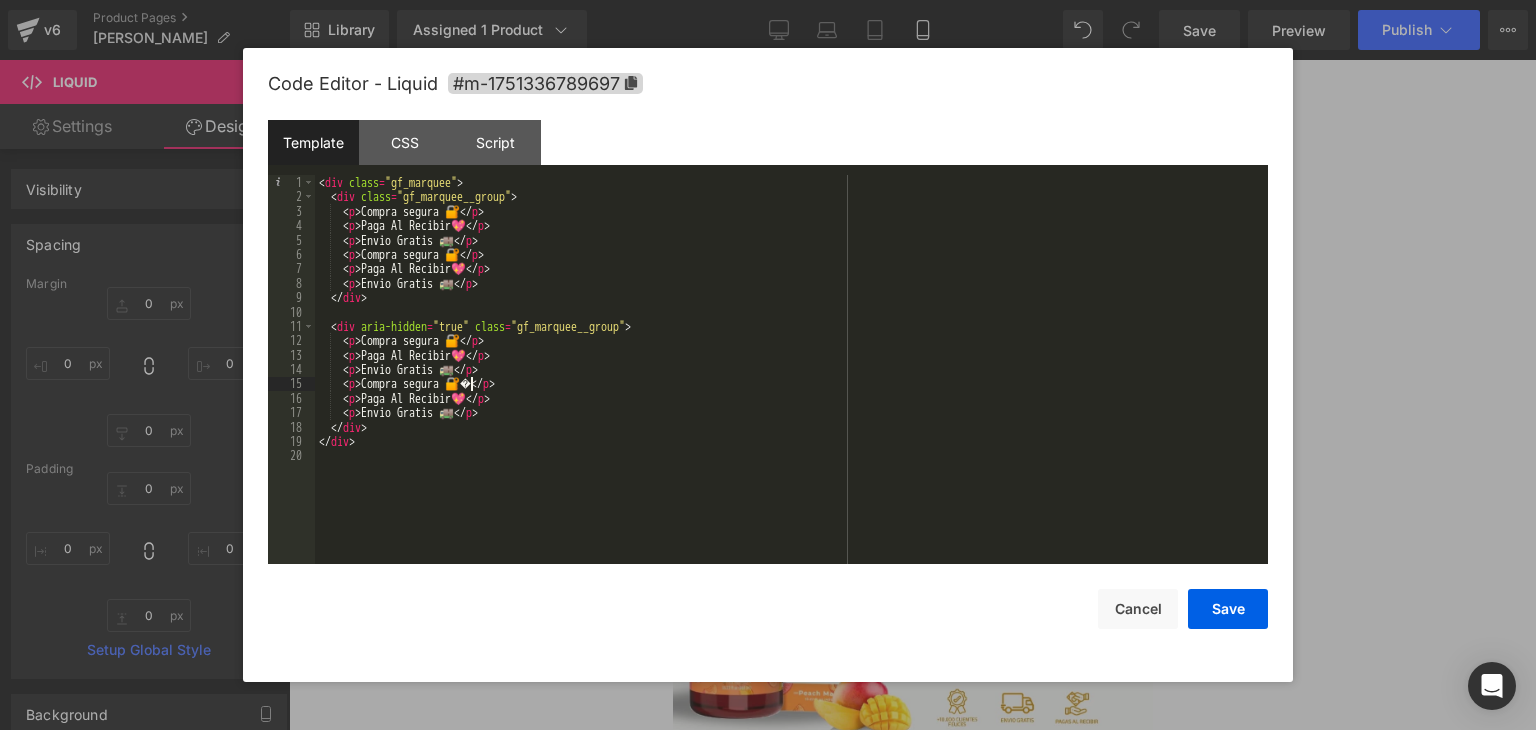 click on "< div   class = "gf_marquee" >    < div   class = "gf_marquee__group" >       < p > Compra segura 🔐 </ p >       < p > Paga Al Recibir💖 </ p >       < p > Envio Gratis 🚚 </ p >       < p > Compra segura 🔐 </ p >       < p > Paga Al Recibir💖 </ p >       < p > Envio Gratis 🚚 </ p >    </ div >    < div   aria-hidden = "true"   class = "gf_marquee__group" >       < p > Compra segura 🔐 </ p >       < p > Paga Al Recibir💖 </ p >       < p > Envio Gratis 🚚 </ p >       < p > Compra segura 🔐� </ p >       < p > Paga Al Recibir💖 </ p >       < p > Envio Gratis 🚚 </ p >    </ div > </ div >" at bounding box center [791, 384] 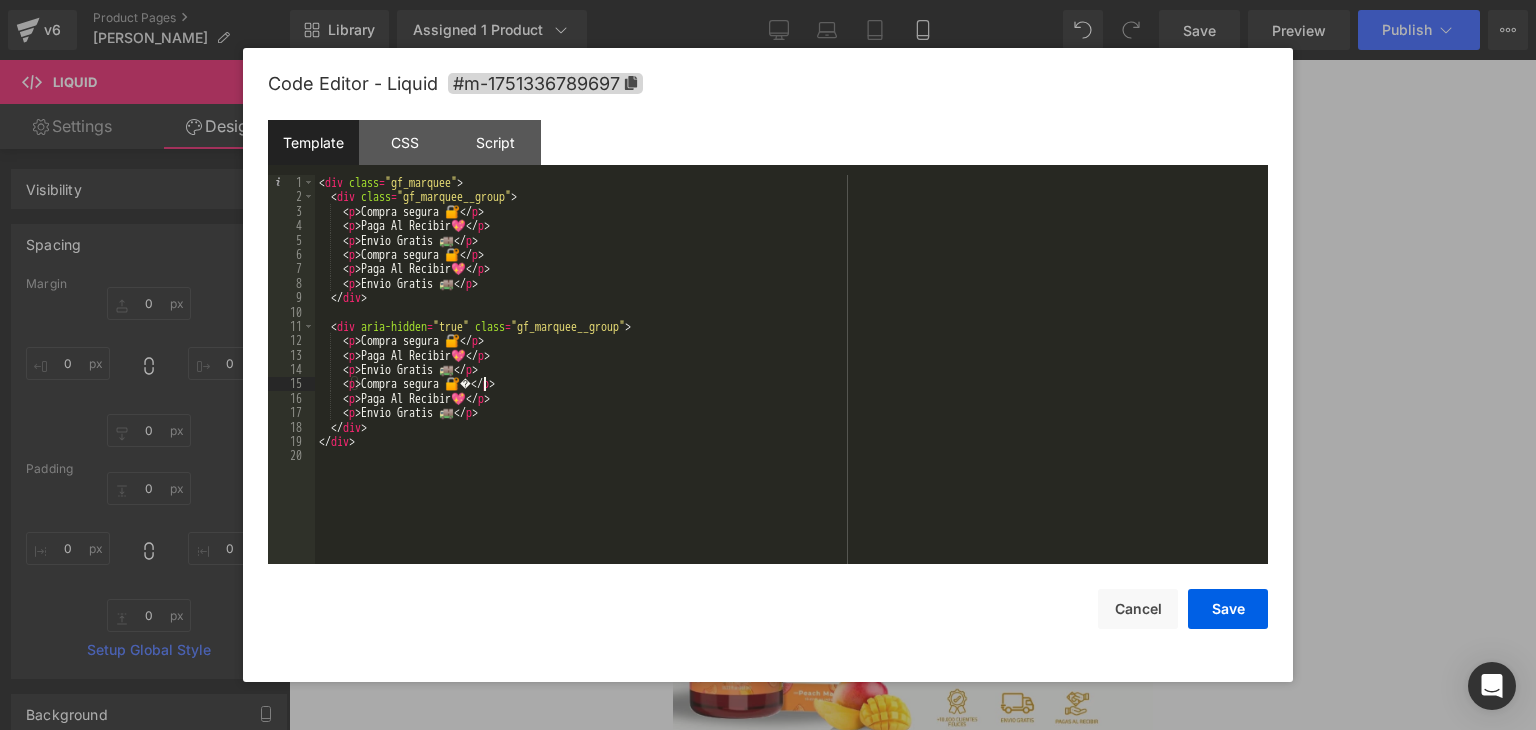click on "< div   class = "gf_marquee" >    < div   class = "gf_marquee__group" >       < p > Compra segura 🔐 </ p >       < p > Paga Al Recibir💖 </ p >       < p > Envio Gratis 🚚 </ p >       < p > Compra segura 🔐 </ p >       < p > Paga Al Recibir💖 </ p >       < p > Envio Gratis 🚚 </ p >    </ div >    < div   aria-hidden = "true"   class = "gf_marquee__group" >       < p > Compra segura 🔐 </ p >       < p > Paga Al Recibir💖 </ p >       < p > Envio Gratis 🚚 </ p >       < p > Compra segura 🔐� </ p >       < p > Paga Al Recibir💖 </ p >       < p > Envio Gratis 🚚 </ p >    </ div > </ div >" at bounding box center [791, 384] 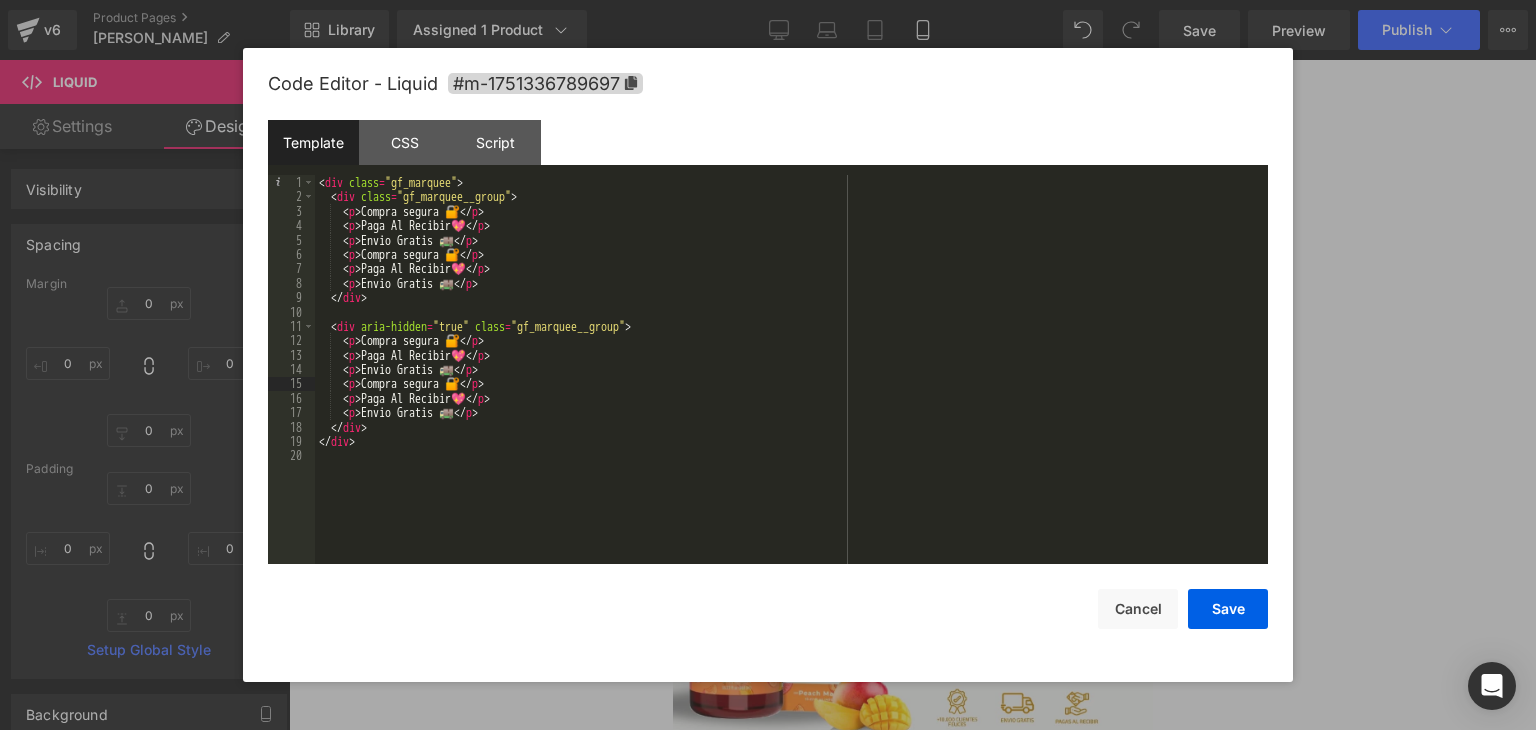 click on "< div   class = "gf_marquee" >    < div   class = "gf_marquee__group" >       < p > Compra segura 🔐 </ p >       < p > Paga Al Recibir💖 </ p >       < p > Envio Gratis 🚚 </ p >       < p > Compra segura 🔐 </ p >       < p > Paga Al Recibir💖 </ p >       < p > Envio Gratis 🚚 </ p >    </ div >    < div   aria-hidden = "true"   class = "gf_marquee__group" >       < p > Compra segura 🔐 </ p >       < p > Paga Al Recibir💖 </ p >       < p > Envio Gratis 🚚 </ p >       < p > Compra segura 🔐 </ p >       < p > Paga Al Recibir💖 </ p >       < p > Envio Gratis 🚚 </ p >    </ div > </ div >" at bounding box center [791, 384] 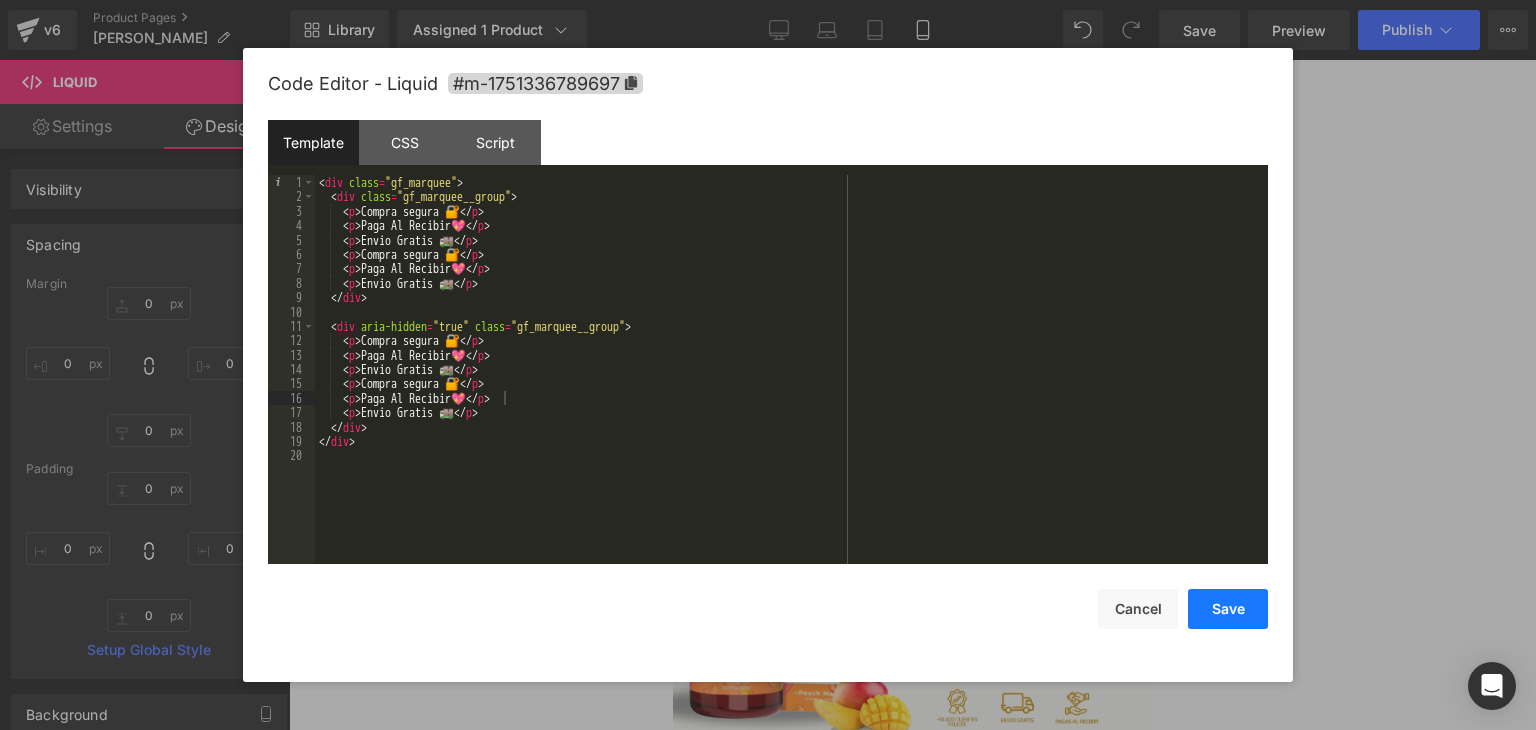 click on "Save" at bounding box center (1228, 609) 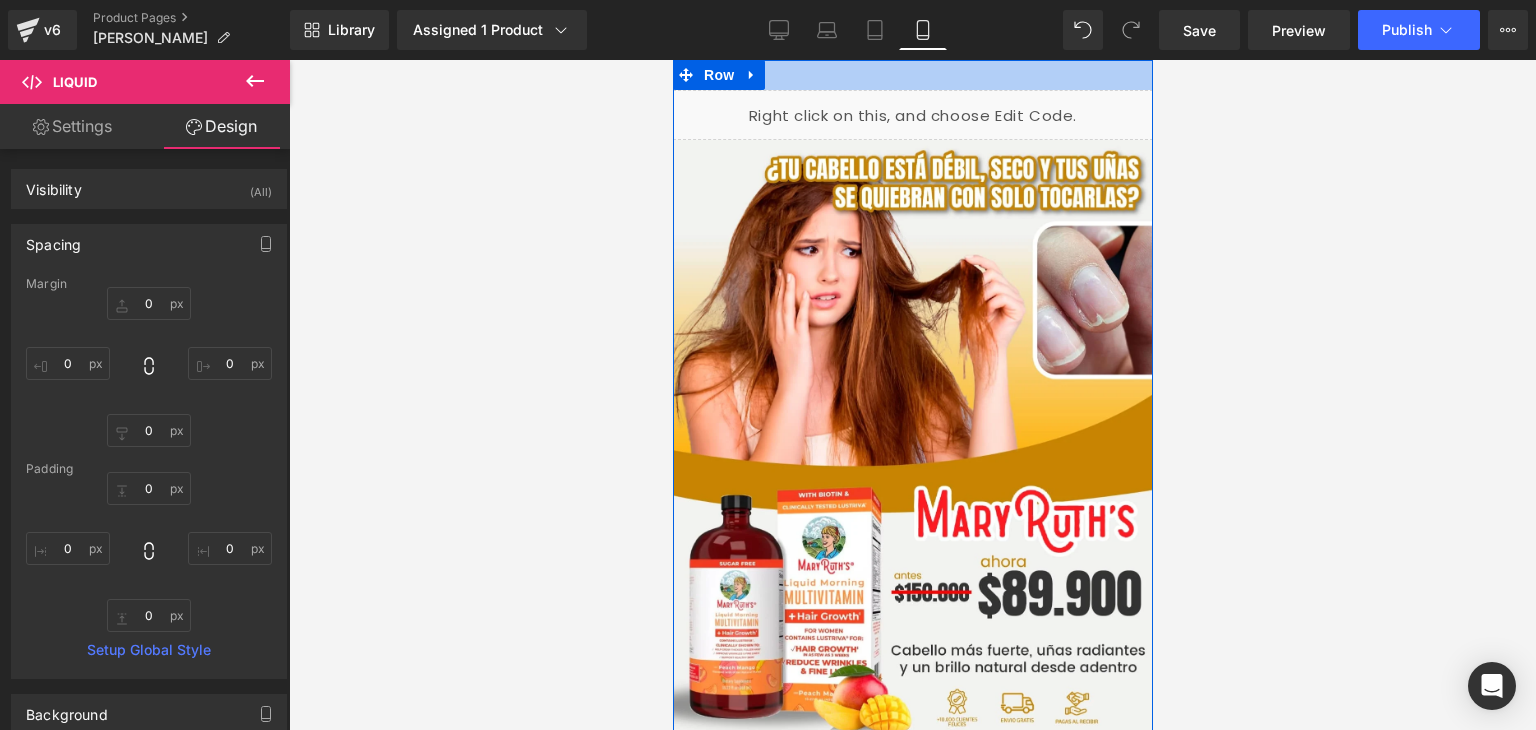 click at bounding box center [912, 75] 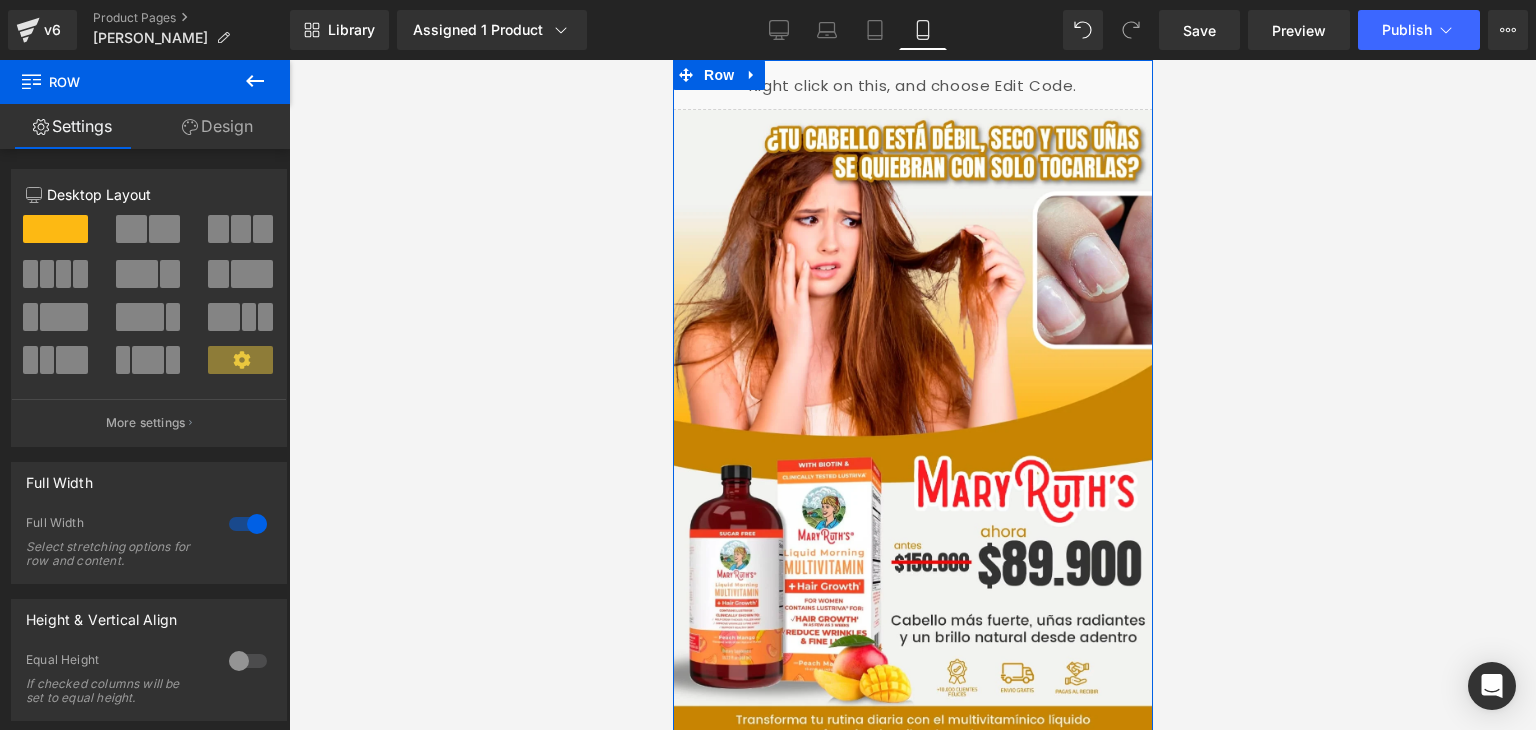 drag, startPoint x: 890, startPoint y: 89, endPoint x: 896, endPoint y: 47, distance: 42.426407 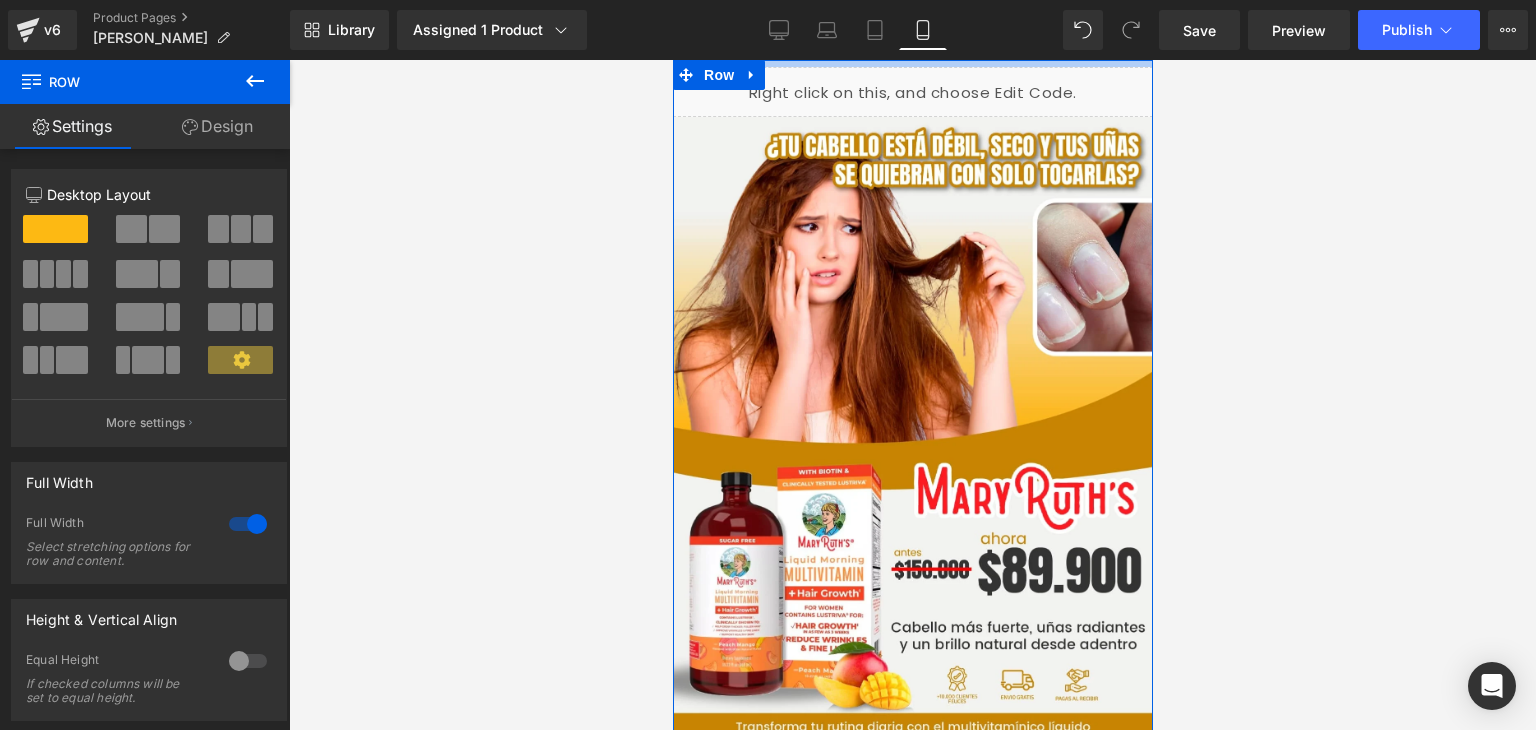 click on "Library Assigned 1 Product  Product Preview
MARY RUTHS Manage assigned products Mobile Desktop Laptop Tablet Mobile Save Preview Publish Scheduled View Live Page View with current Template Save Template to Library Schedule Publish  Optimize  Publish Settings Shortcuts  Your page can’t be published   You've reached the maximum number of published pages on your plan  (1/999999).  You need to upgrade your plan or unpublish all your pages to get 1 publish slot.   Unpublish pages   Upgrade plan" at bounding box center (913, 30) 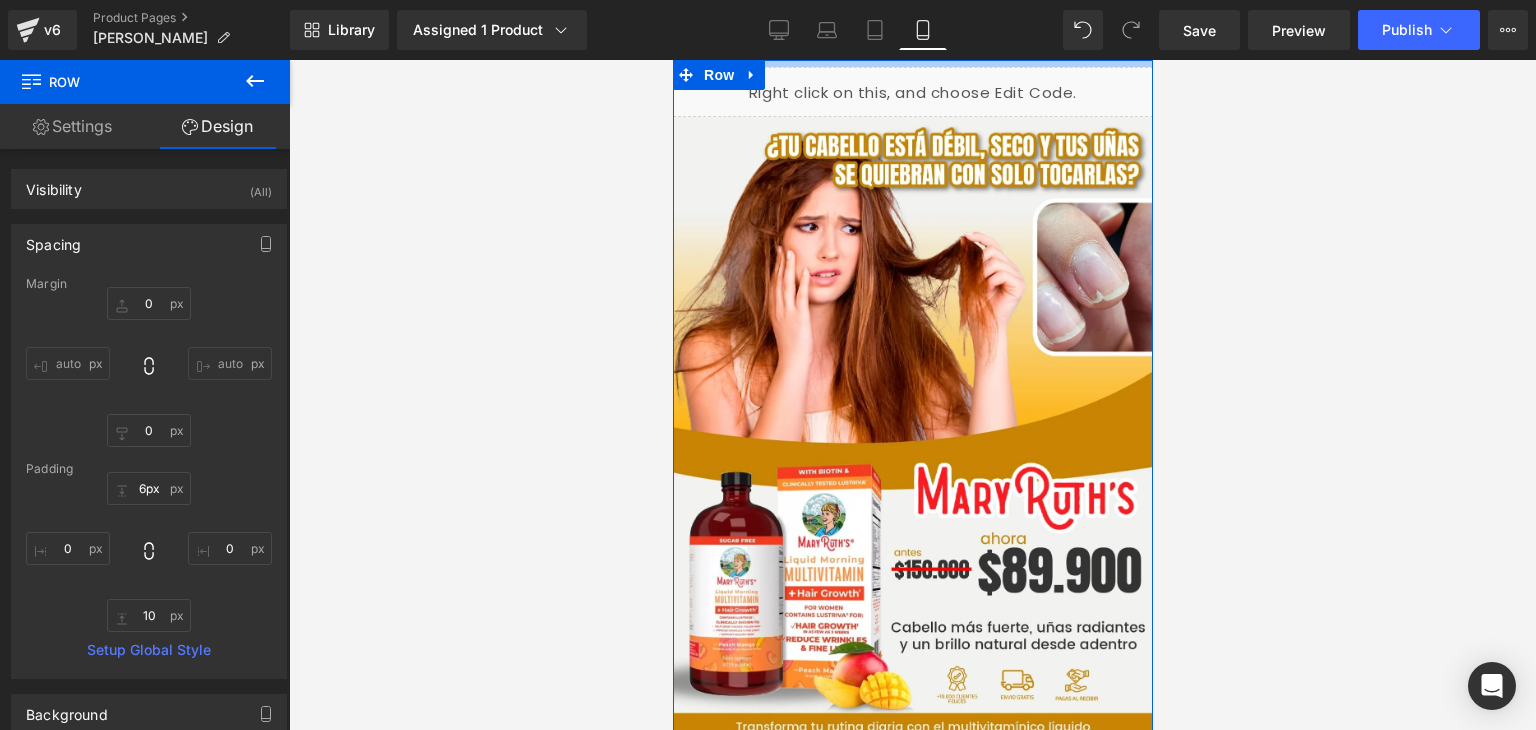 type on "2px" 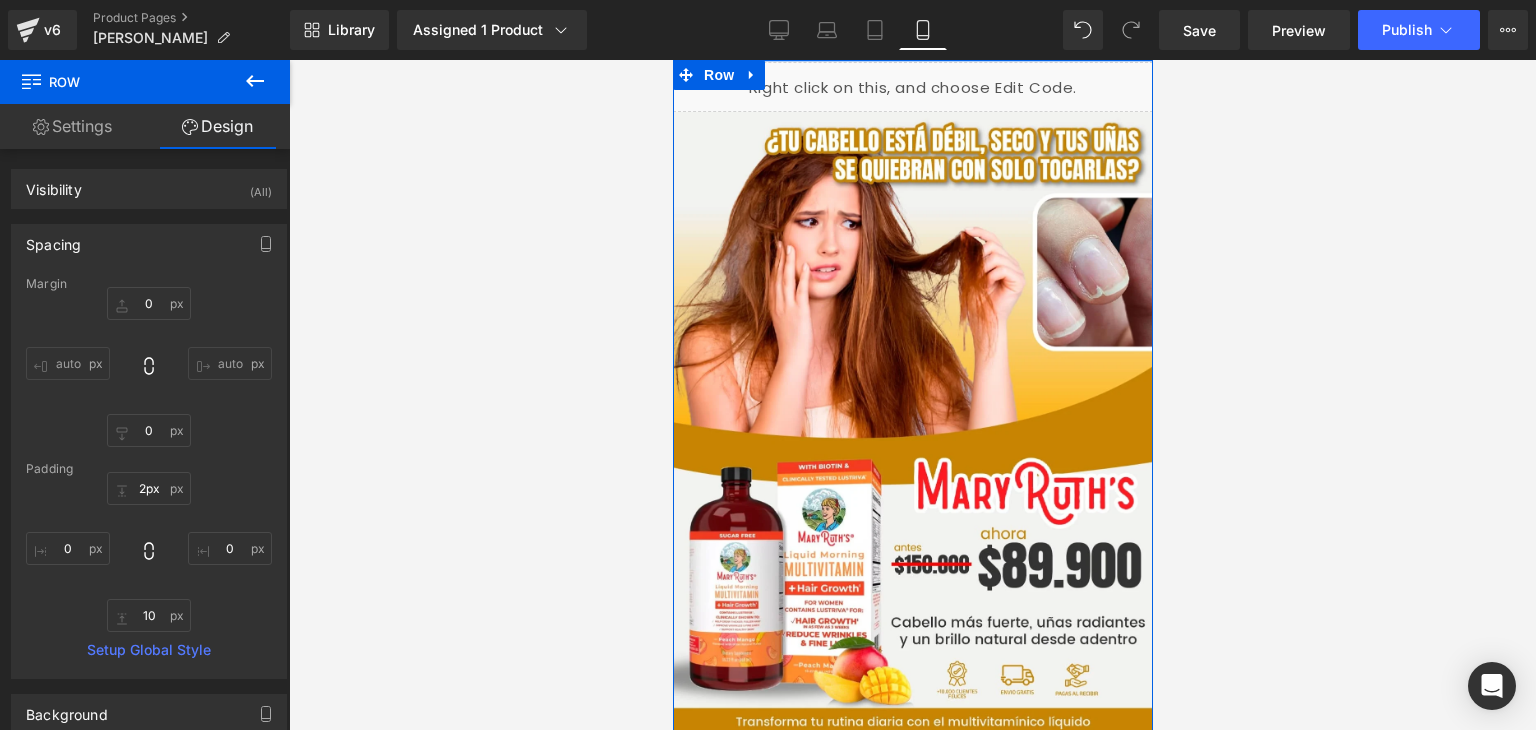 drag, startPoint x: 936, startPoint y: 66, endPoint x: 923, endPoint y: 35, distance: 33.61547 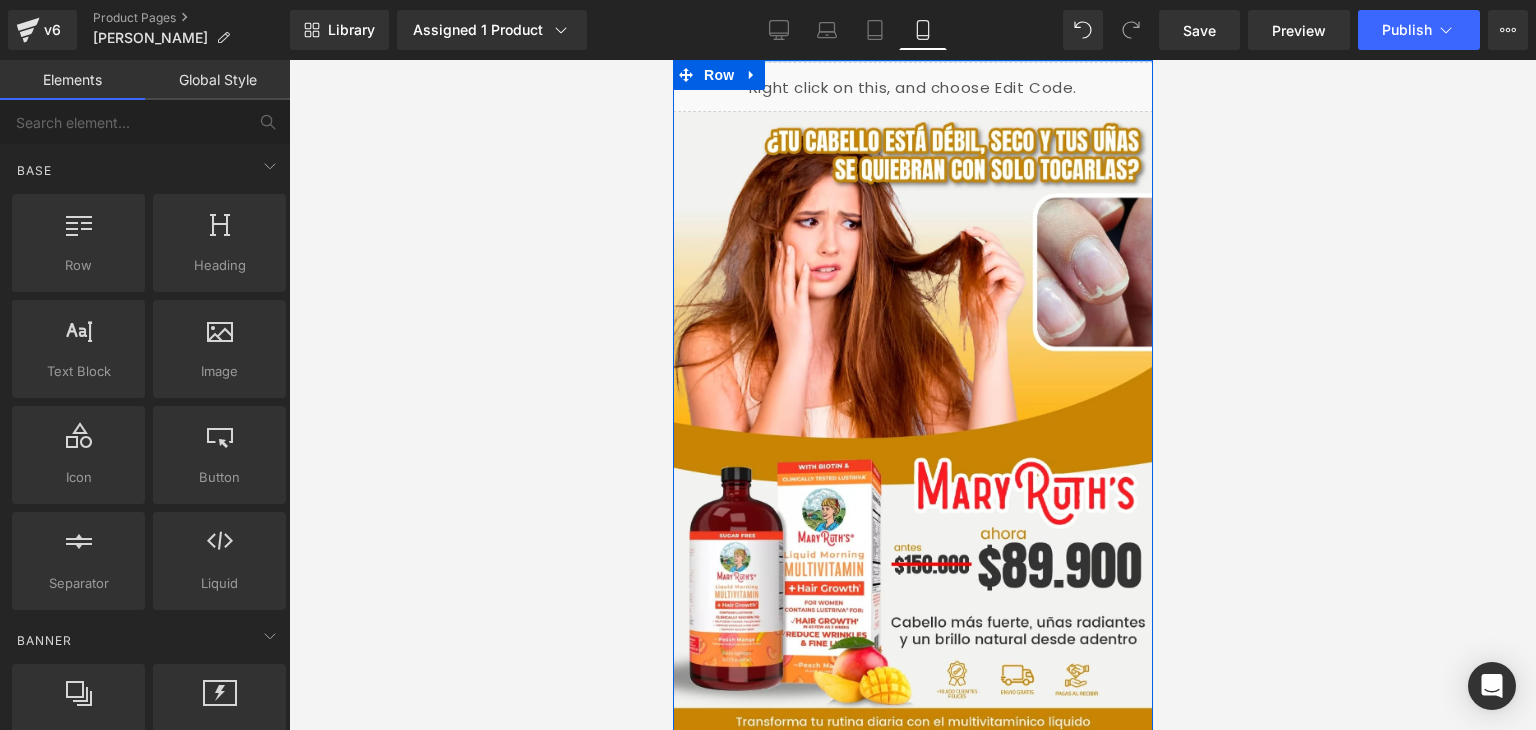 click at bounding box center (912, 395) 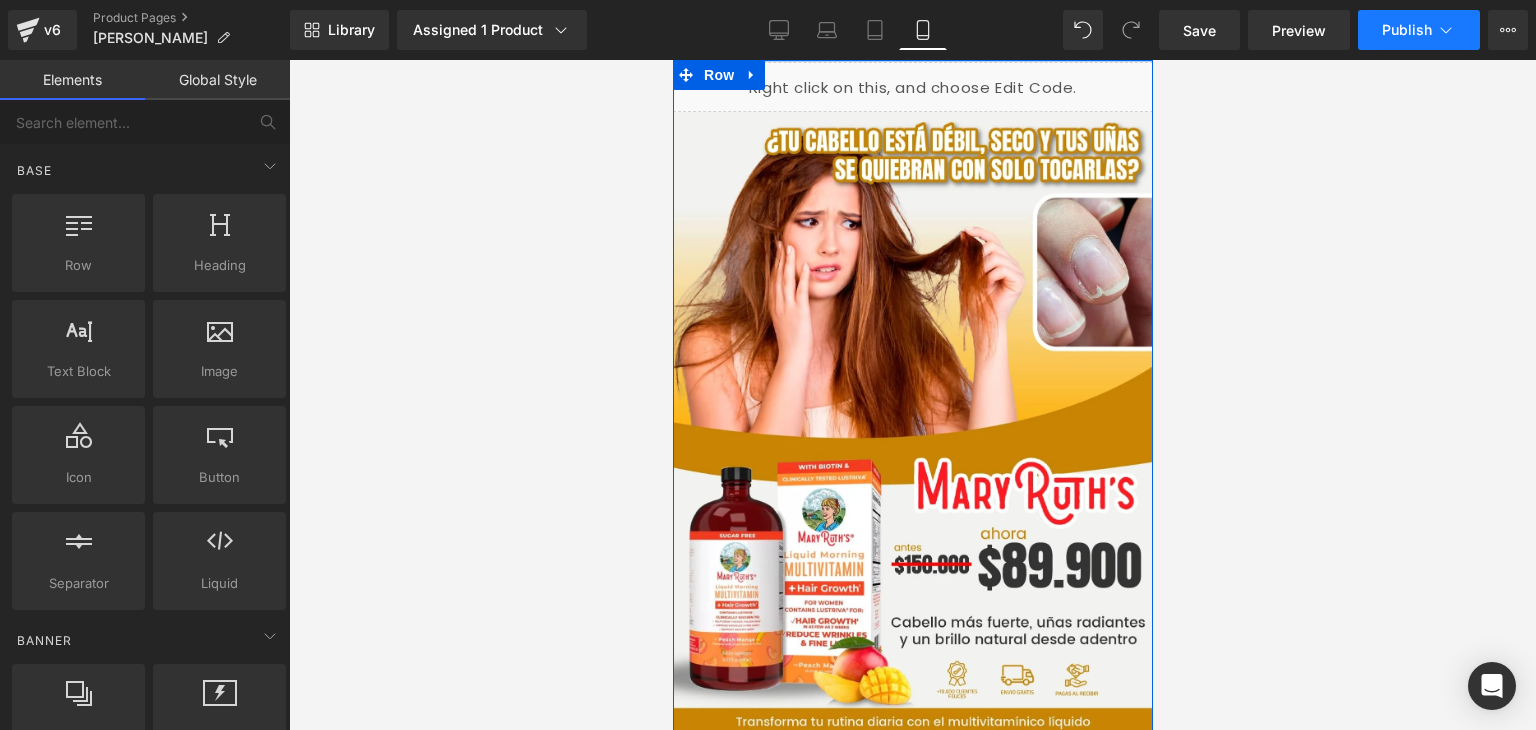 click on "Publish" at bounding box center [1407, 30] 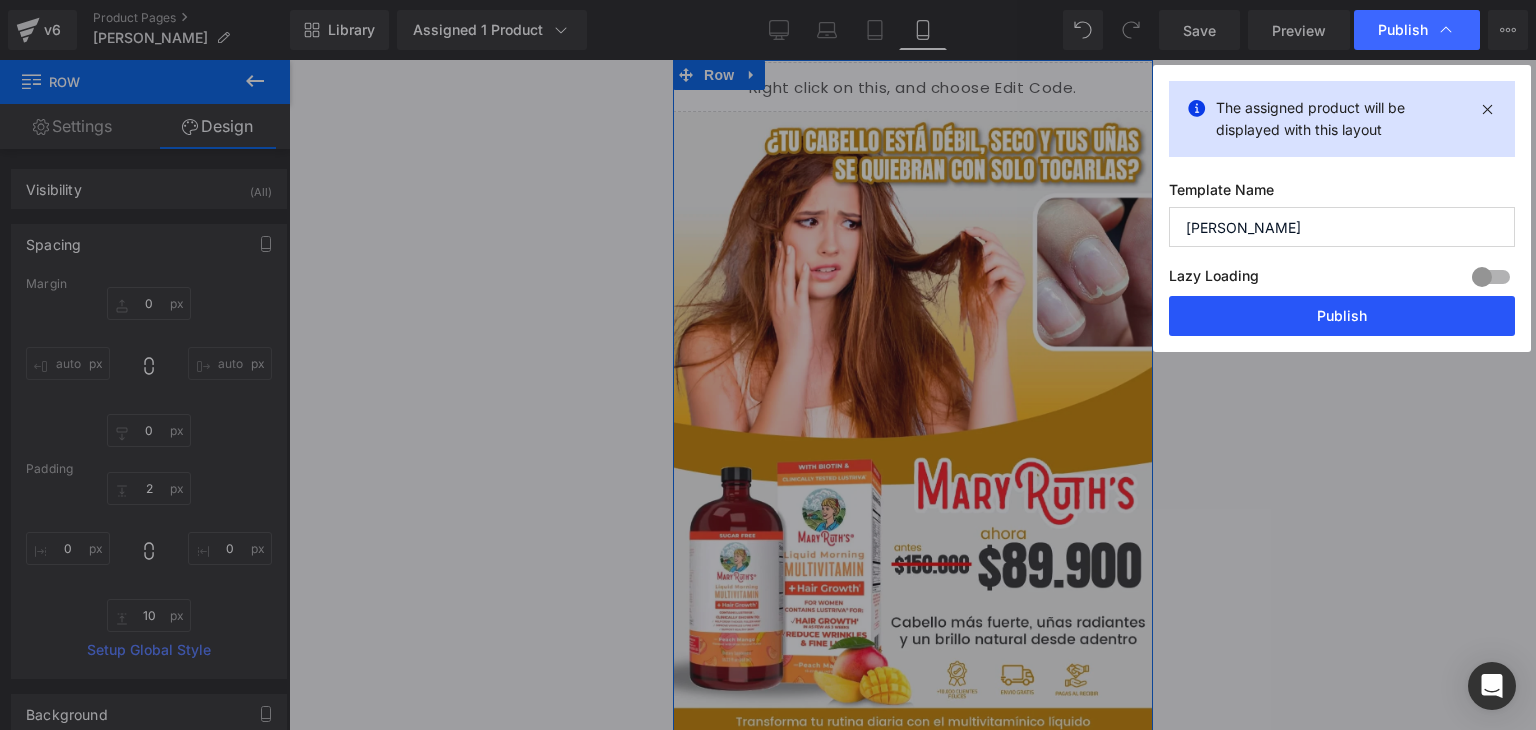click on "Publish" at bounding box center (1342, 316) 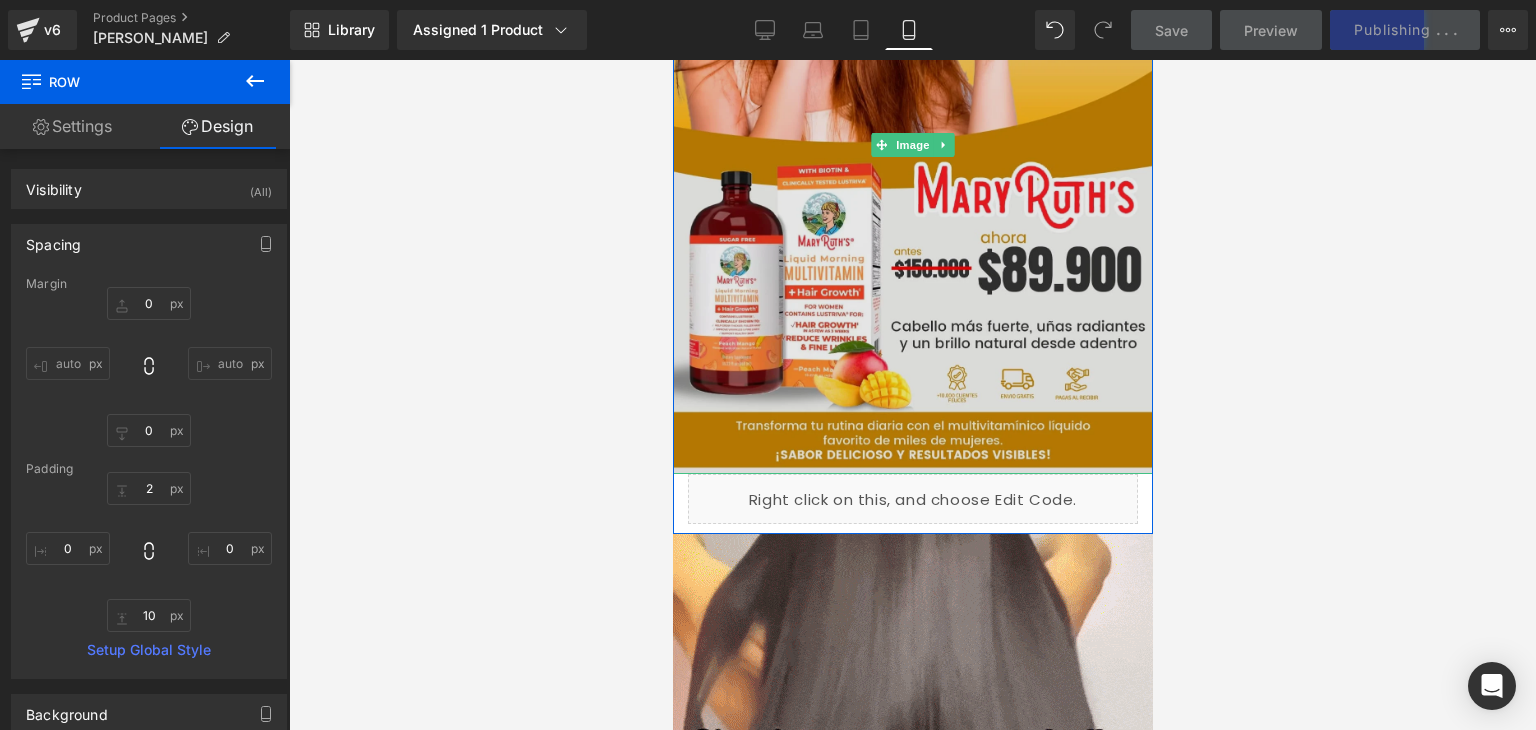 scroll, scrollTop: 0, scrollLeft: 0, axis: both 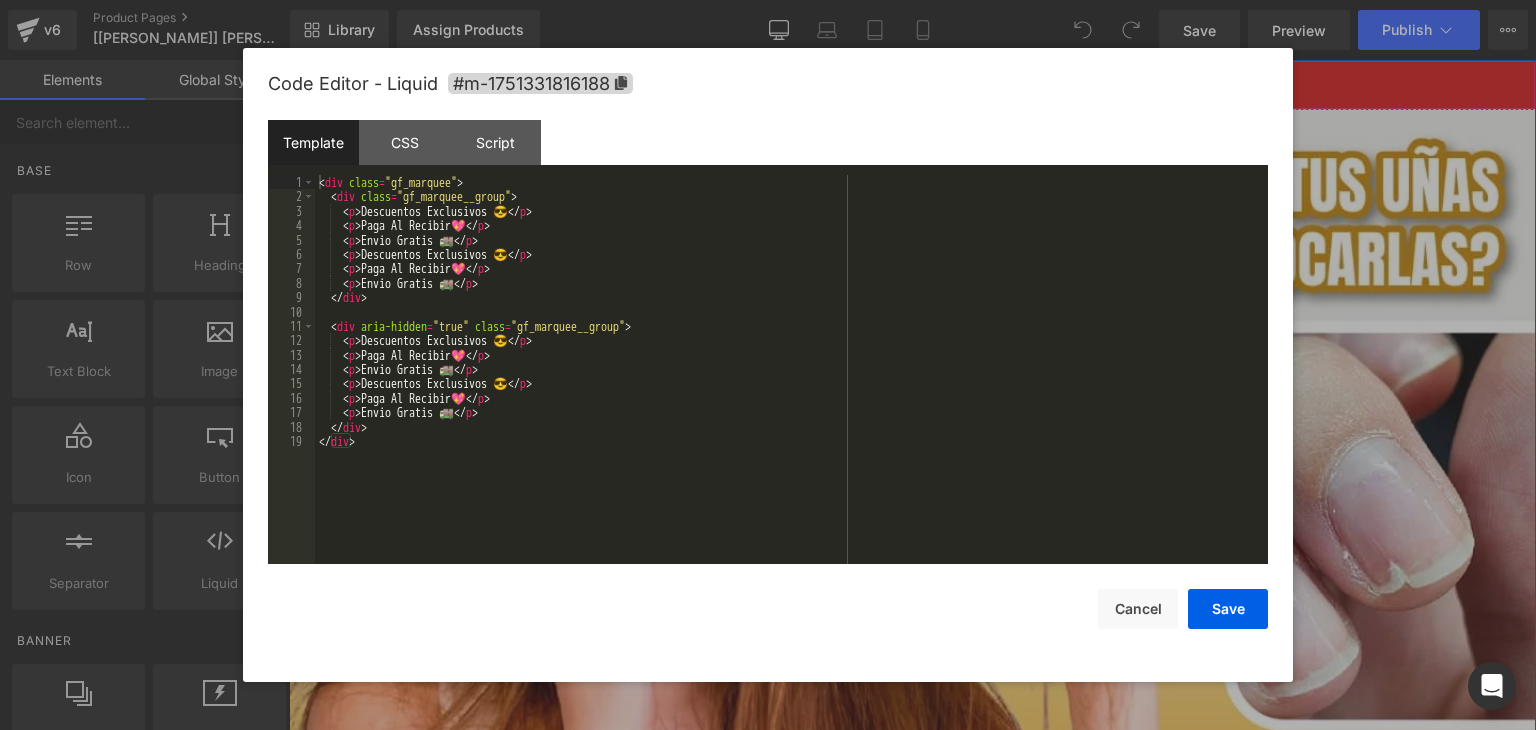 click 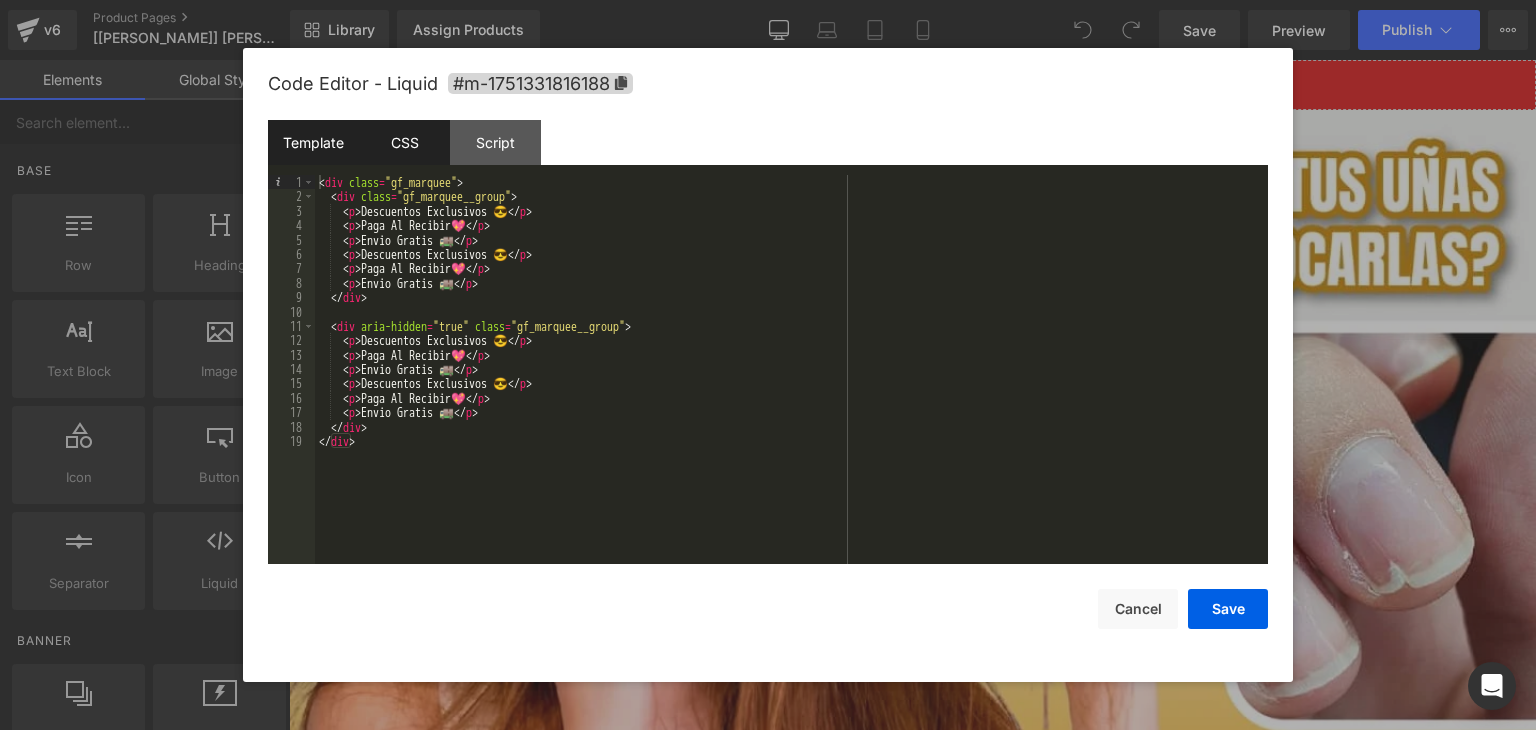 click on "CSS" at bounding box center [404, 142] 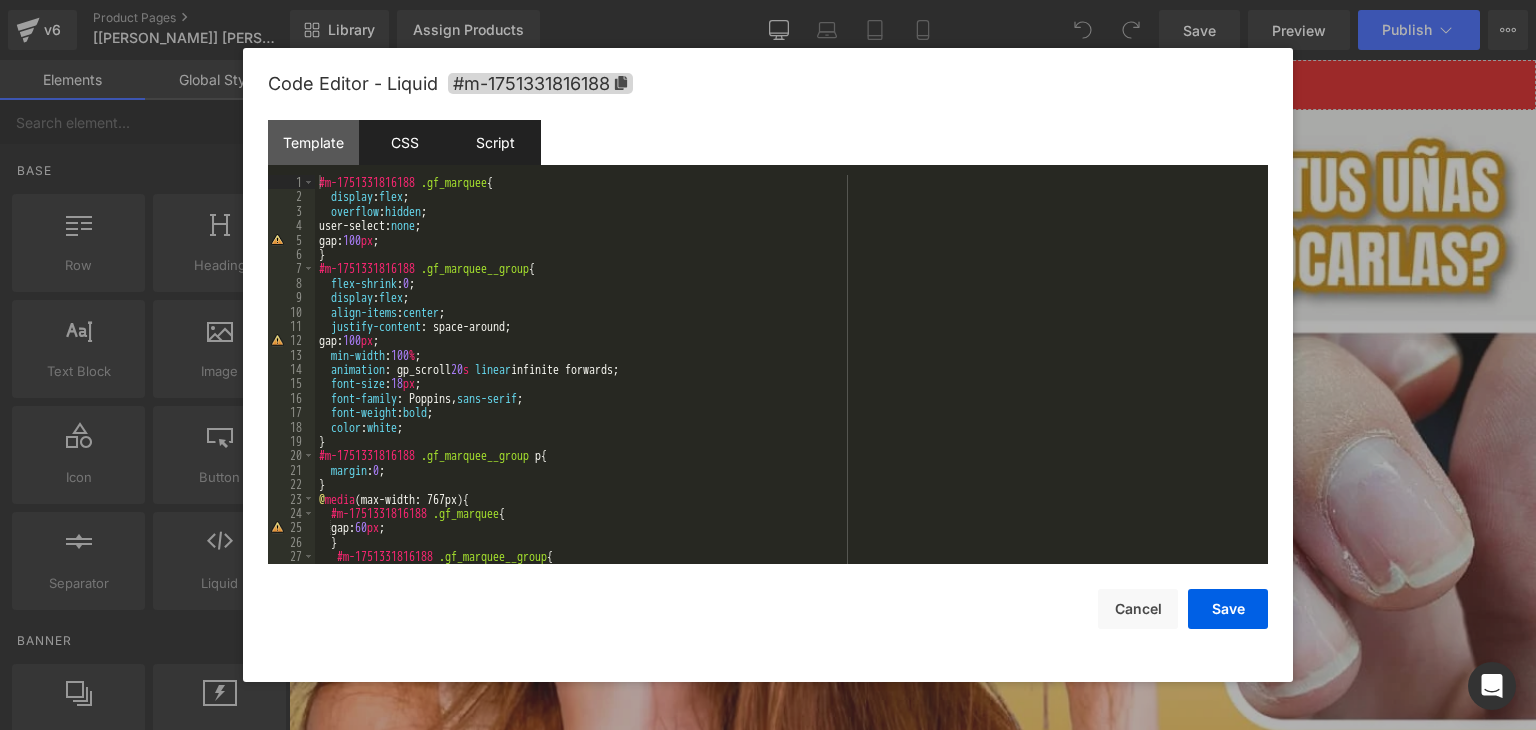click on "Script" at bounding box center [495, 142] 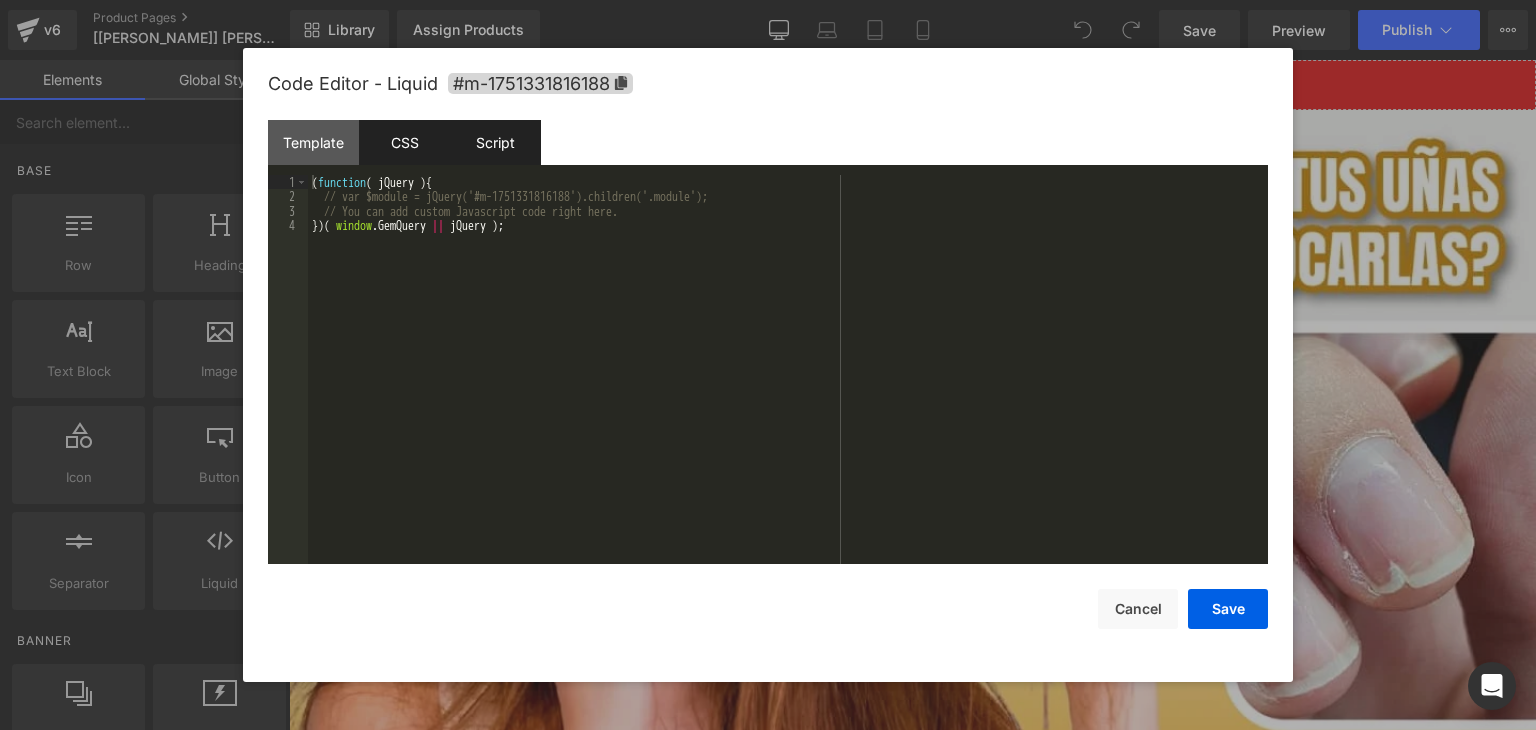 click on "CSS" at bounding box center [404, 142] 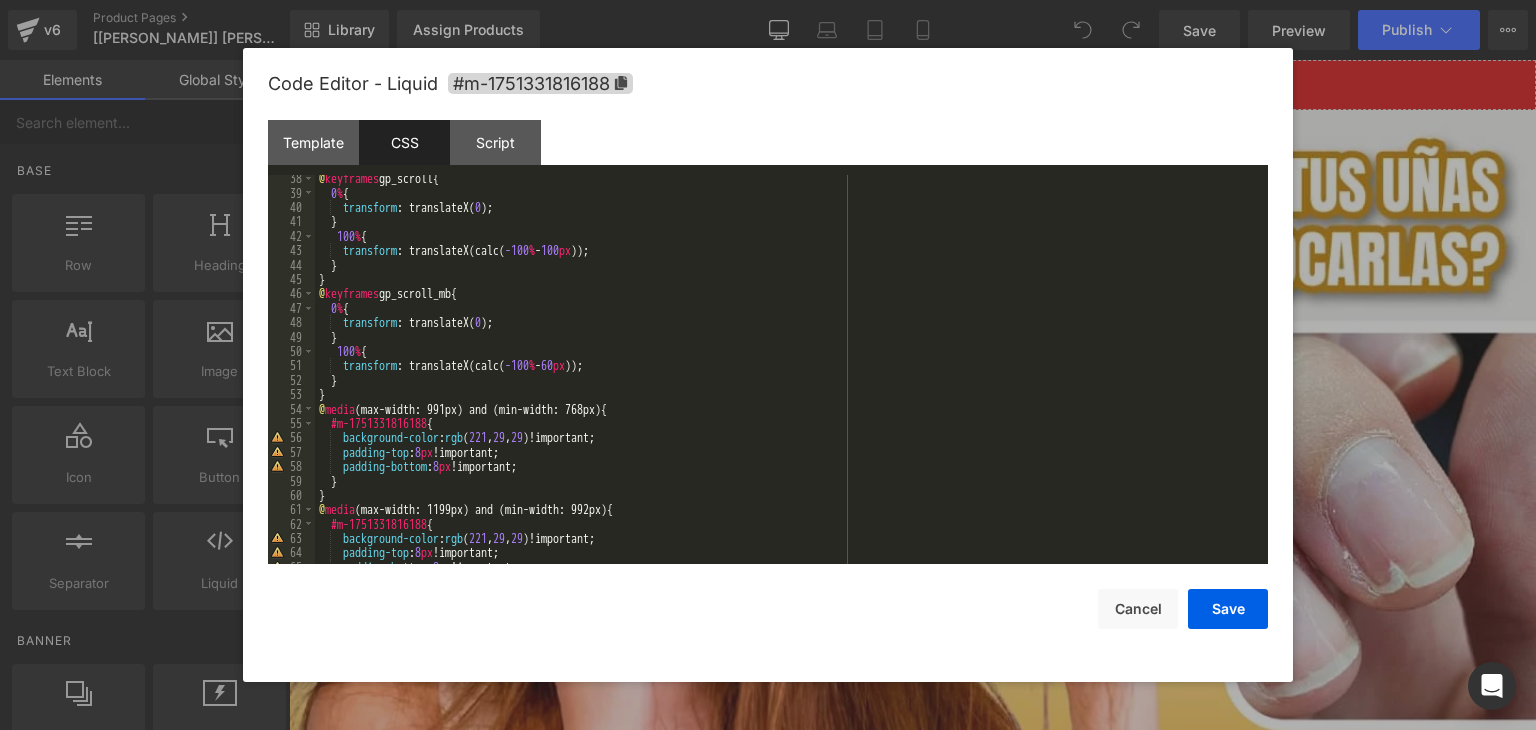 scroll, scrollTop: 835, scrollLeft: 0, axis: vertical 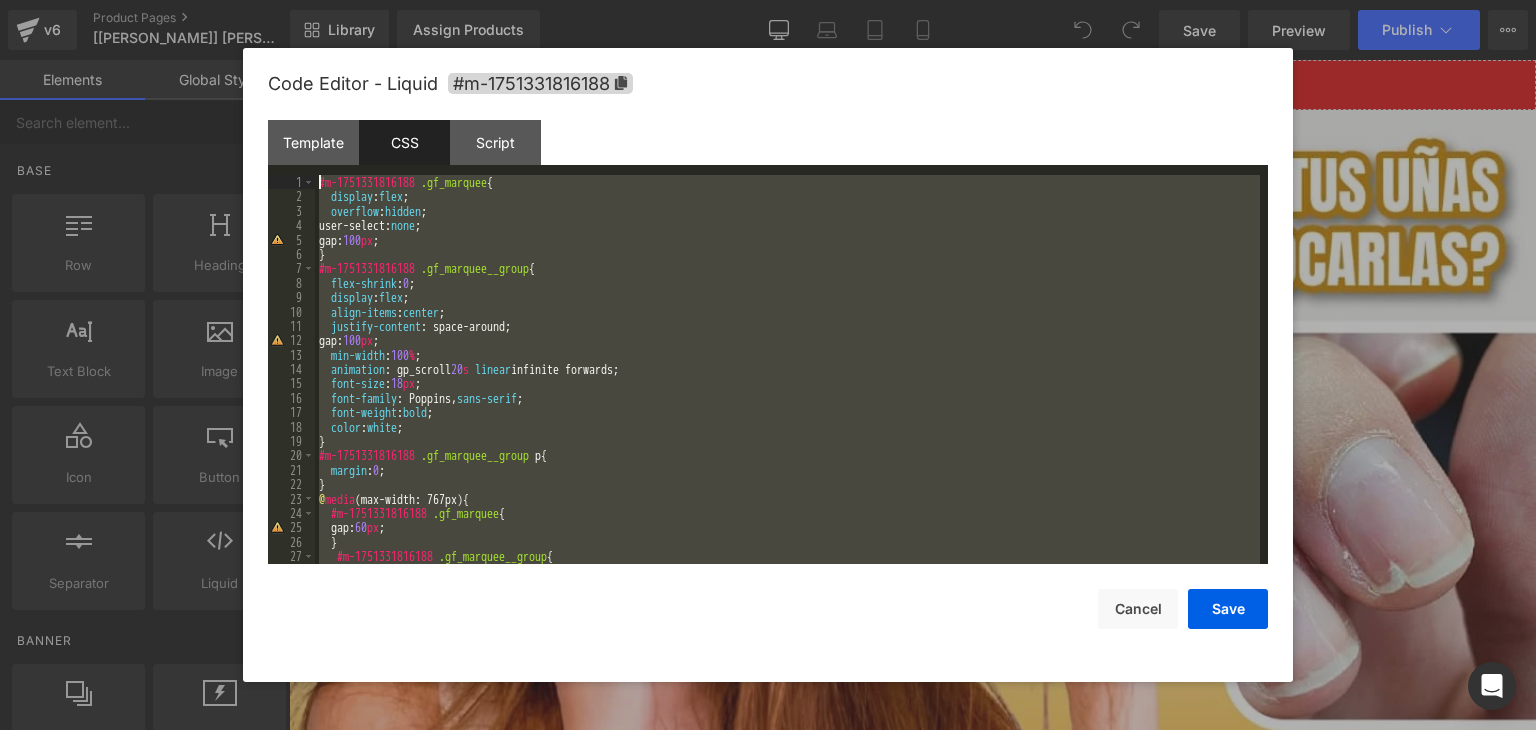 drag, startPoint x: 345, startPoint y: 542, endPoint x: 239, endPoint y: 31, distance: 521.87836 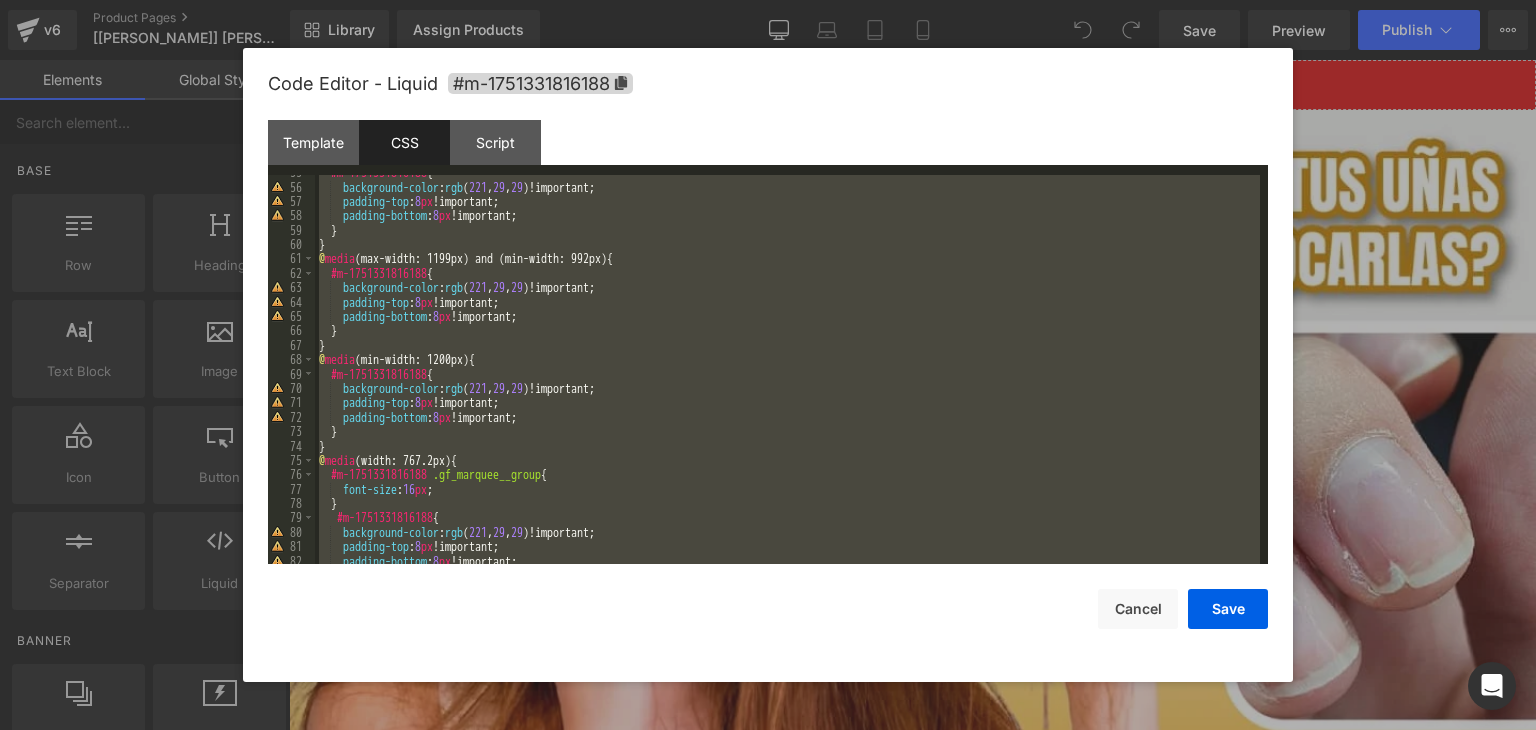 scroll, scrollTop: 835, scrollLeft: 0, axis: vertical 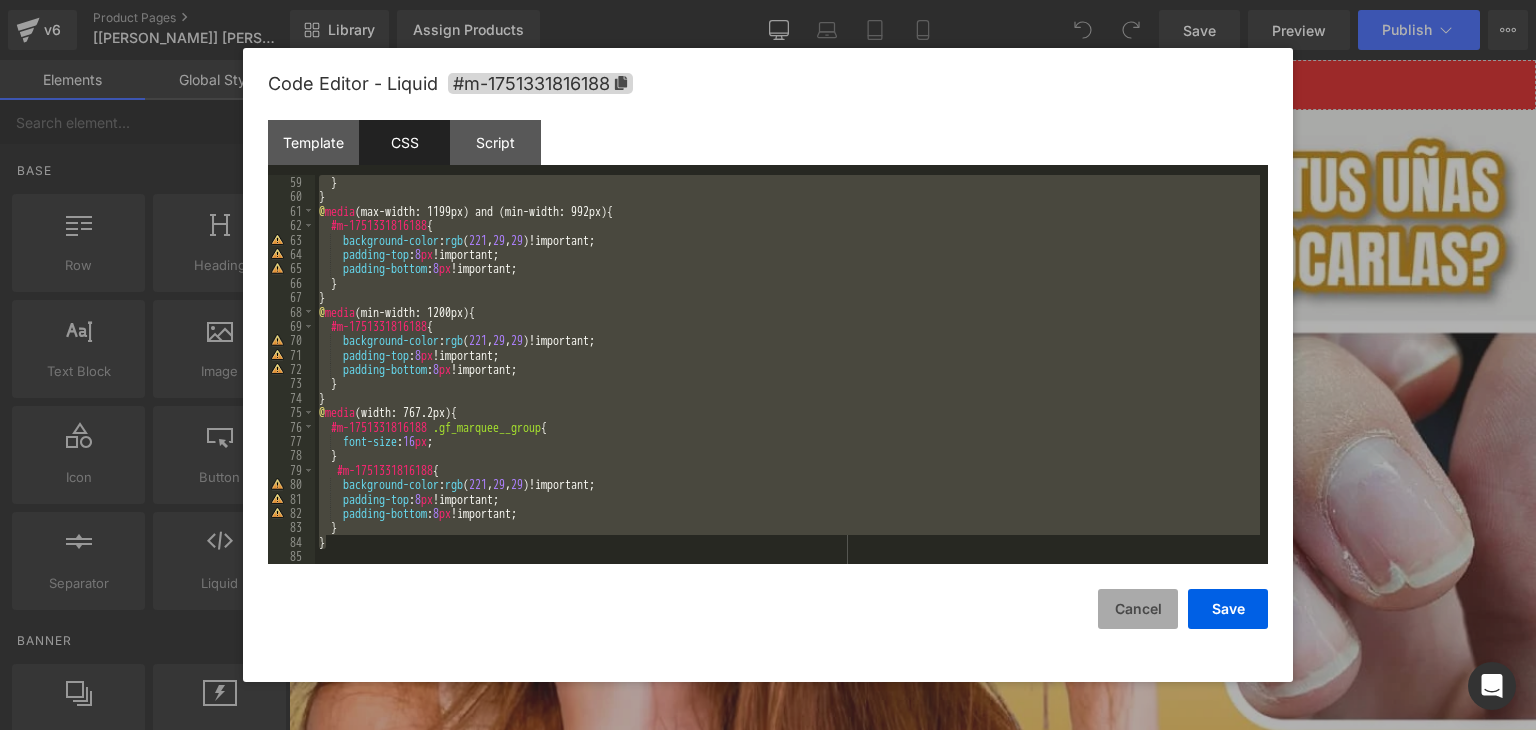 click on "Cancel" at bounding box center (1138, 609) 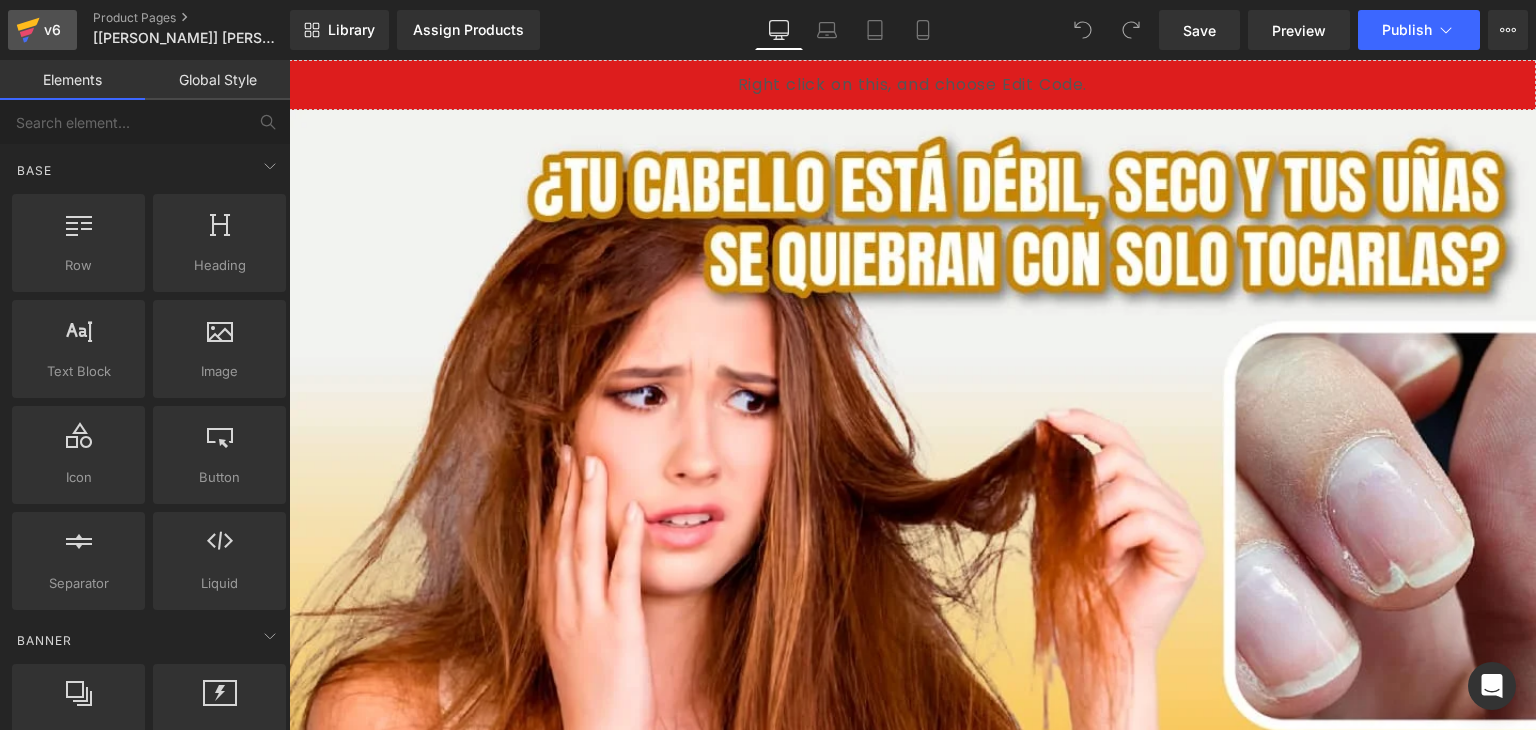 click 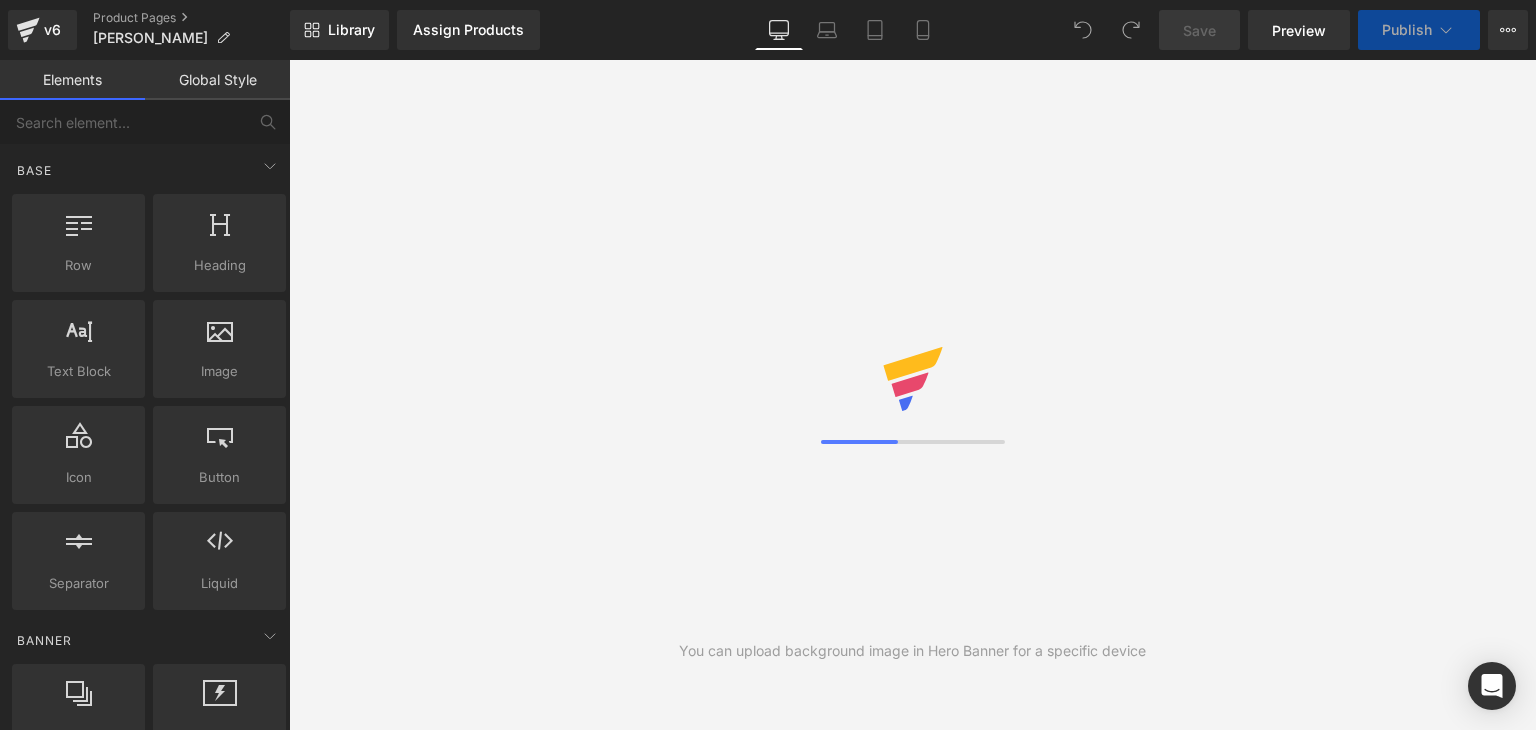 scroll, scrollTop: 0, scrollLeft: 0, axis: both 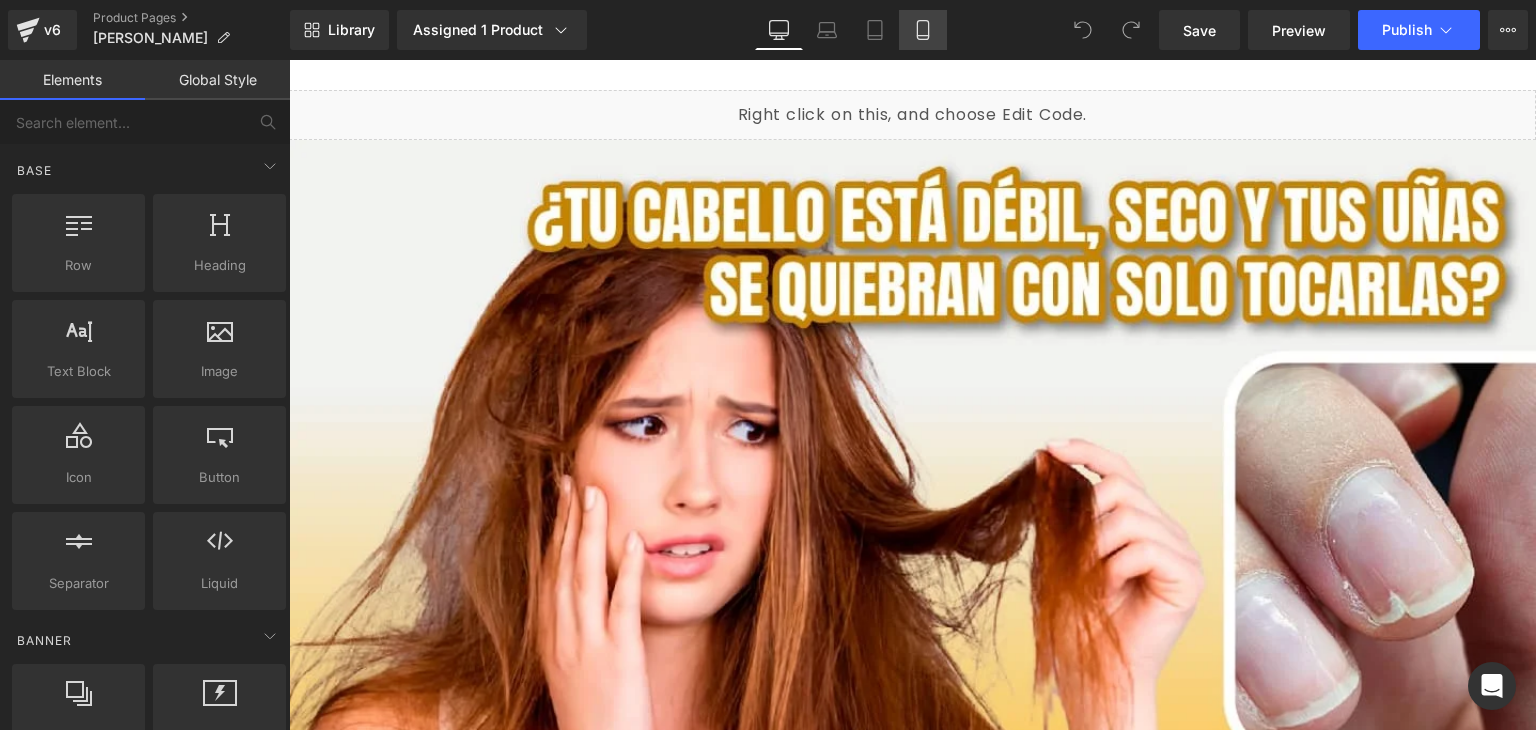 click 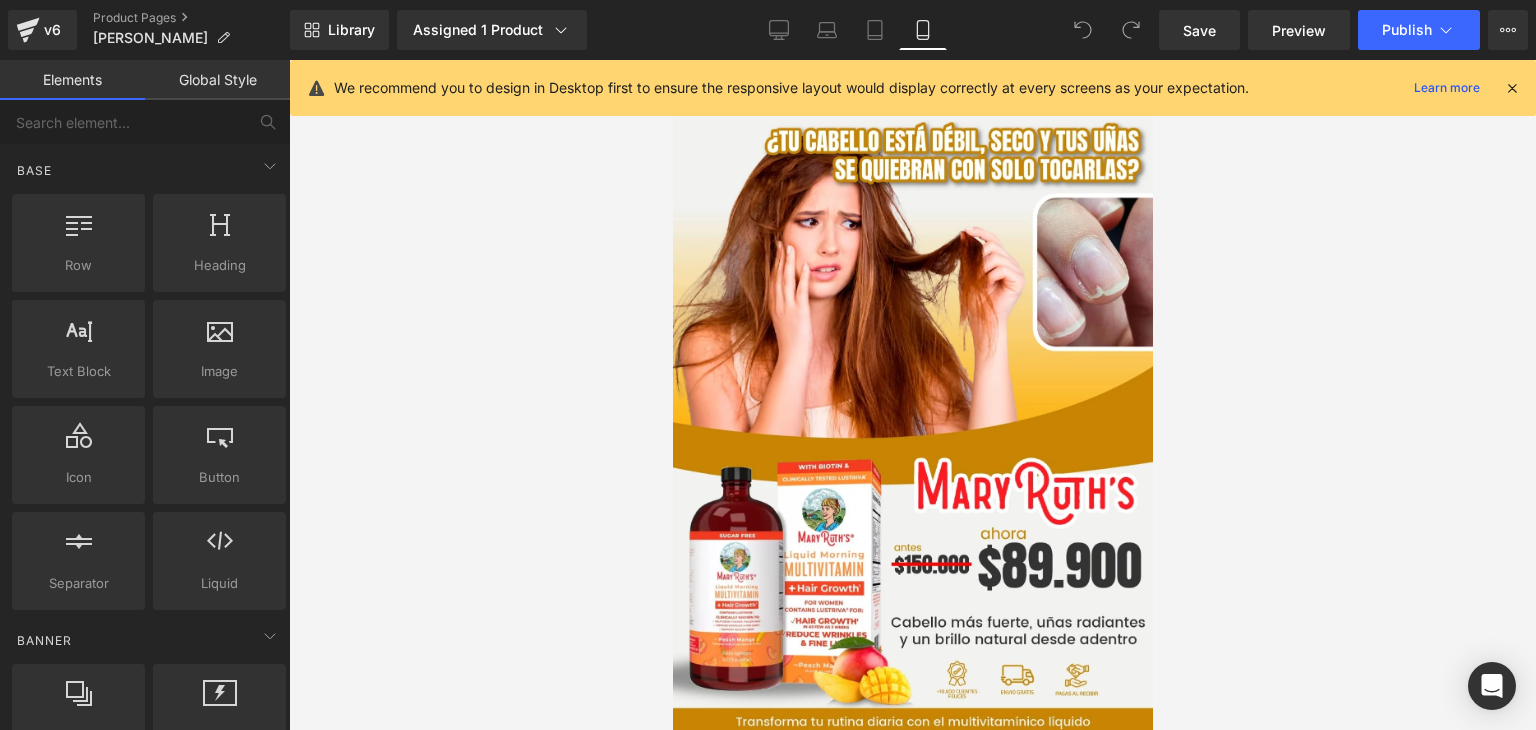 click at bounding box center (1512, 88) 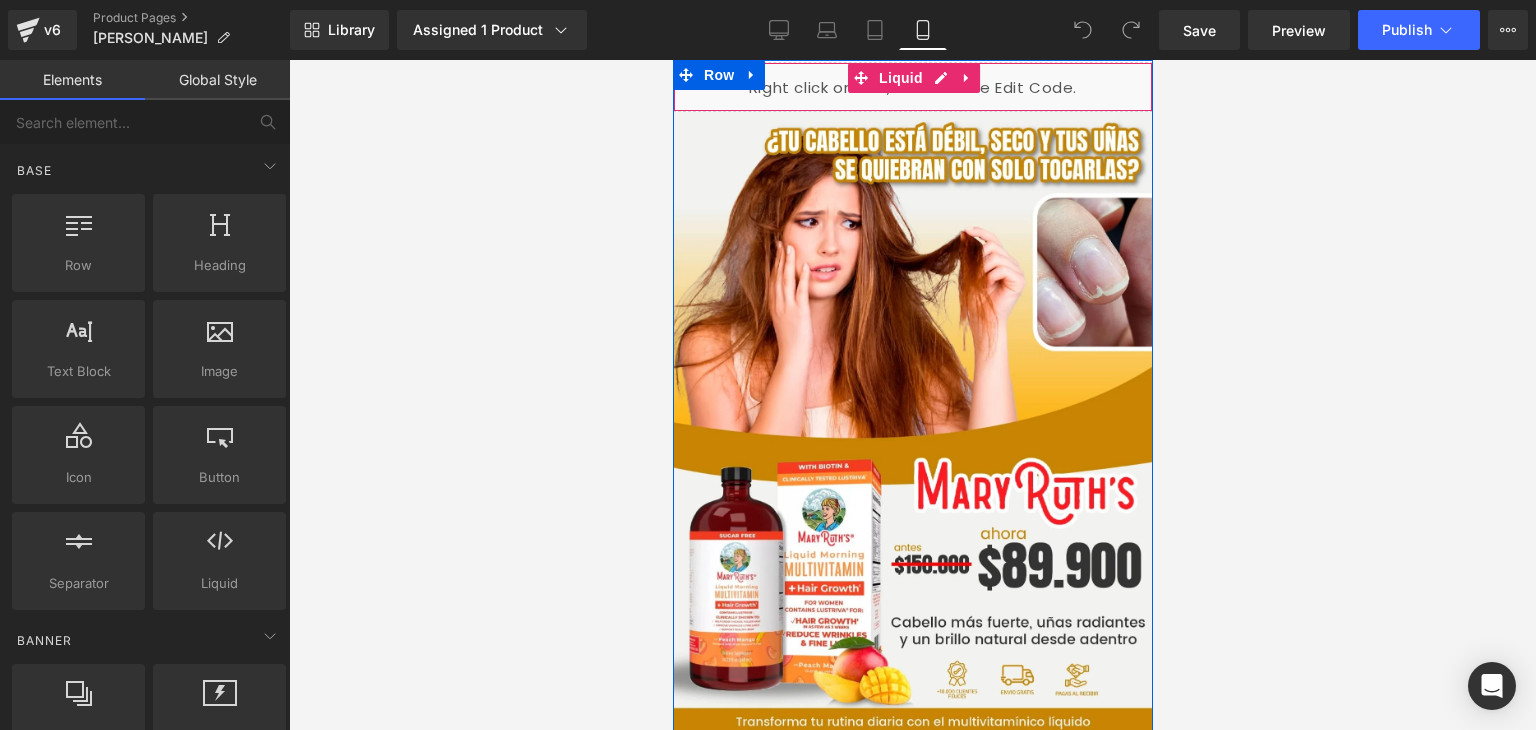 click on "Liquid" at bounding box center [912, 87] 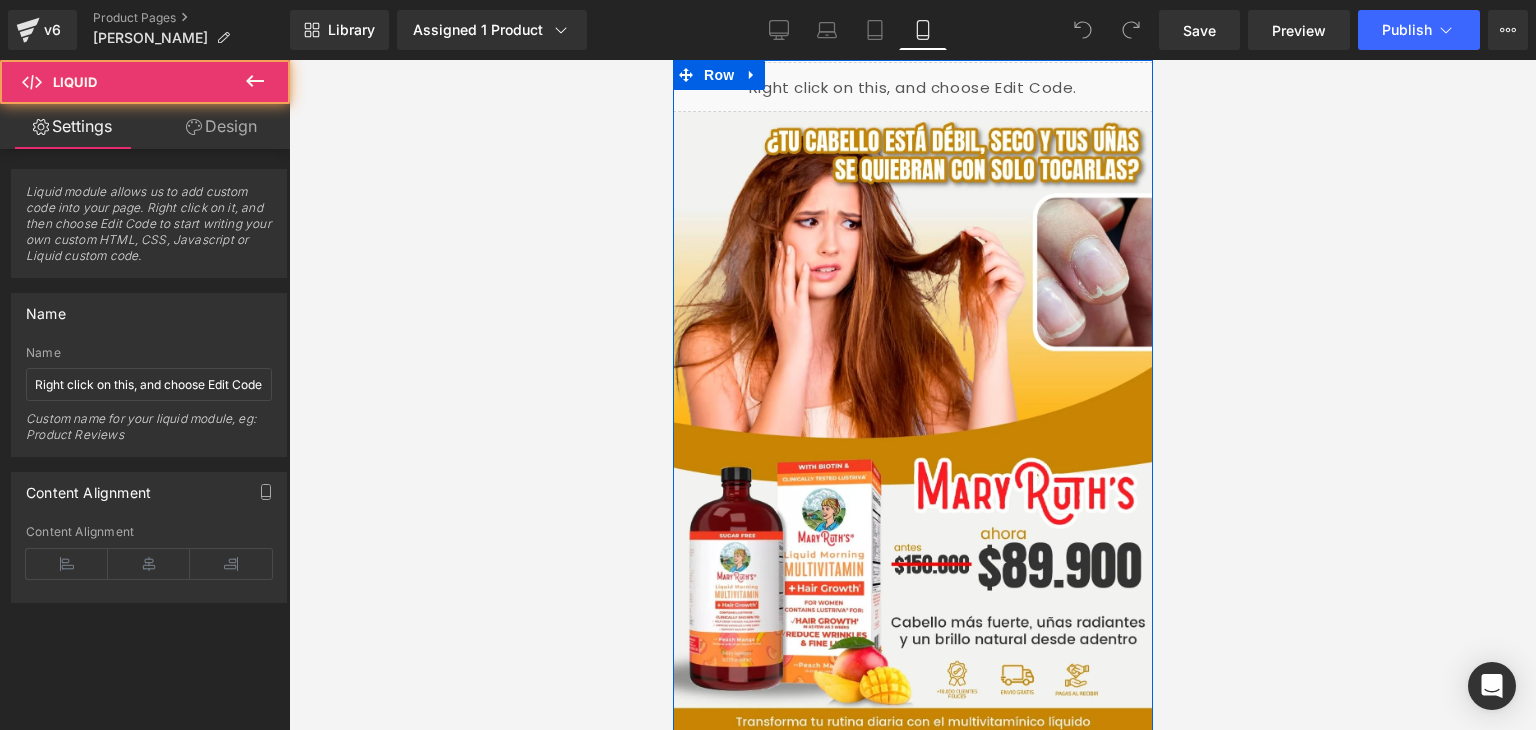 click on "Liquid" at bounding box center [912, 87] 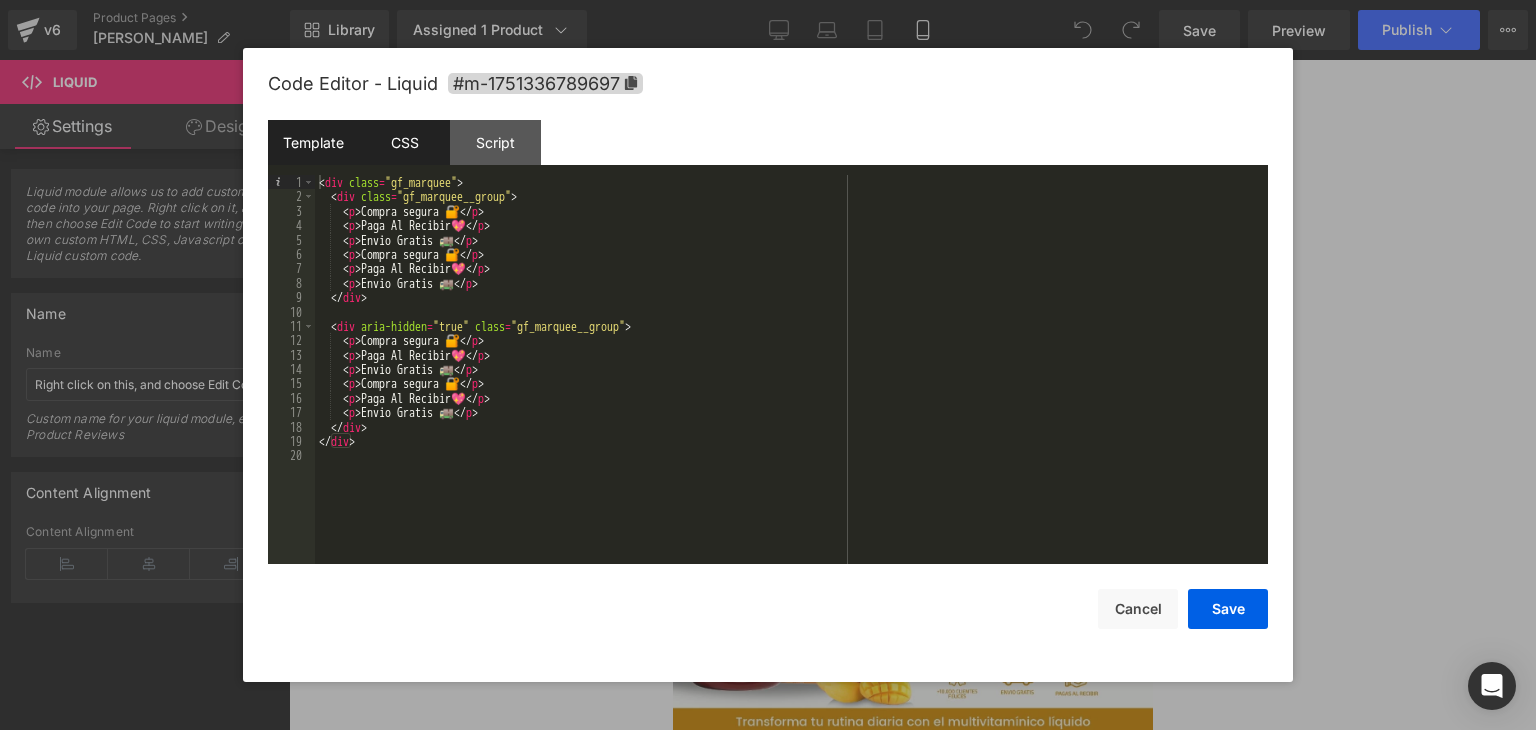 click on "CSS" at bounding box center (404, 142) 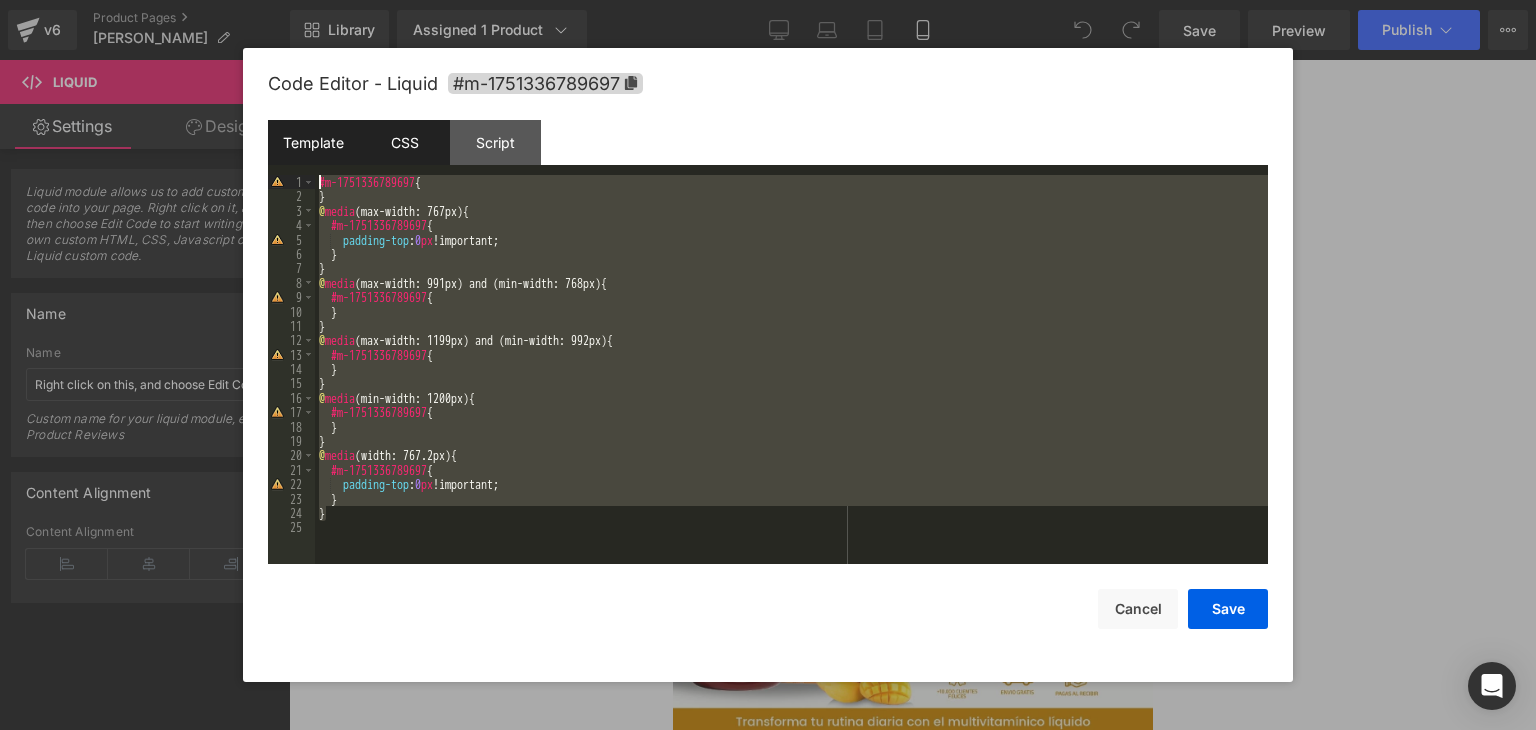 drag, startPoint x: 384, startPoint y: 517, endPoint x: 280, endPoint y: 155, distance: 376.64307 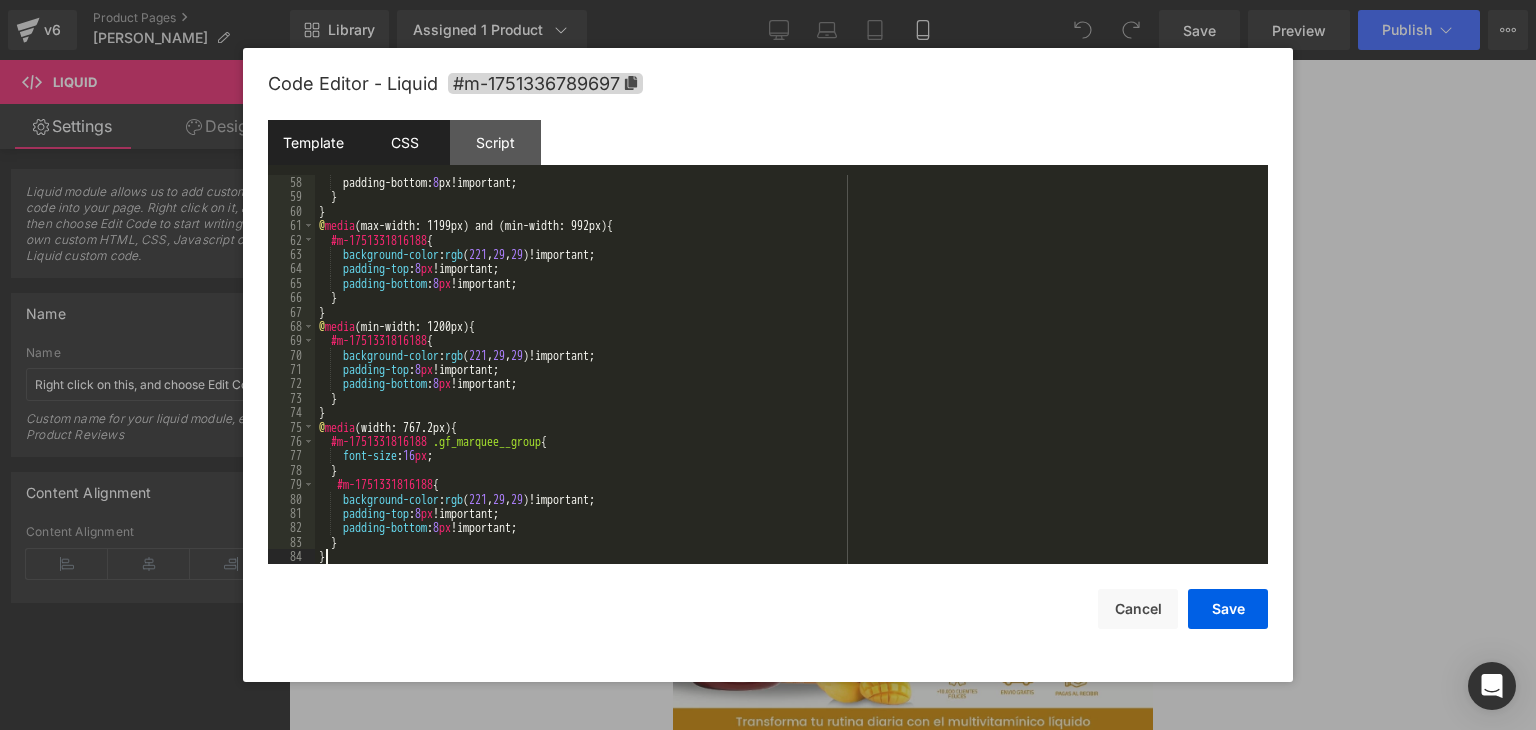 scroll, scrollTop: 820, scrollLeft: 0, axis: vertical 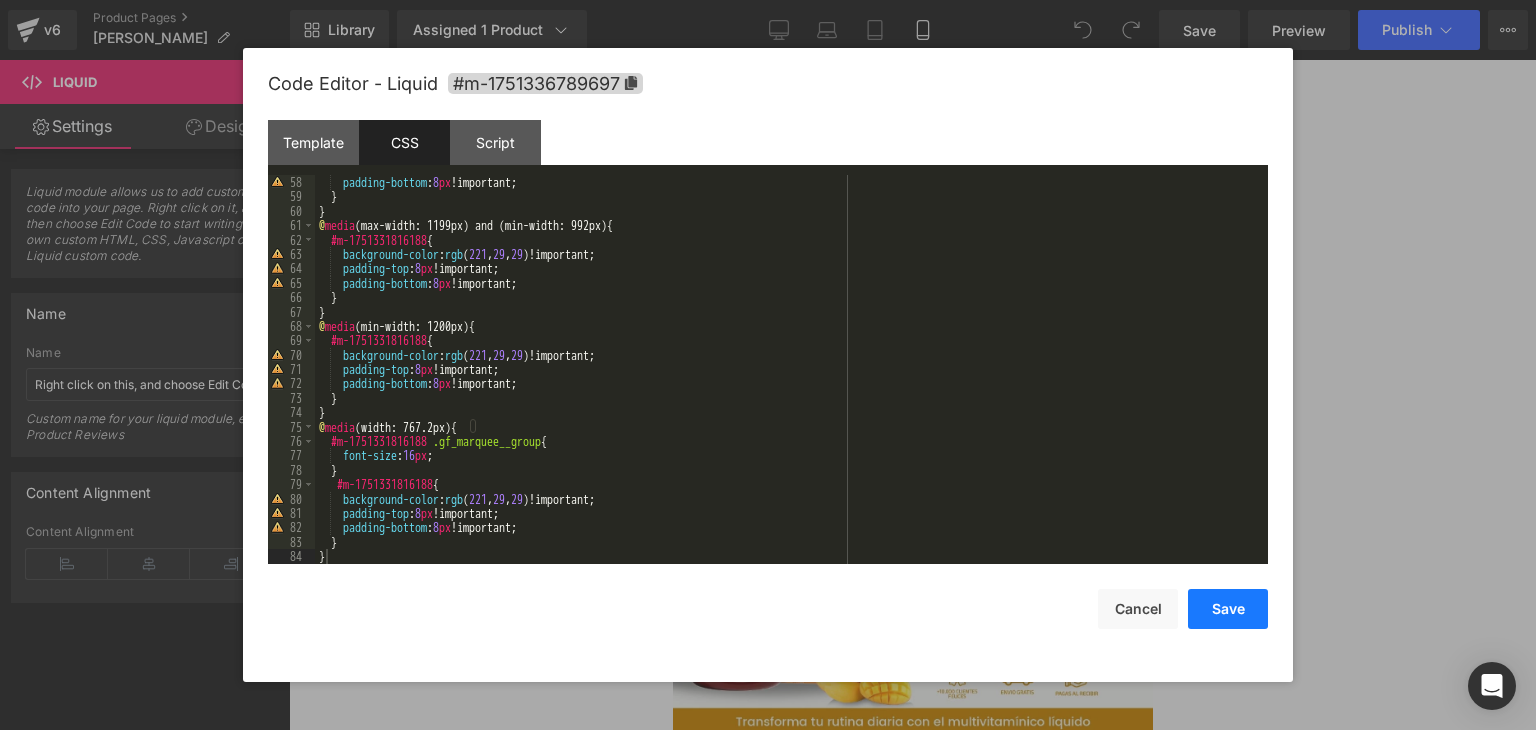click on "Save" at bounding box center (1228, 609) 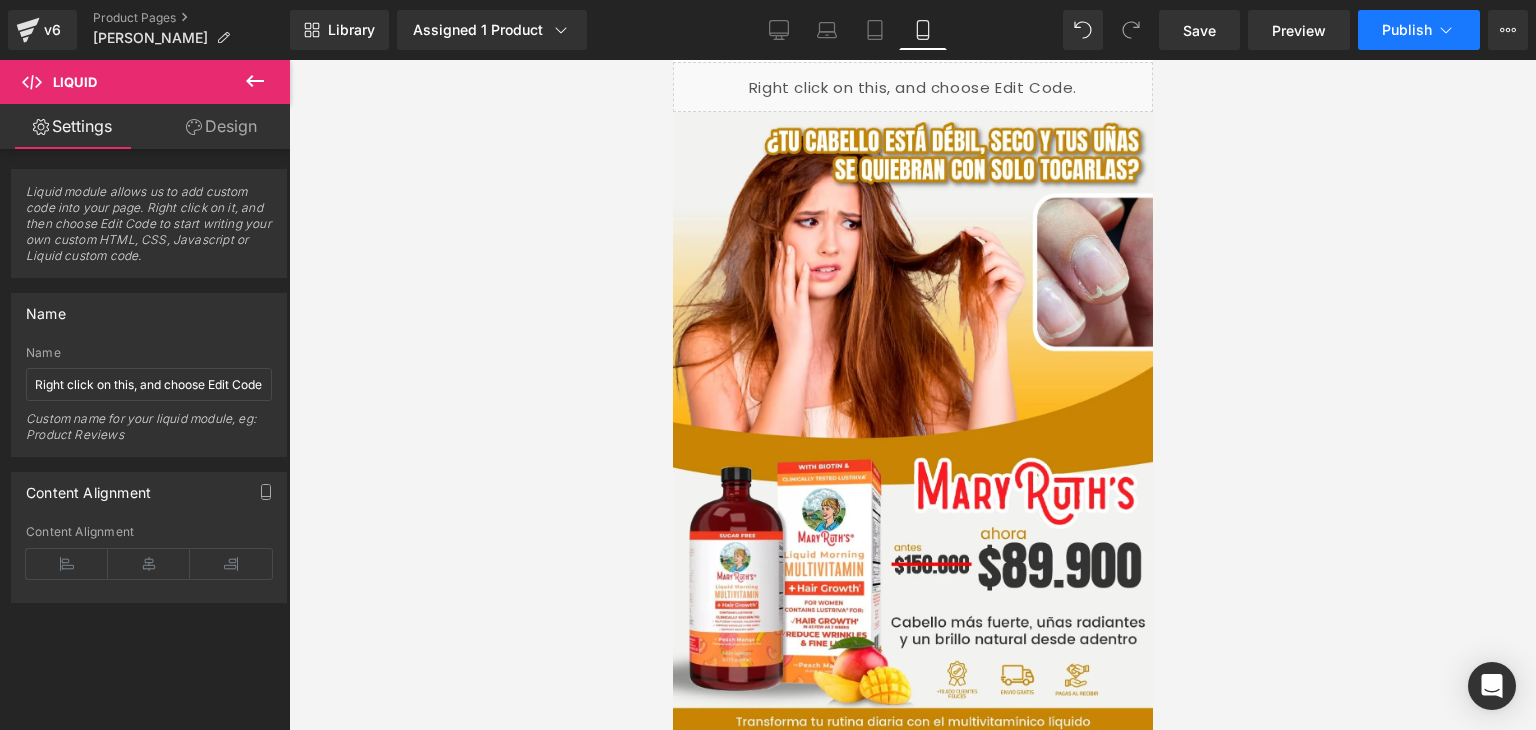 click on "Publish" at bounding box center (1407, 30) 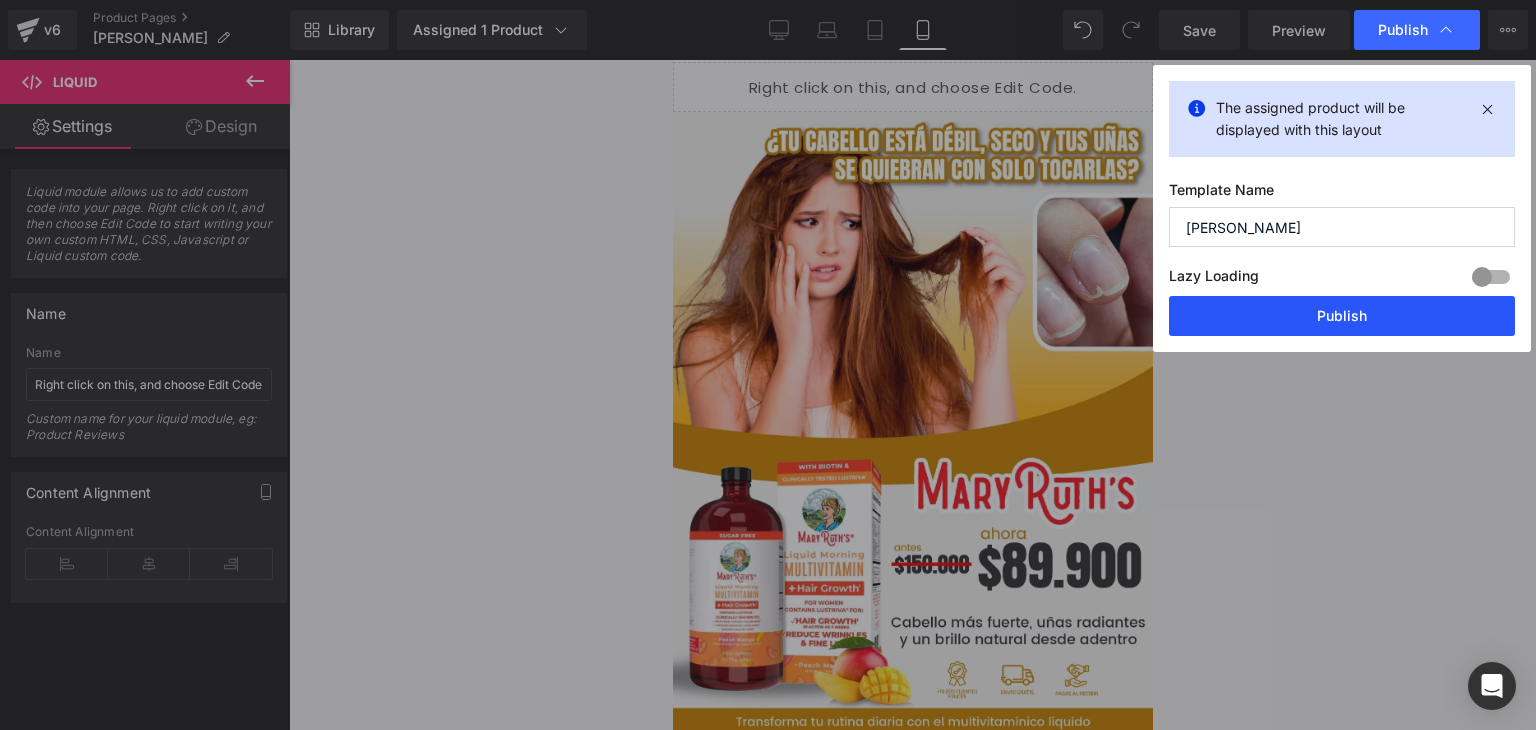 click on "Publish" at bounding box center (1342, 316) 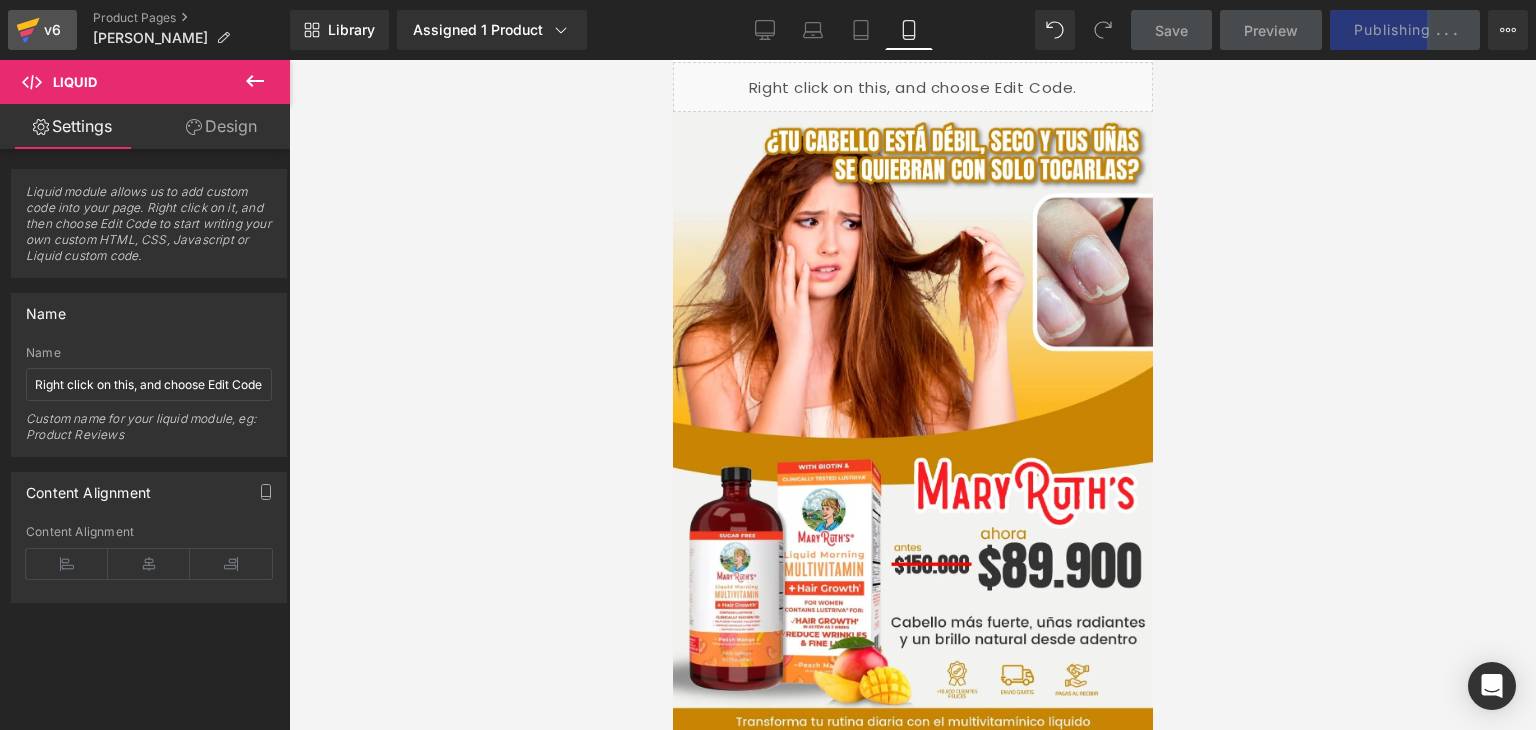 click 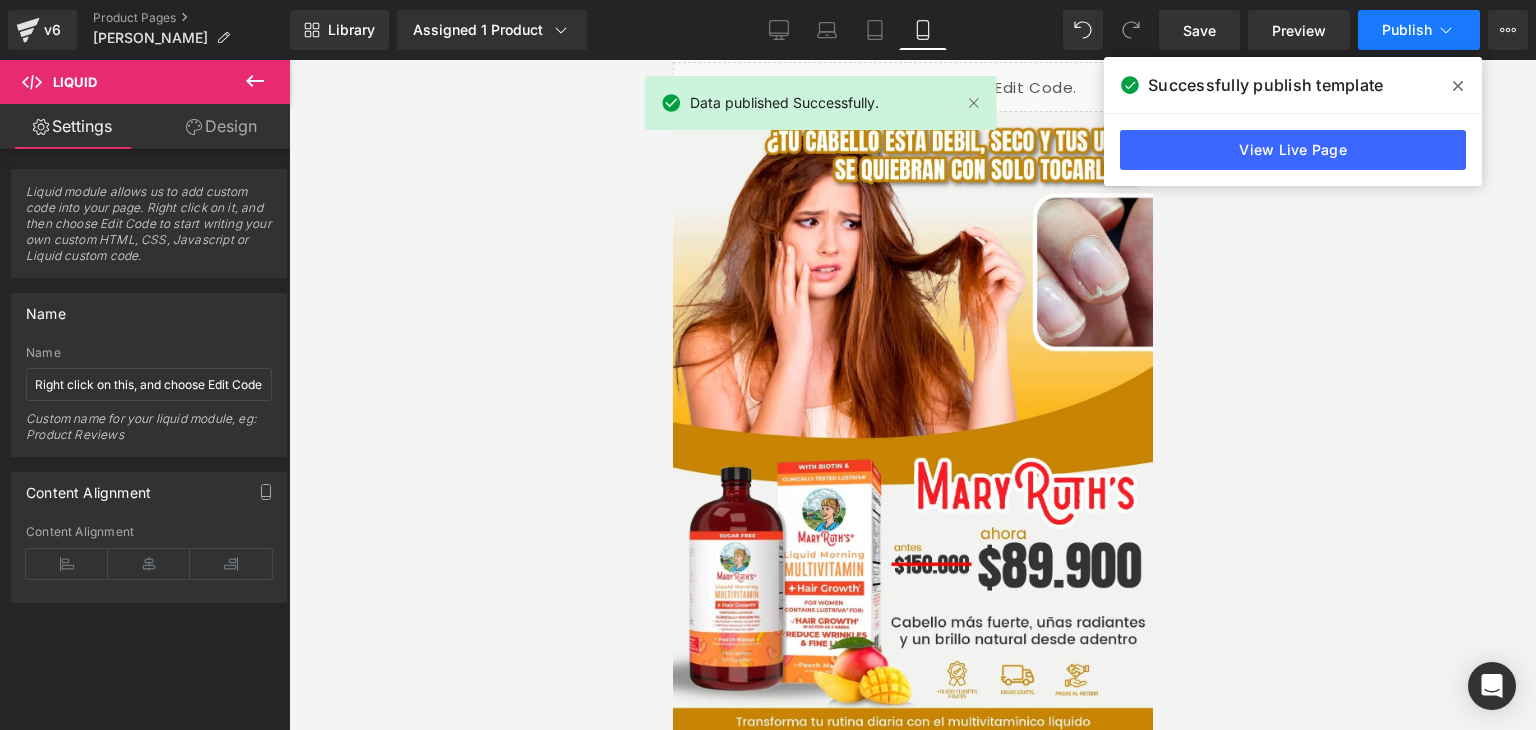 click on "Publish" at bounding box center (1419, 30) 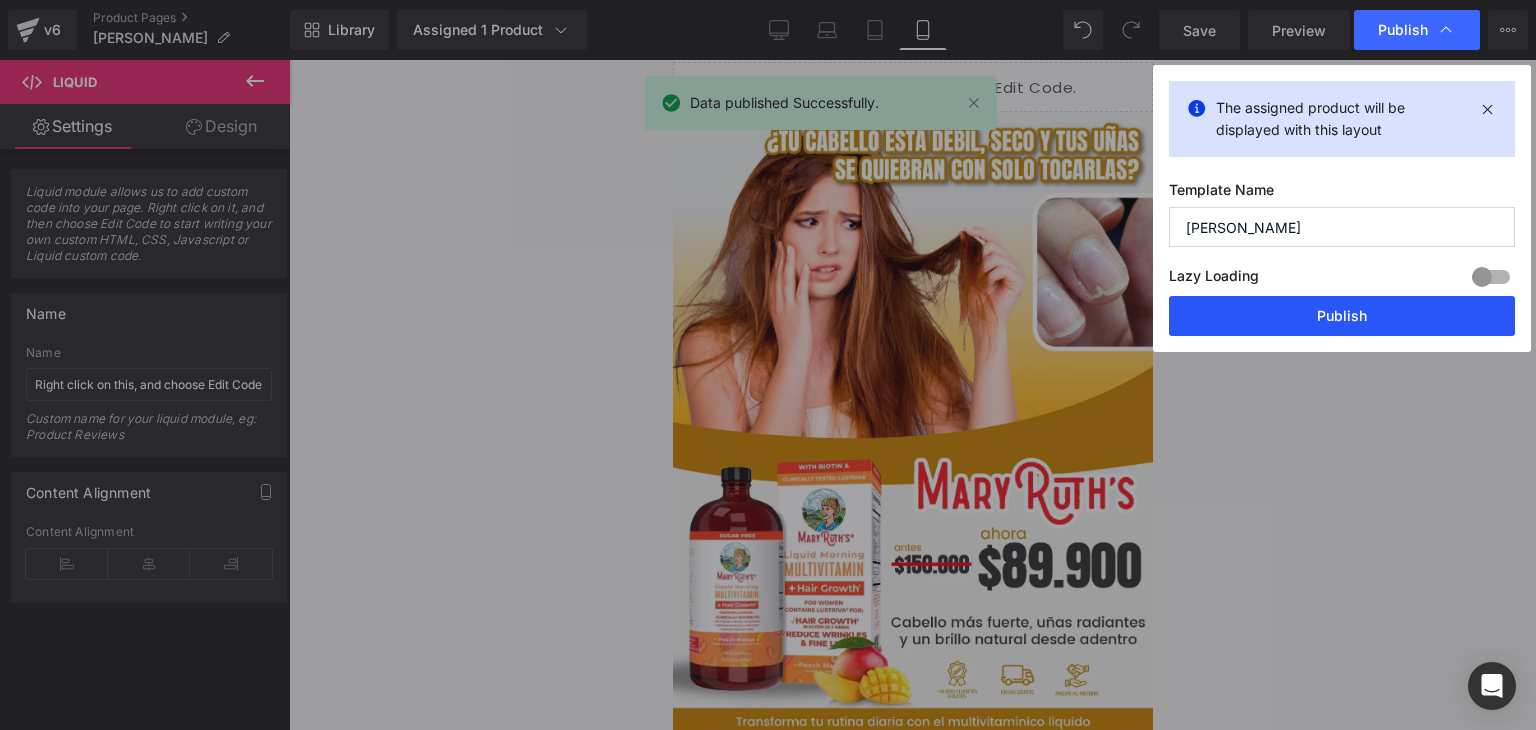 click on "Publish" at bounding box center [1342, 316] 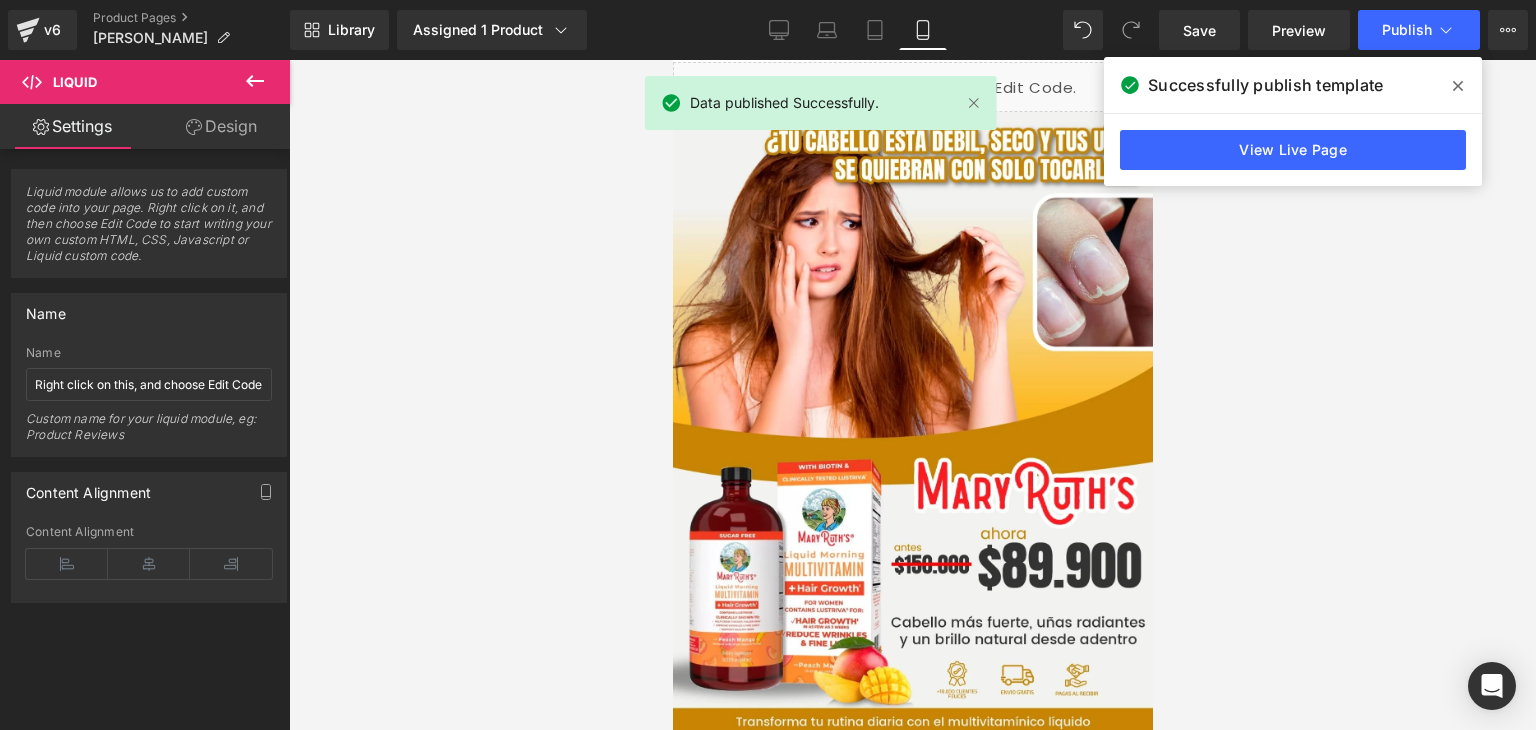 click at bounding box center (1458, 86) 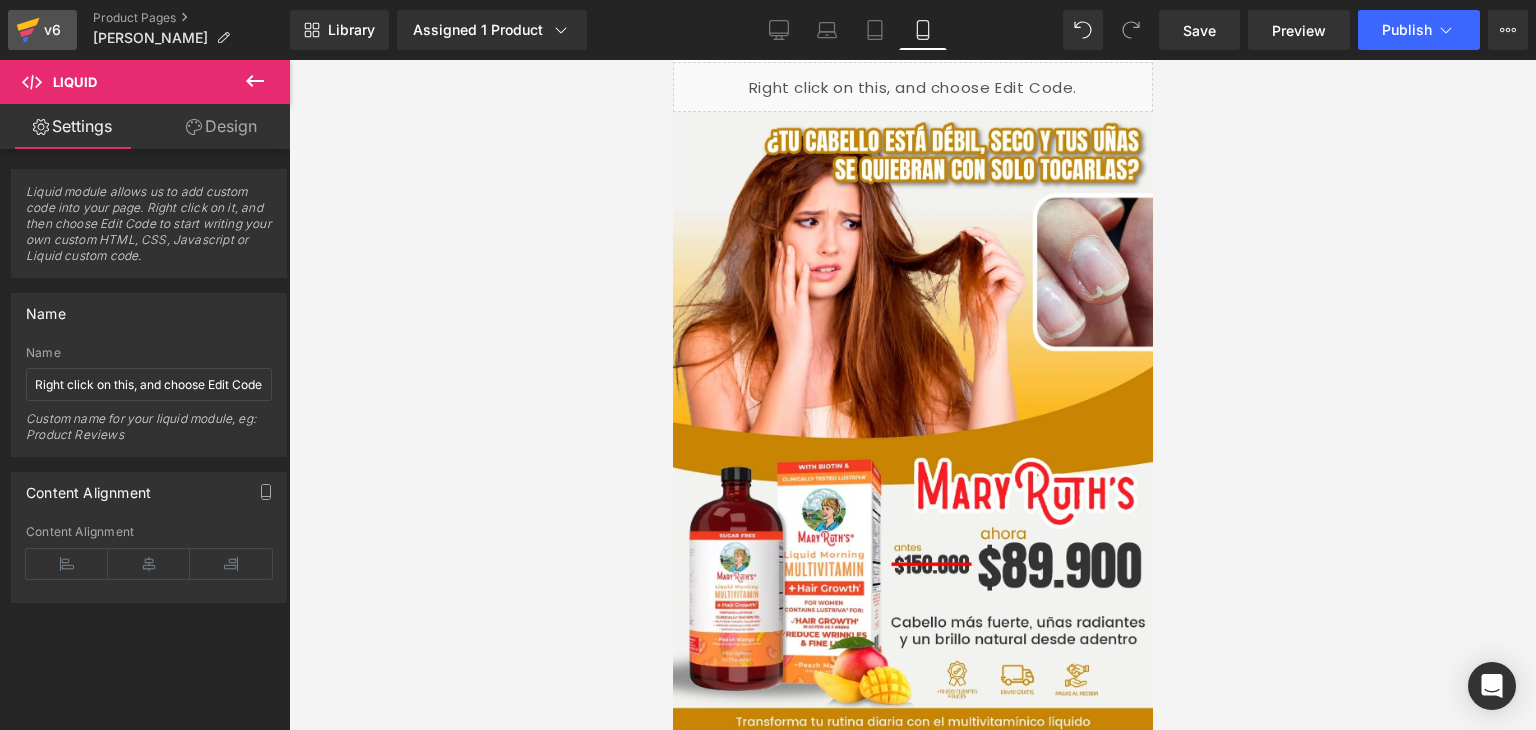 click on "v6" at bounding box center (52, 30) 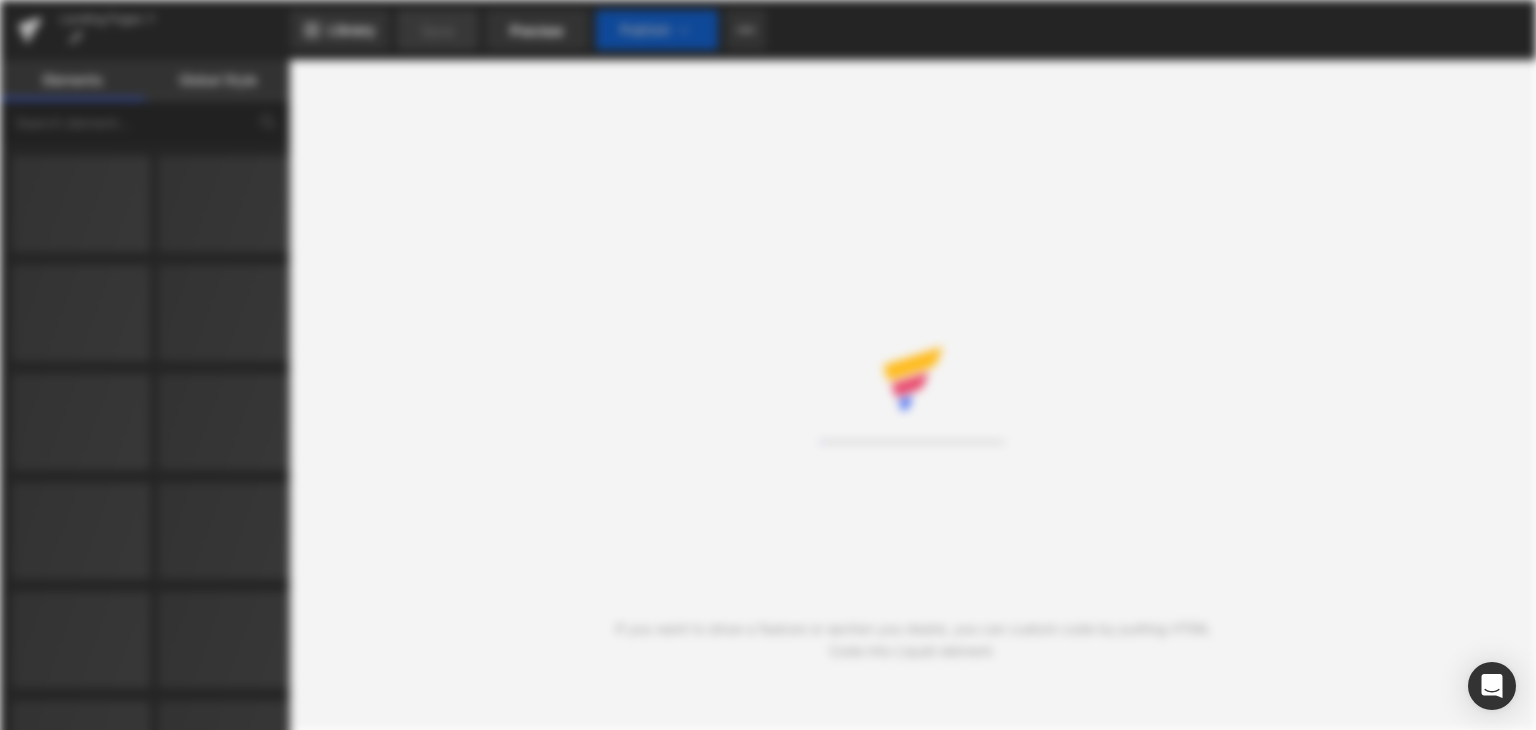 scroll, scrollTop: 0, scrollLeft: 0, axis: both 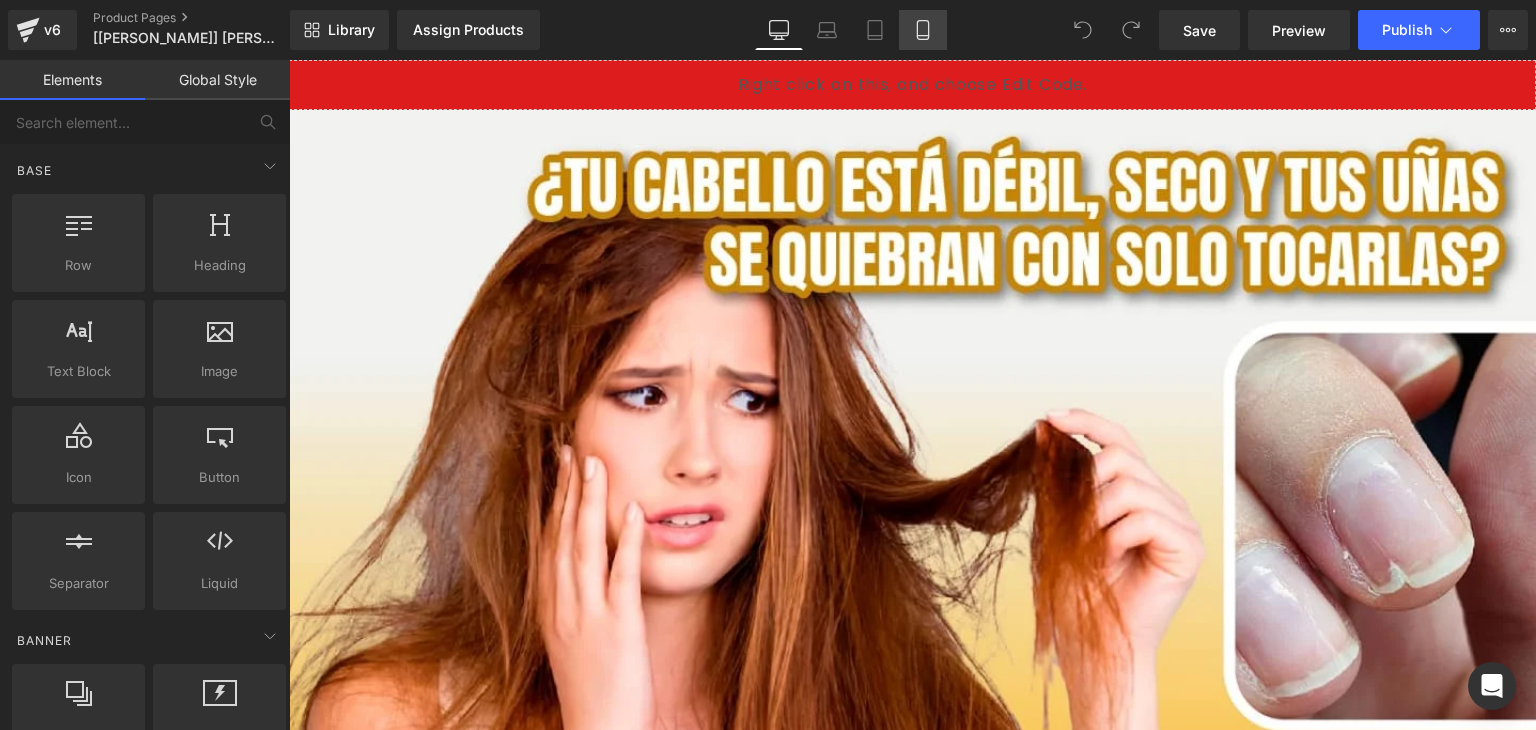 click 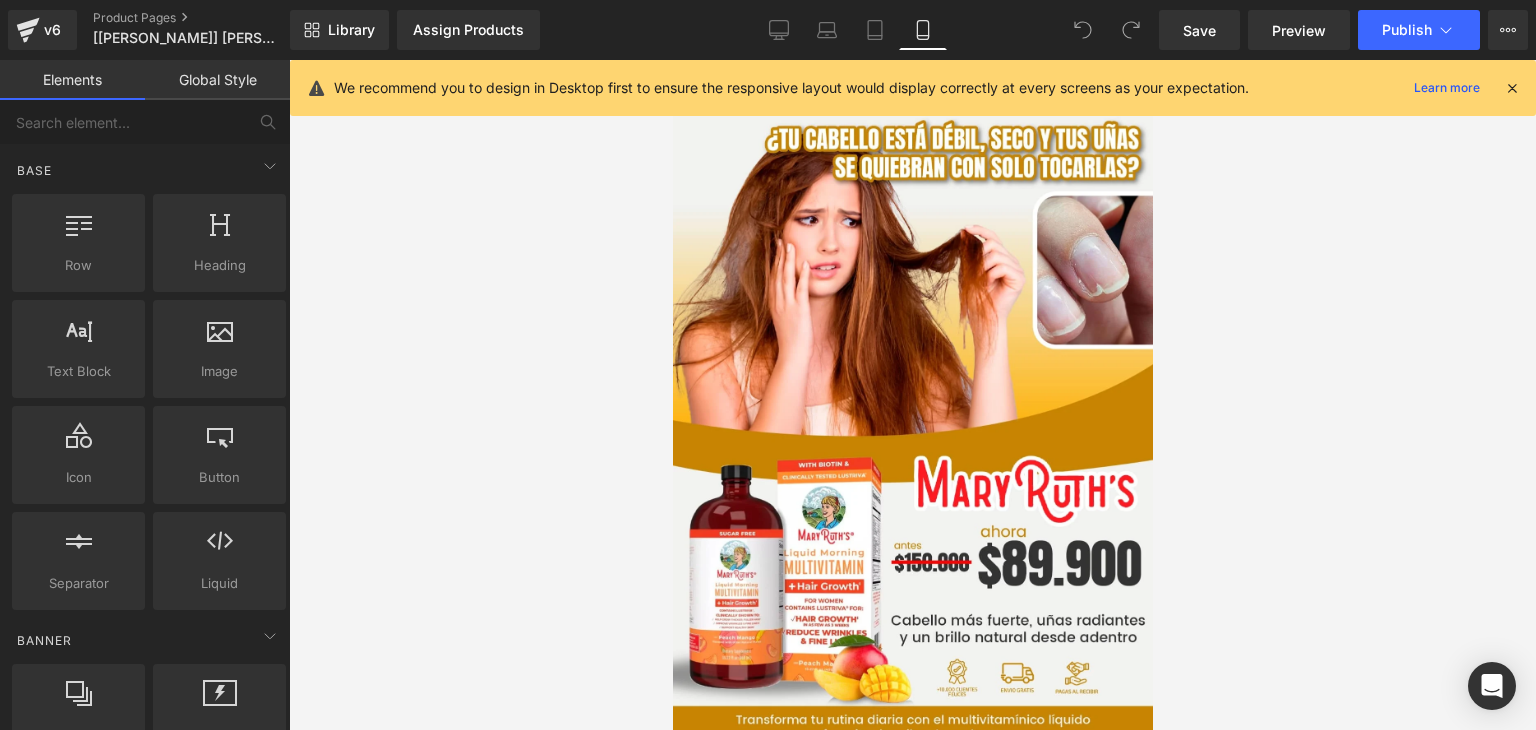 click at bounding box center (1512, 88) 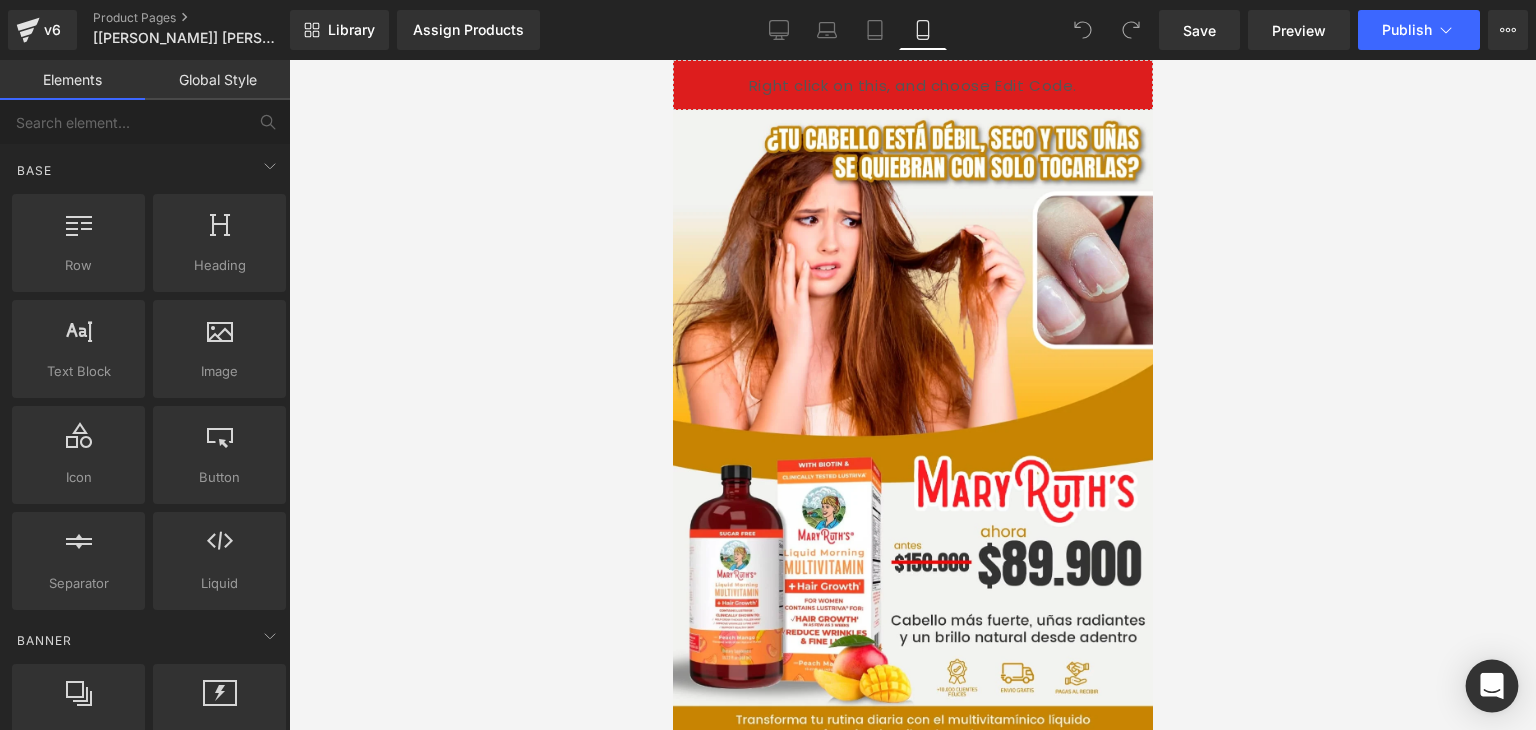 click 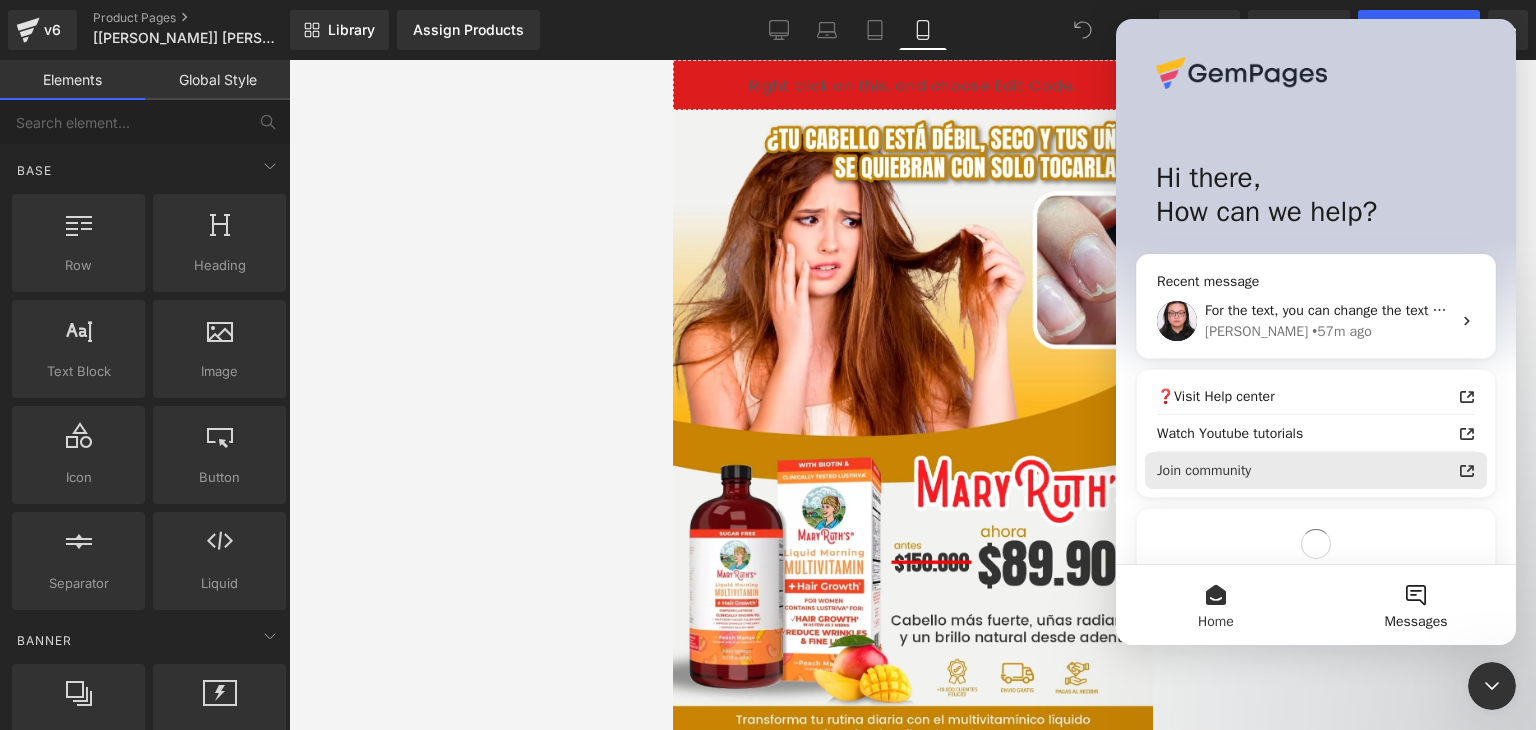scroll, scrollTop: 0, scrollLeft: 0, axis: both 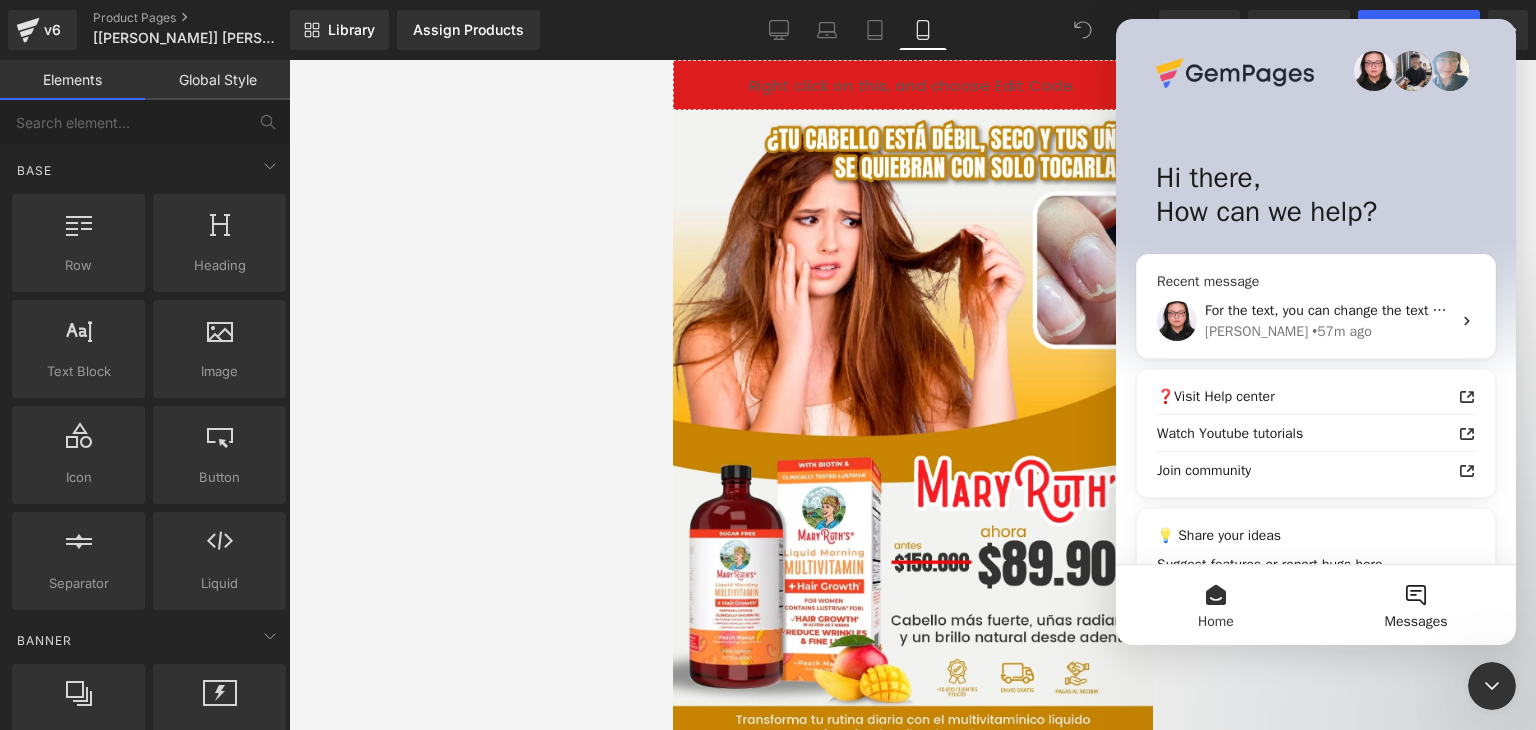 click on "For the text, you can change the text by adjusting the code content here: and change text color here: I hope you find this helpful 😊 Nathan •  57m ago" at bounding box center (1316, 321) 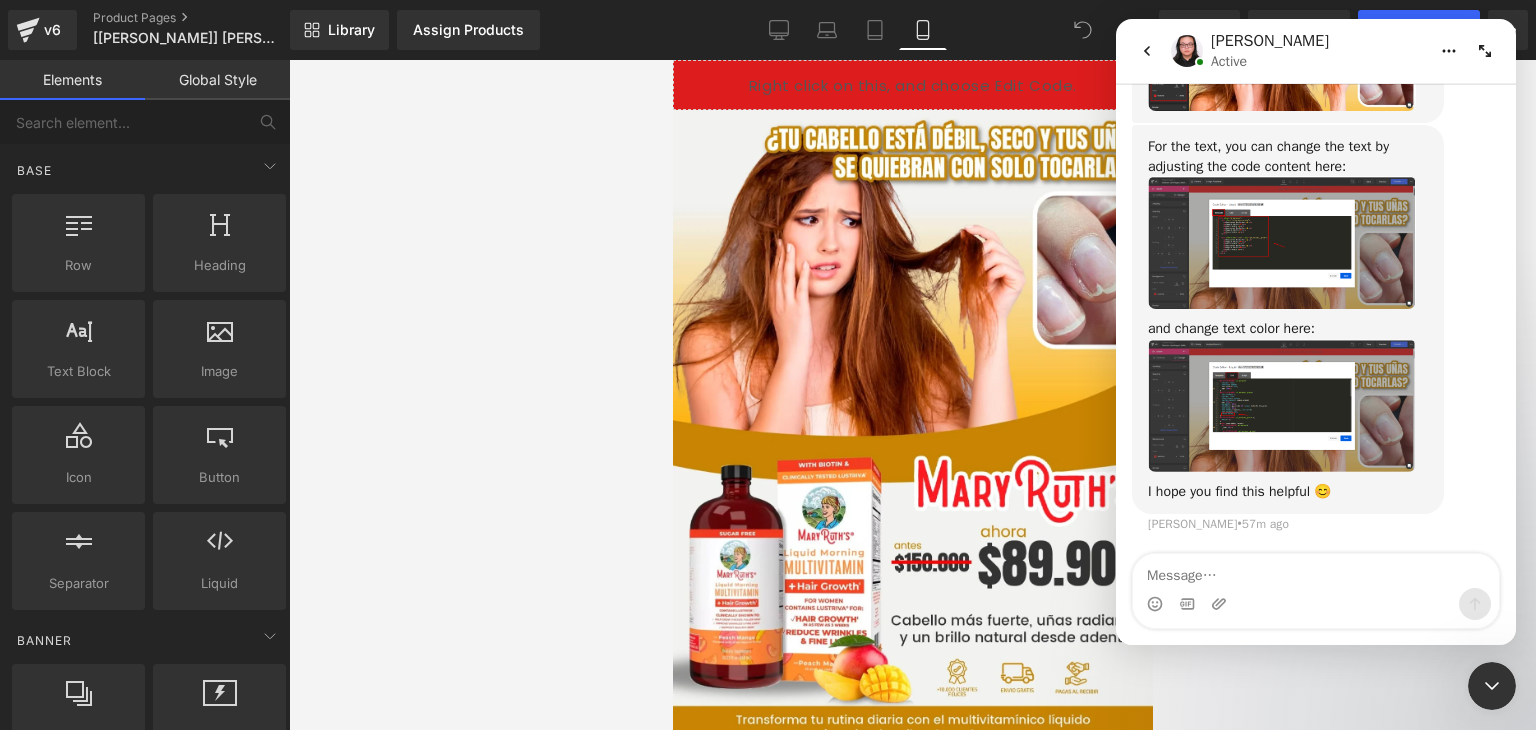 scroll, scrollTop: 4392, scrollLeft: 0, axis: vertical 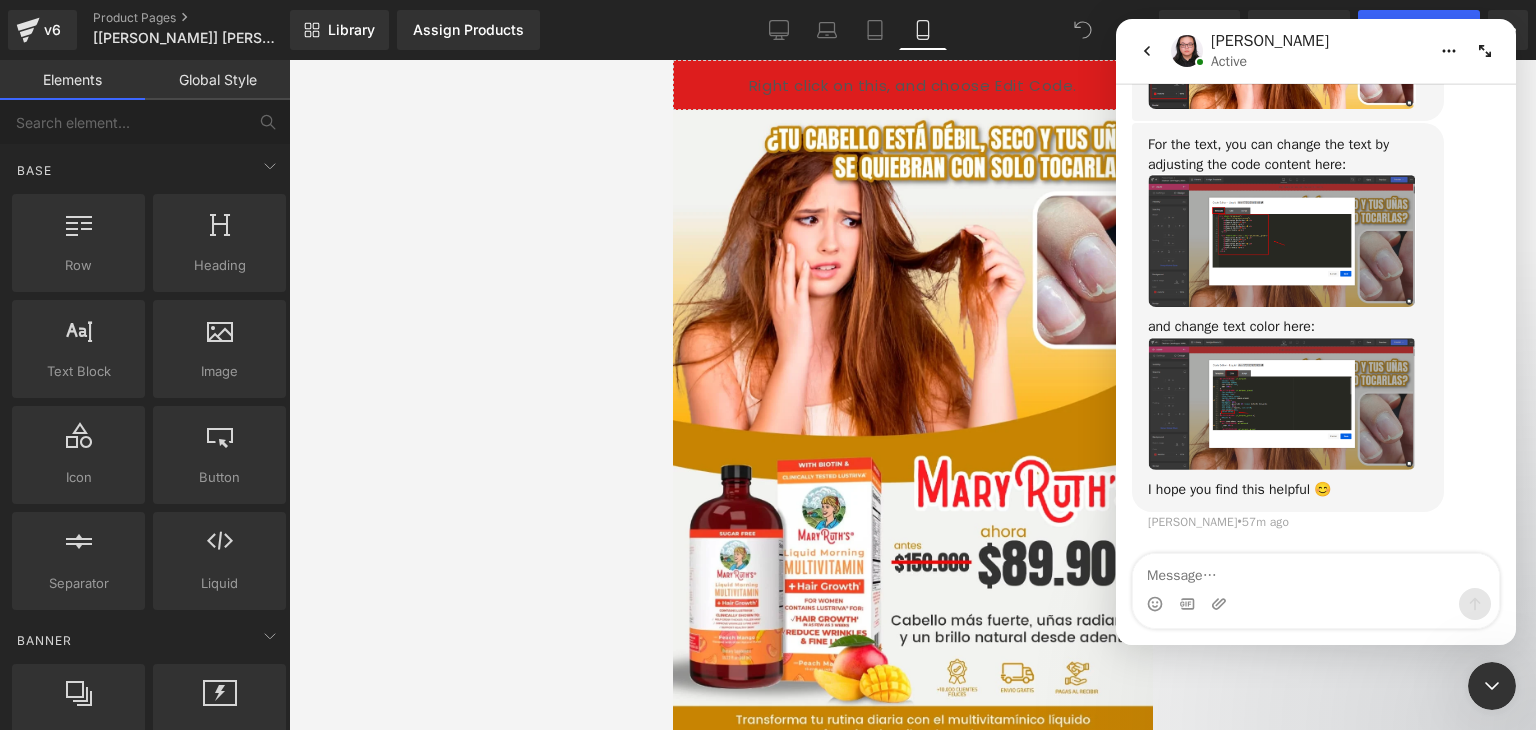 click at bounding box center (1282, 404) 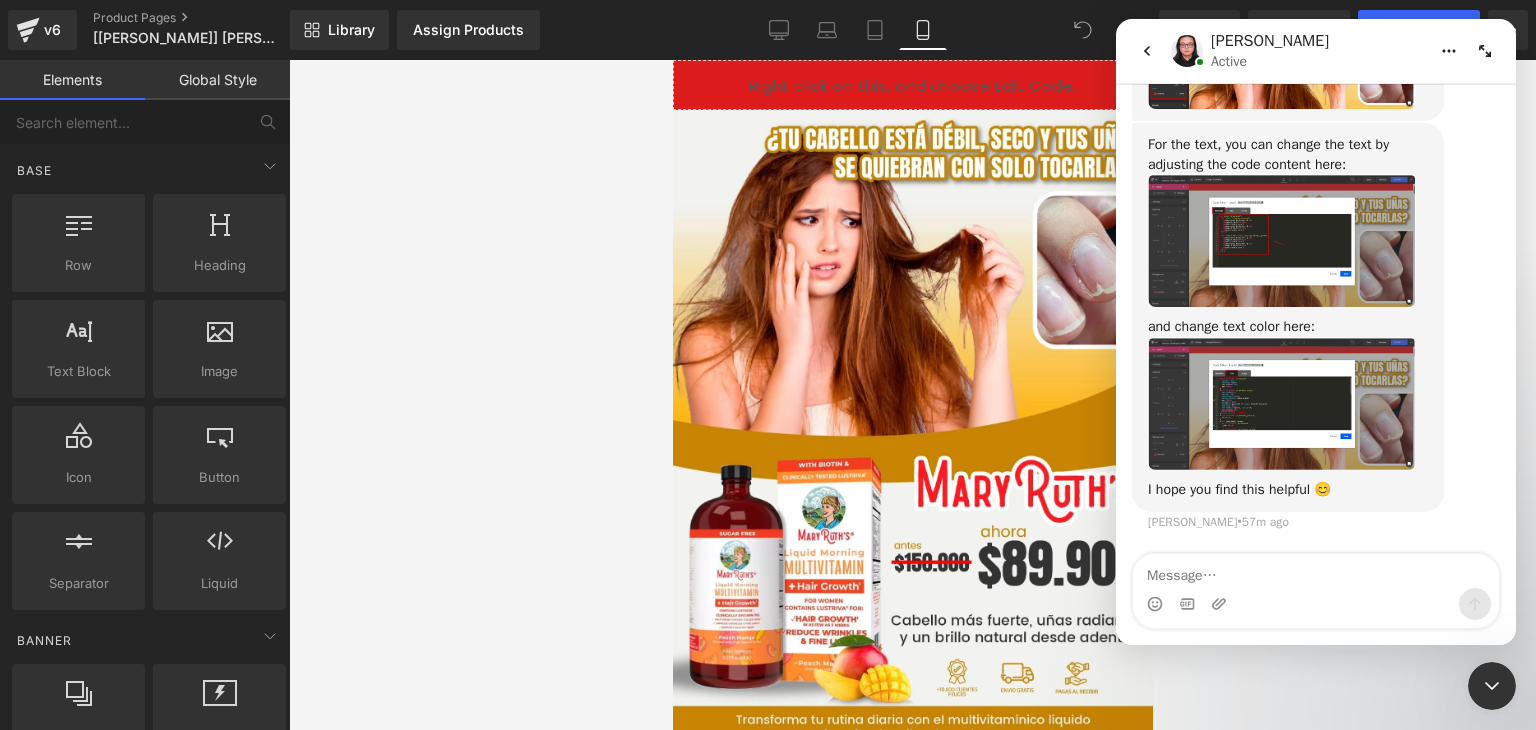 scroll, scrollTop: 0, scrollLeft: 0, axis: both 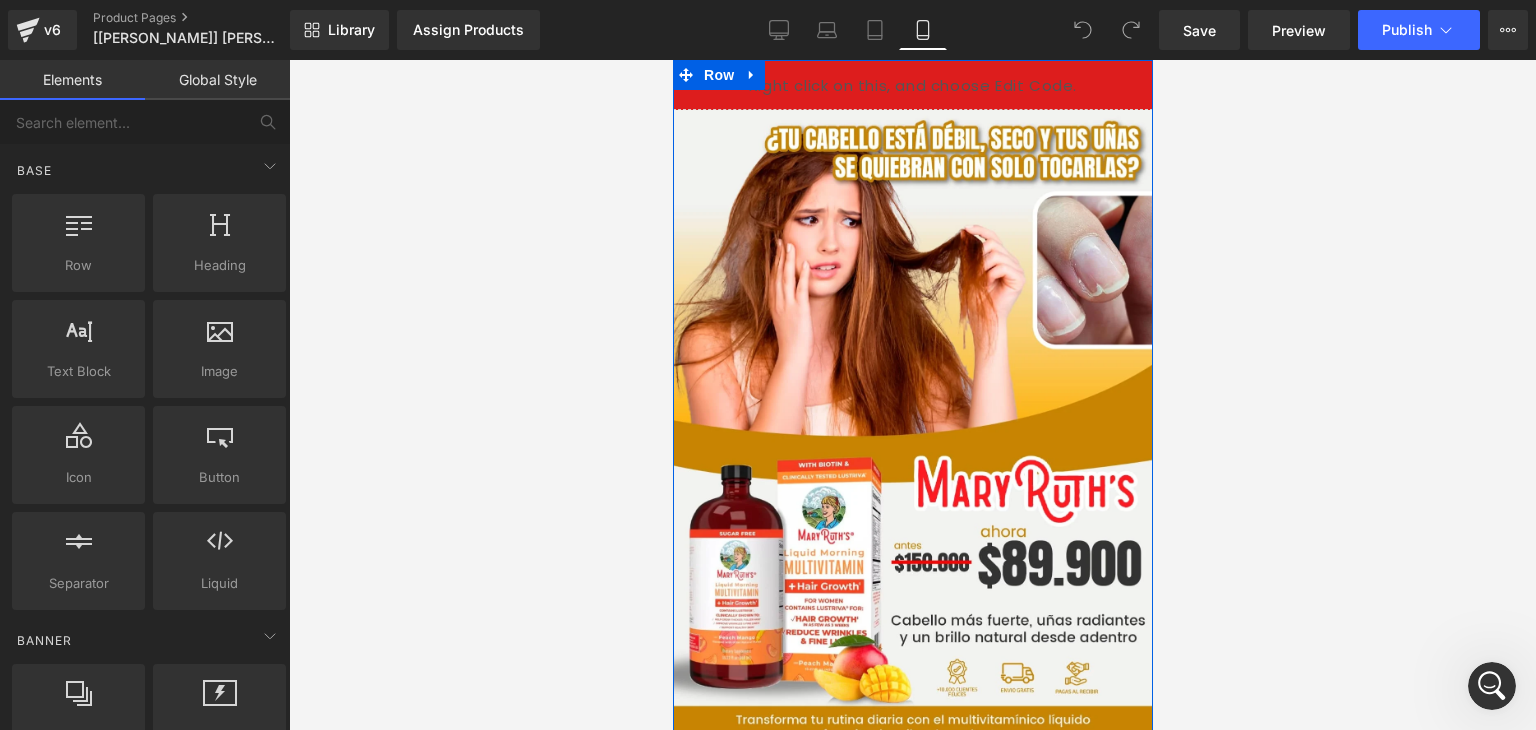 click at bounding box center (934, 76) 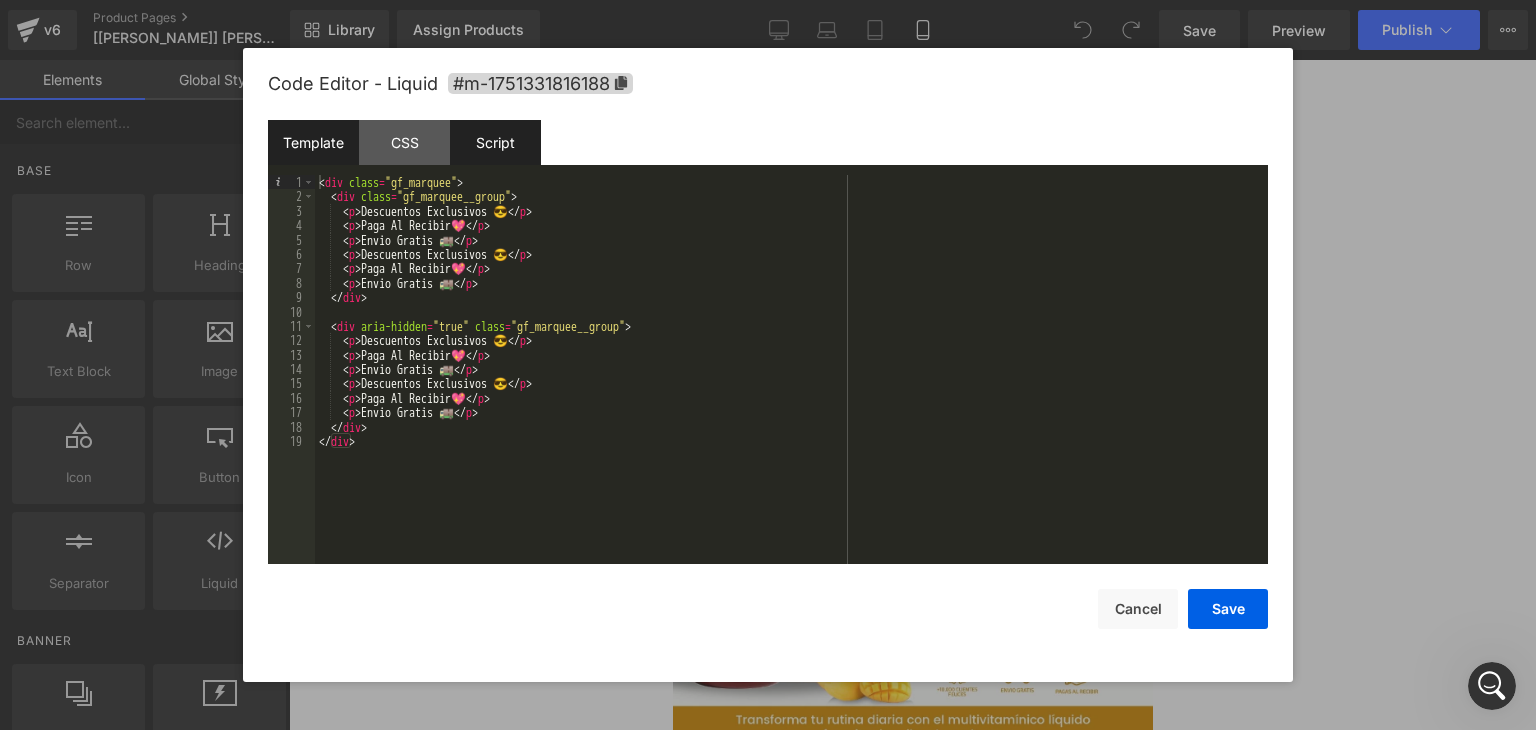 click on "Script" at bounding box center (495, 142) 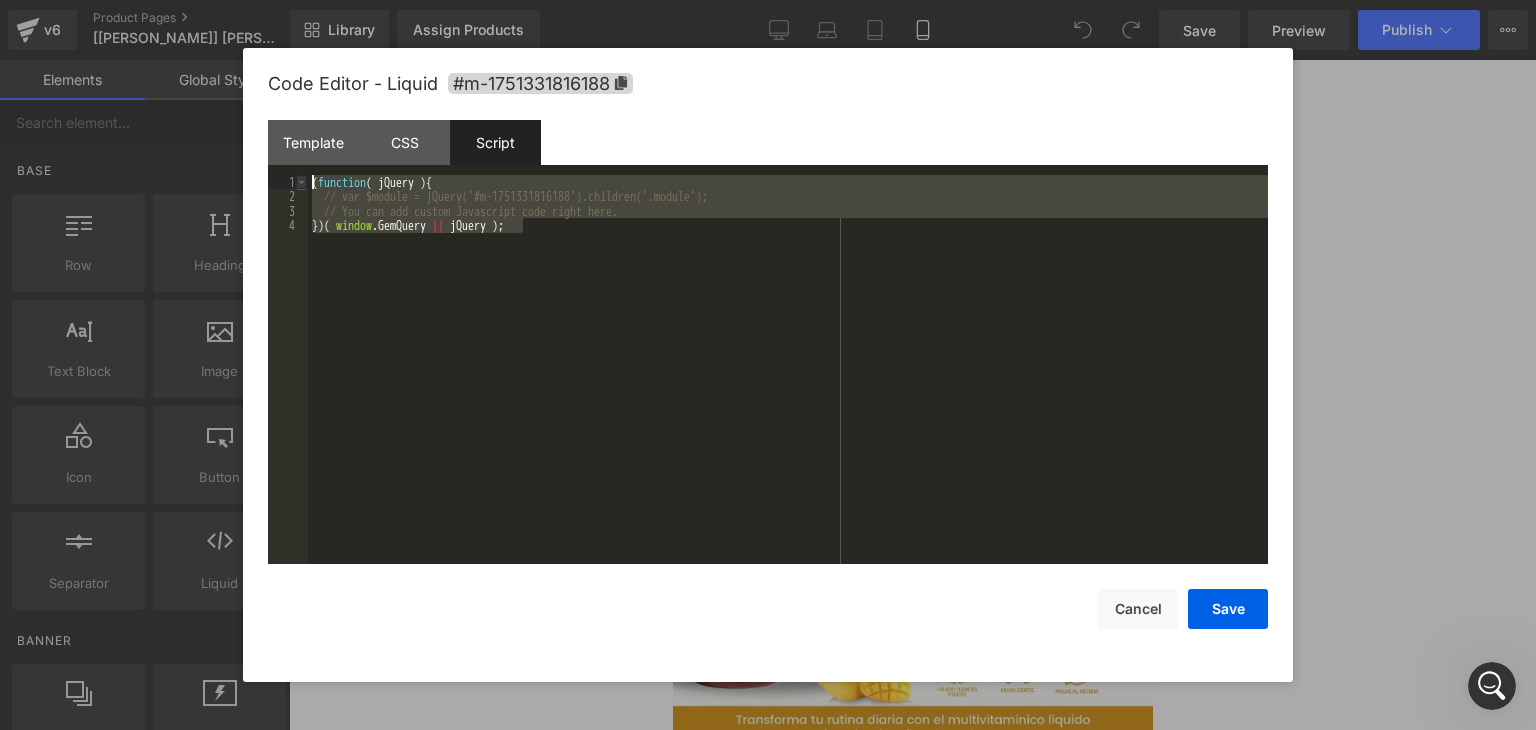 drag, startPoint x: 559, startPoint y: 236, endPoint x: 300, endPoint y: 177, distance: 265.6351 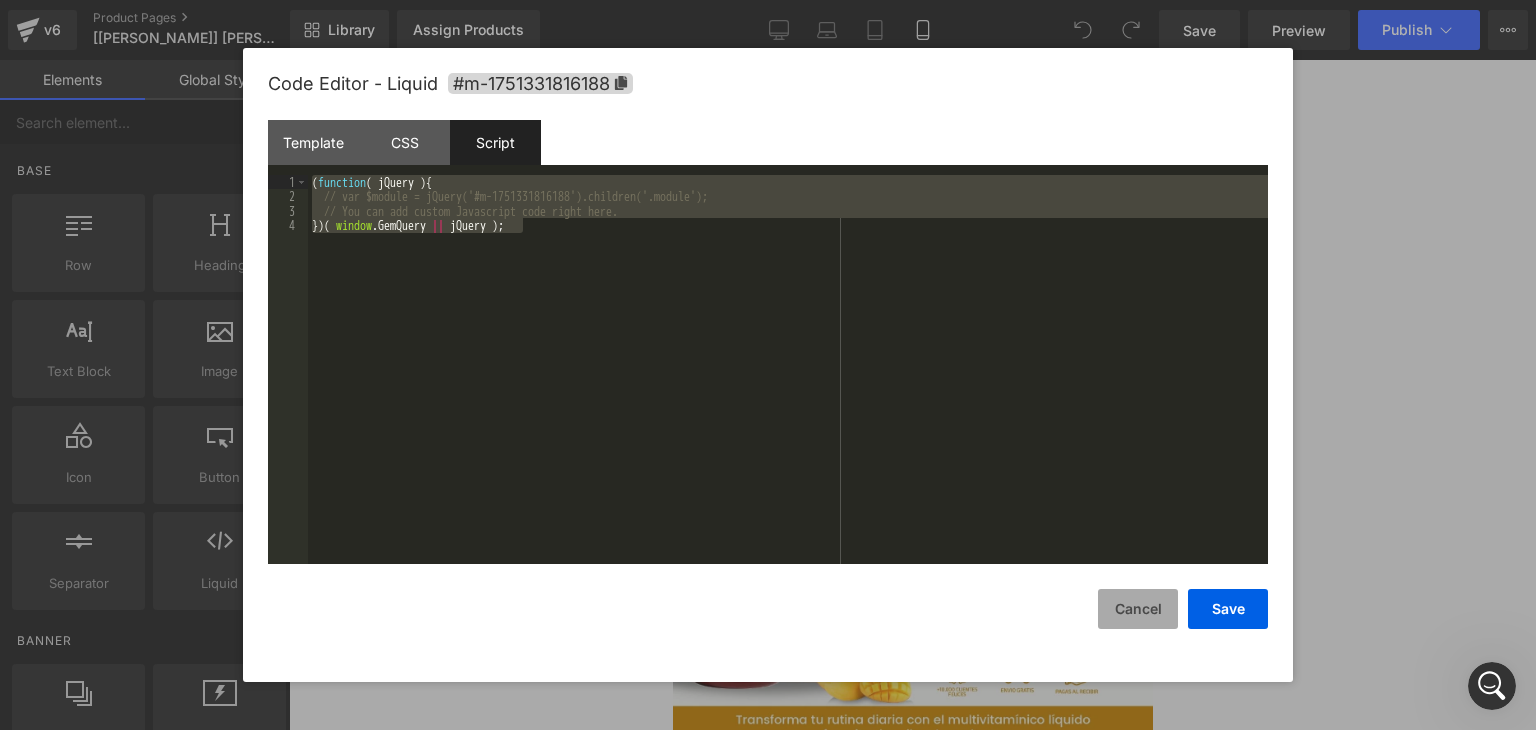 click on "Cancel" at bounding box center [1138, 609] 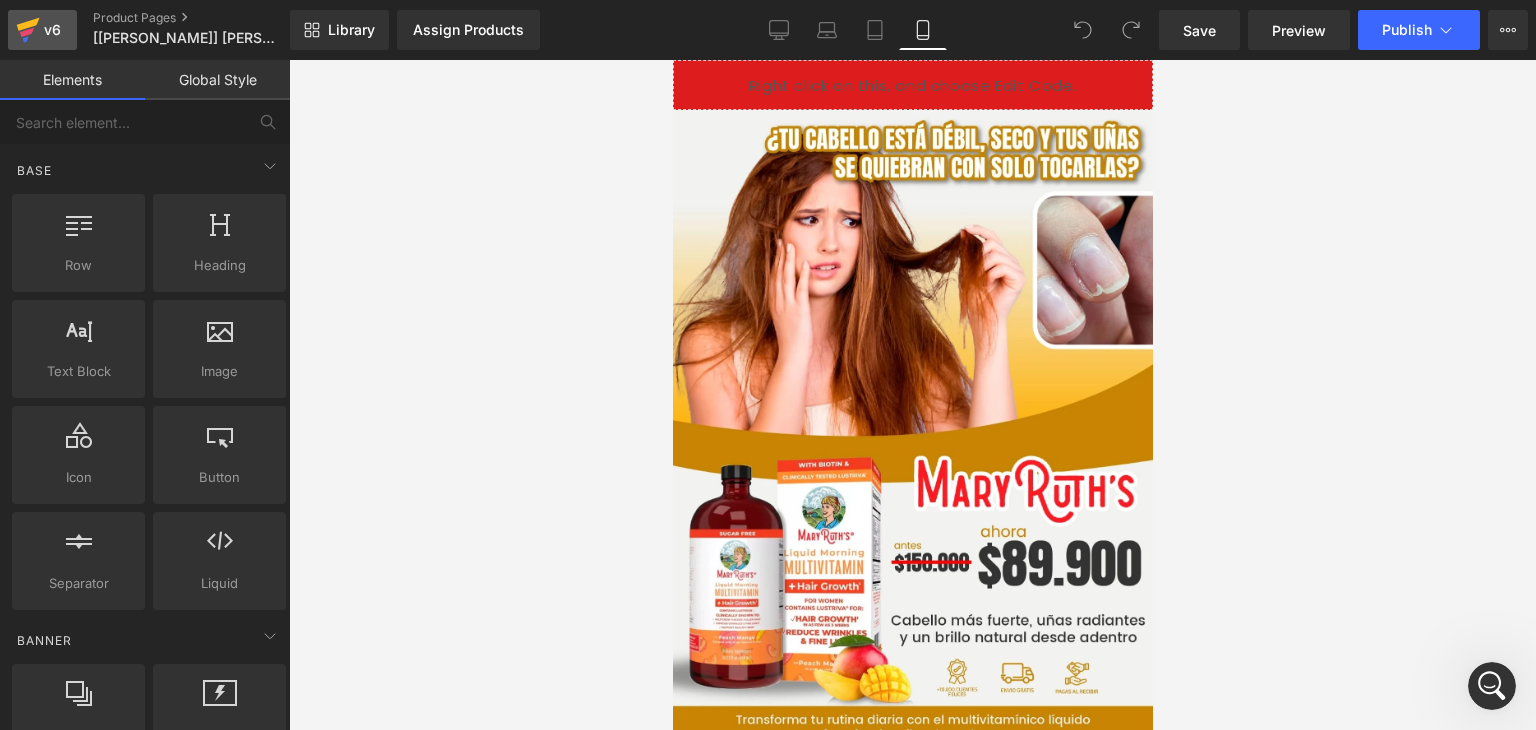 click 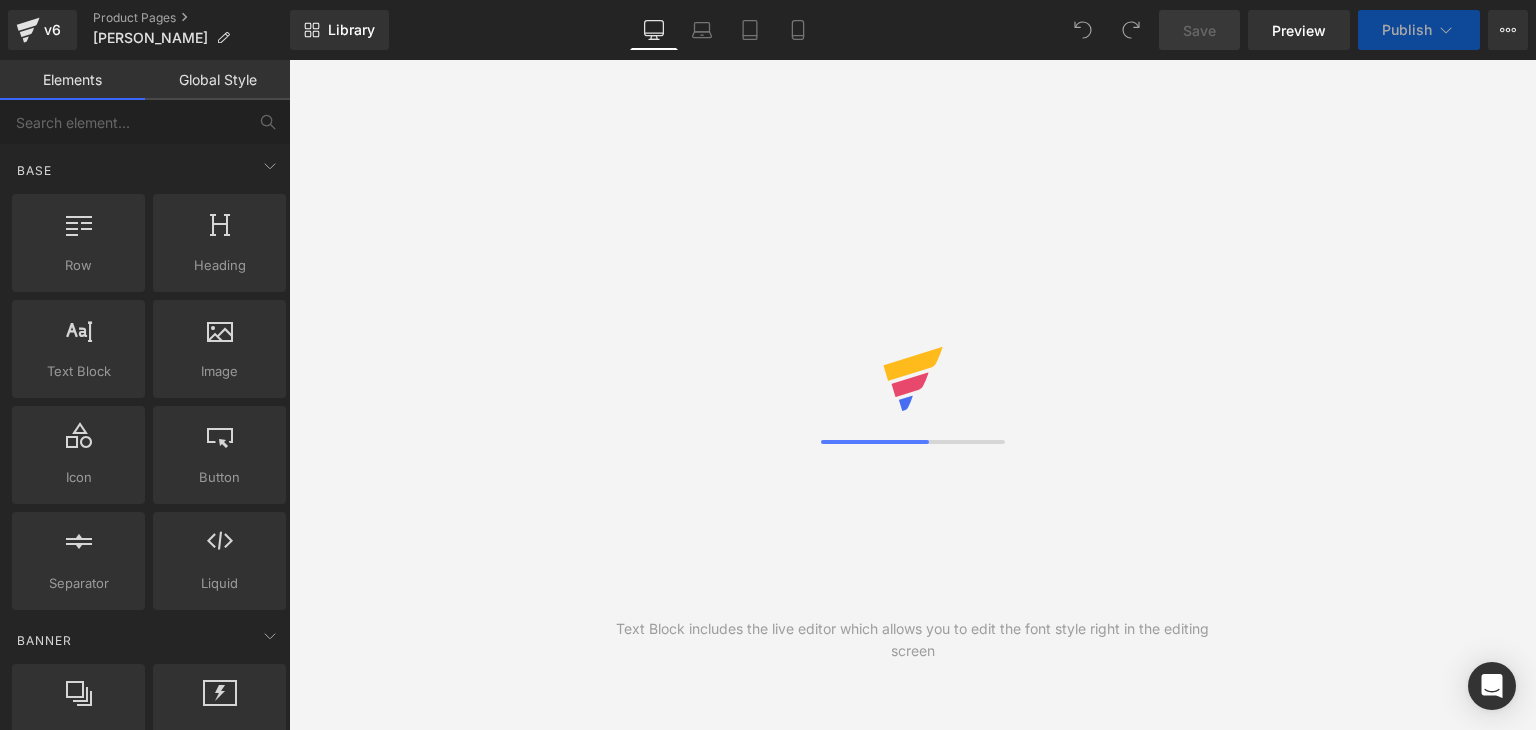 scroll, scrollTop: 0, scrollLeft: 0, axis: both 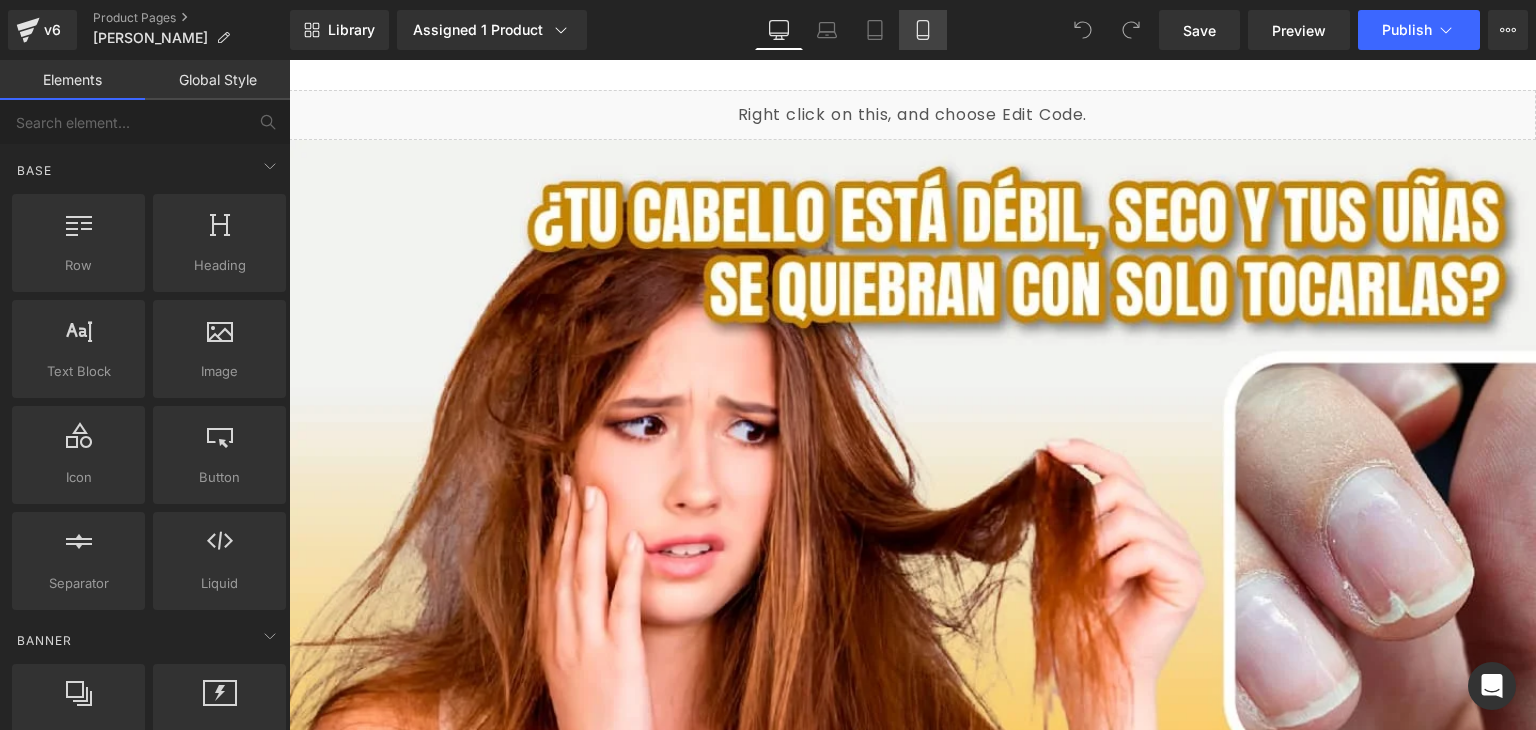click on "Mobile" at bounding box center [923, 30] 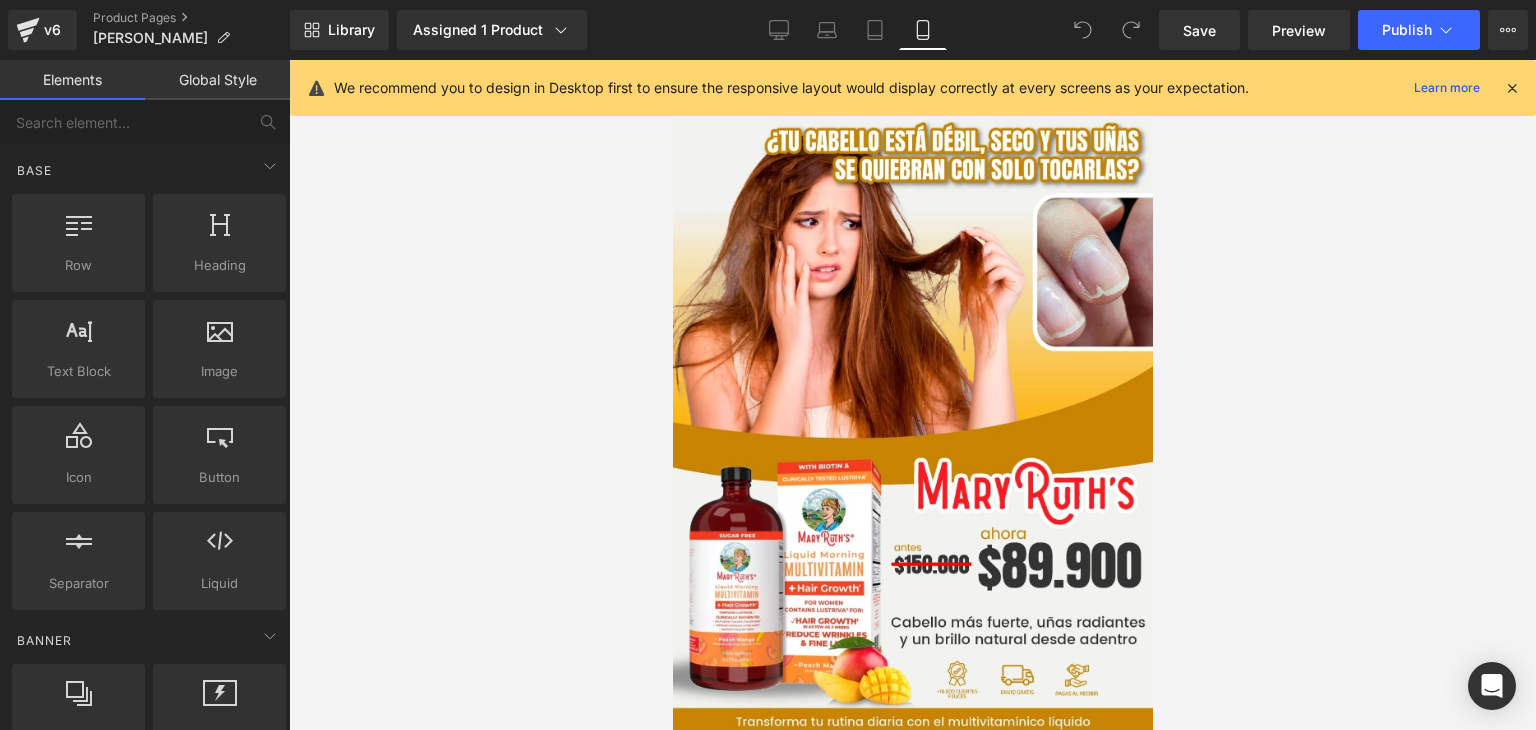 click on "We recommend you to design in Desktop first to ensure the responsive layout would display correctly at every screens as your expectation. Learn more" at bounding box center (913, 88) 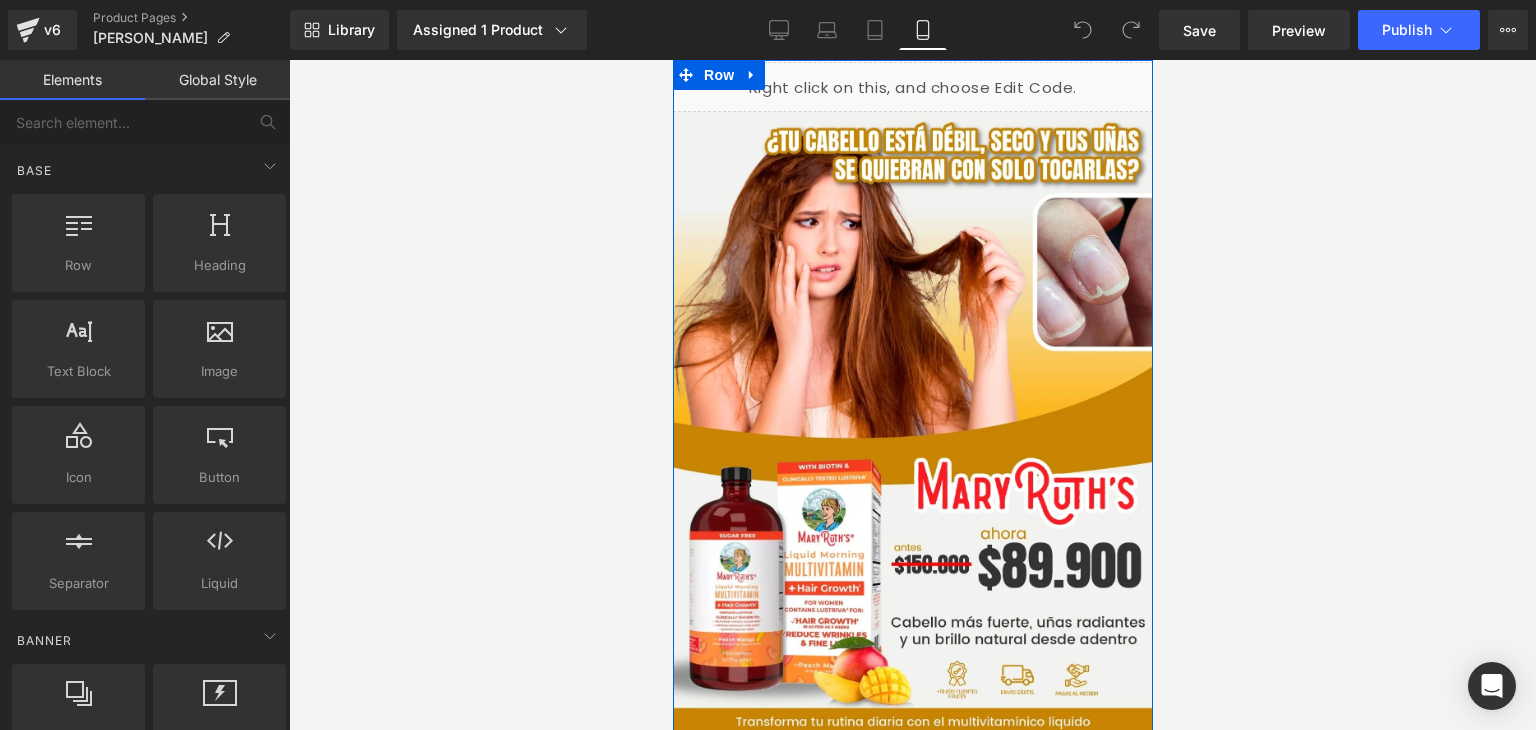 click on "Liquid" at bounding box center (912, 87) 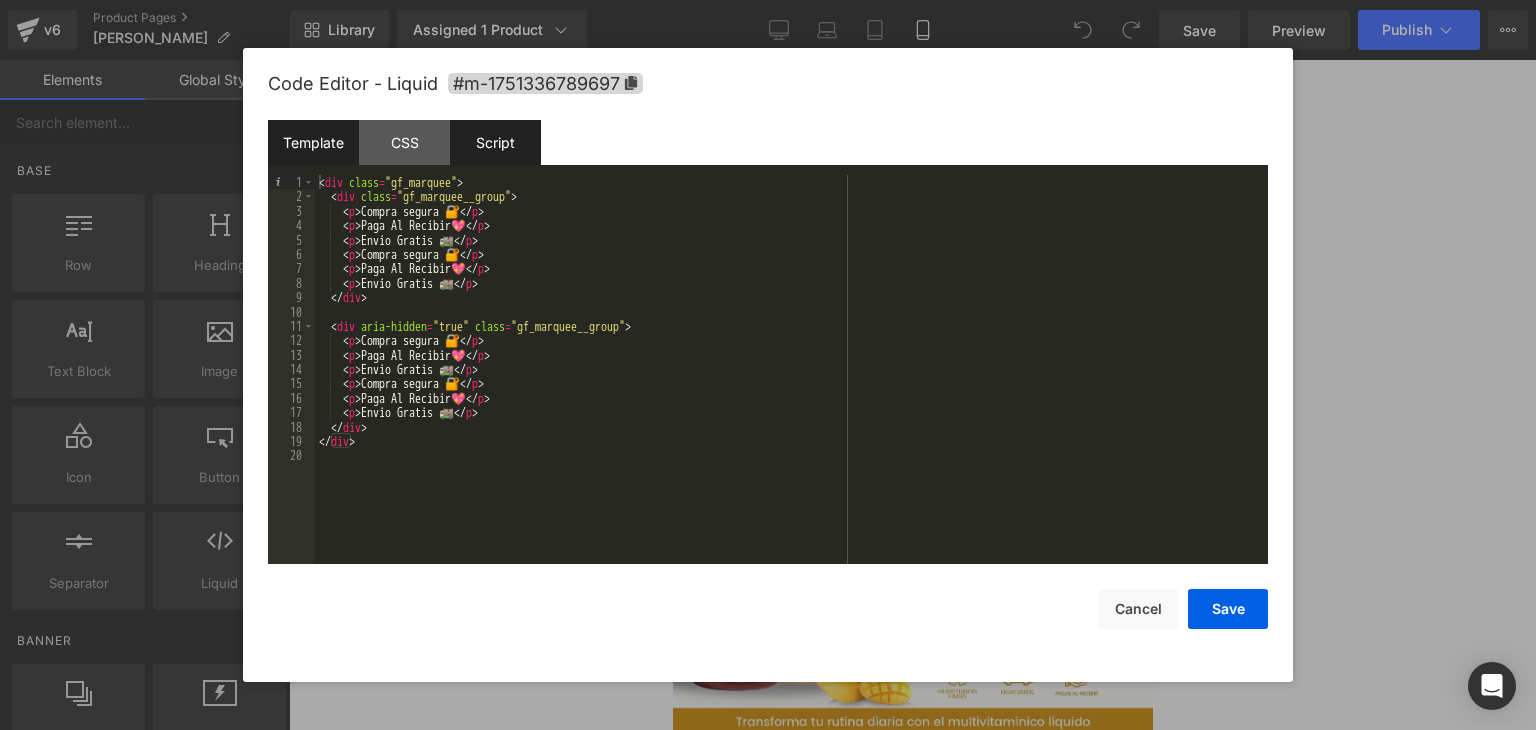 click on "Script" at bounding box center [495, 142] 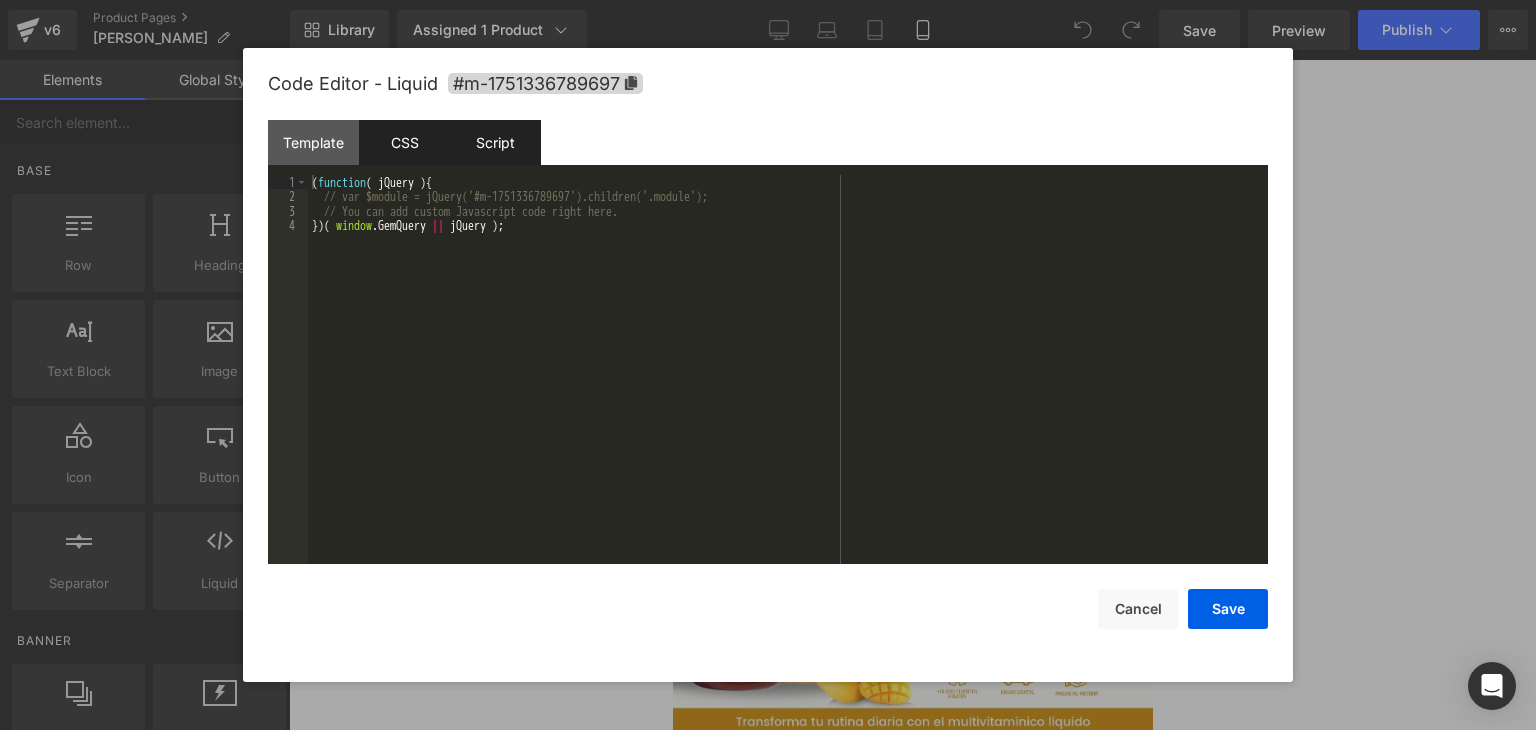 click on "CSS" at bounding box center [404, 142] 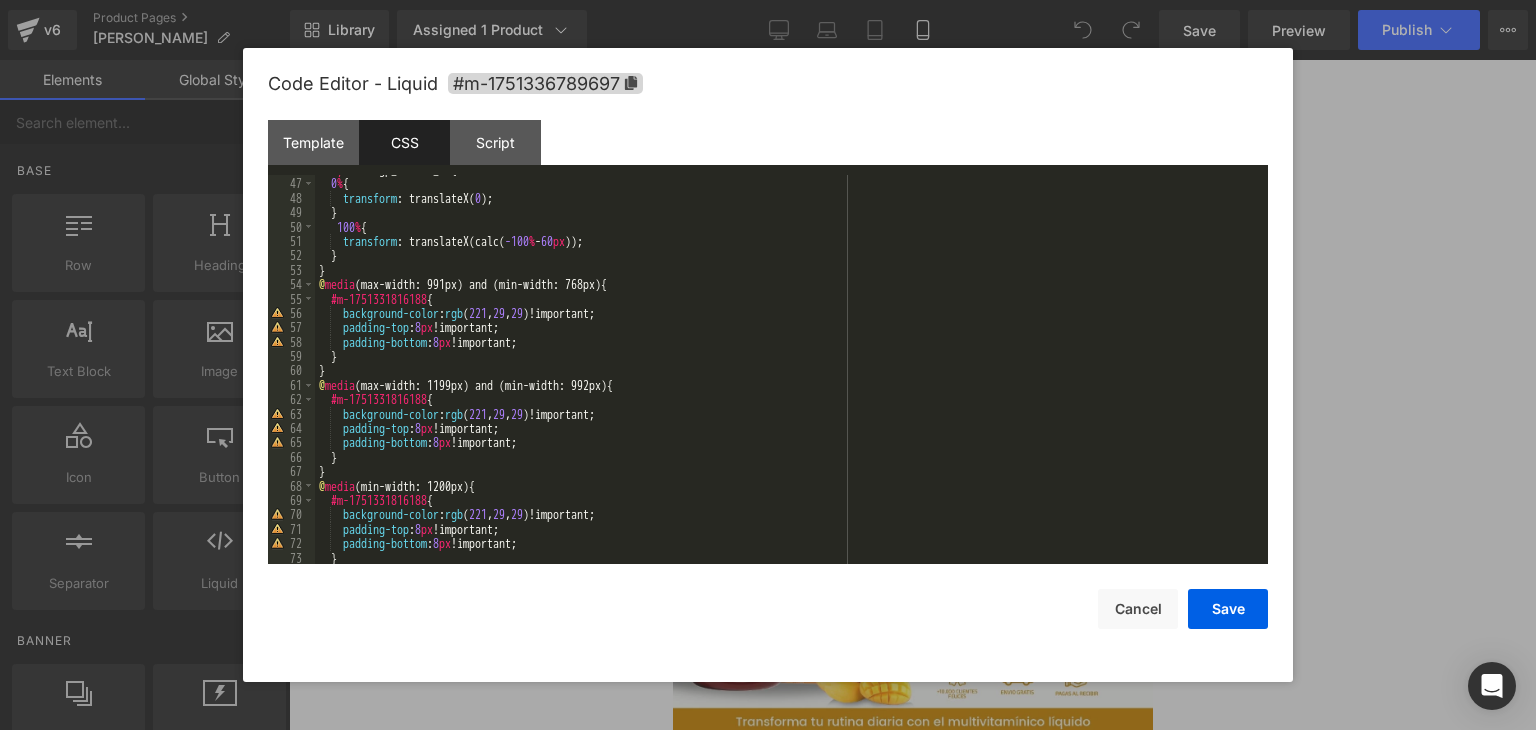 scroll, scrollTop: 835, scrollLeft: 0, axis: vertical 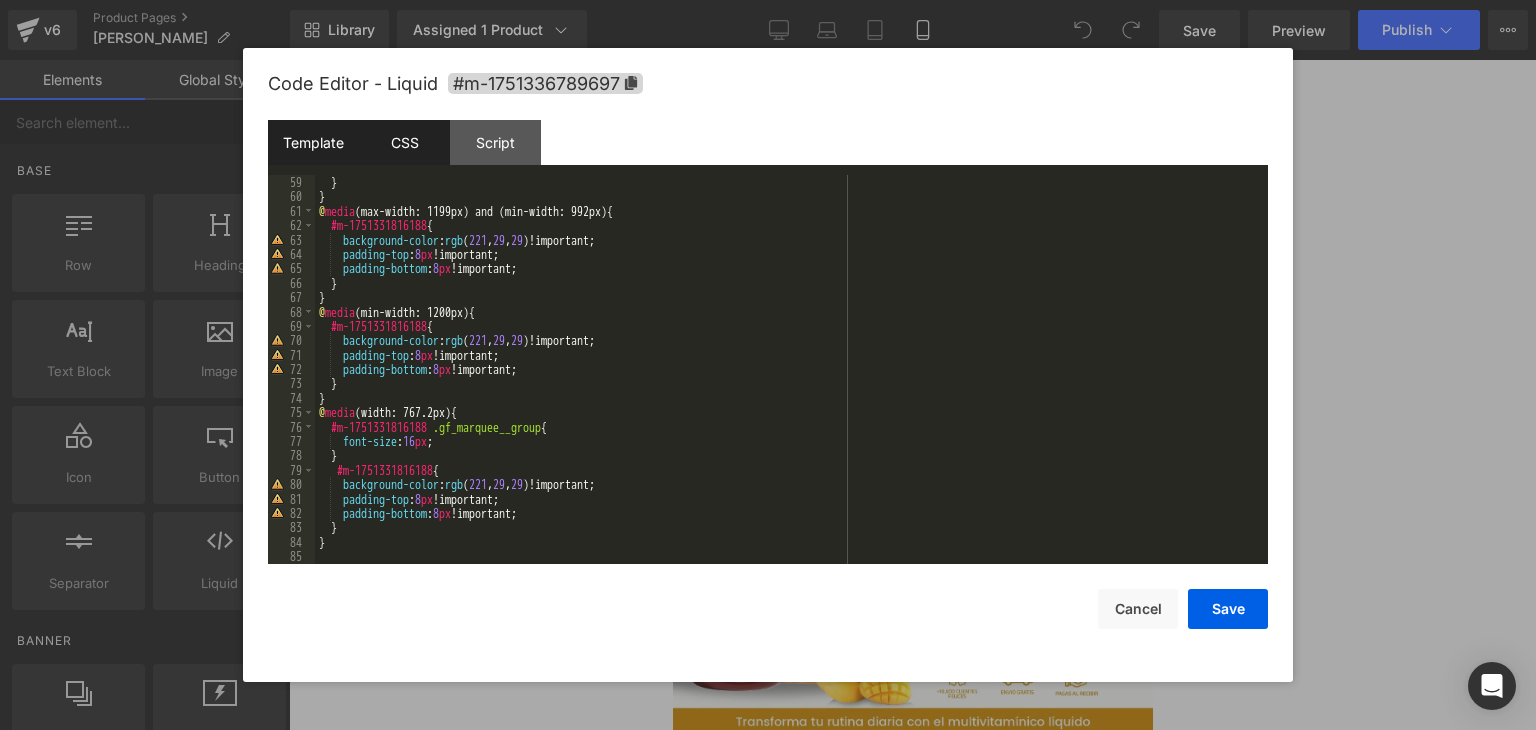 click on "Template" at bounding box center [313, 142] 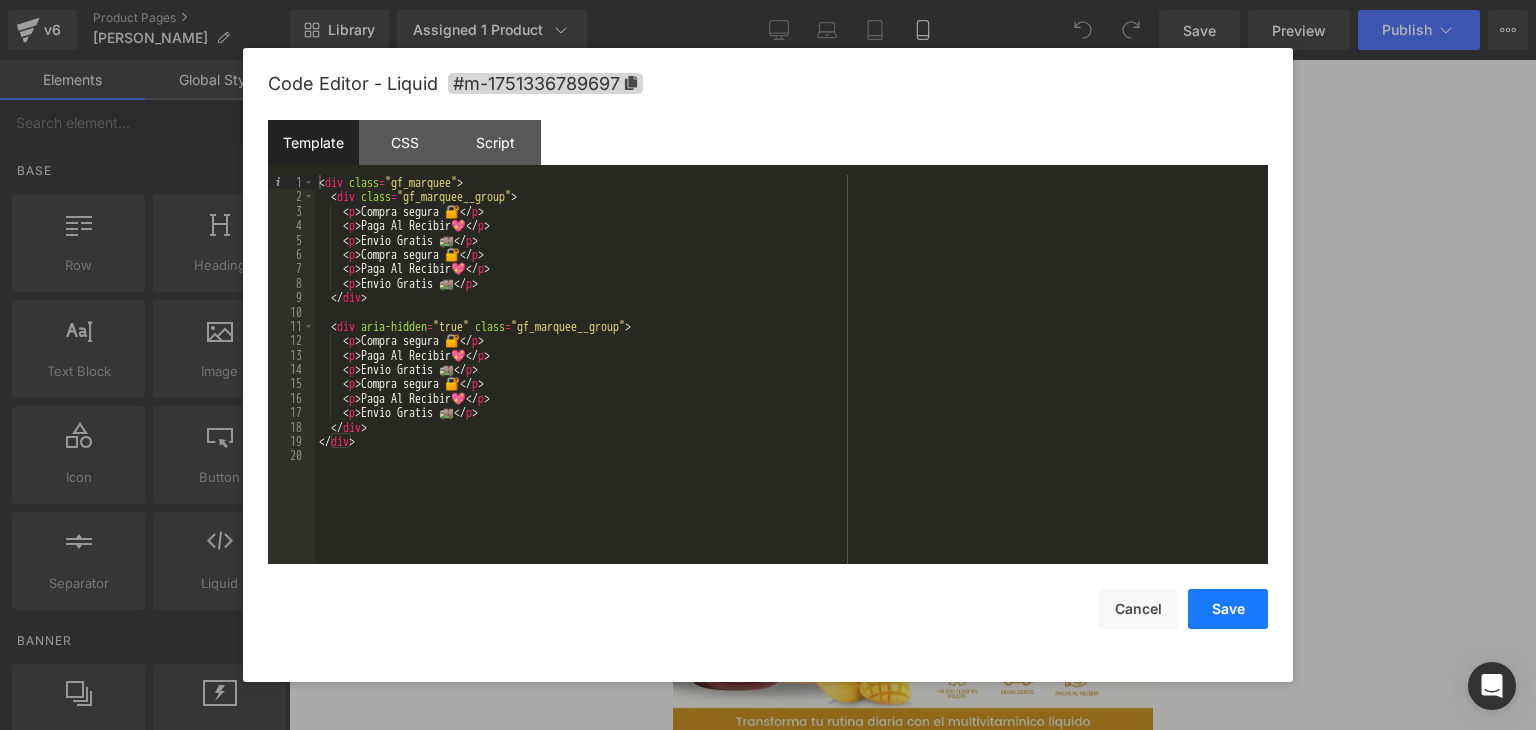 click on "Save" at bounding box center (1228, 609) 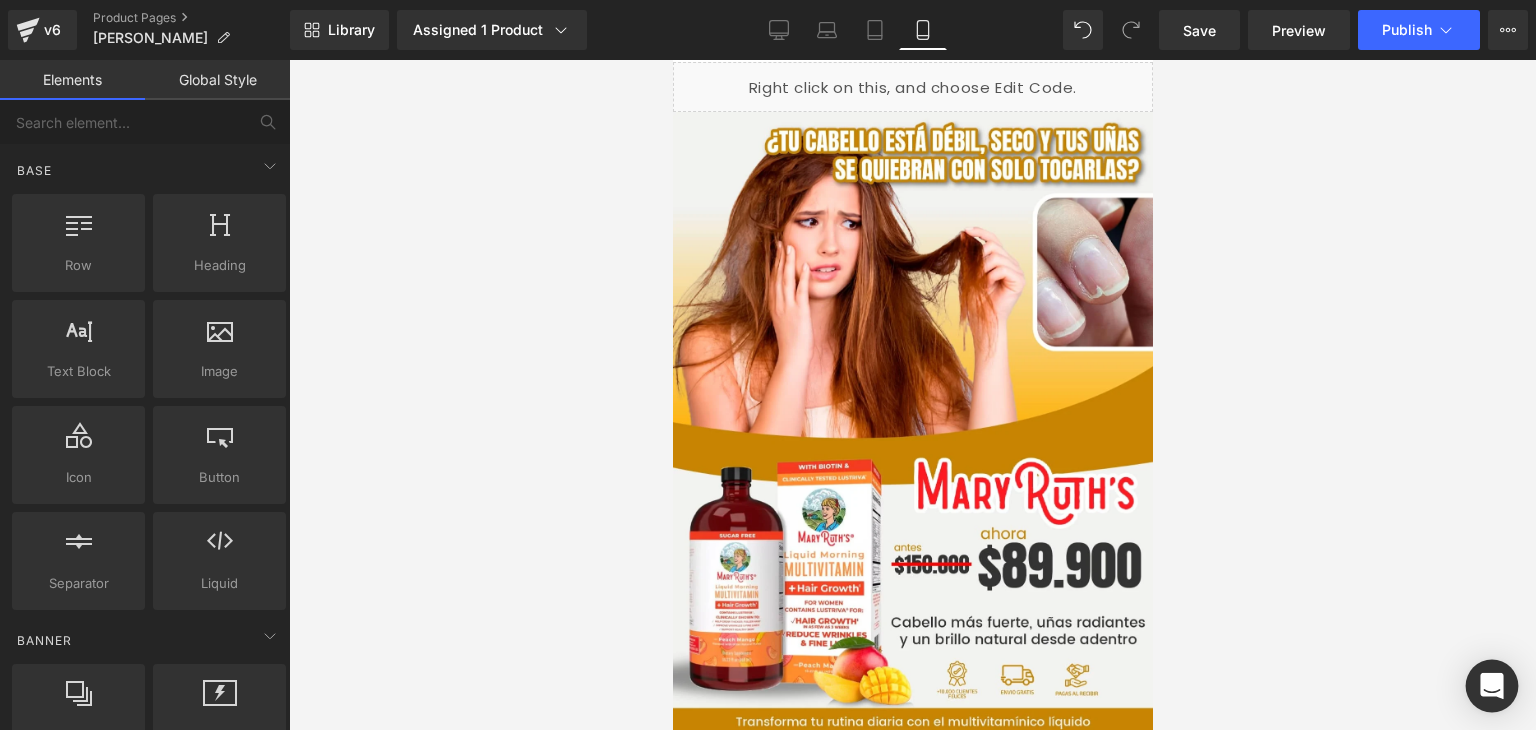 click at bounding box center [1492, 686] 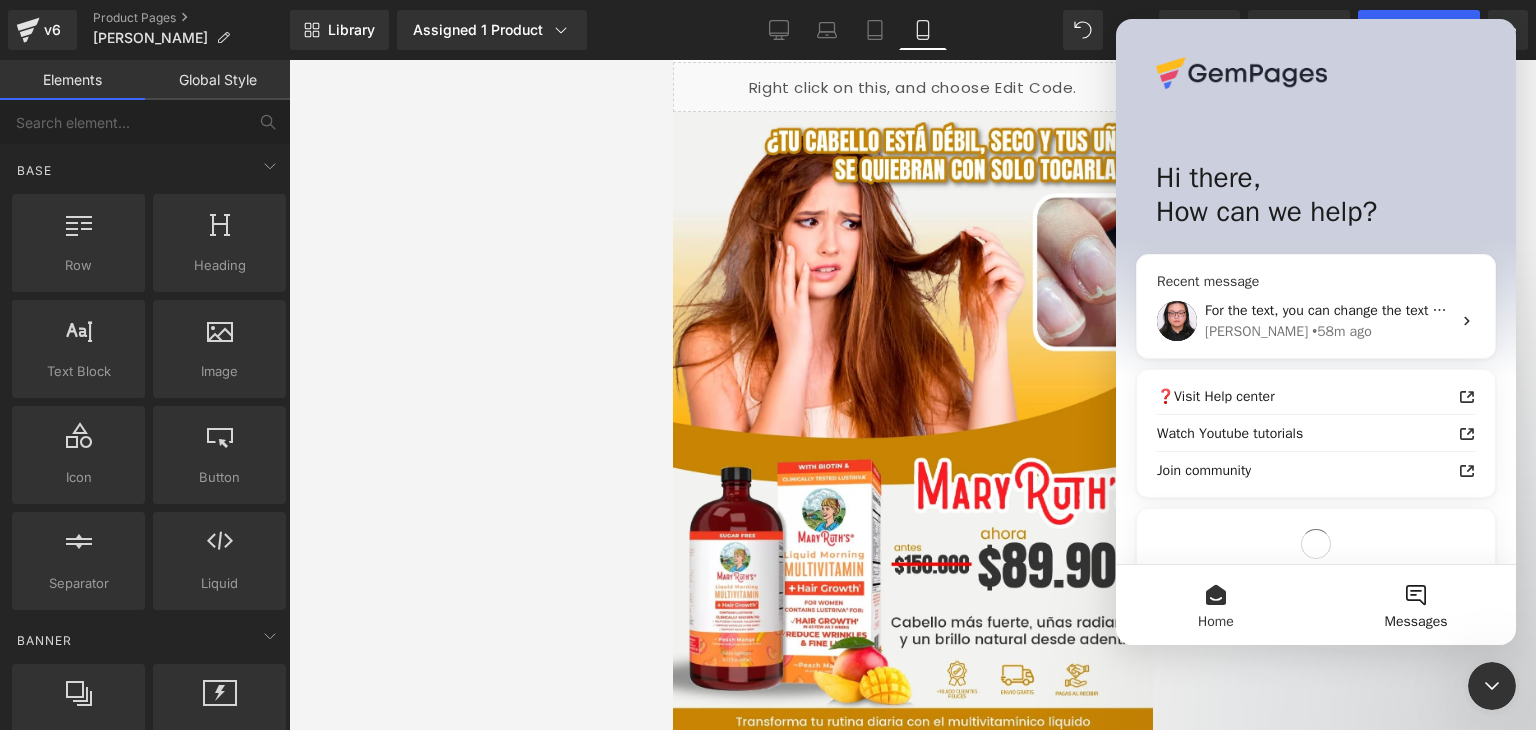 scroll, scrollTop: 0, scrollLeft: 0, axis: both 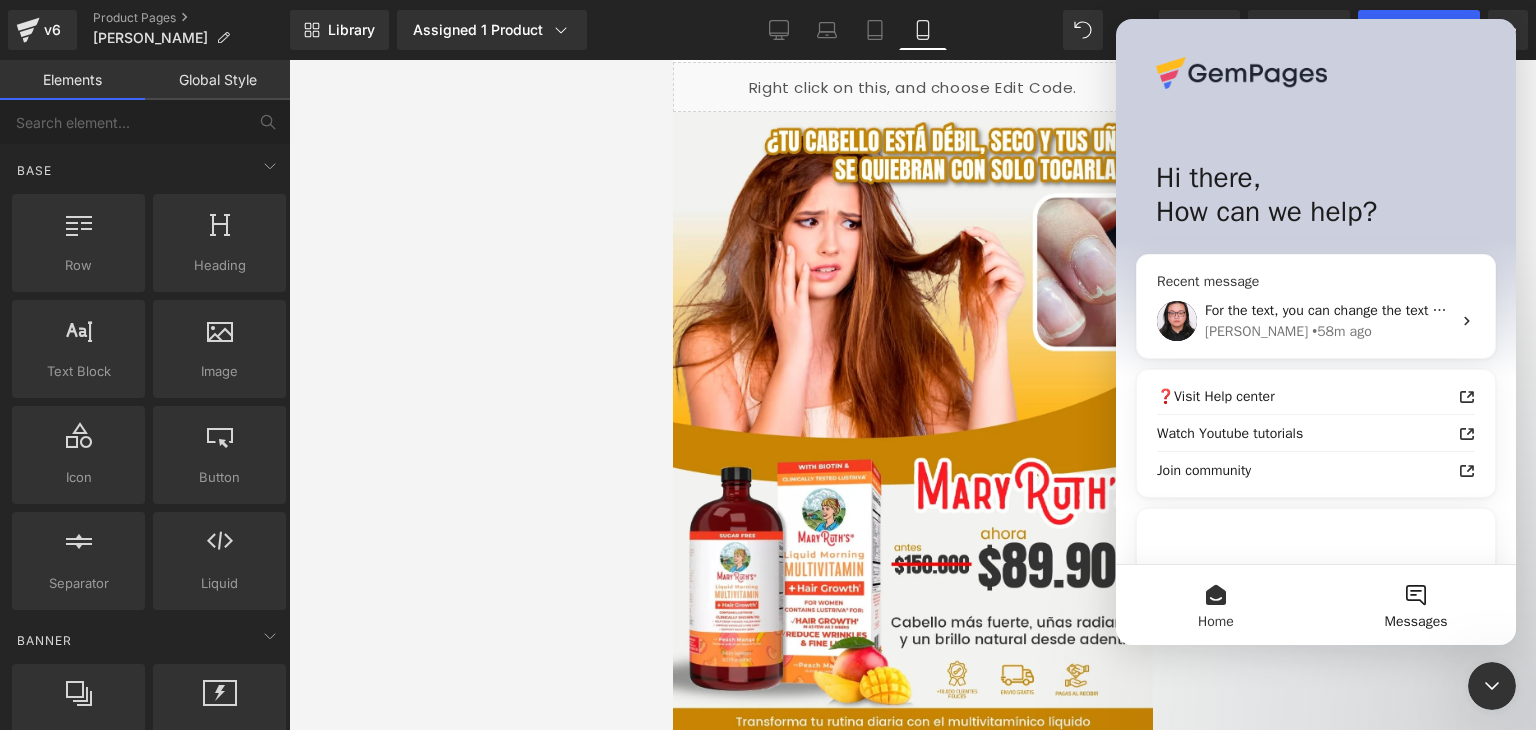 click on "•  58m ago" at bounding box center [1341, 331] 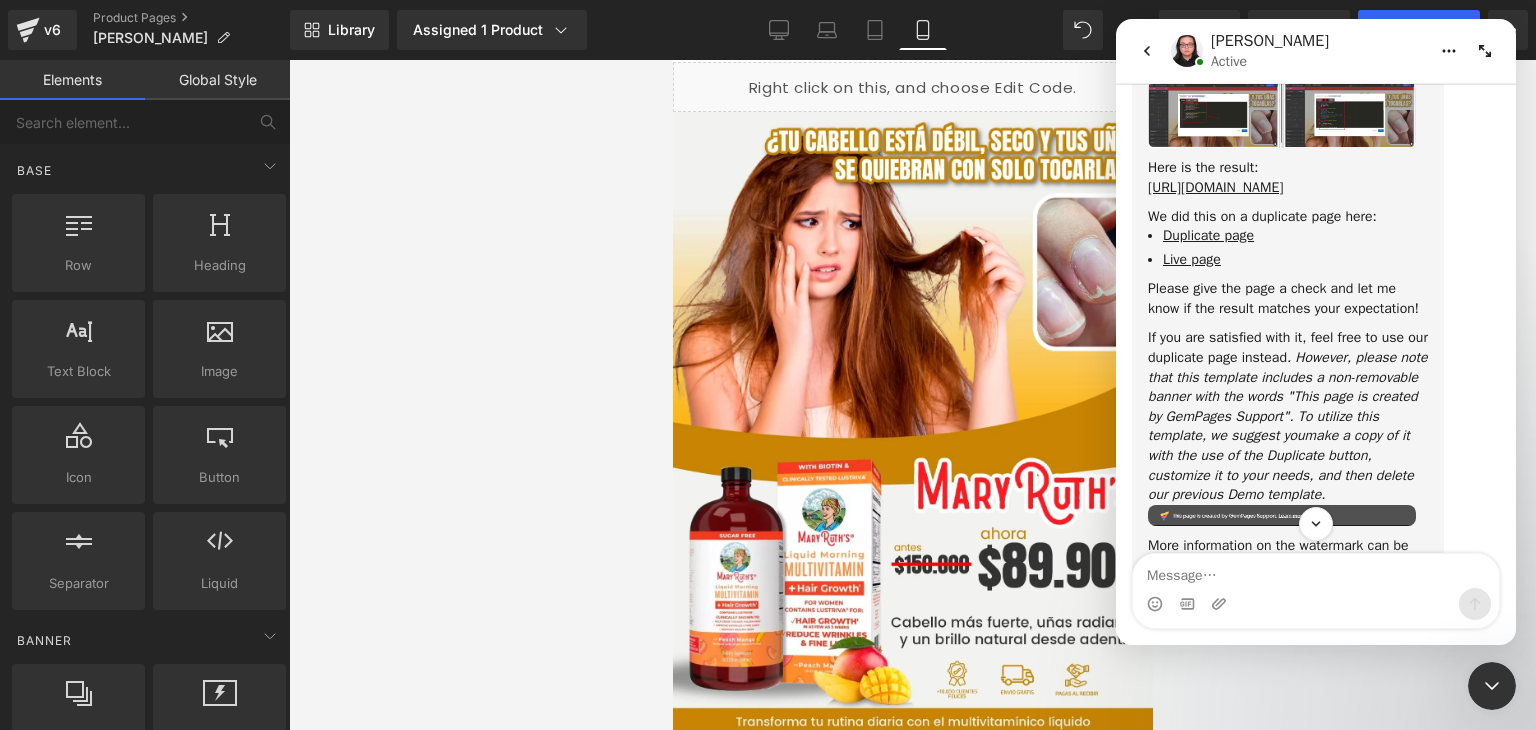 scroll, scrollTop: 3692, scrollLeft: 0, axis: vertical 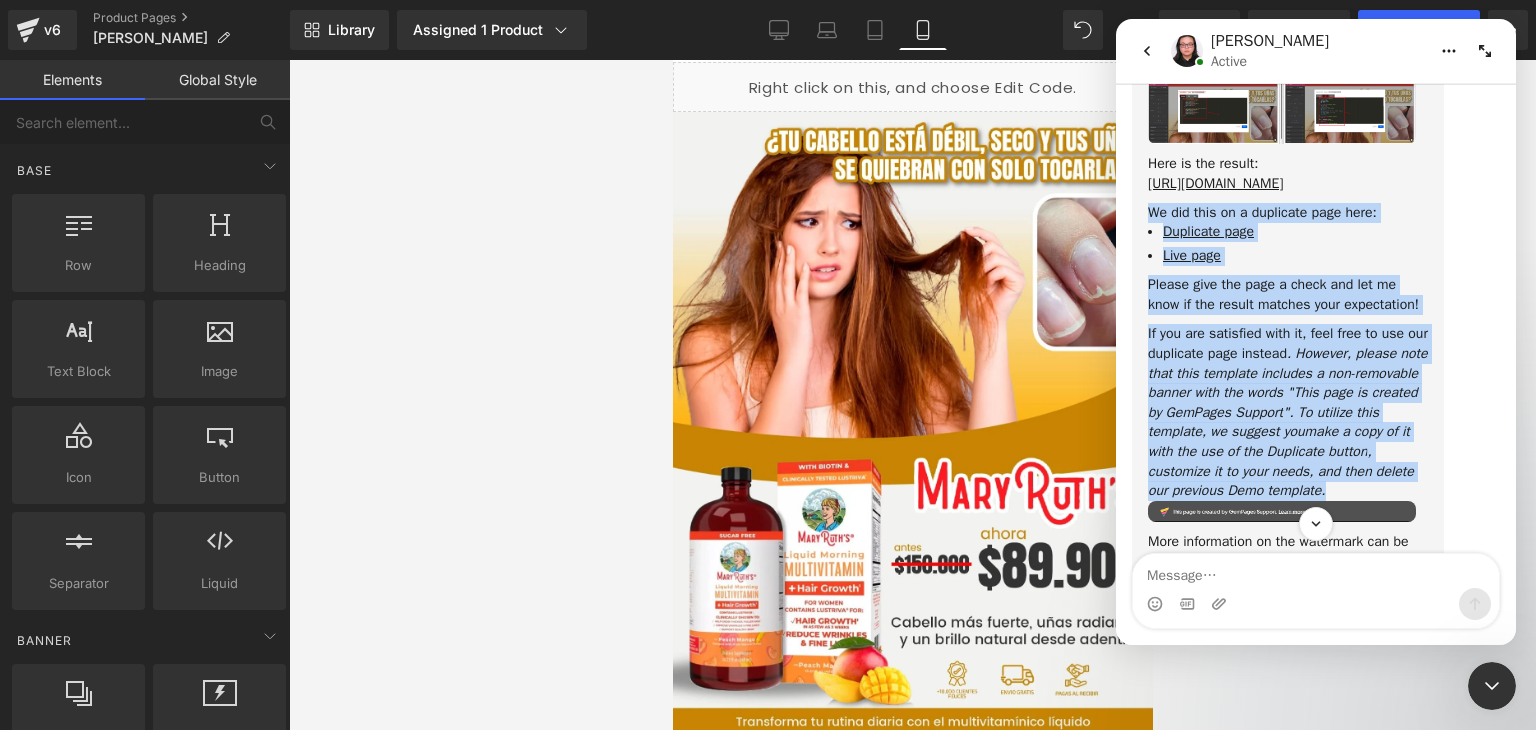 drag, startPoint x: 1147, startPoint y: 209, endPoint x: 1391, endPoint y: 483, distance: 366.89508 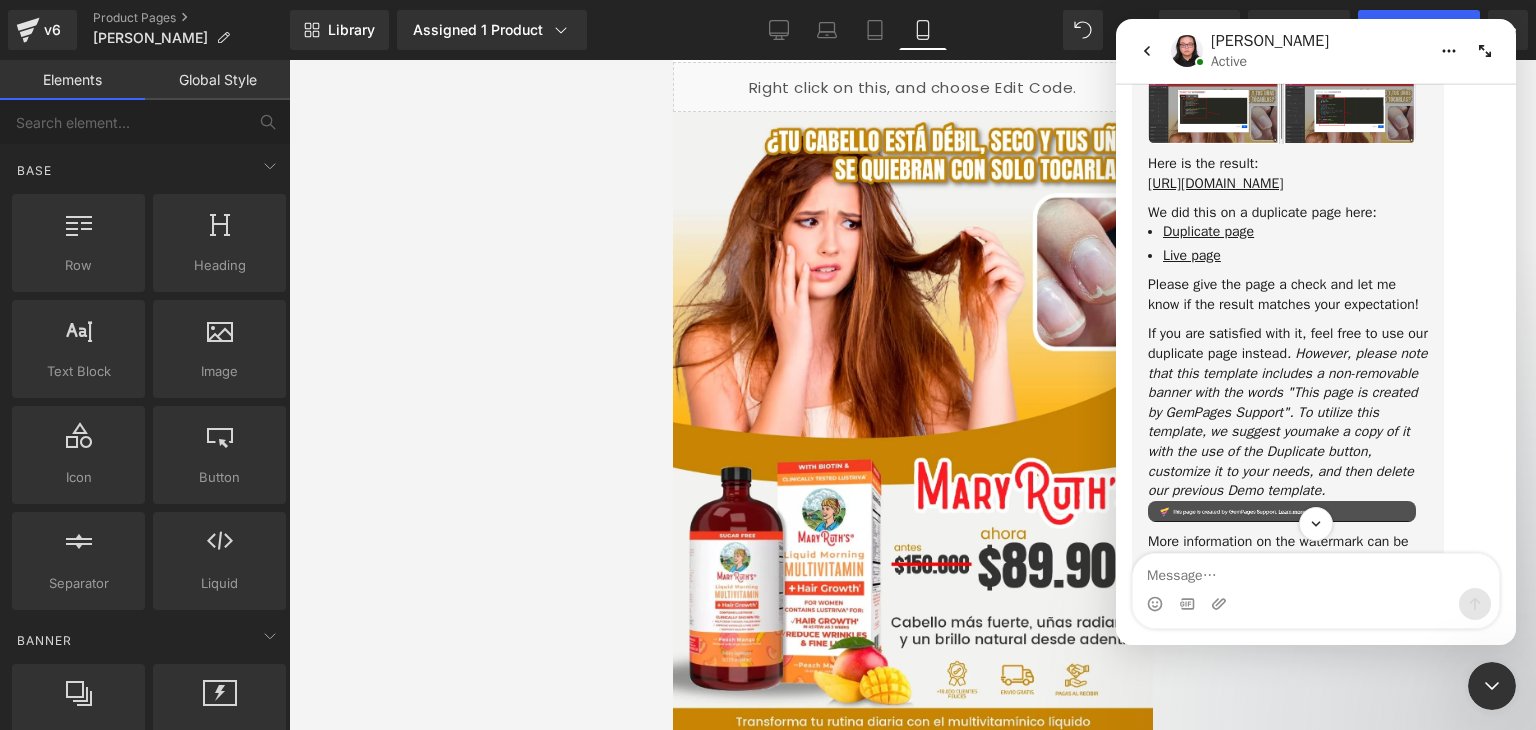 scroll, scrollTop: 3668, scrollLeft: 0, axis: vertical 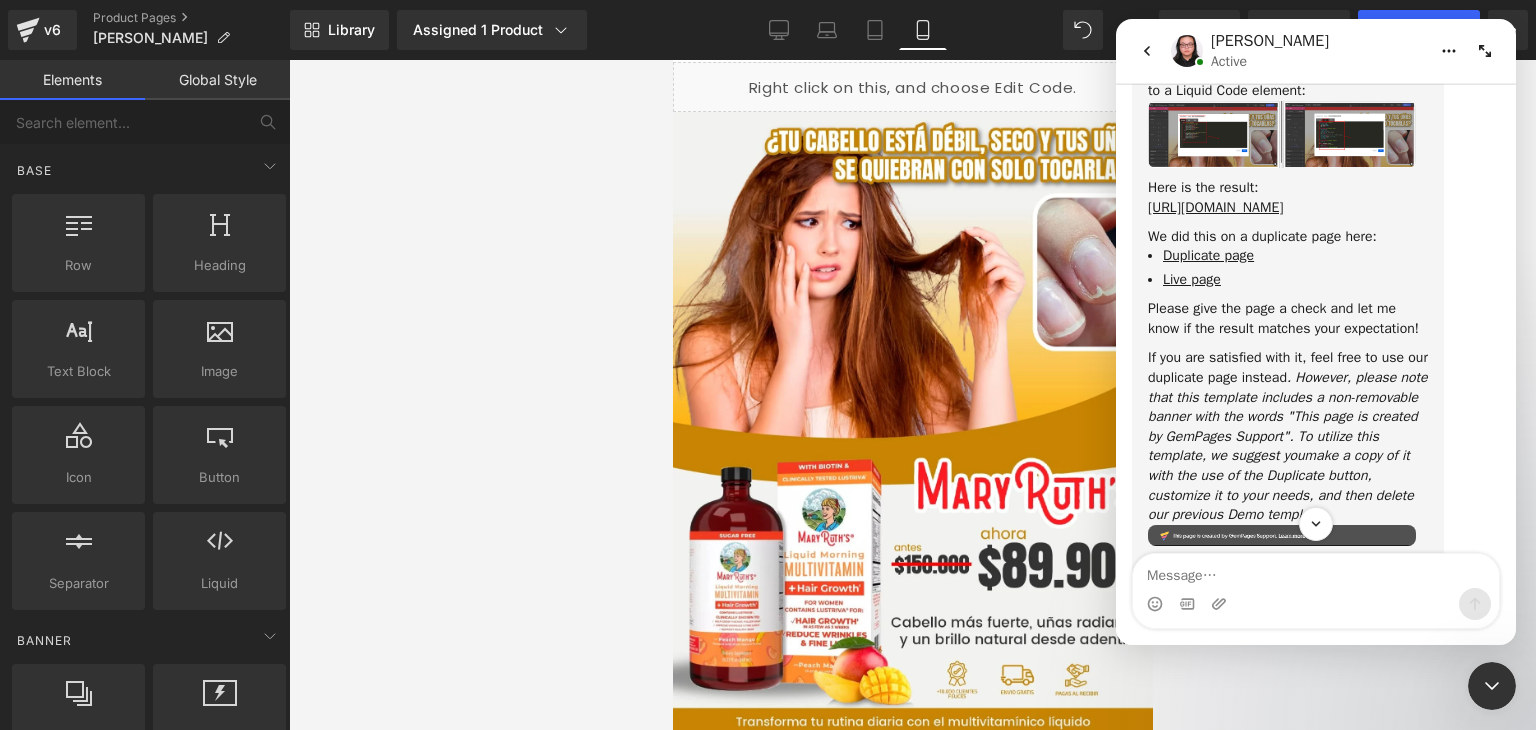 click 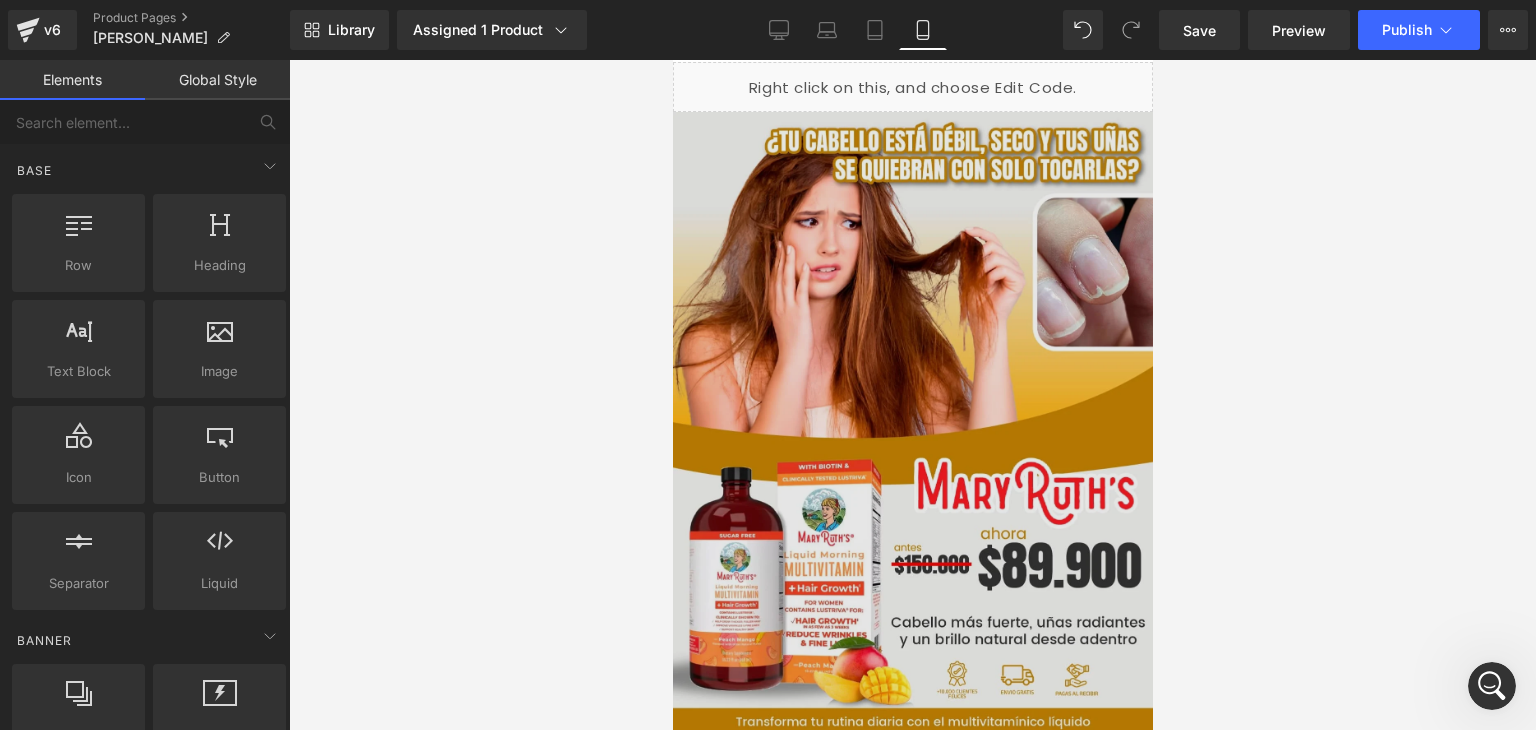 scroll, scrollTop: 0, scrollLeft: 0, axis: both 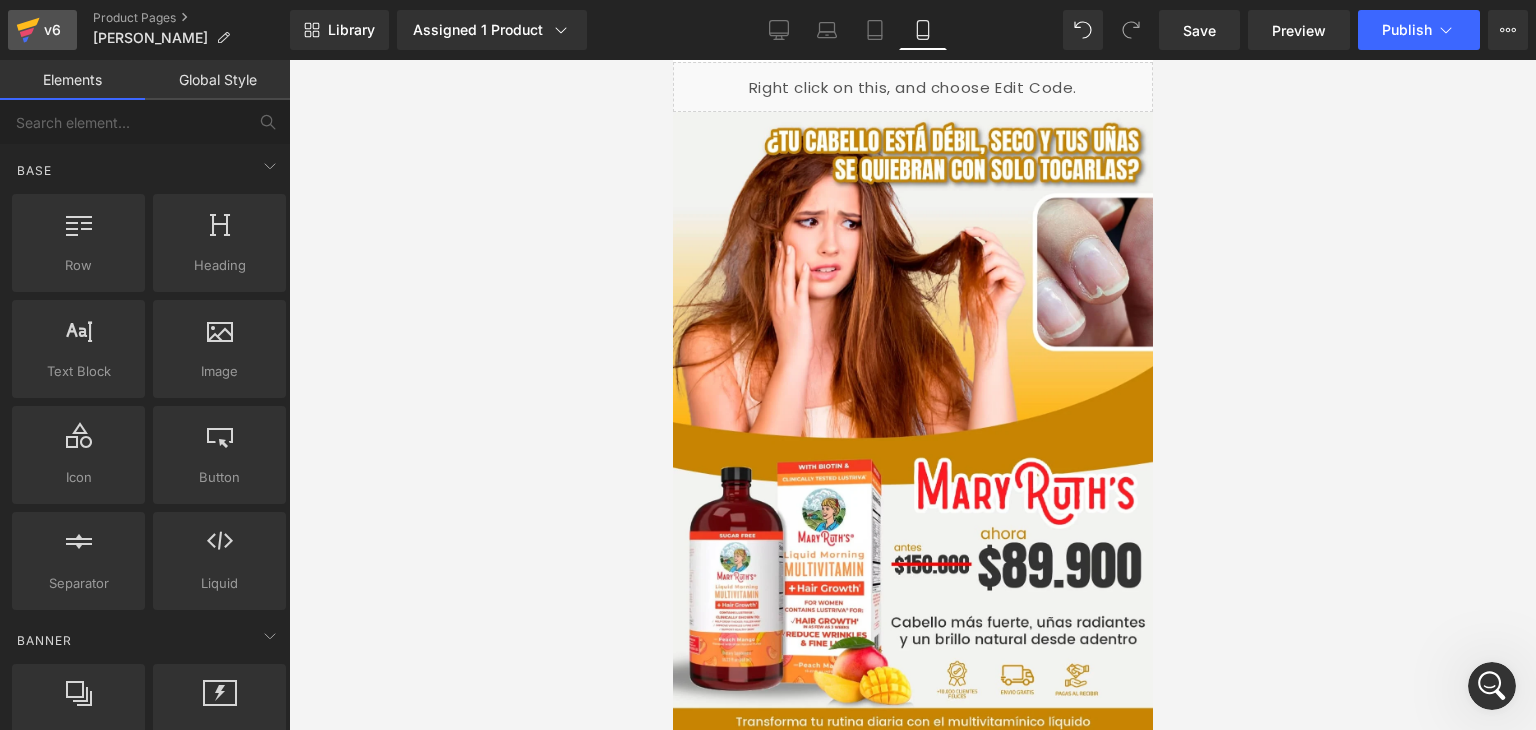 drag, startPoint x: 41, startPoint y: 26, endPoint x: 187, endPoint y: 42, distance: 146.8741 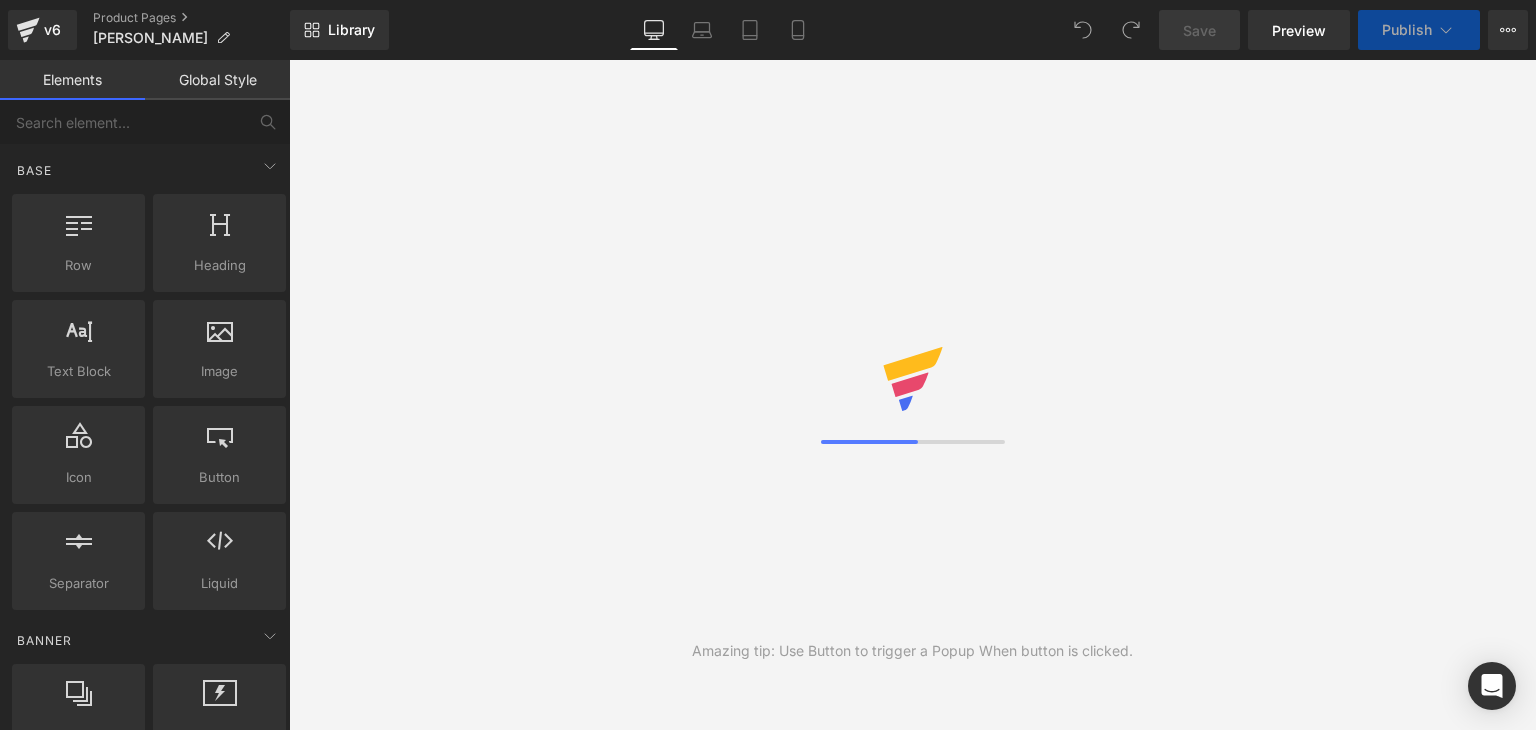 scroll, scrollTop: 0, scrollLeft: 0, axis: both 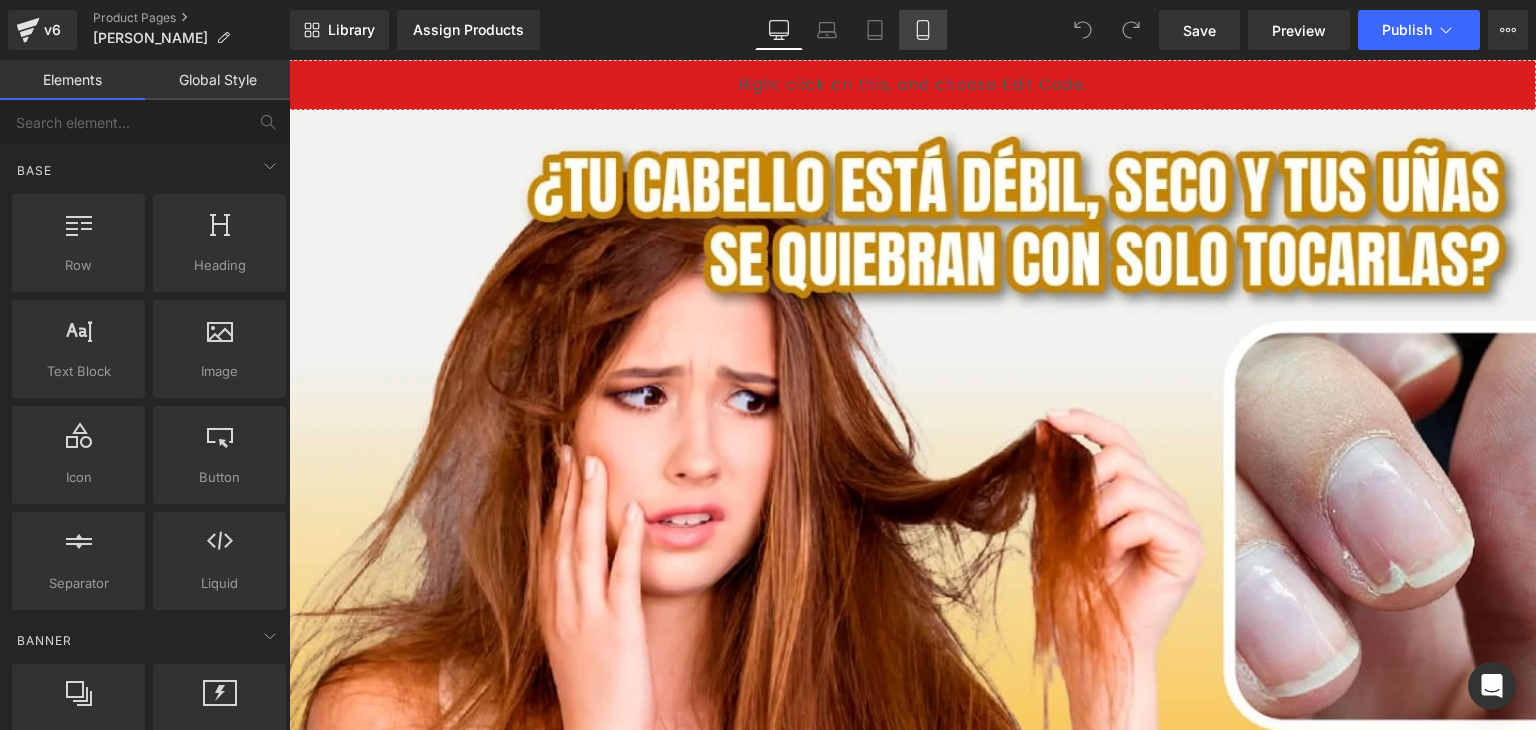 click 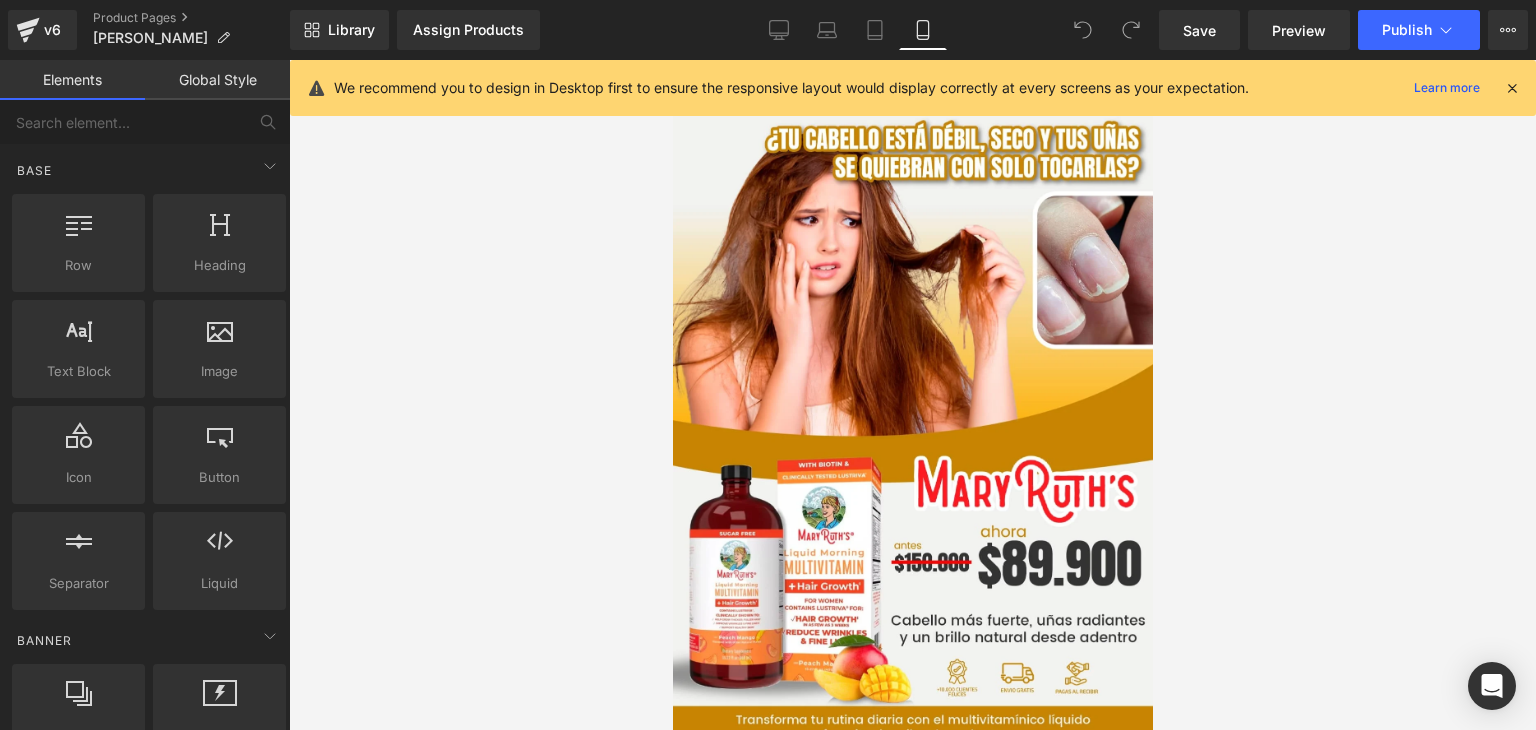 click at bounding box center (1512, 88) 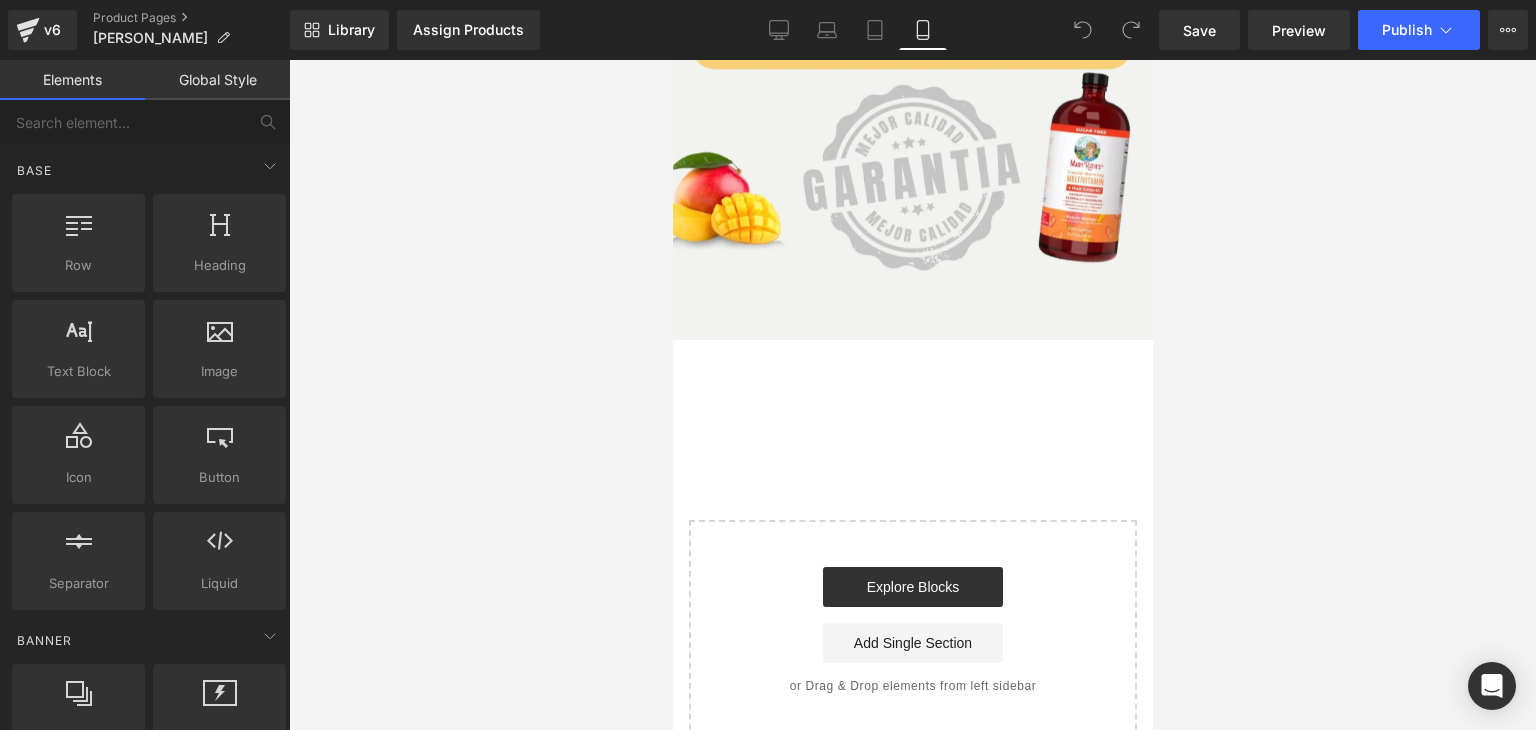scroll, scrollTop: 4133, scrollLeft: 0, axis: vertical 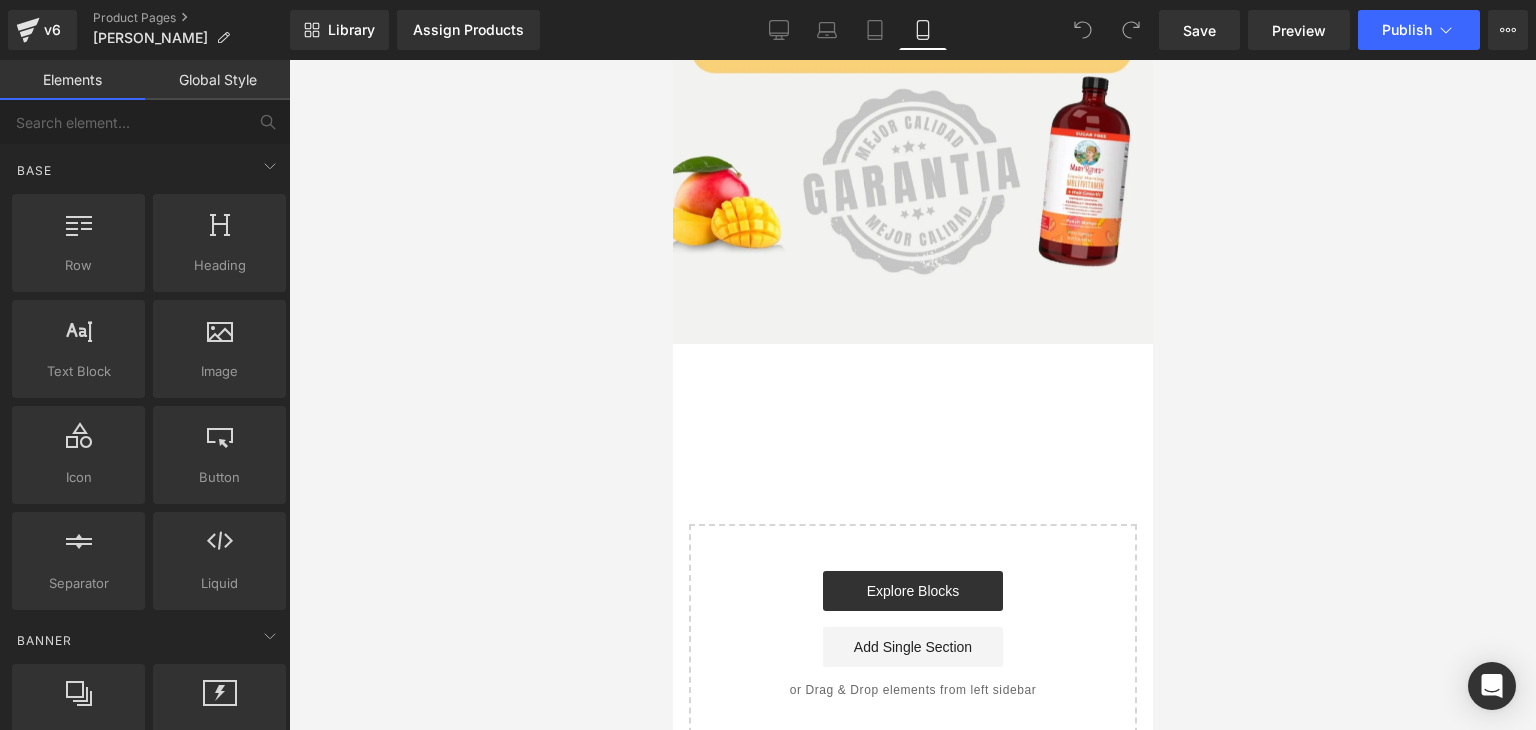 click on "Liquid         Image         Liquid         Row         Image         Row         Image         Liquid         Row         Image         Row         Image         Liquid         Row         Image         Row         Image         Row
Add To Cart
(P) Cart Button
Product
Select your layout" at bounding box center [912, -1665] 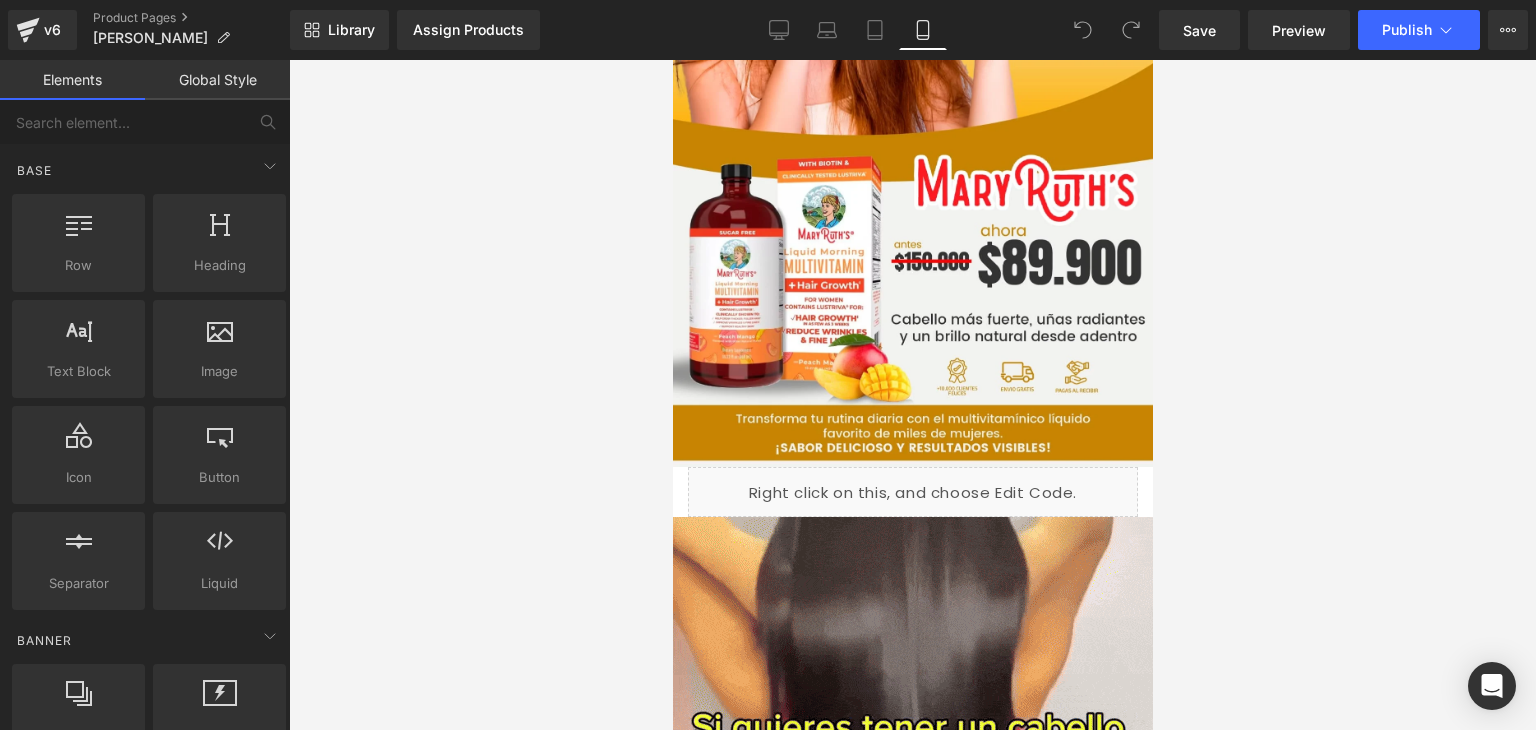 scroll, scrollTop: 0, scrollLeft: 0, axis: both 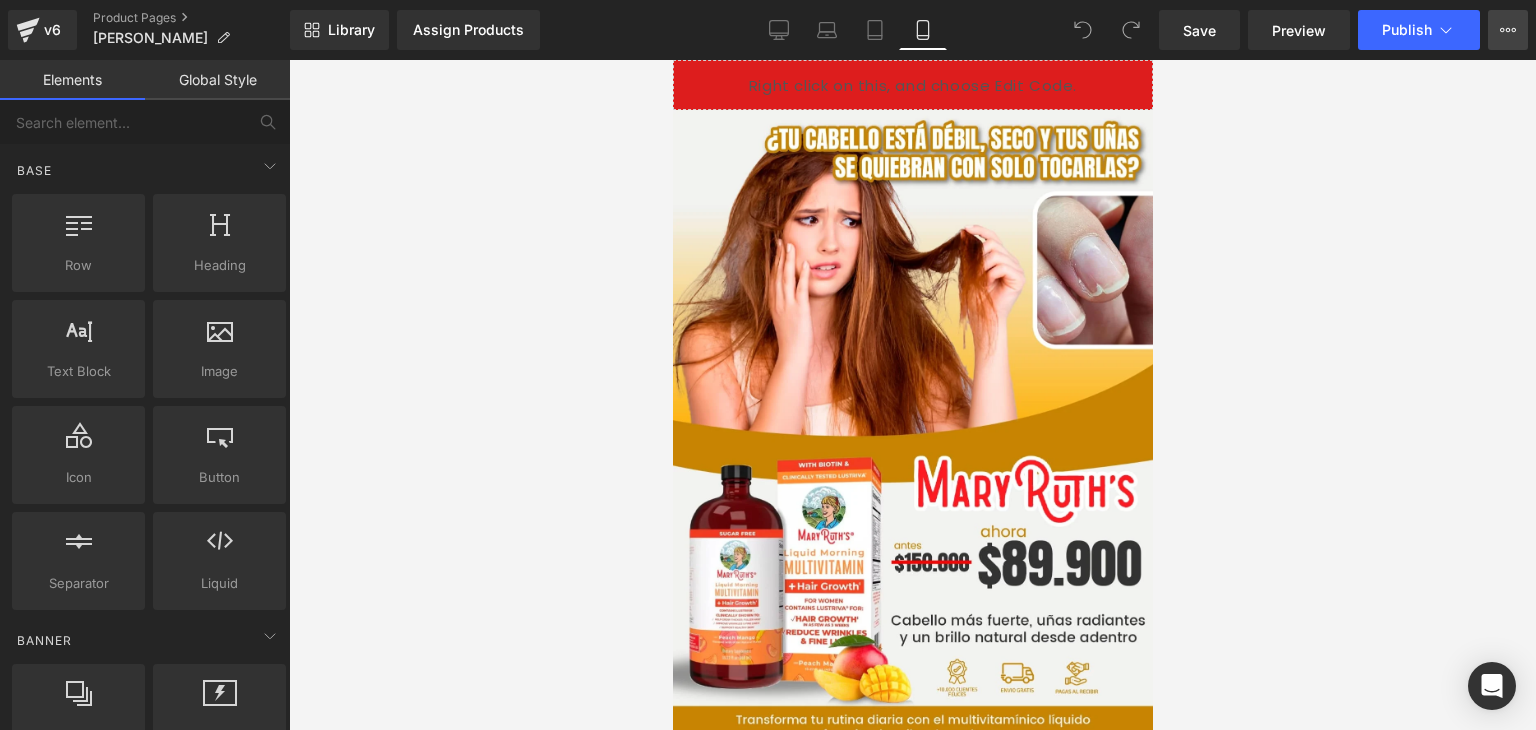 click 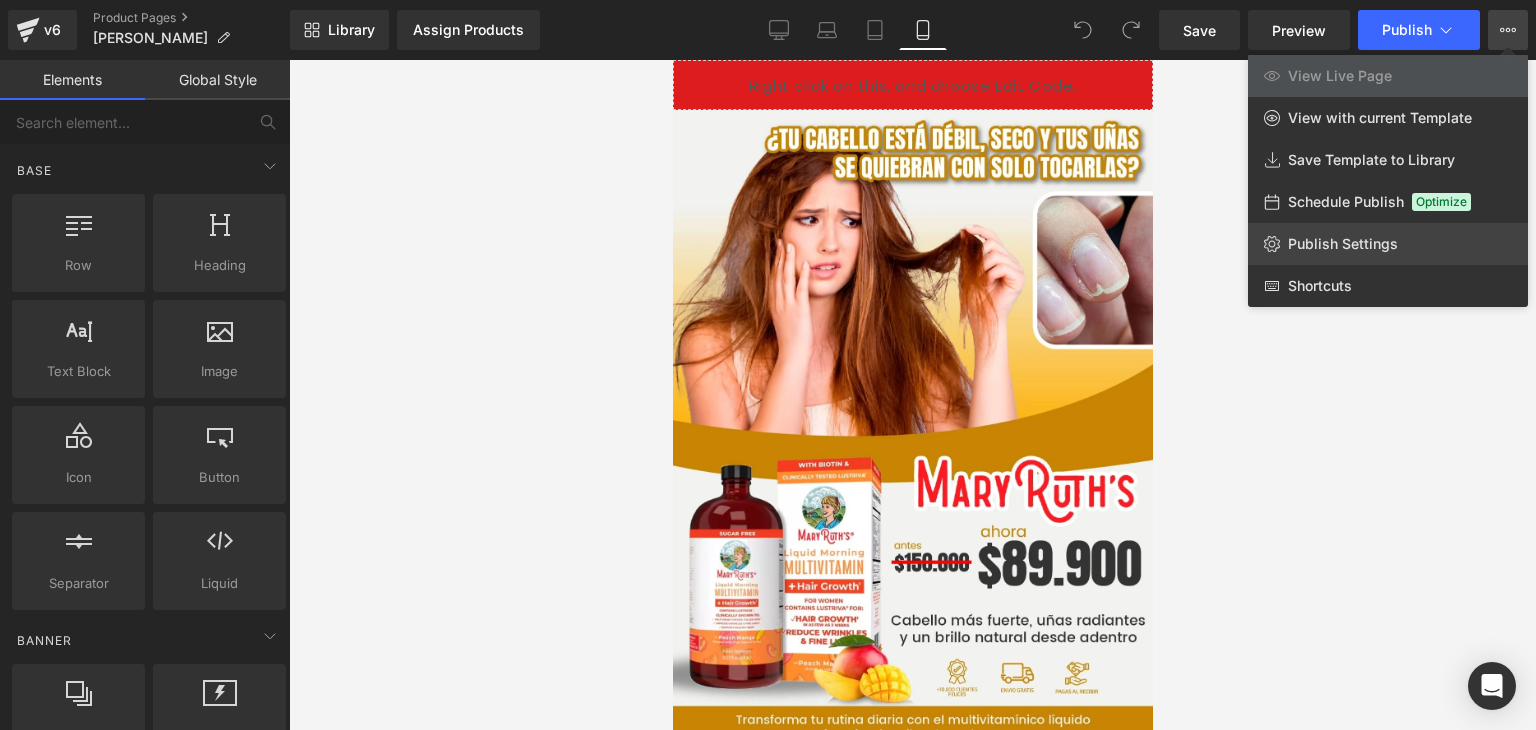 click on "Publish Settings" at bounding box center (1343, 244) 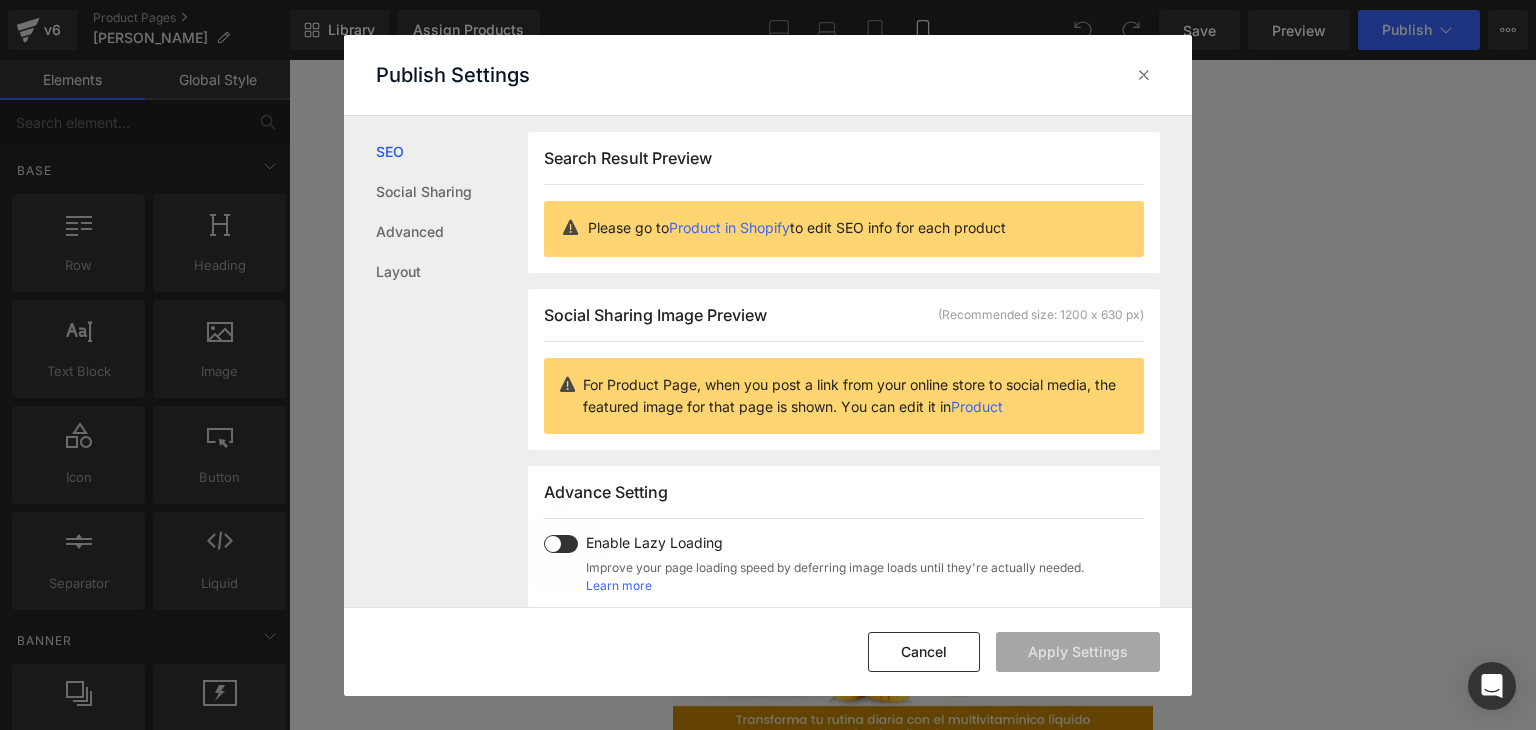 scroll, scrollTop: 494, scrollLeft: 0, axis: vertical 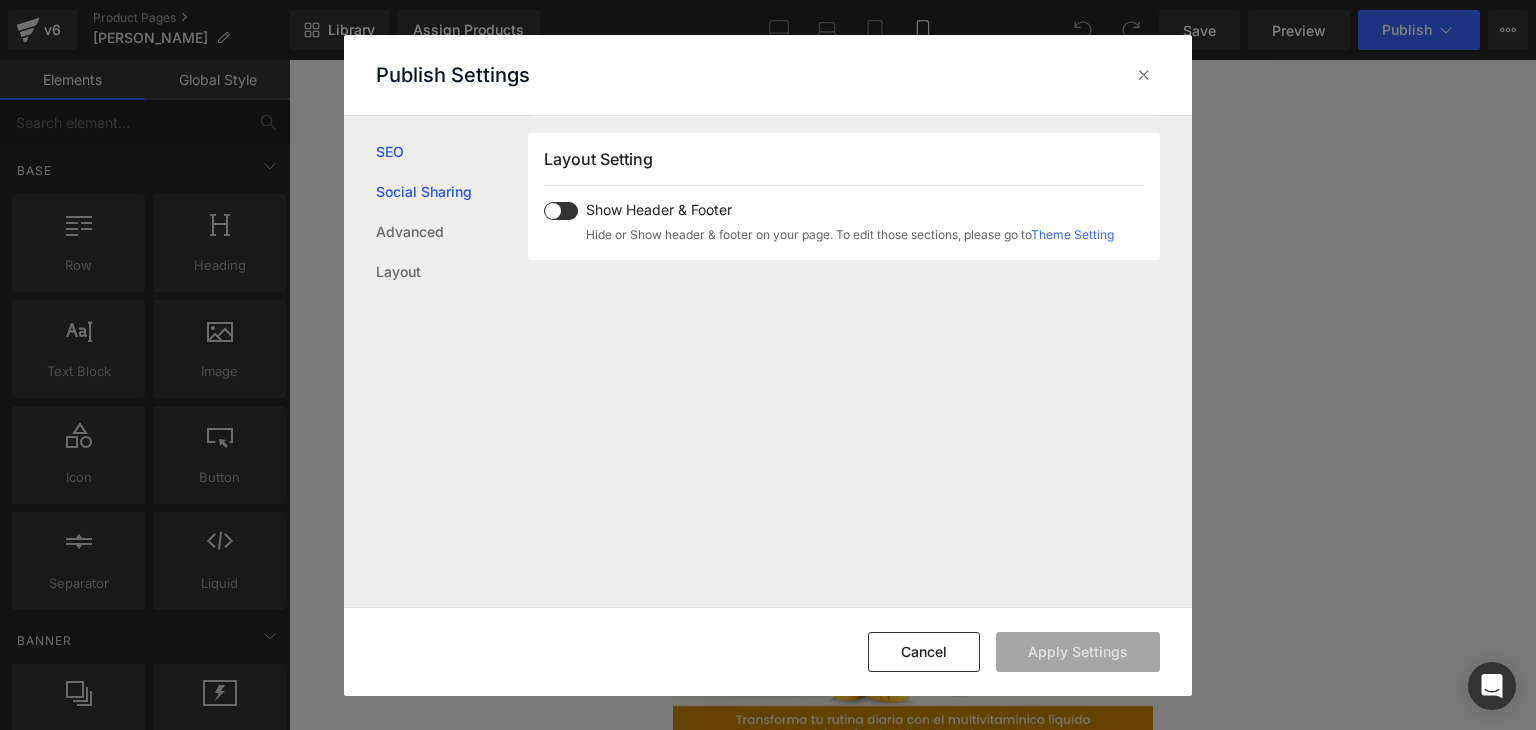 click on "Social Sharing" at bounding box center (452, 192) 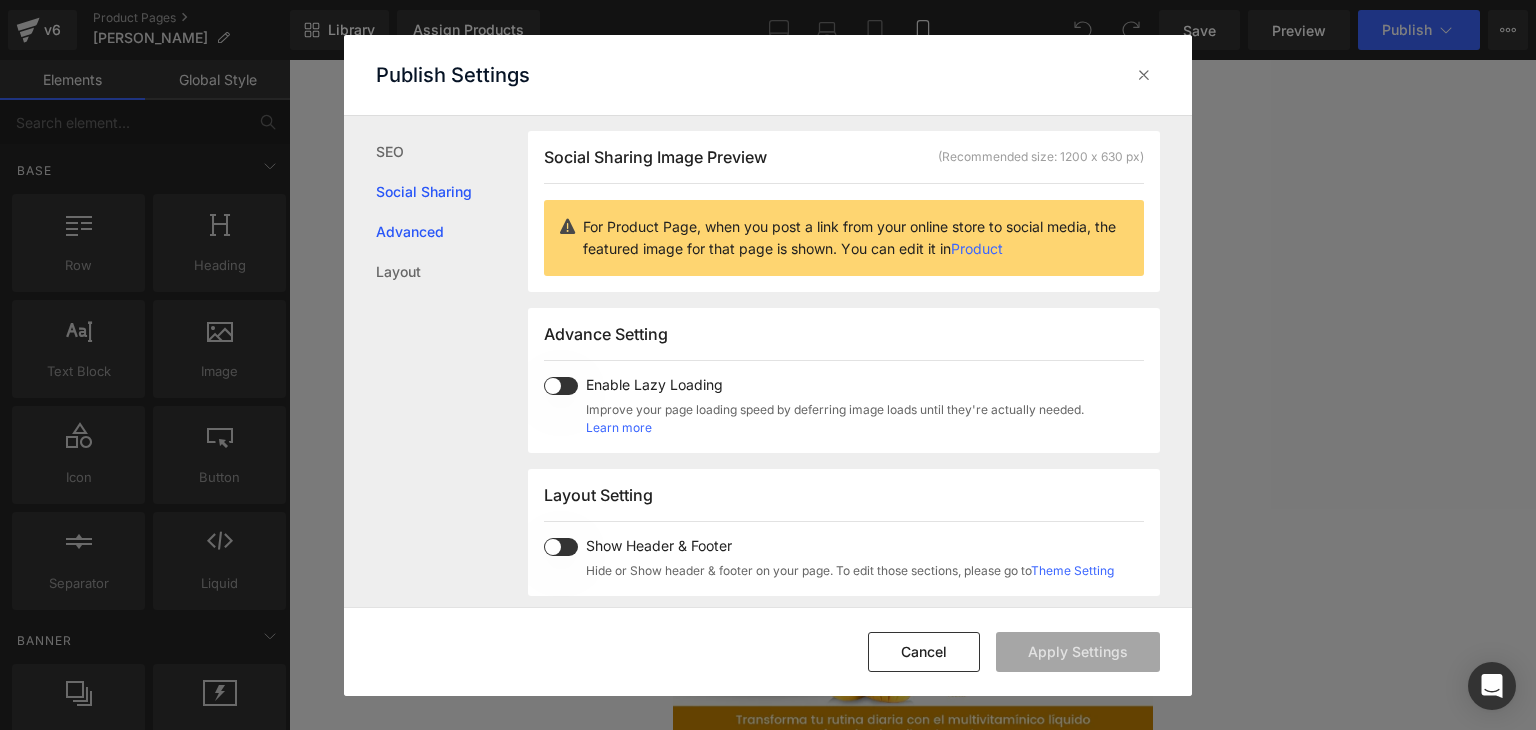 click on "Advanced" at bounding box center (452, 232) 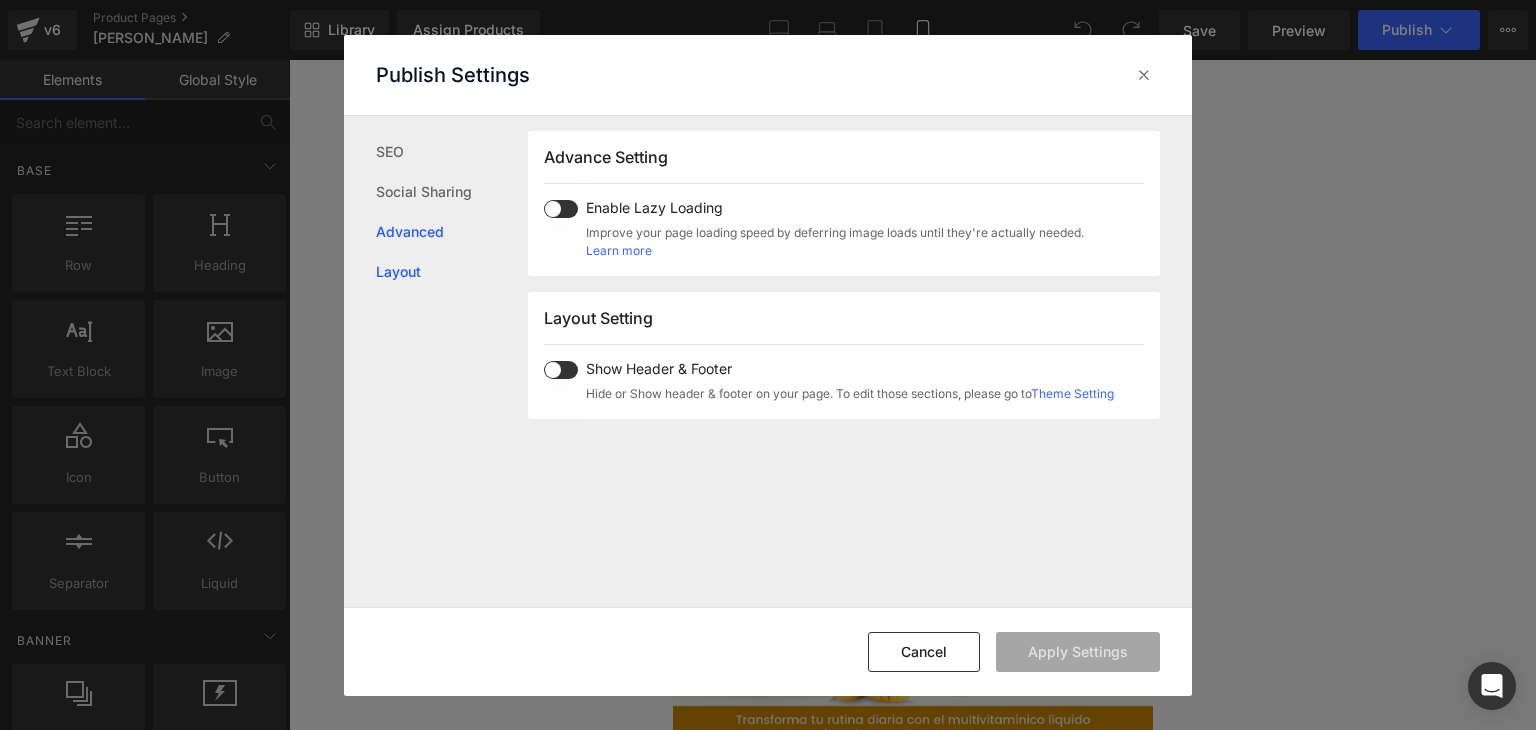 click on "Layout" at bounding box center (452, 272) 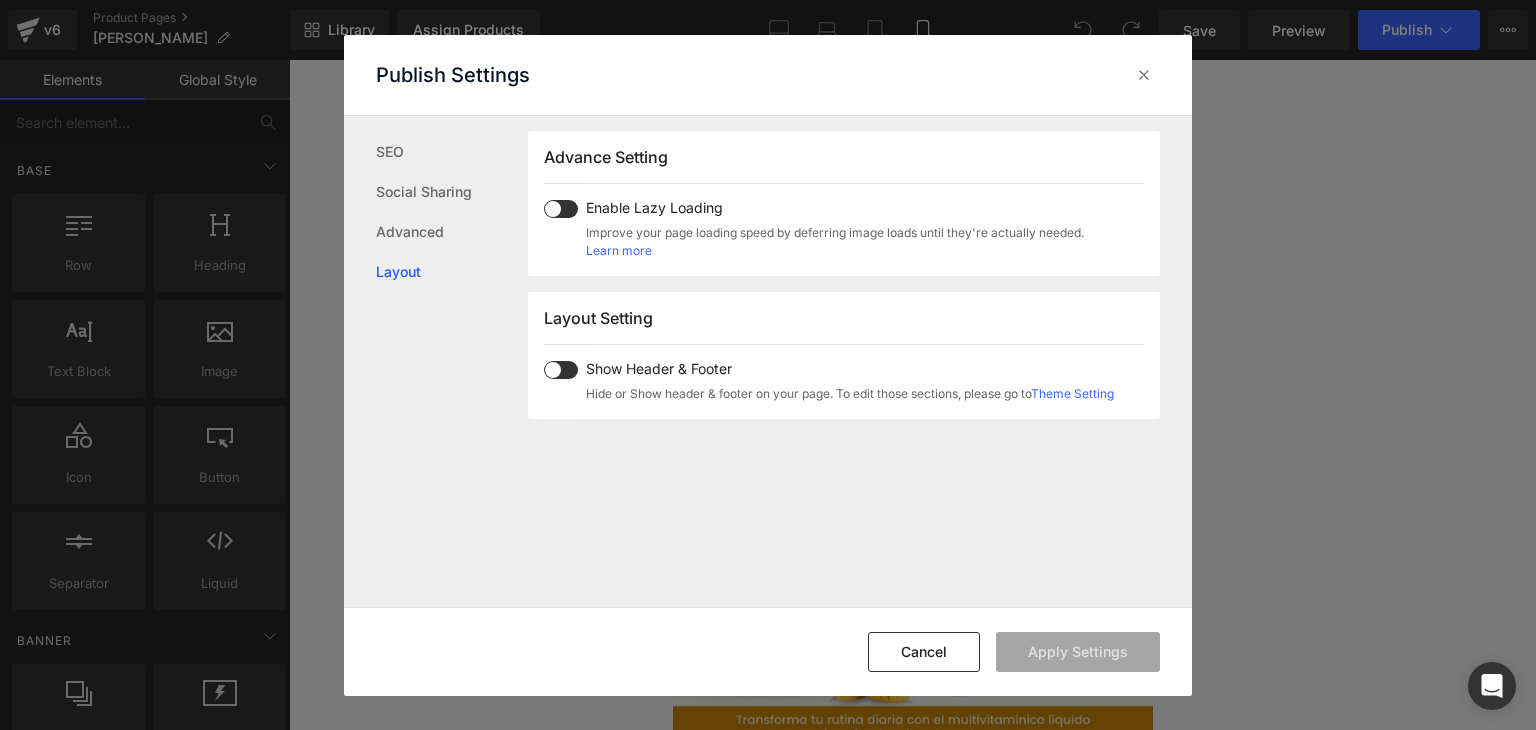 scroll, scrollTop: 494, scrollLeft: 0, axis: vertical 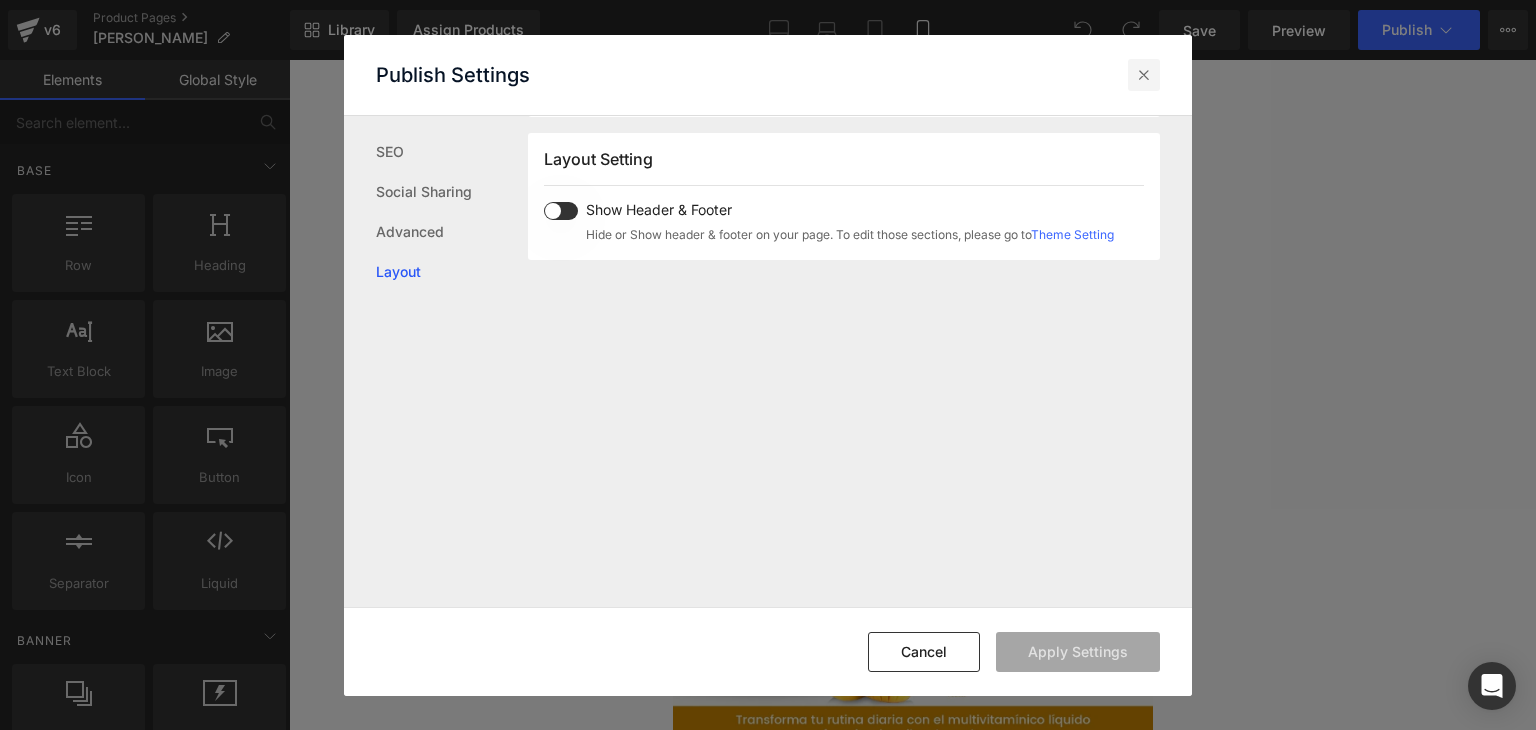 click at bounding box center [1144, 75] 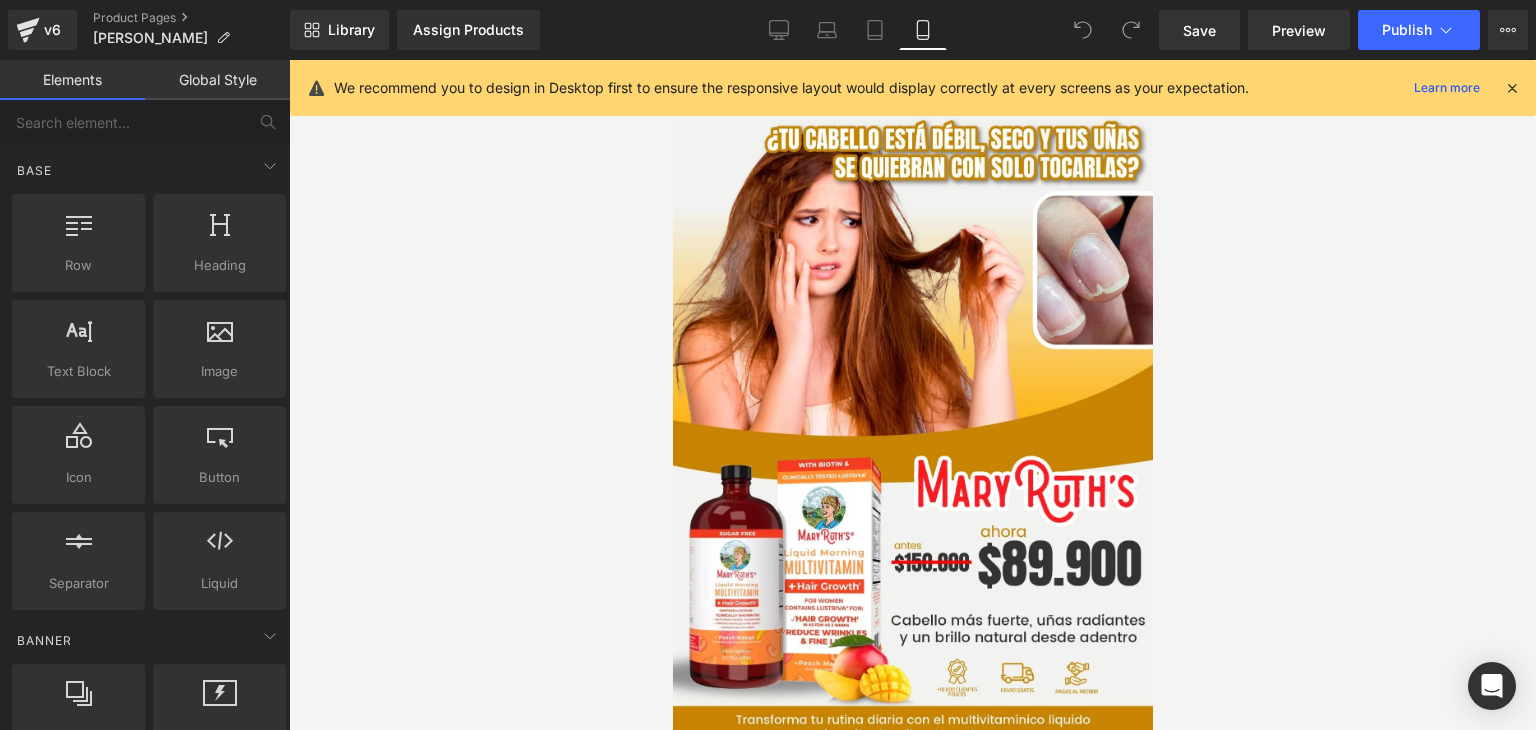 click at bounding box center [1512, 88] 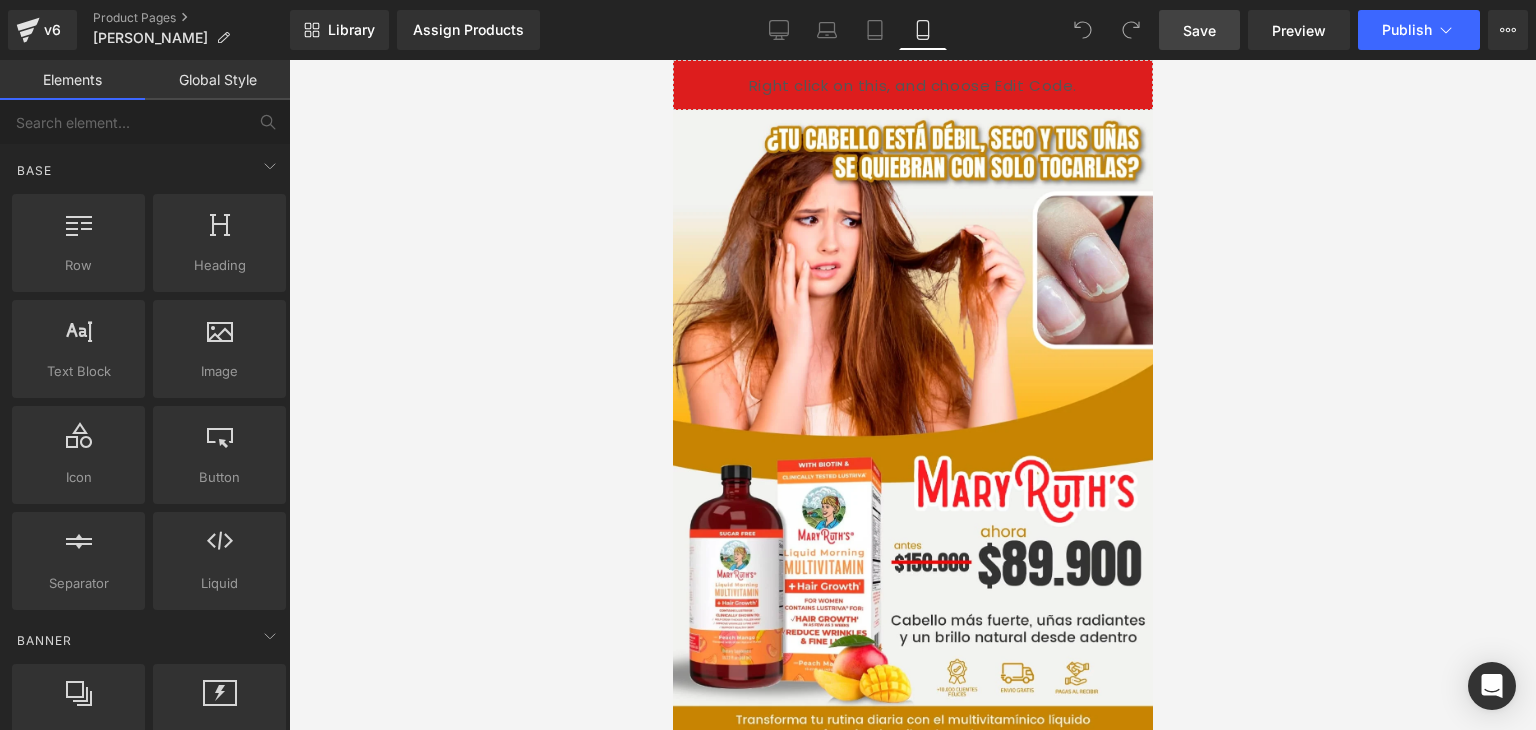click on "Save" at bounding box center (1199, 30) 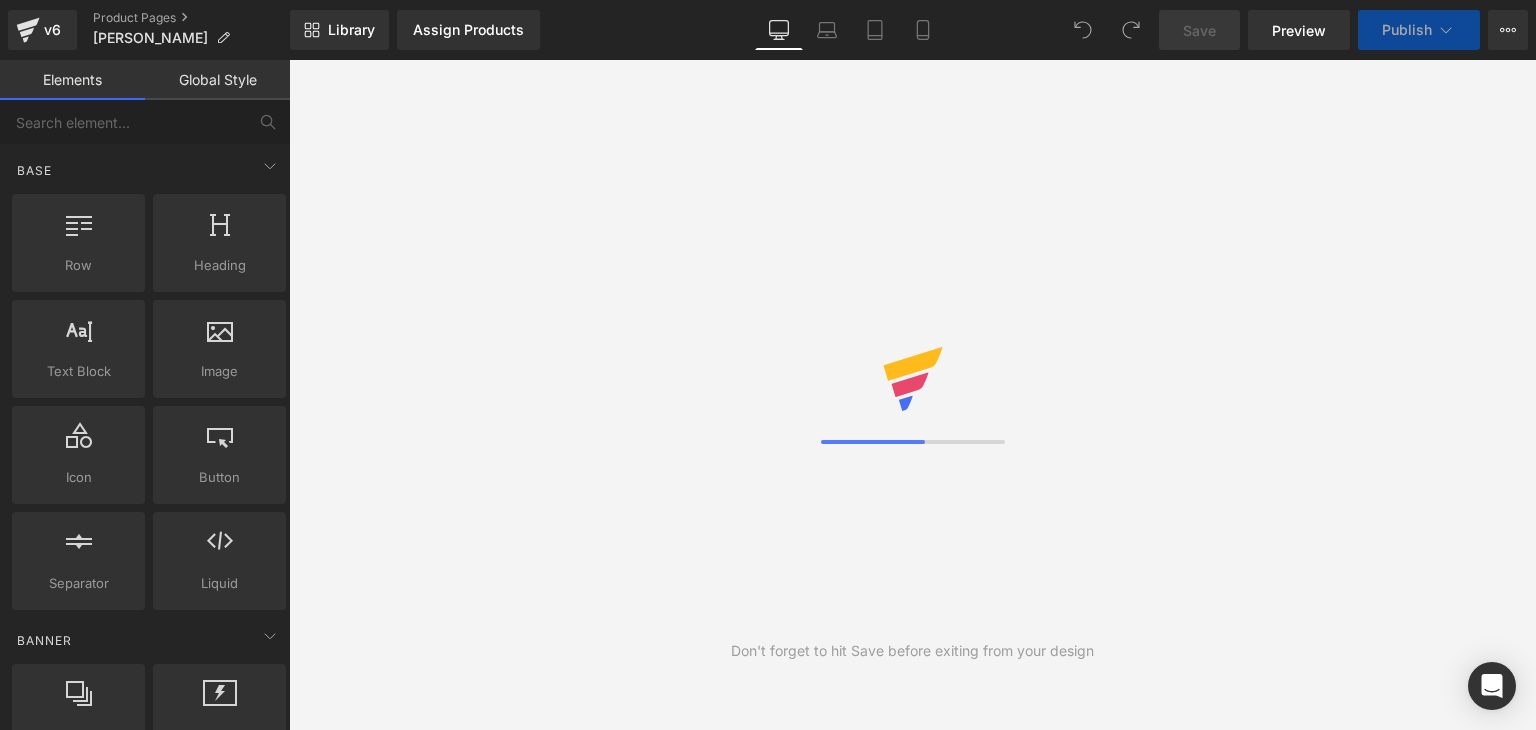 scroll, scrollTop: 0, scrollLeft: 0, axis: both 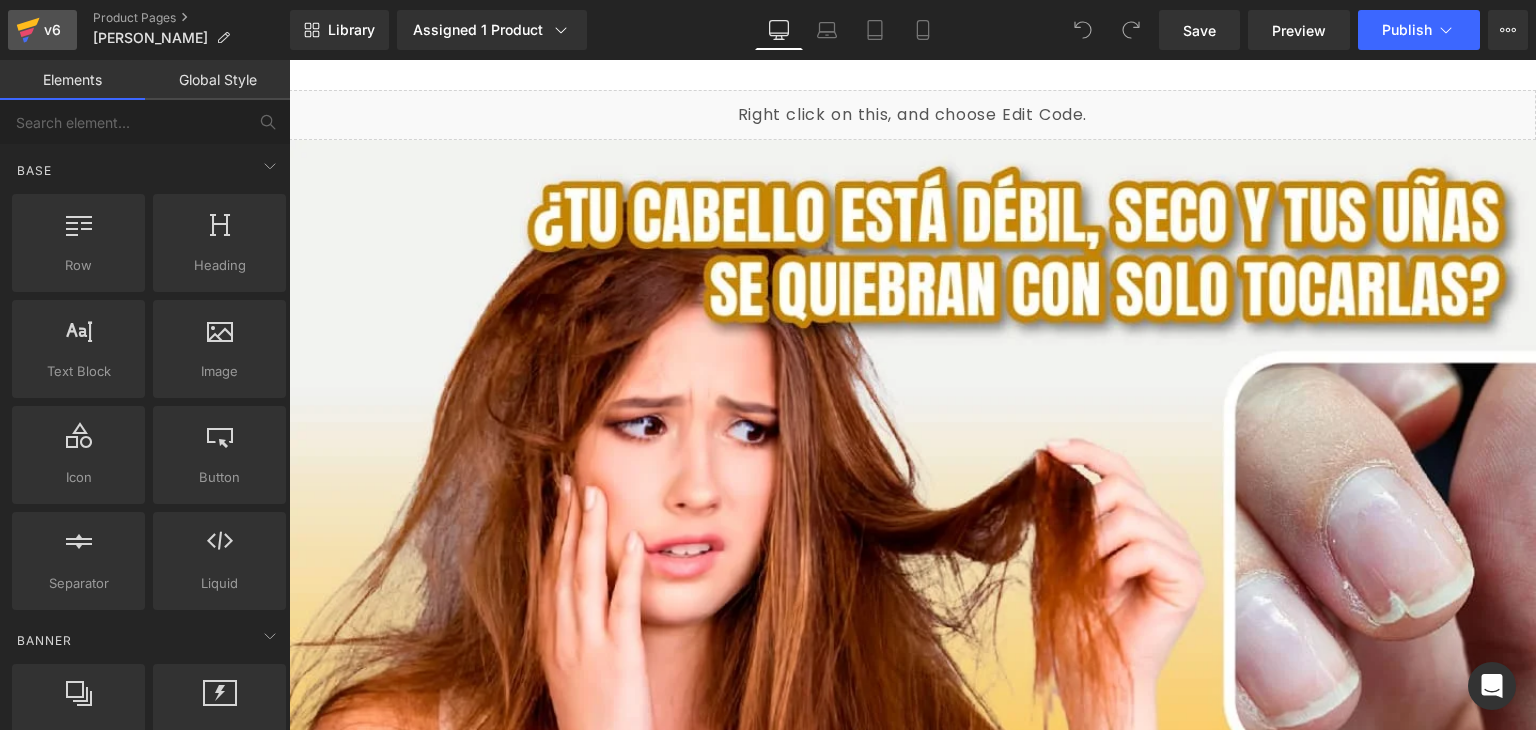 click 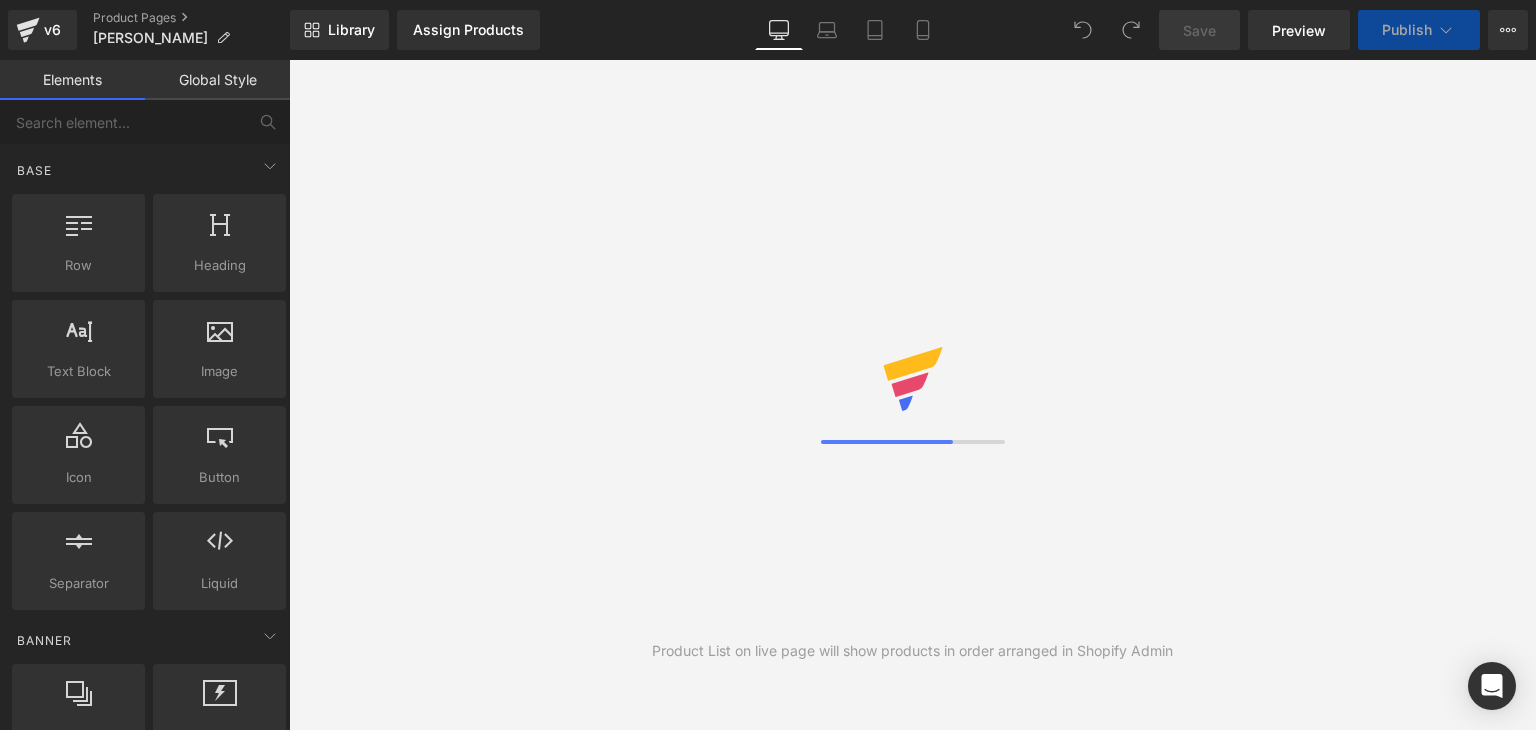 scroll, scrollTop: 0, scrollLeft: 0, axis: both 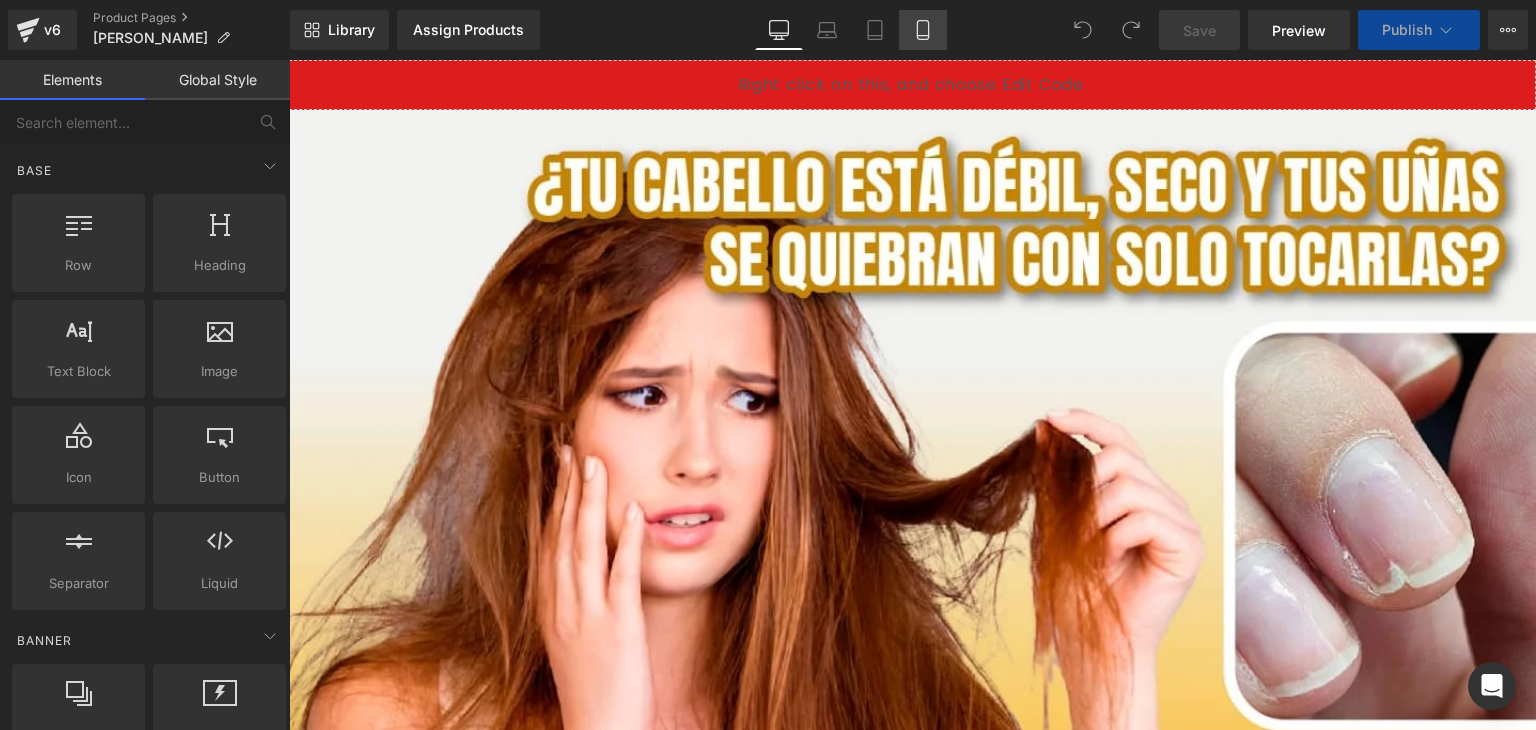 click 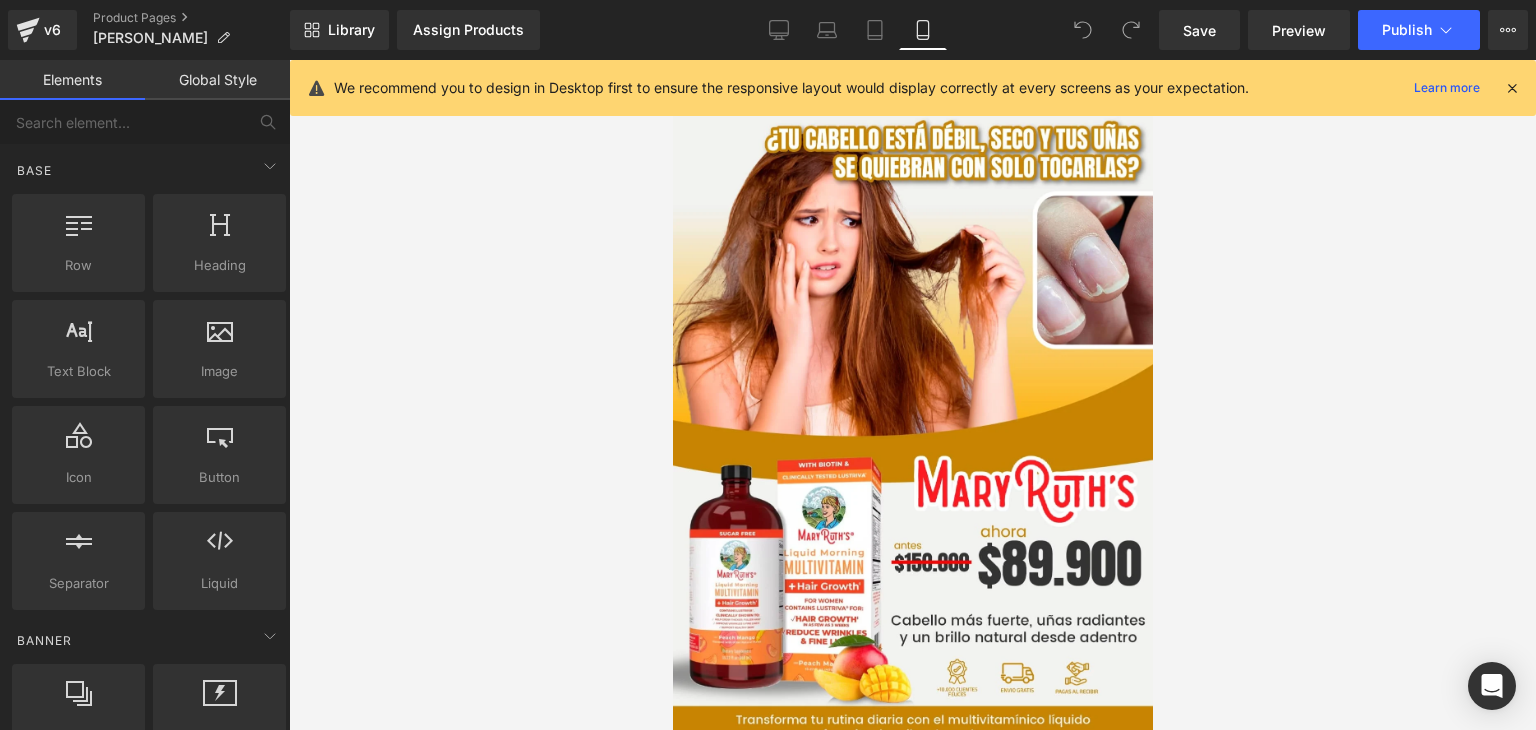click at bounding box center (1512, 88) 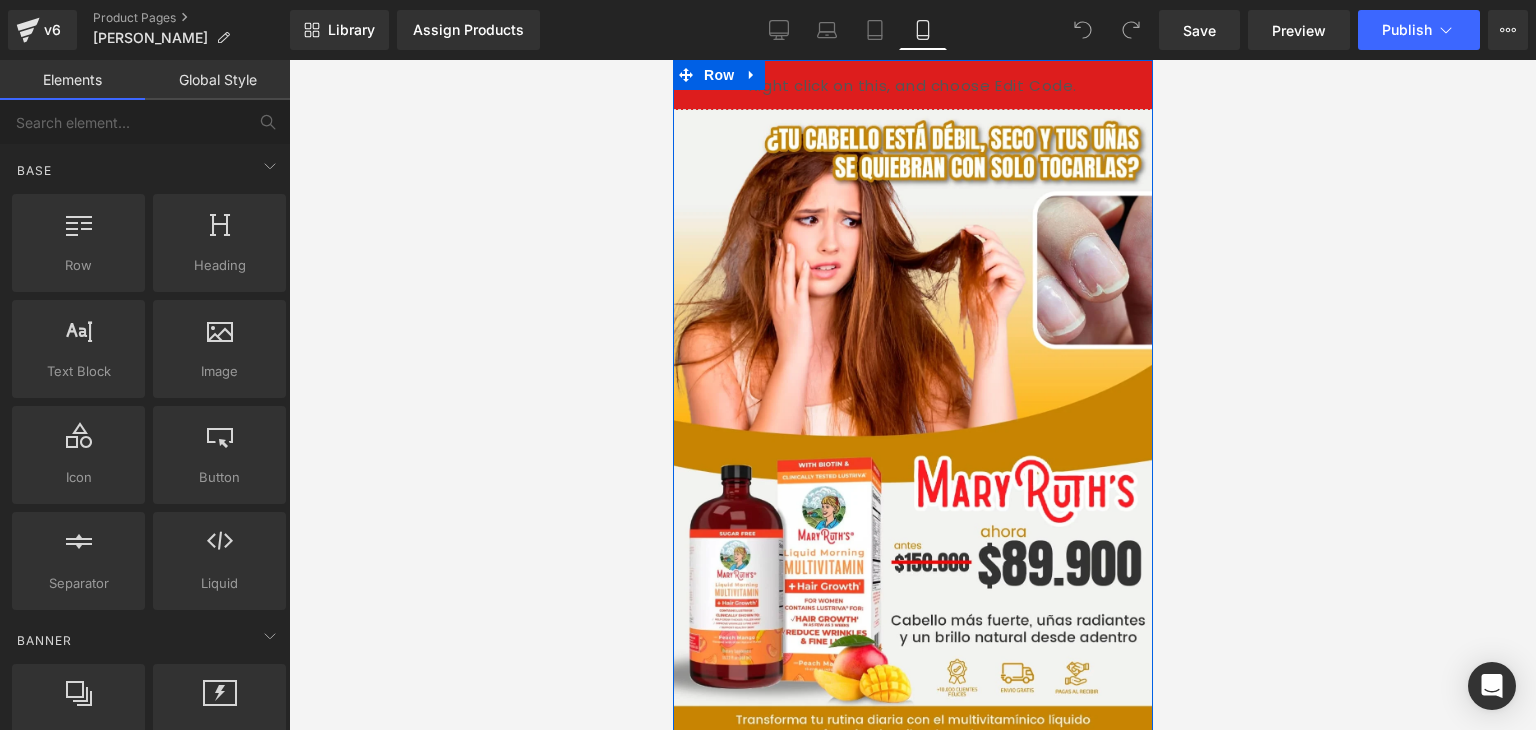 click 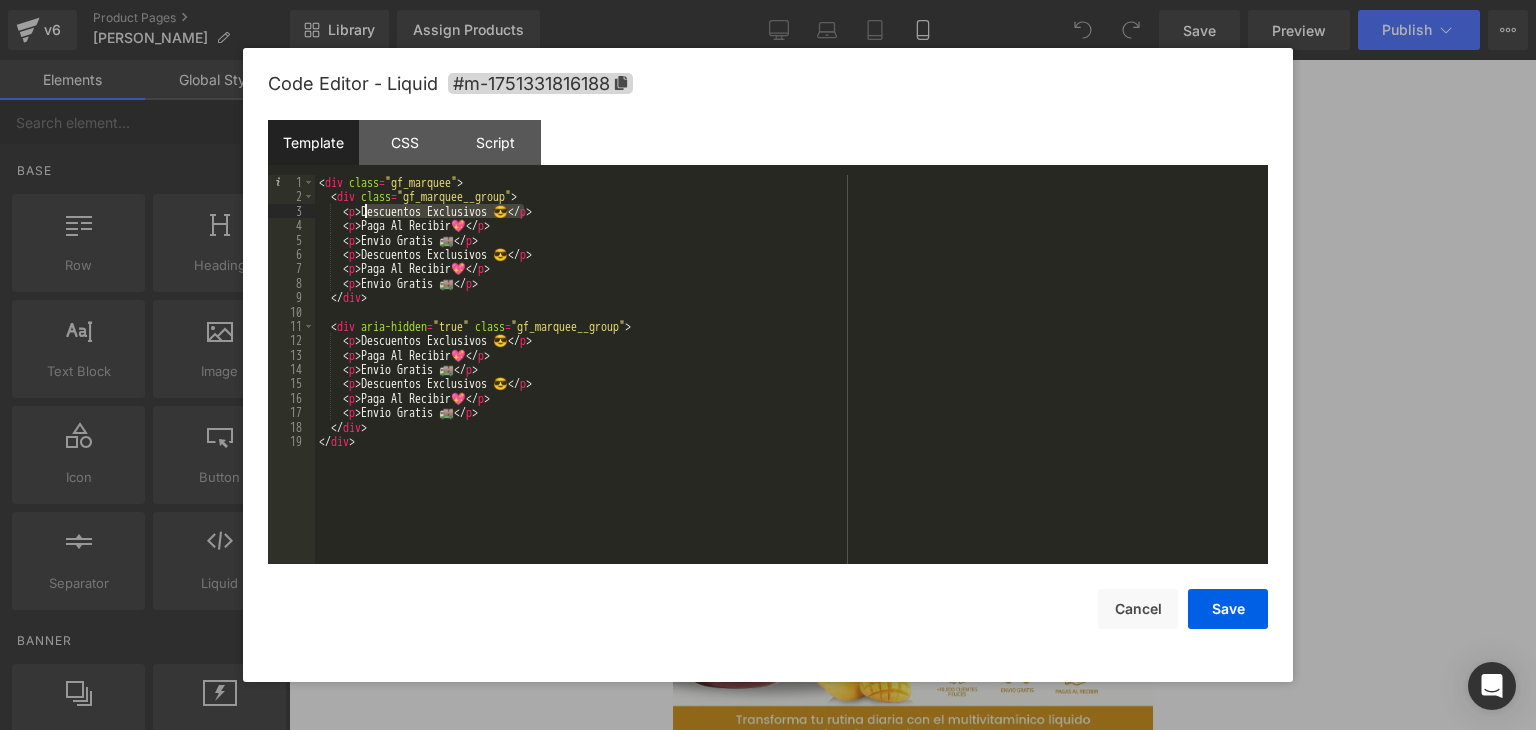 drag, startPoint x: 525, startPoint y: 213, endPoint x: 367, endPoint y: 209, distance: 158.05063 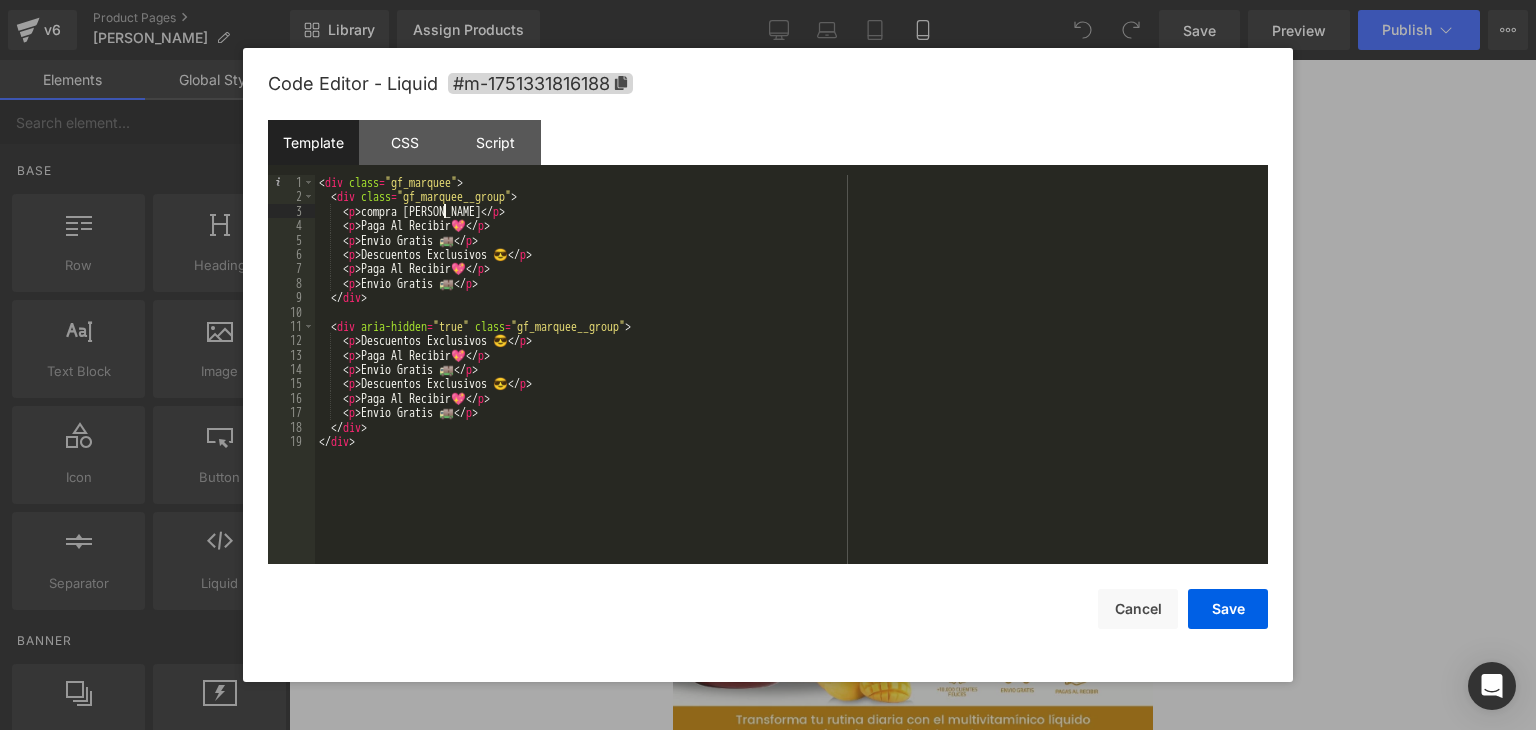 type 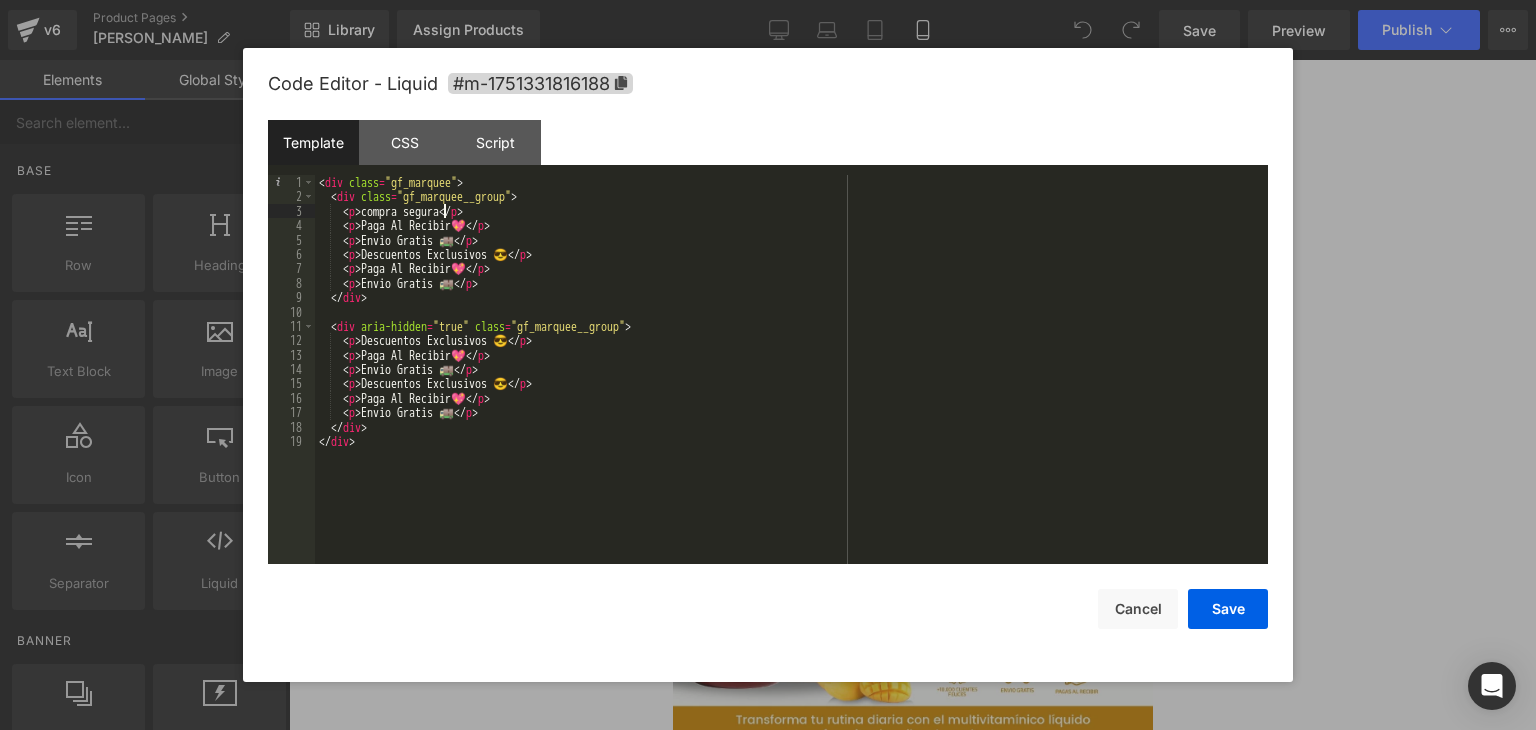 click on "< div   class = "gf_marquee" >    < div   class = "gf_marquee__group" >       < p > compra segura </ p >       < p > Paga Al Recibir💖 </ p >       < p > Envio Gratis 🚚 </ p >       < p > Descuentos Exclusivos 😎 </ p >       < p > Paga Al Recibir💖 </ p >       < p > Envio Gratis 🚚 </ p >    </ div >    < div   aria-hidden = "true"   class = "gf_marquee__group" >       < p > Descuentos Exclusivos 😎 </ p >       < p > Paga Al Recibir💖 </ p >       < p > Envio Gratis 🚚 </ p >       < p > Descuentos Exclusivos 😎 </ p >       < p > Paga Al Recibir💖 </ p >       < p > Envio Gratis 🚚 </ p >    </ div > </ div >" at bounding box center (791, 384) 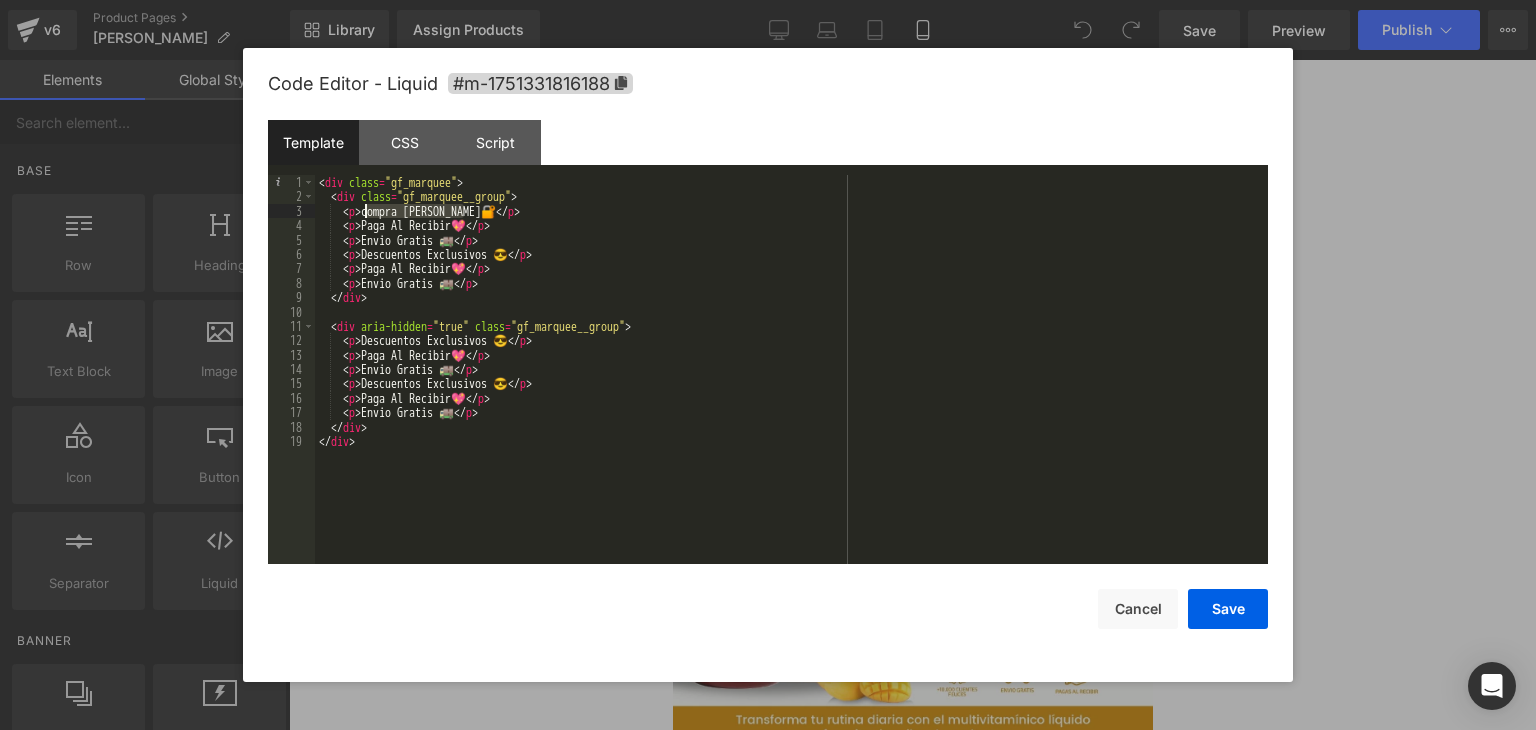 drag, startPoint x: 465, startPoint y: 214, endPoint x: 367, endPoint y: 210, distance: 98.0816 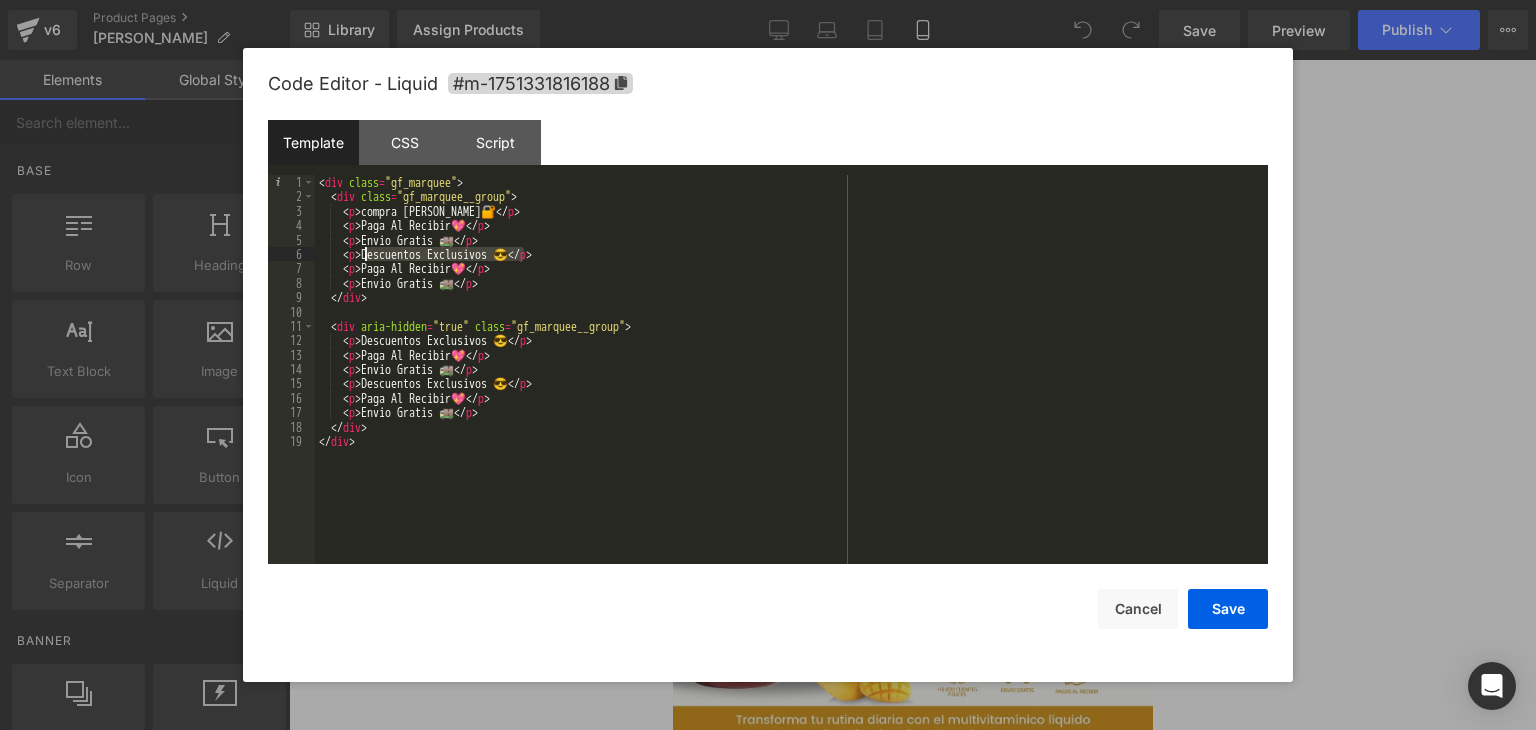 drag, startPoint x: 523, startPoint y: 257, endPoint x: 368, endPoint y: 256, distance: 155.00322 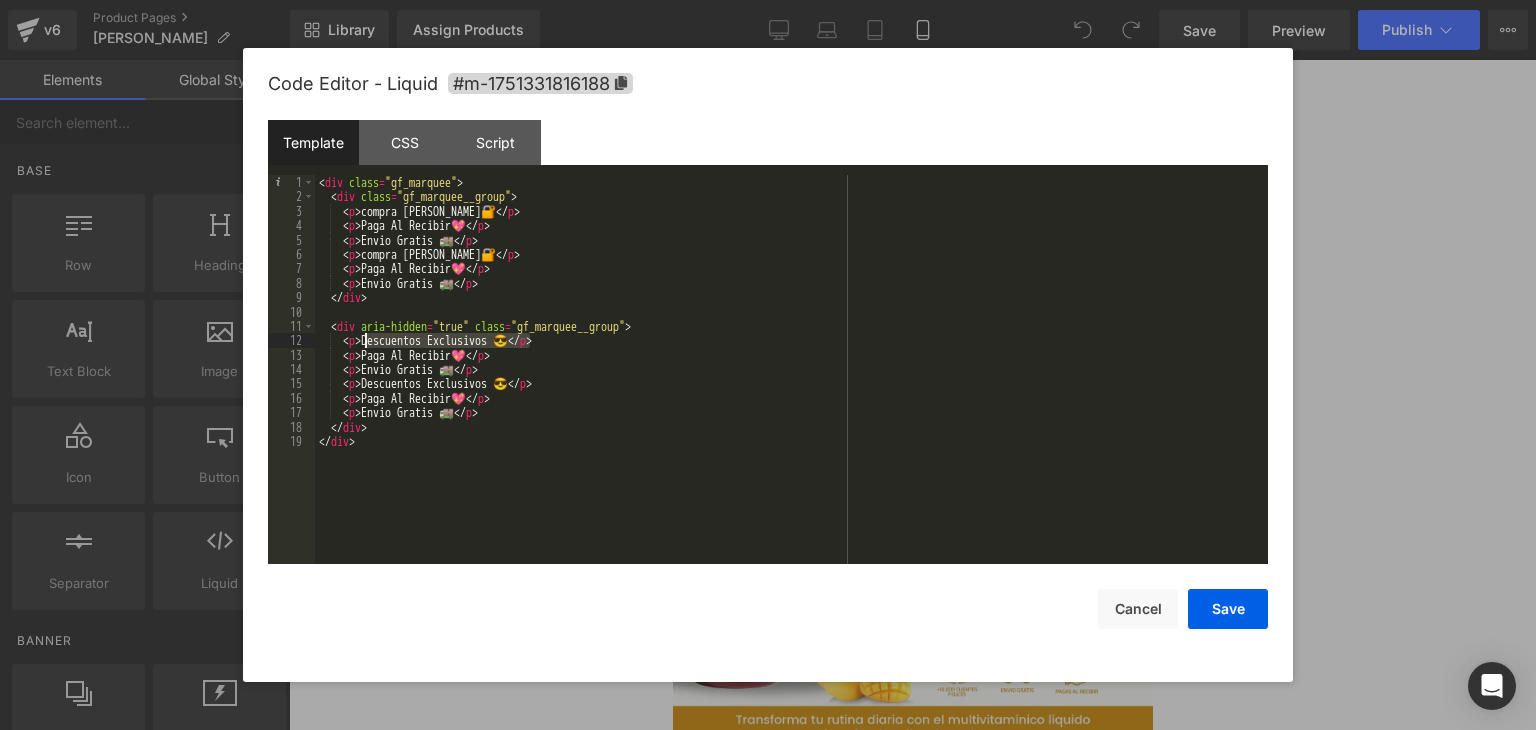 drag, startPoint x: 527, startPoint y: 340, endPoint x: 365, endPoint y: 337, distance: 162.02777 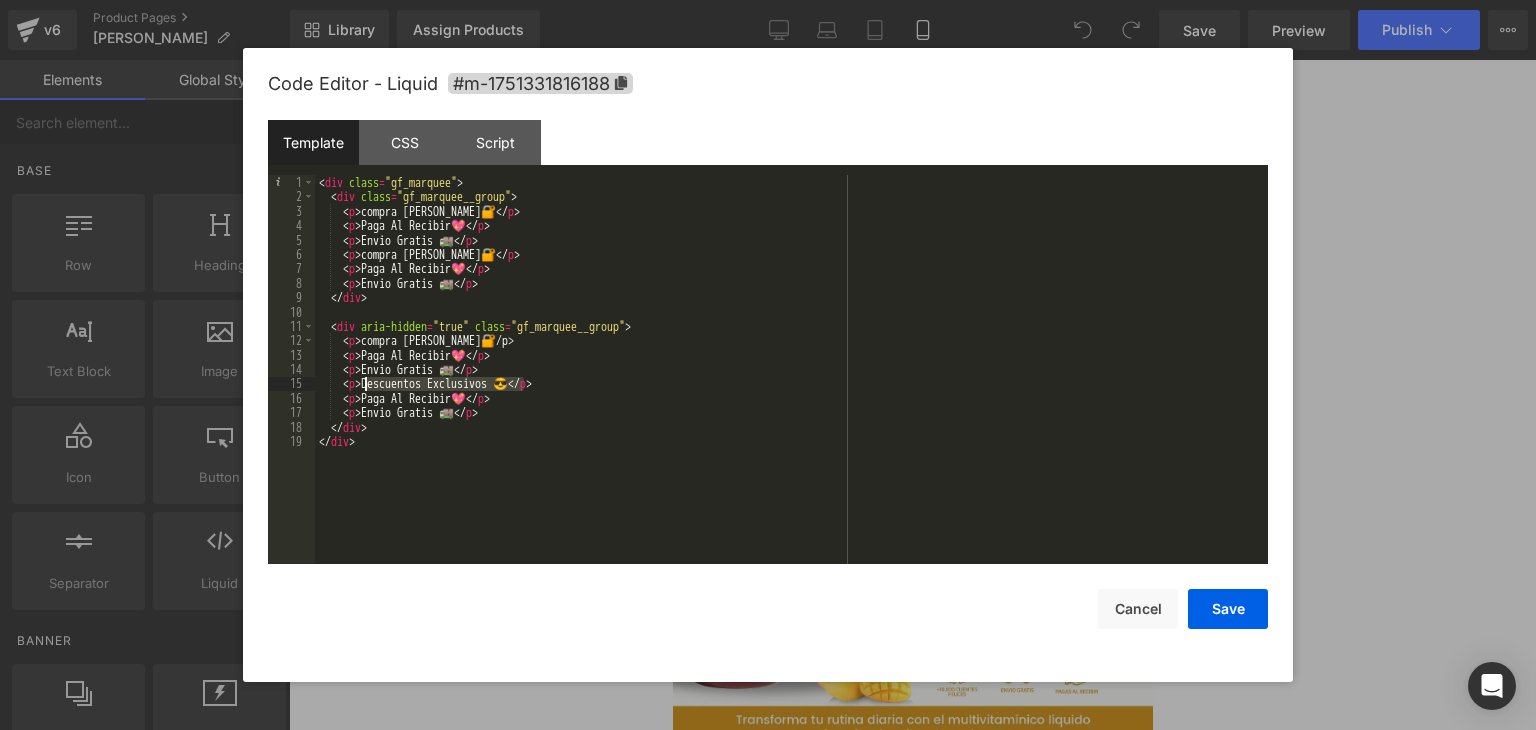 drag, startPoint x: 524, startPoint y: 387, endPoint x: 365, endPoint y: 388, distance: 159.00314 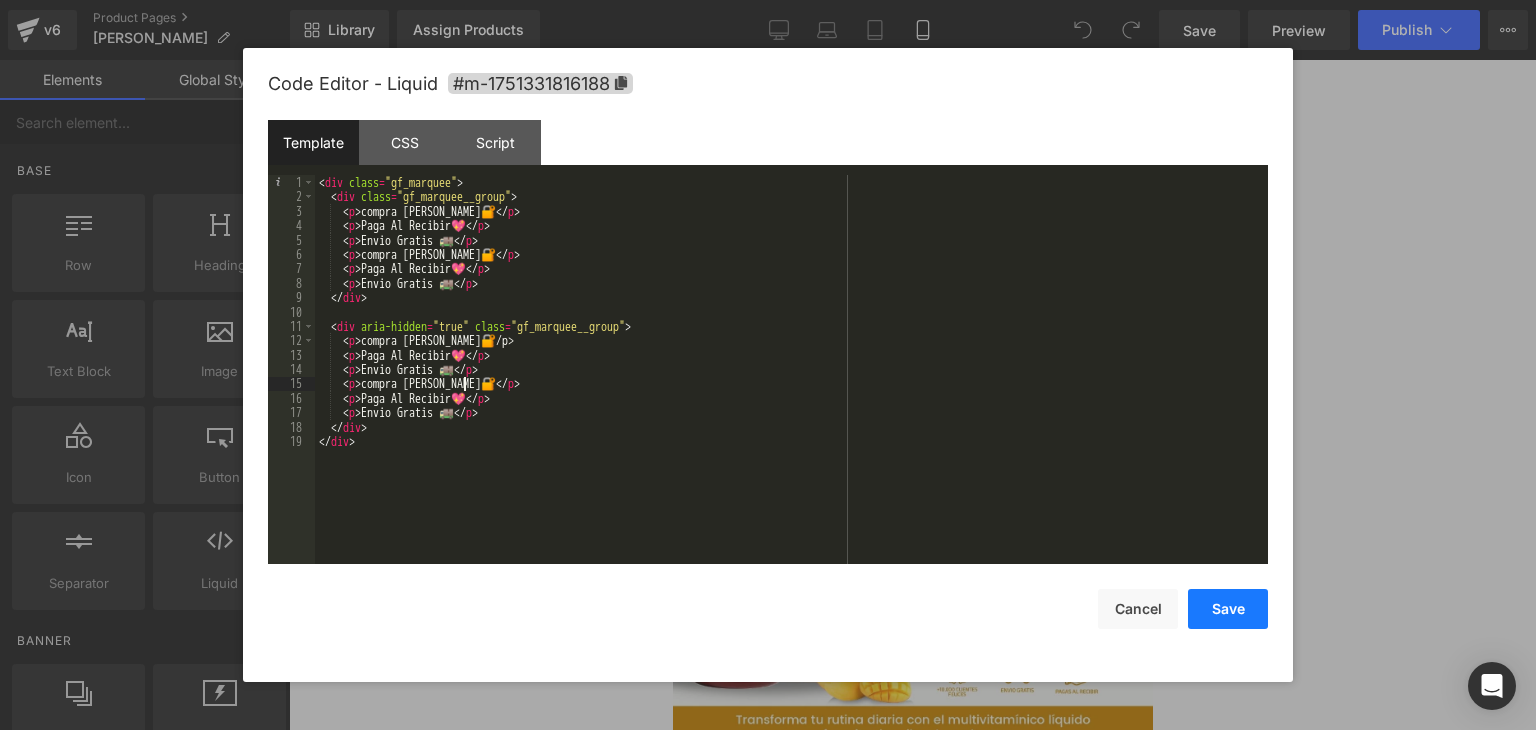 click on "Save" at bounding box center [1228, 609] 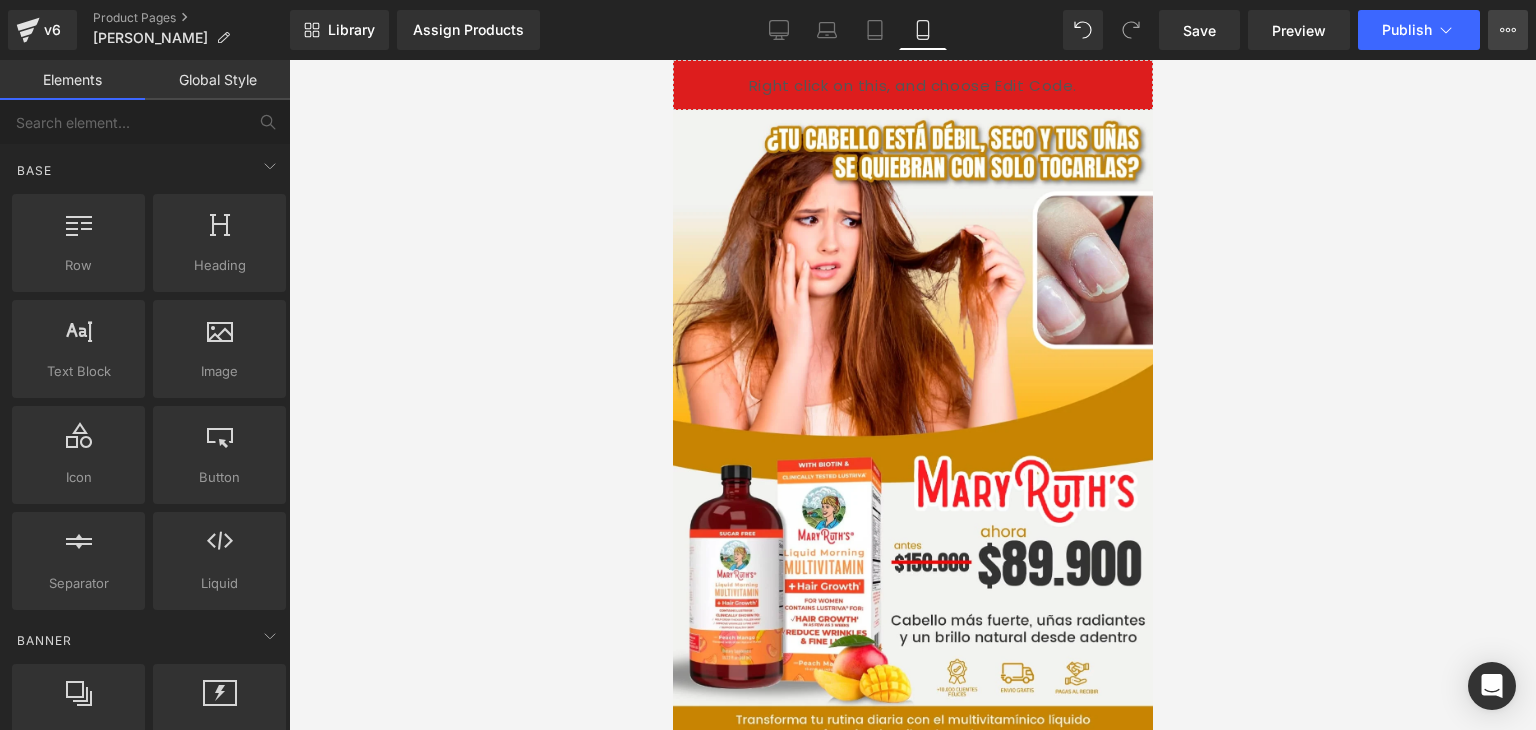 click 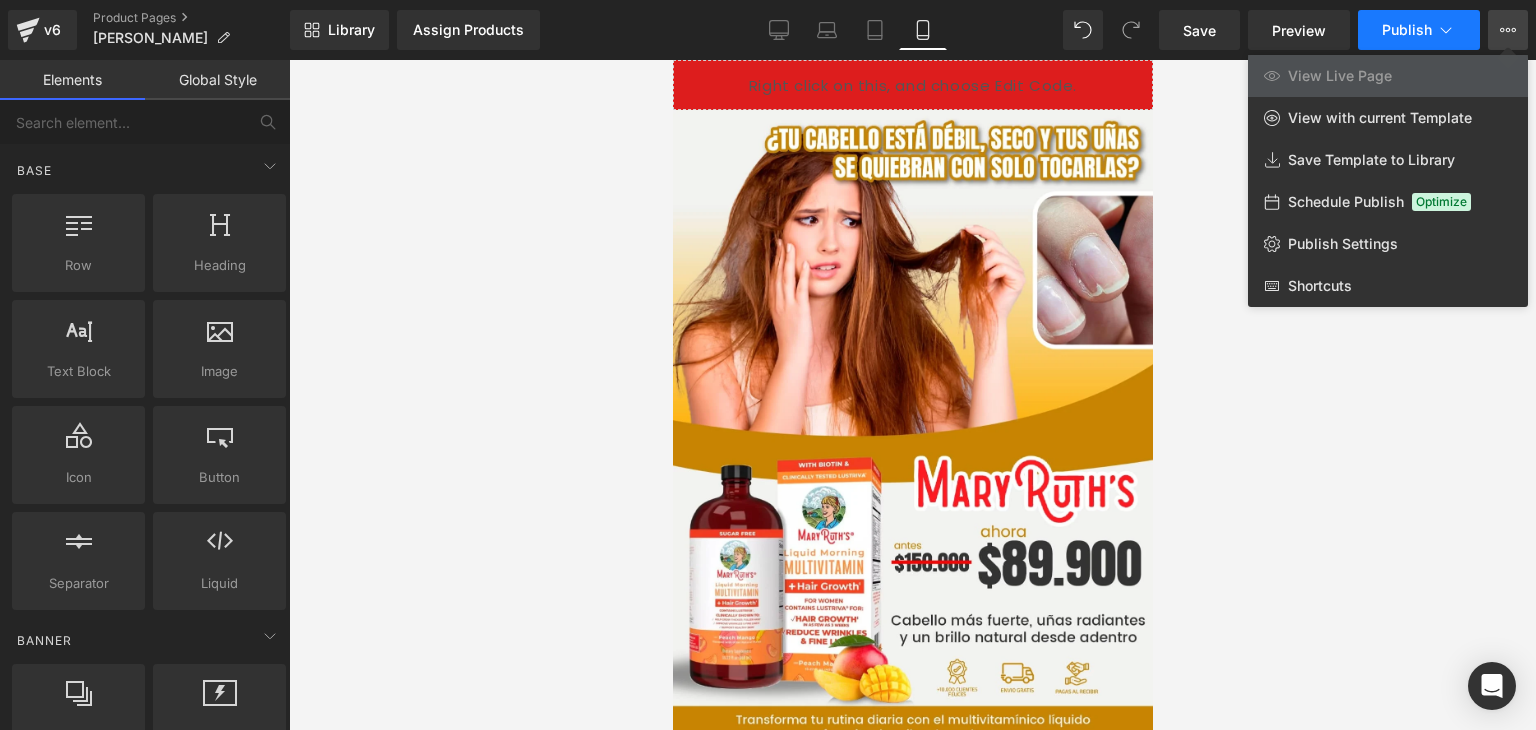 click 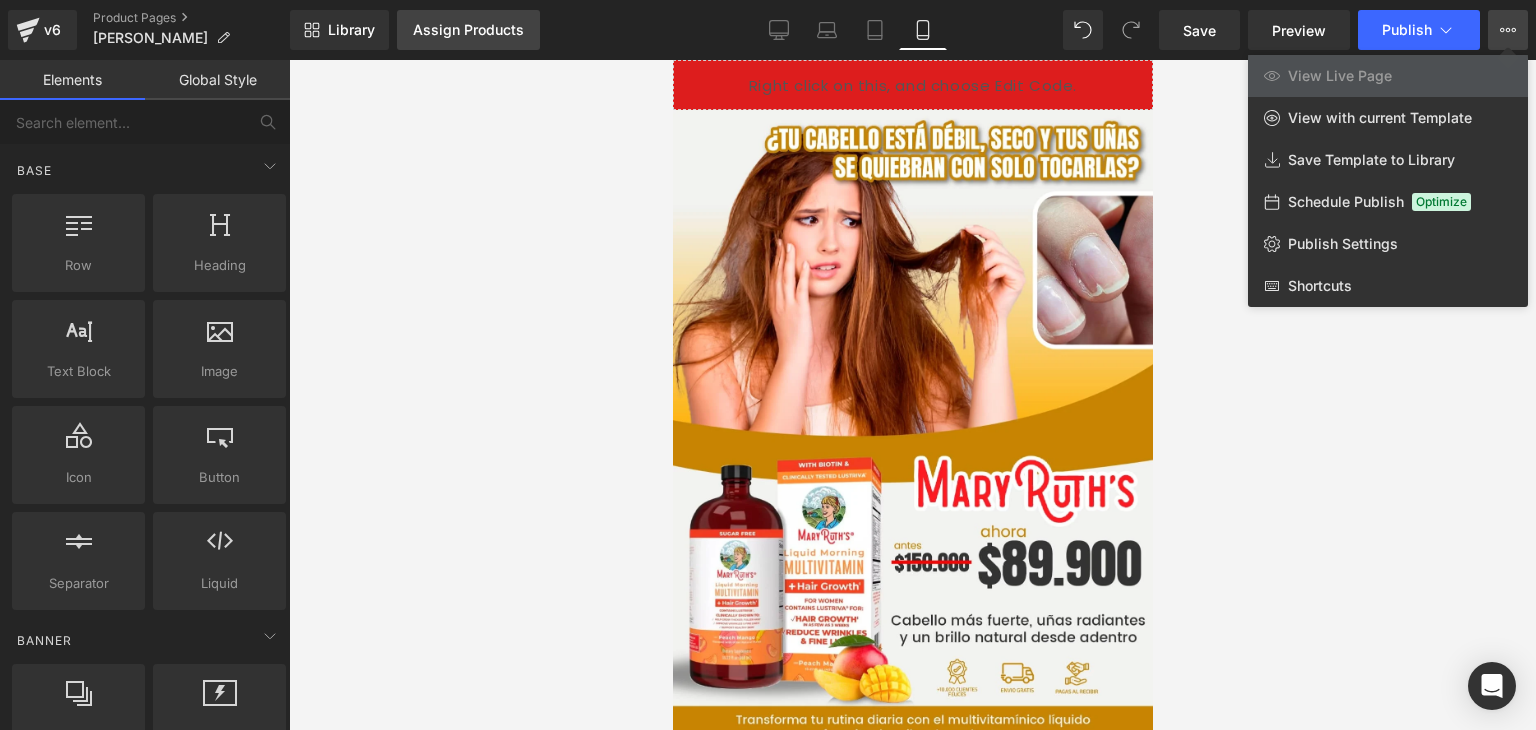 click on "Assign Products" at bounding box center (468, 30) 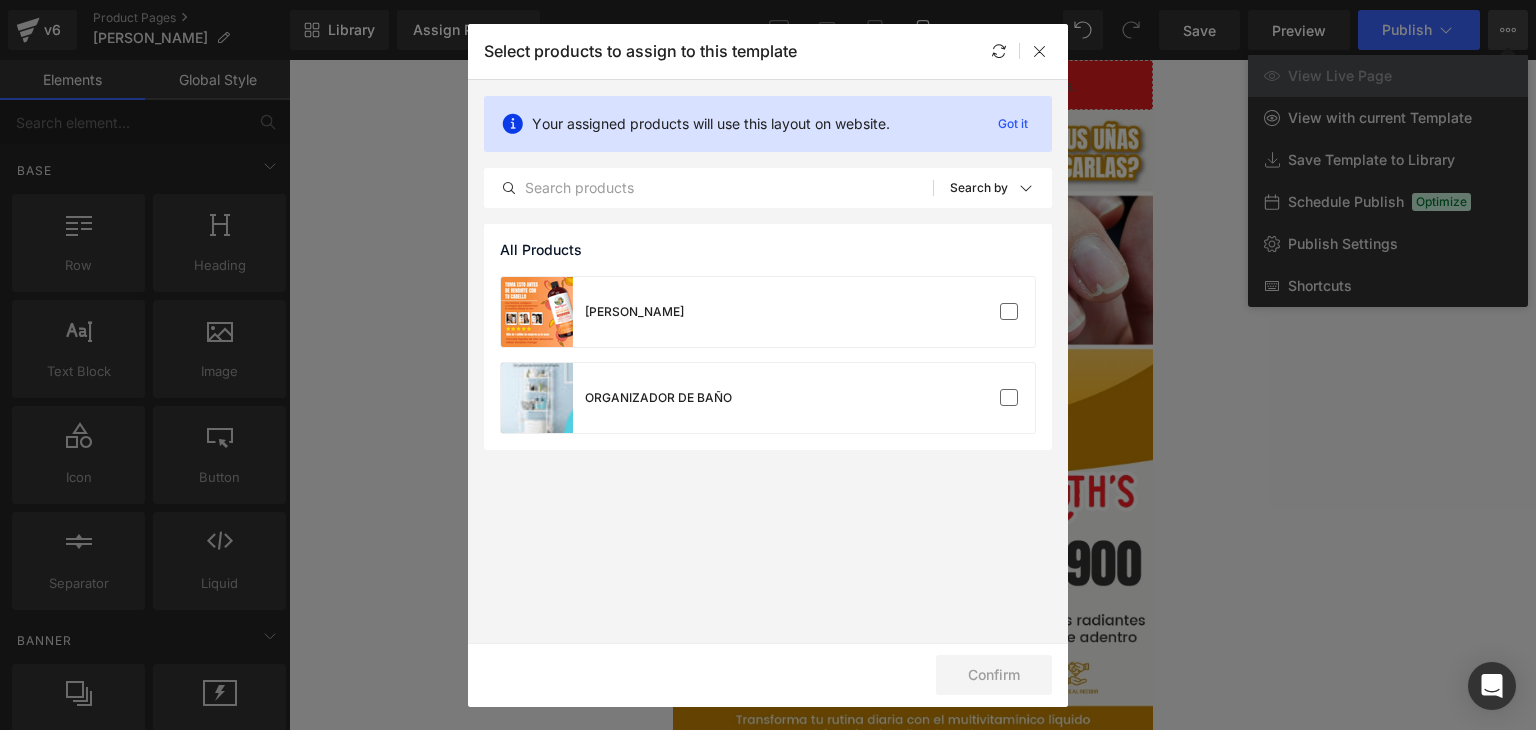 click on "All Products" at bounding box center [768, 250] 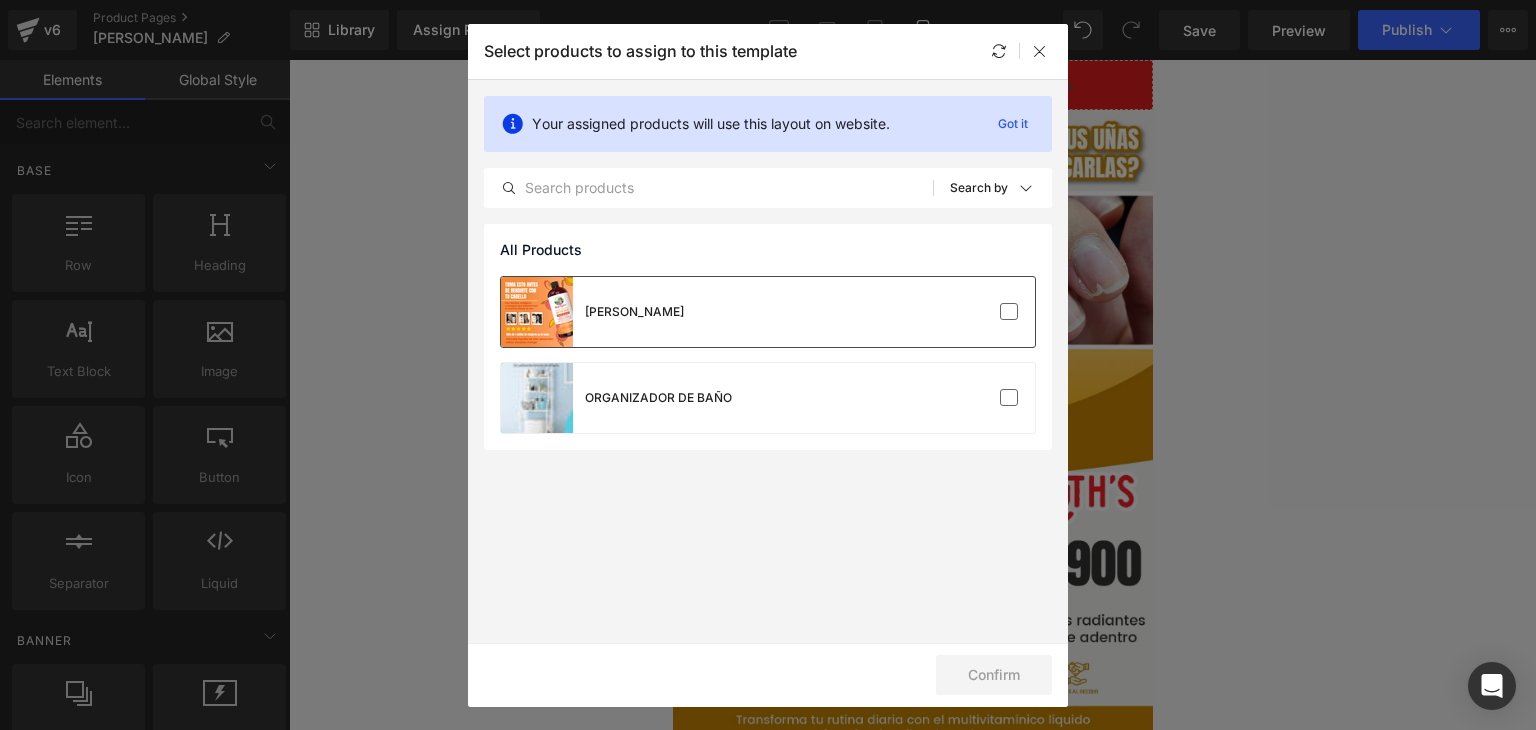 click on "[PERSON_NAME]" at bounding box center (768, 312) 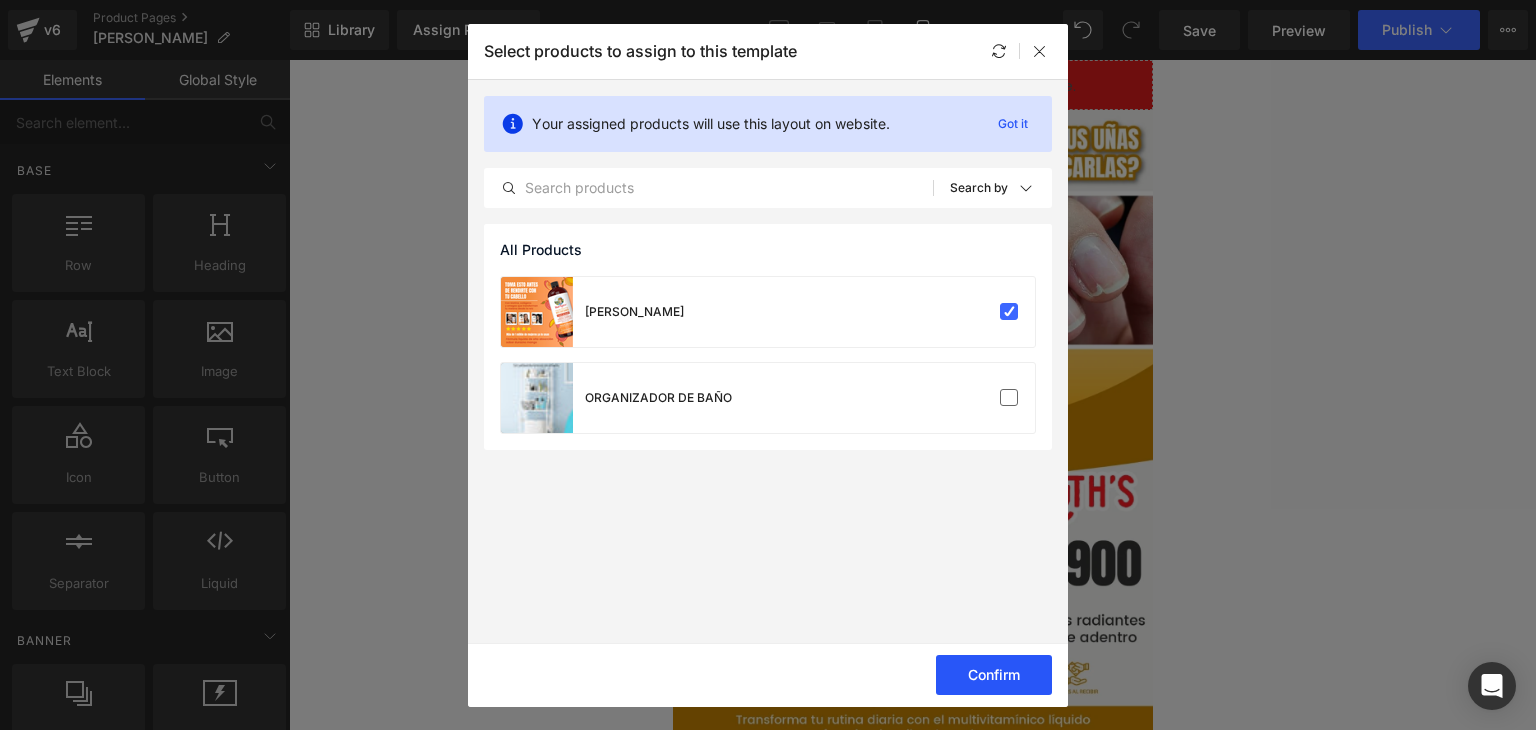 click on "Confirm" at bounding box center (994, 675) 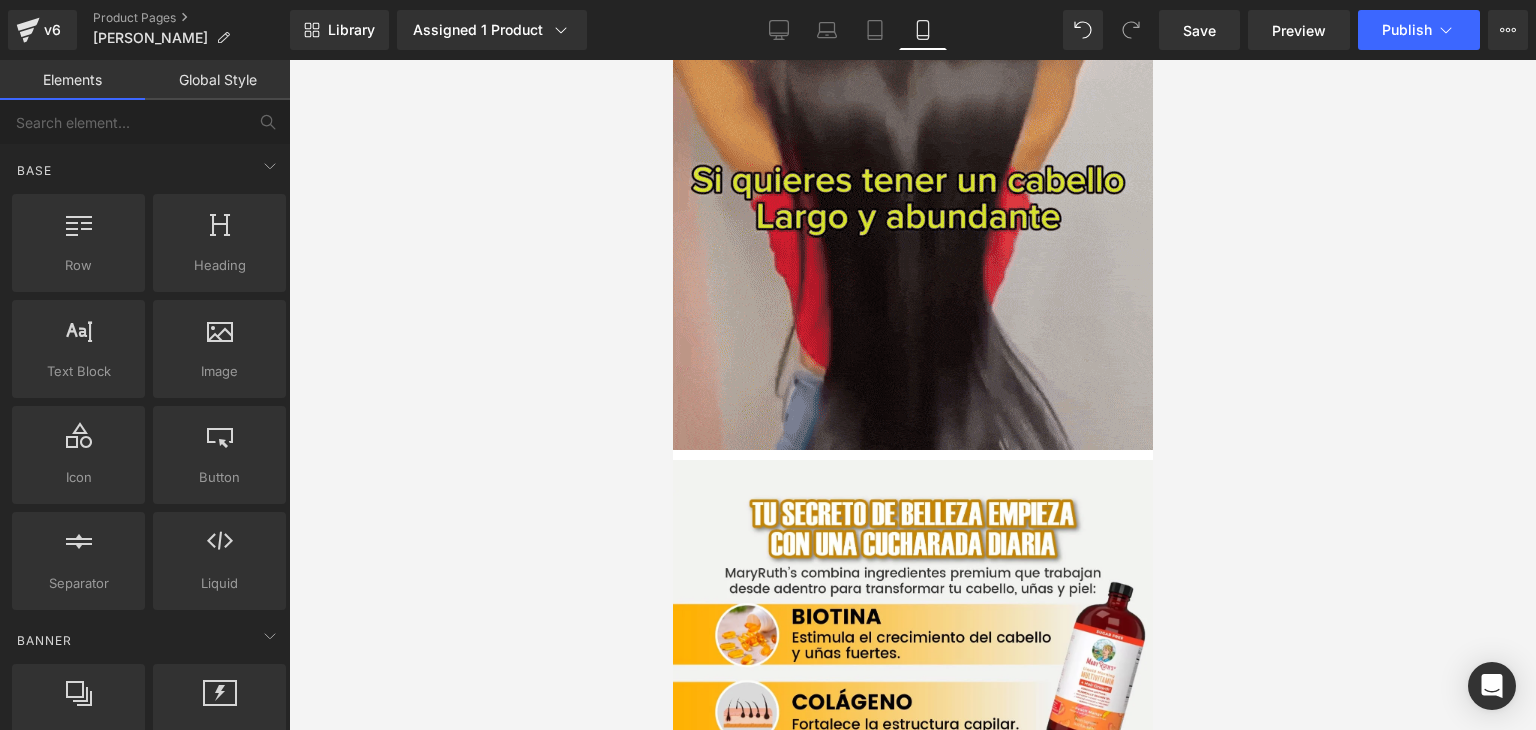 scroll, scrollTop: 675, scrollLeft: 0, axis: vertical 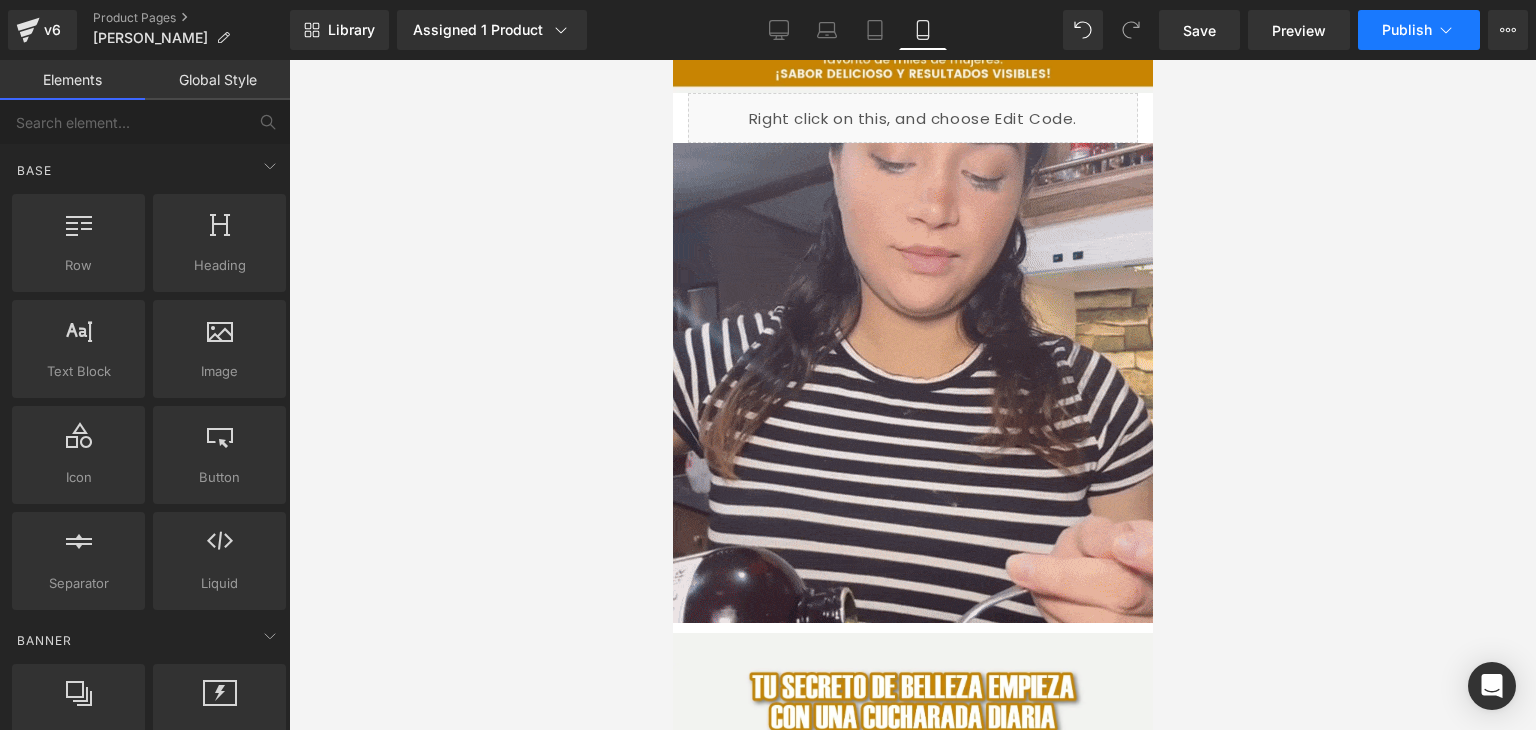 click on "Publish" at bounding box center [1407, 30] 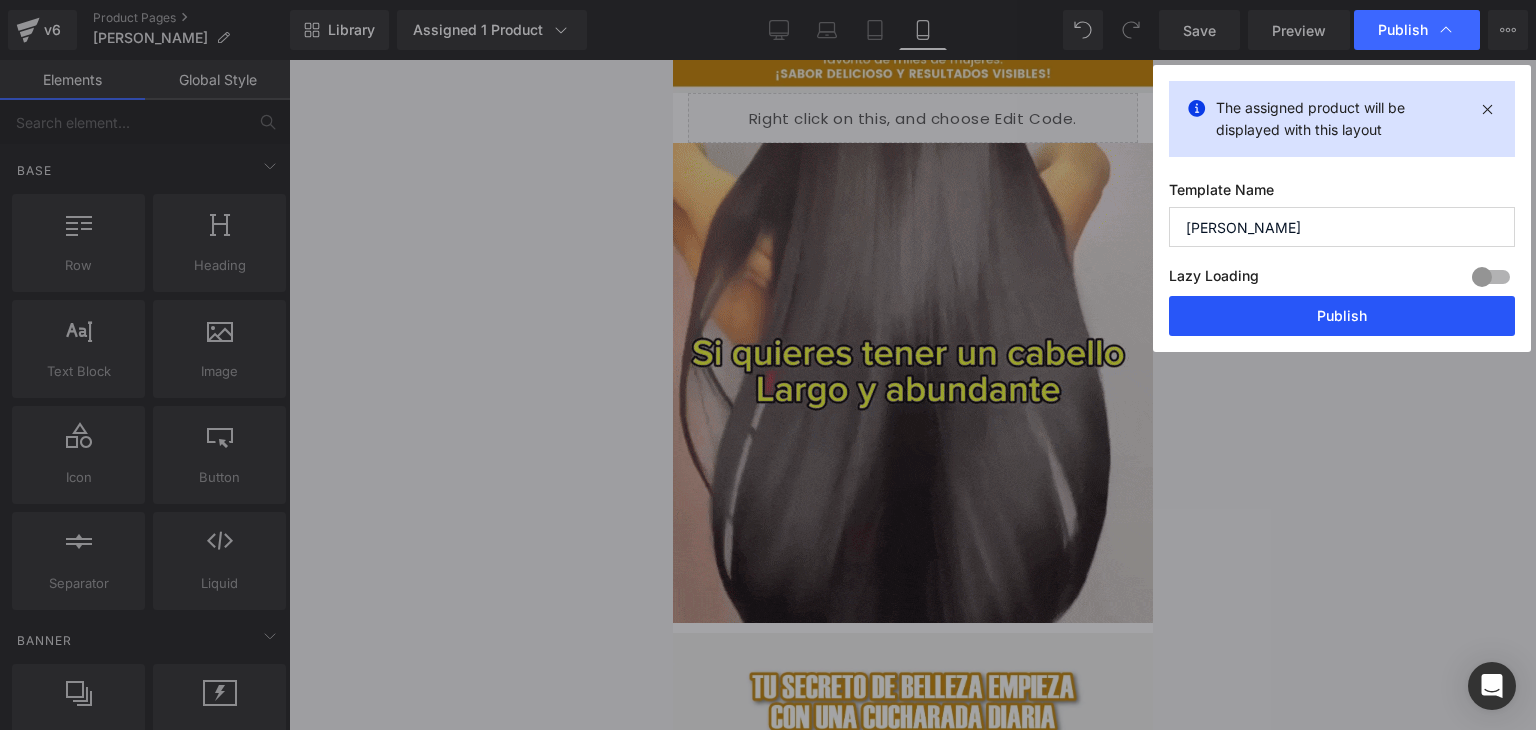 click on "Publish" at bounding box center (1342, 316) 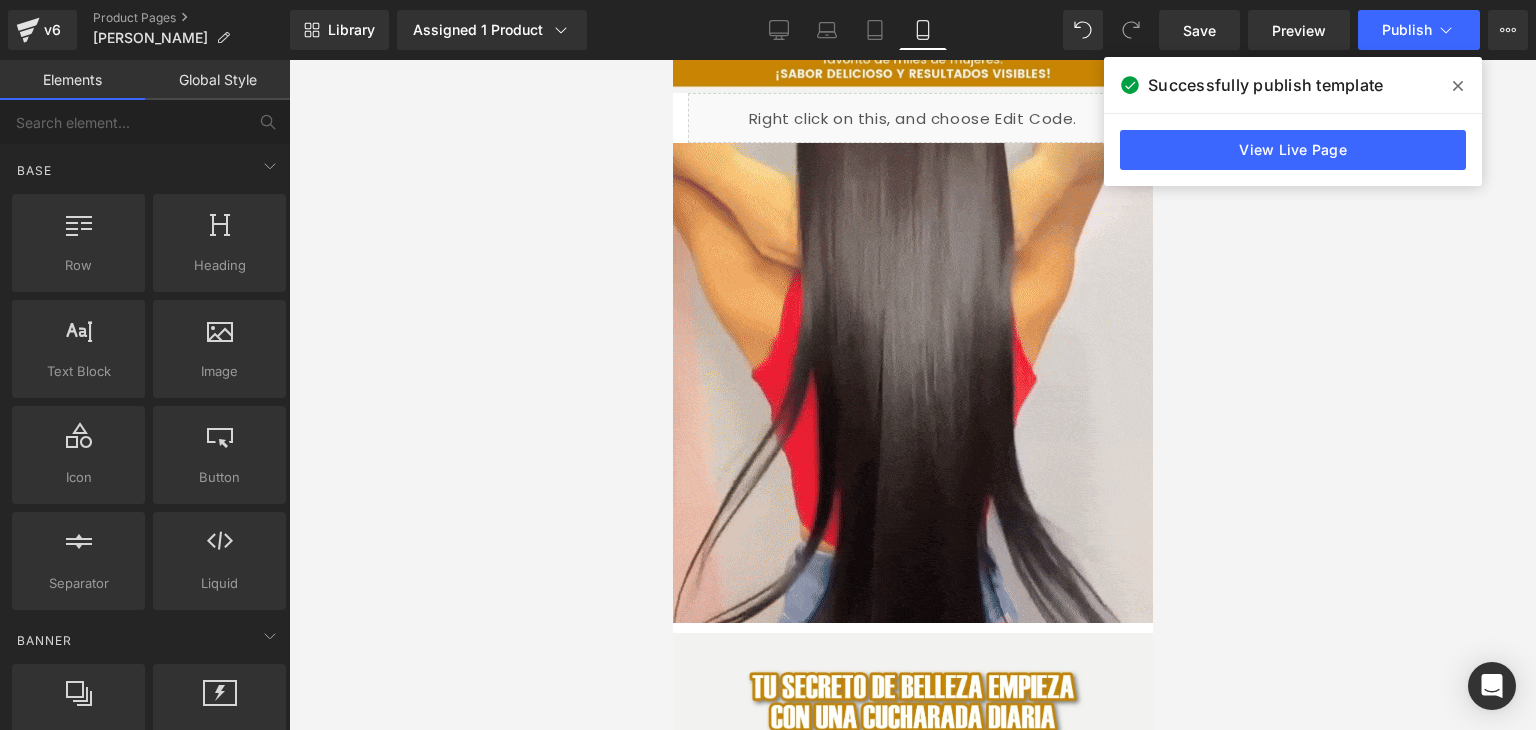 click 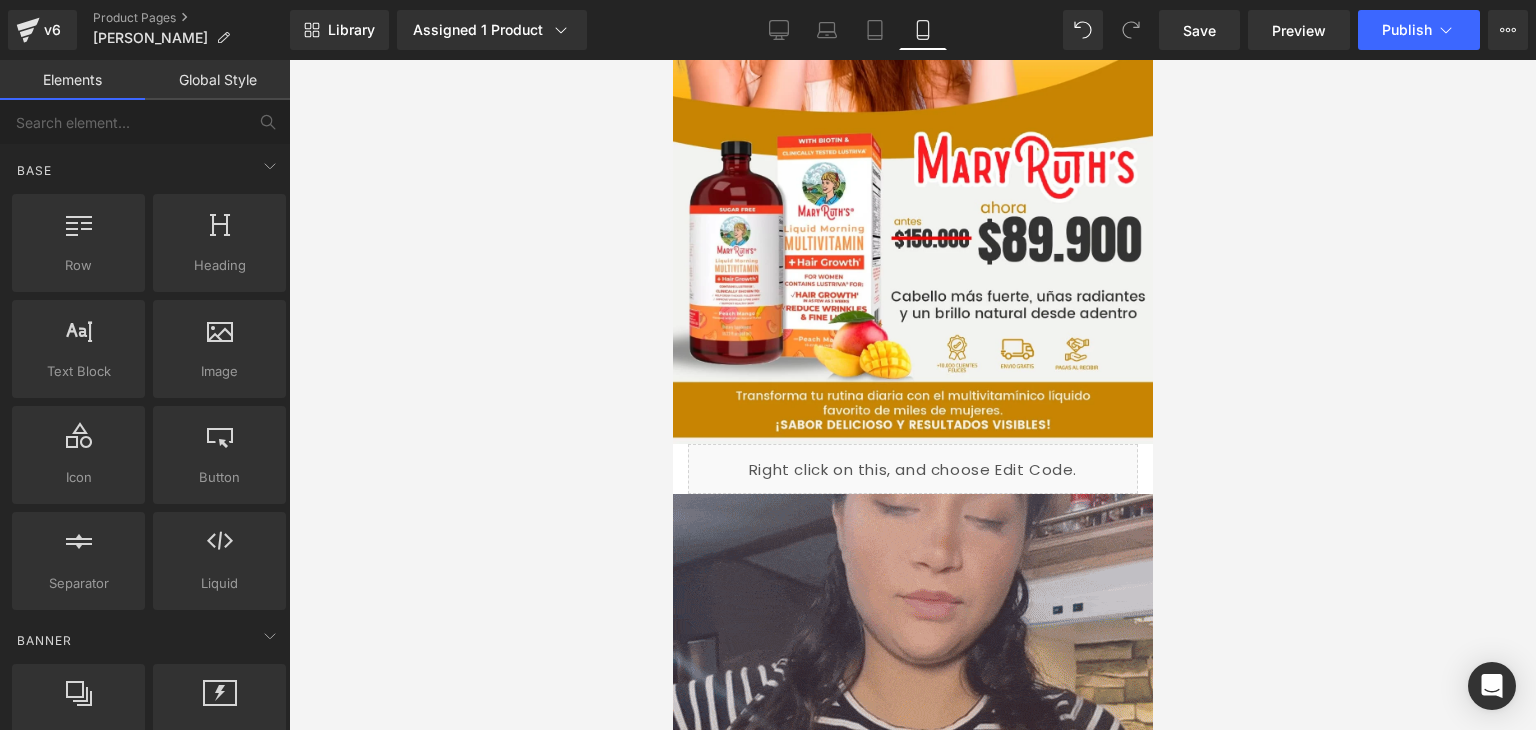 scroll, scrollTop: 0, scrollLeft: 0, axis: both 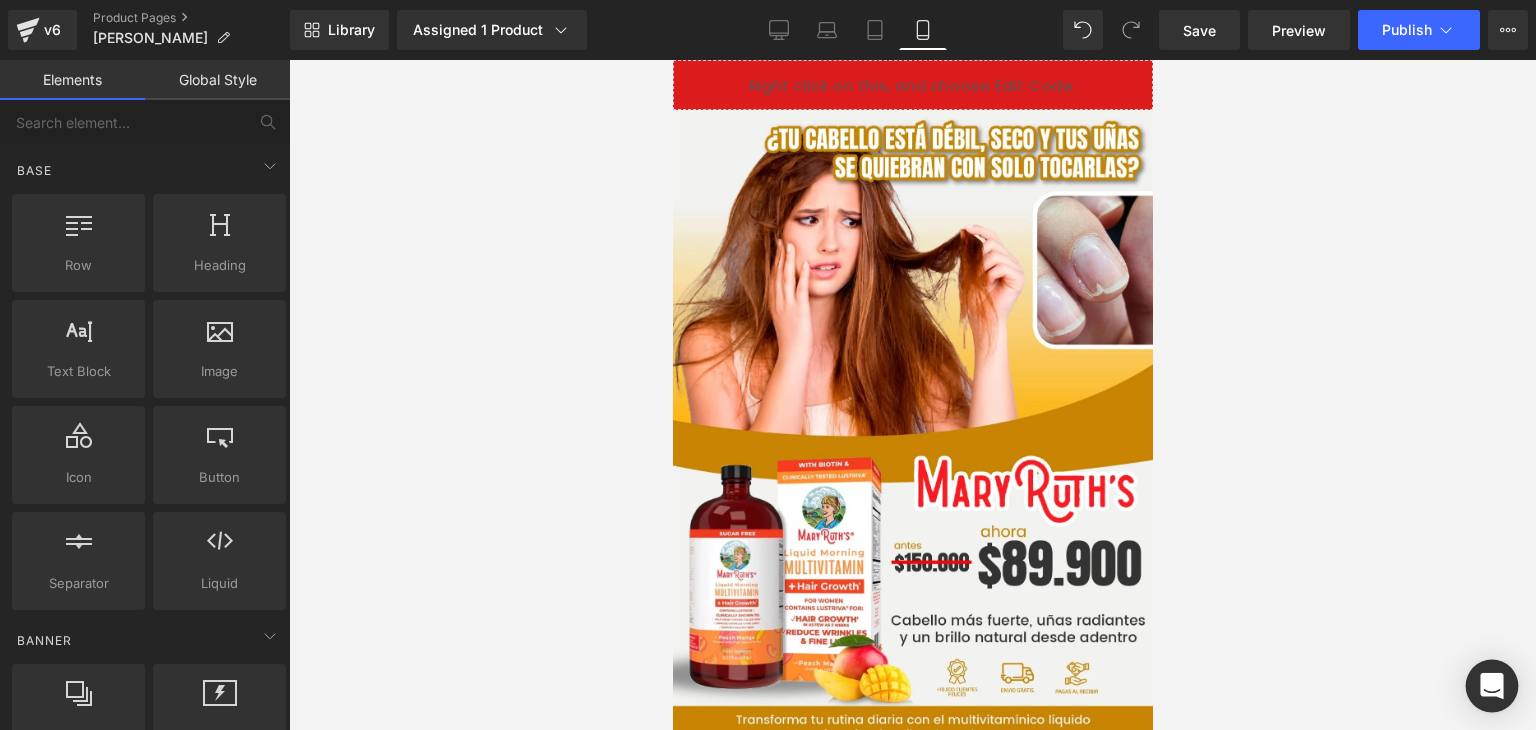 click 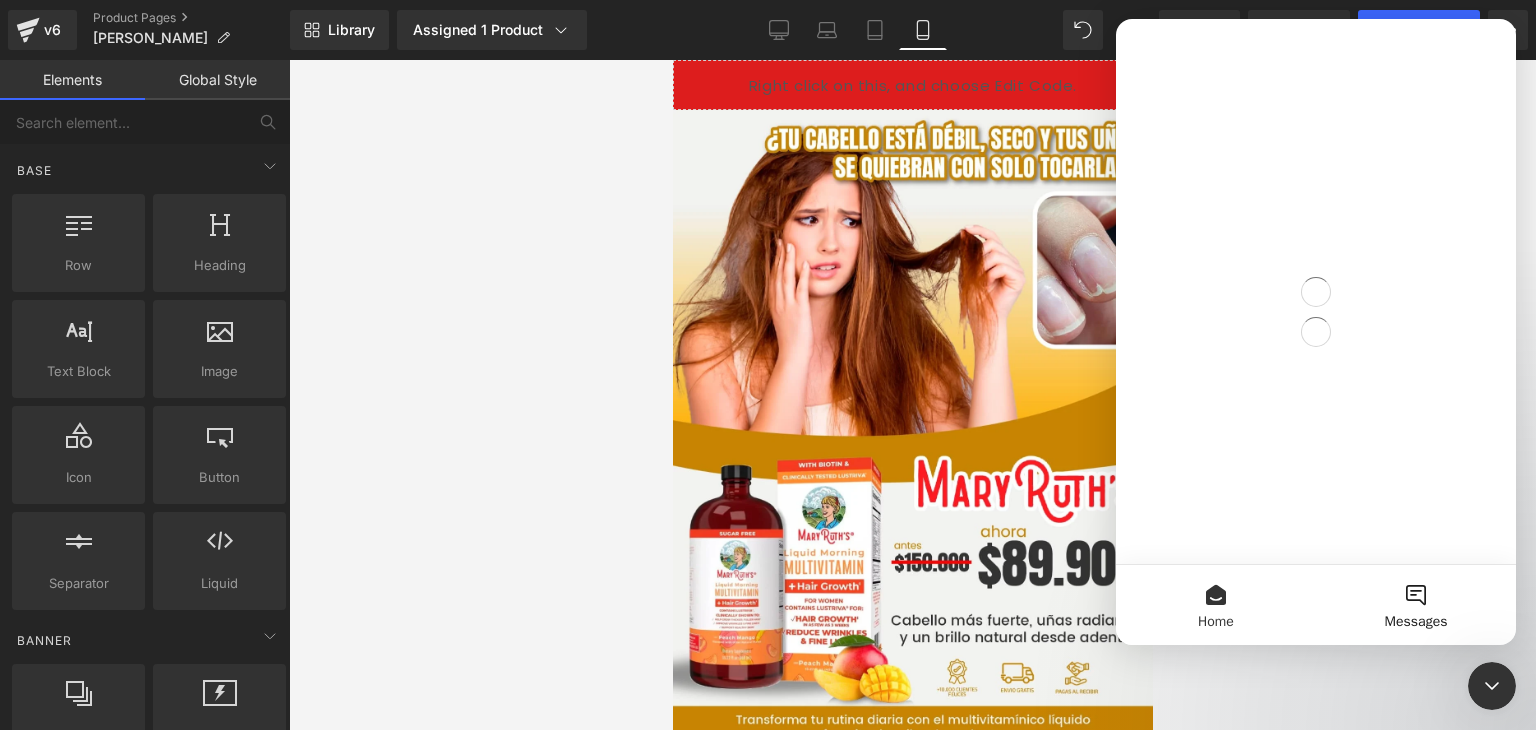 scroll, scrollTop: 0, scrollLeft: 0, axis: both 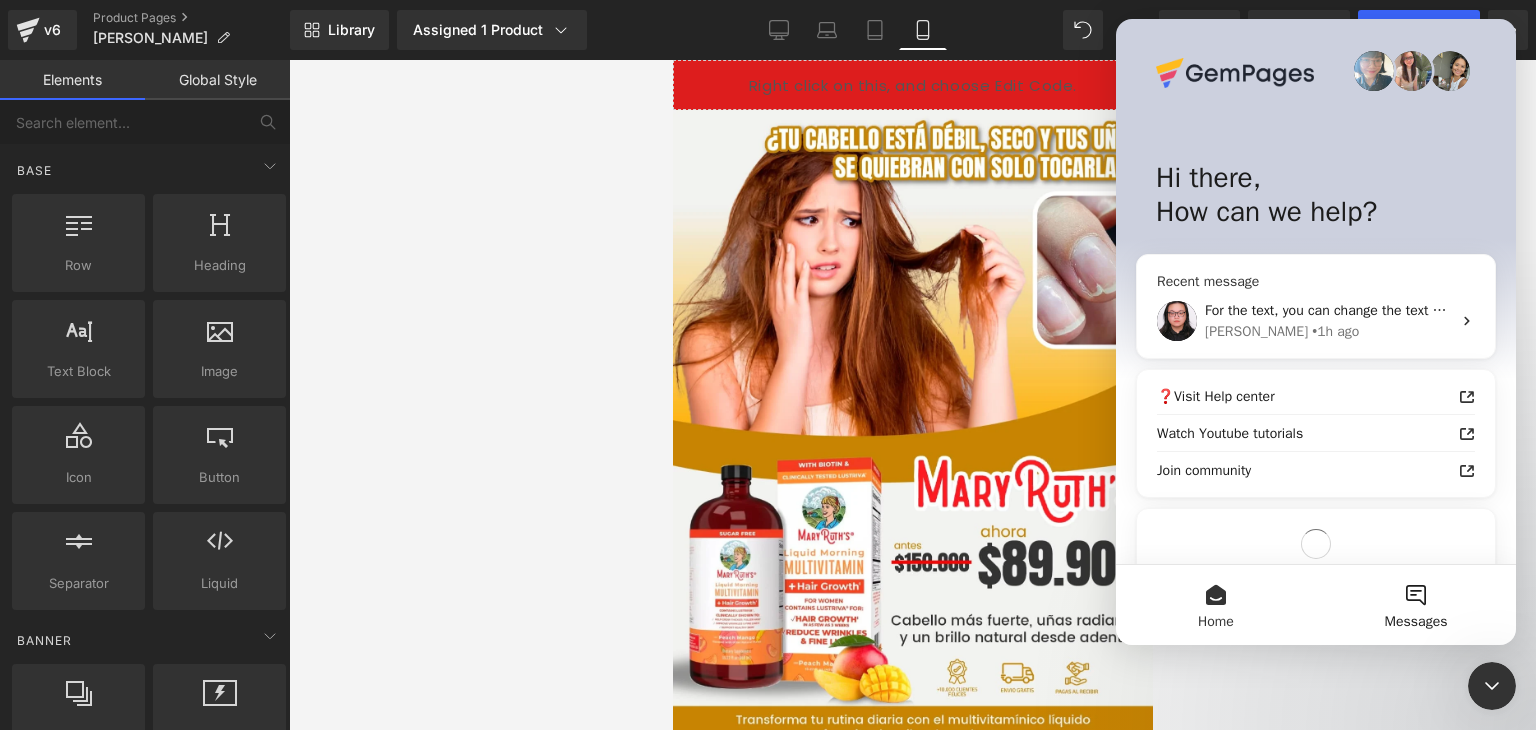 click on "•  1h ago" at bounding box center (1335, 331) 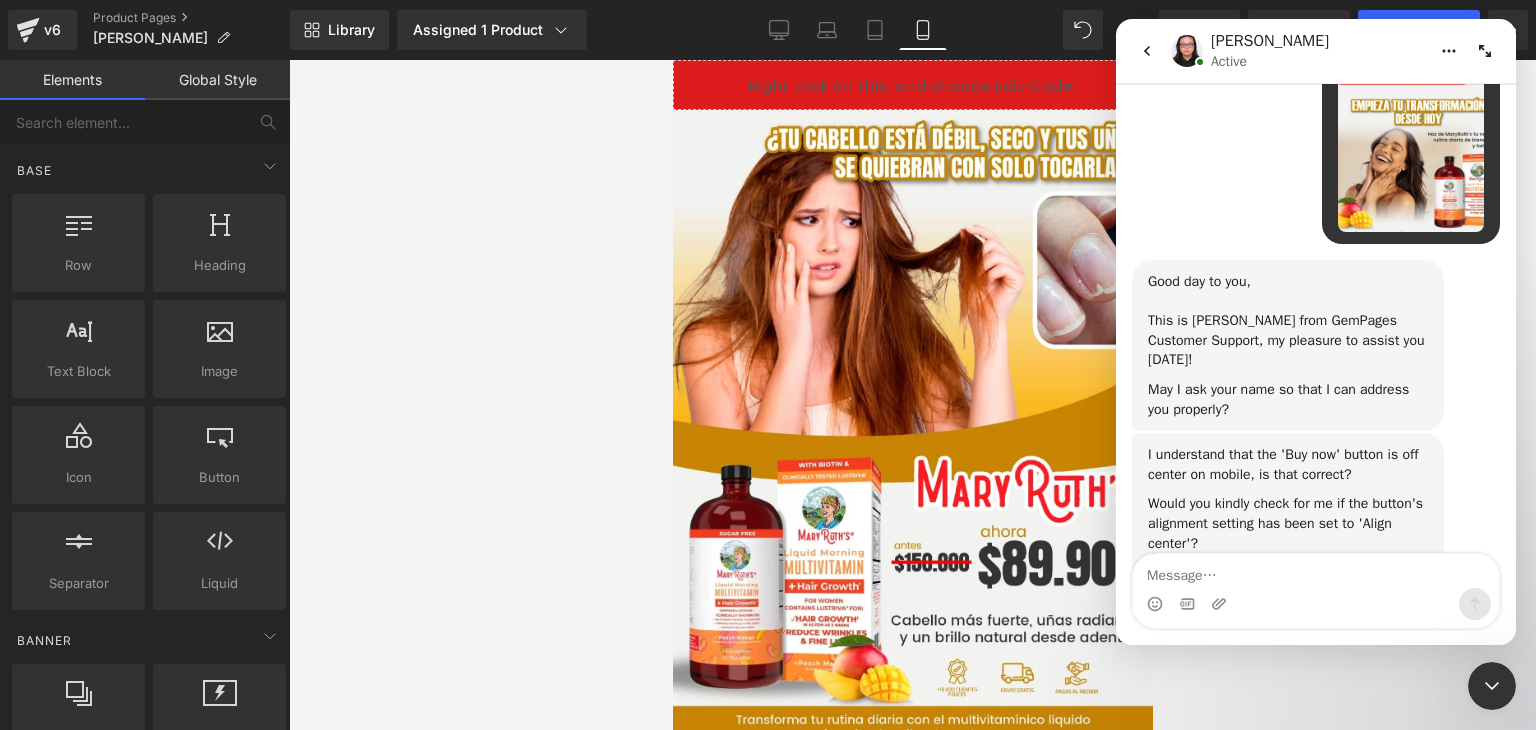 type on "But look, now when I integrate a Shopify product, when I open the form, it opens the form for another product, and it only happens when I integrate it with the Gempage landing page." 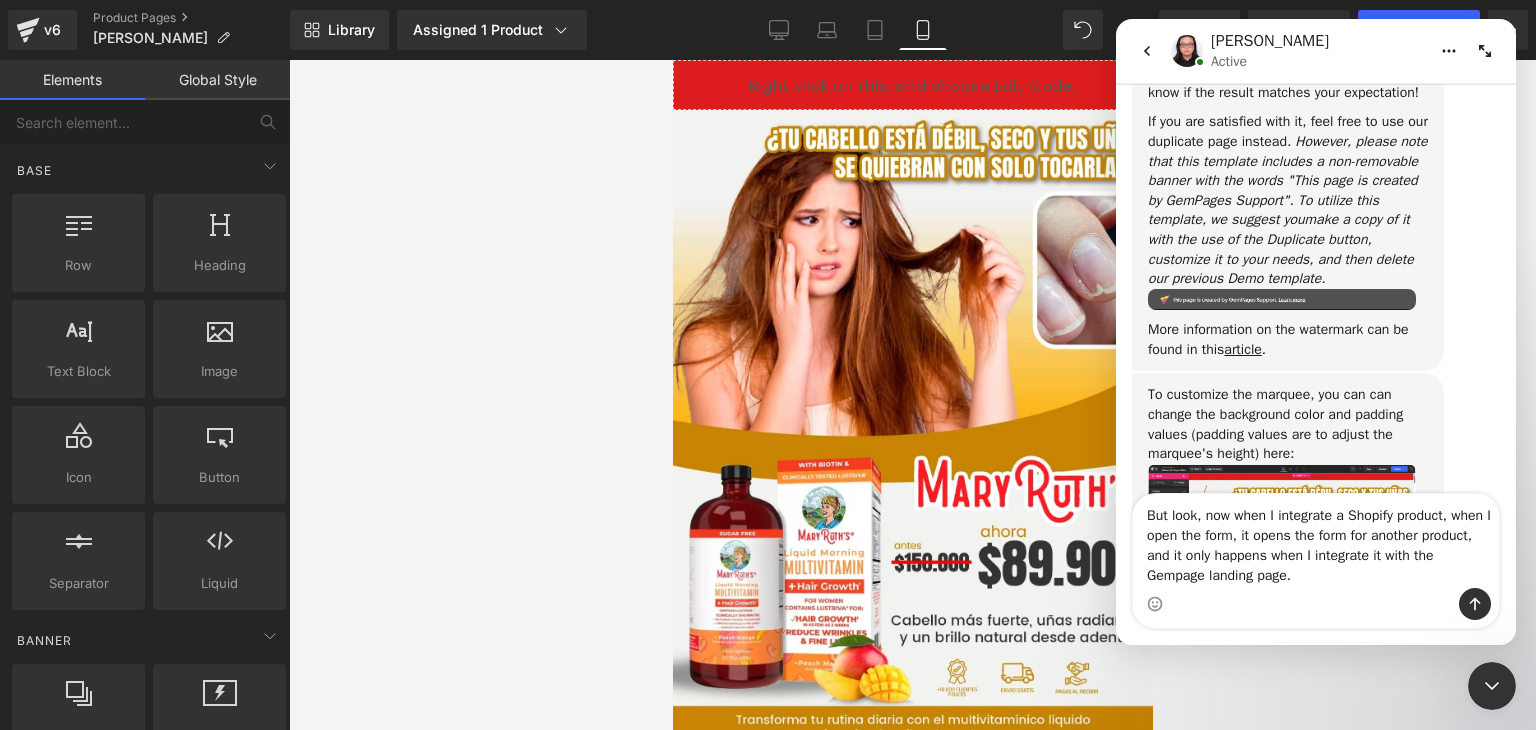 type 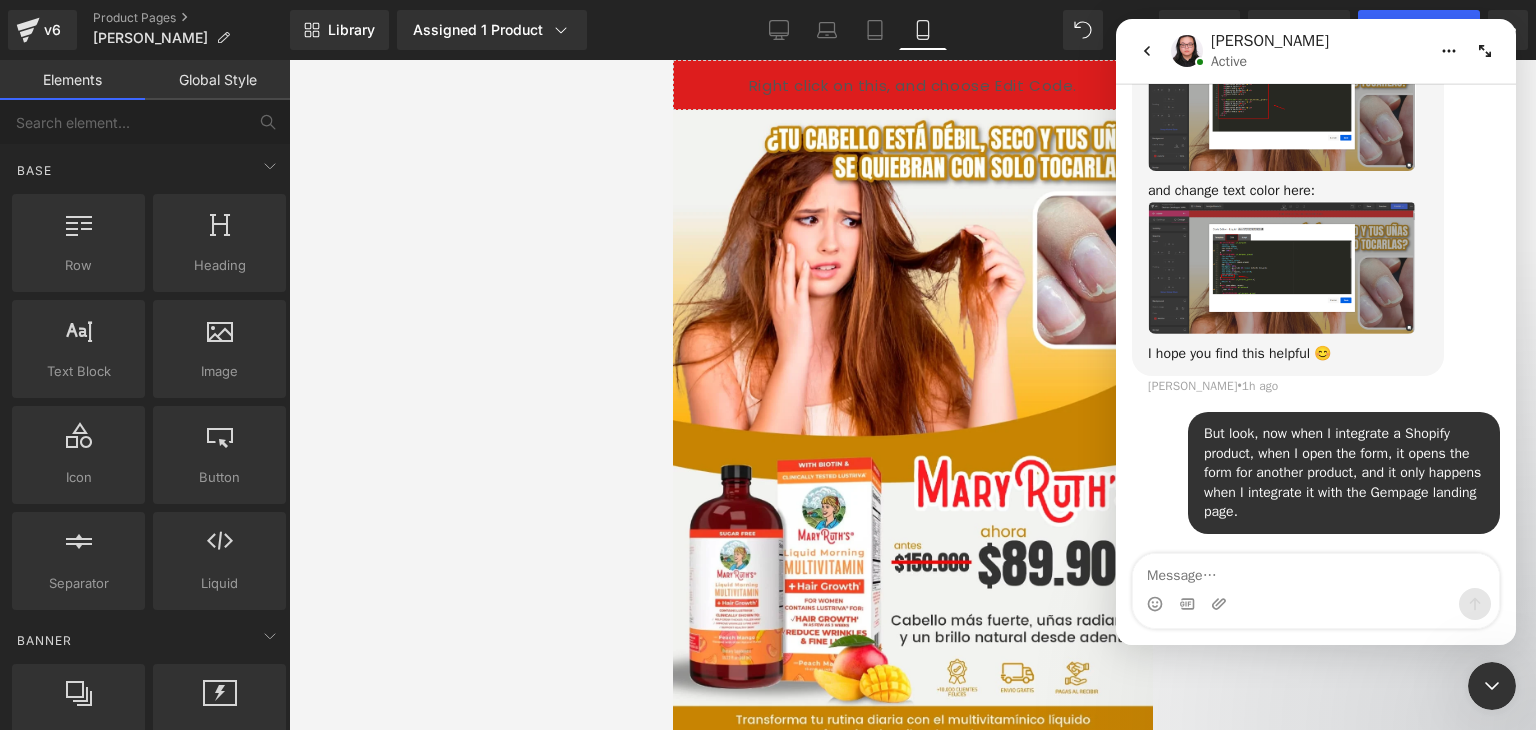 scroll, scrollTop: 4529, scrollLeft: 0, axis: vertical 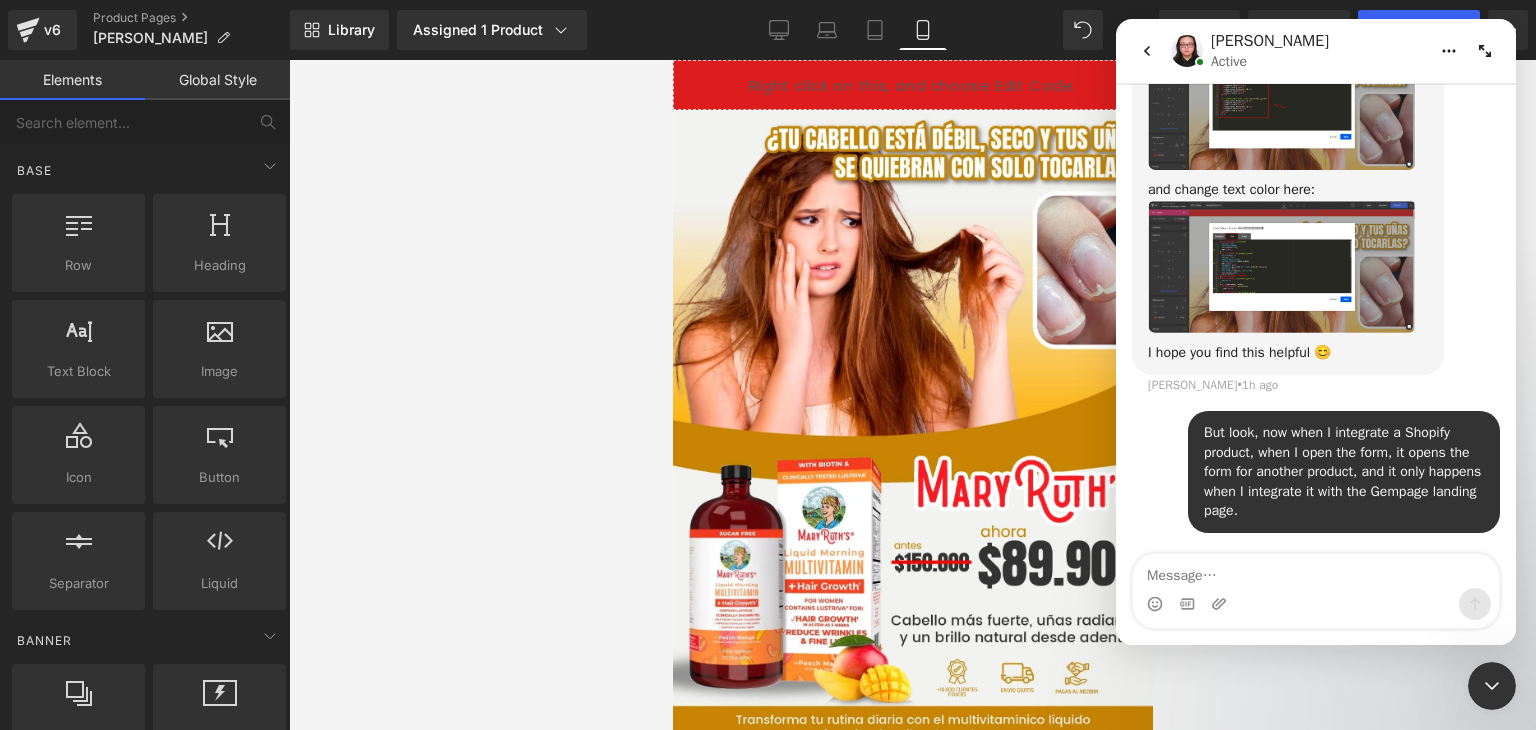 click at bounding box center [768, 335] 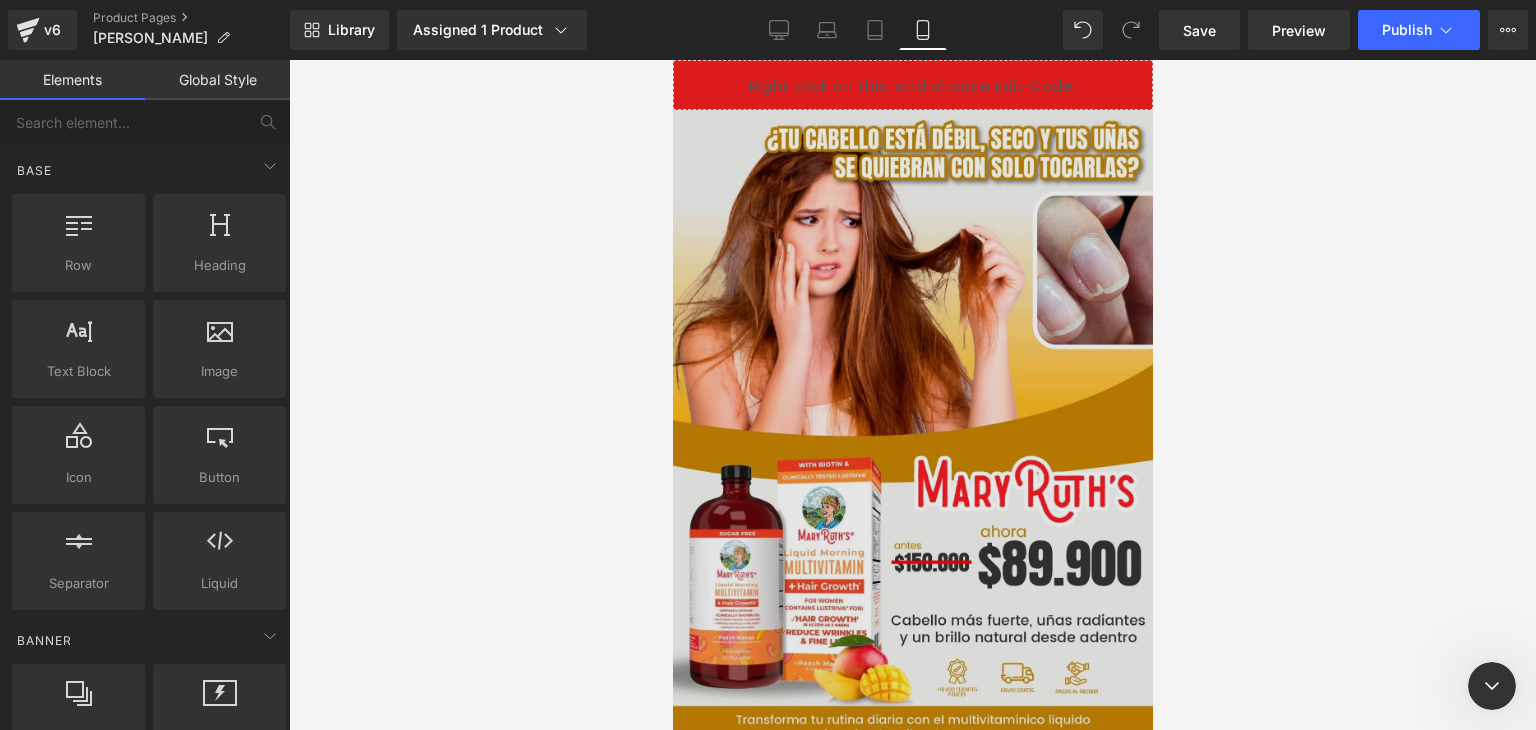 scroll, scrollTop: 0, scrollLeft: 0, axis: both 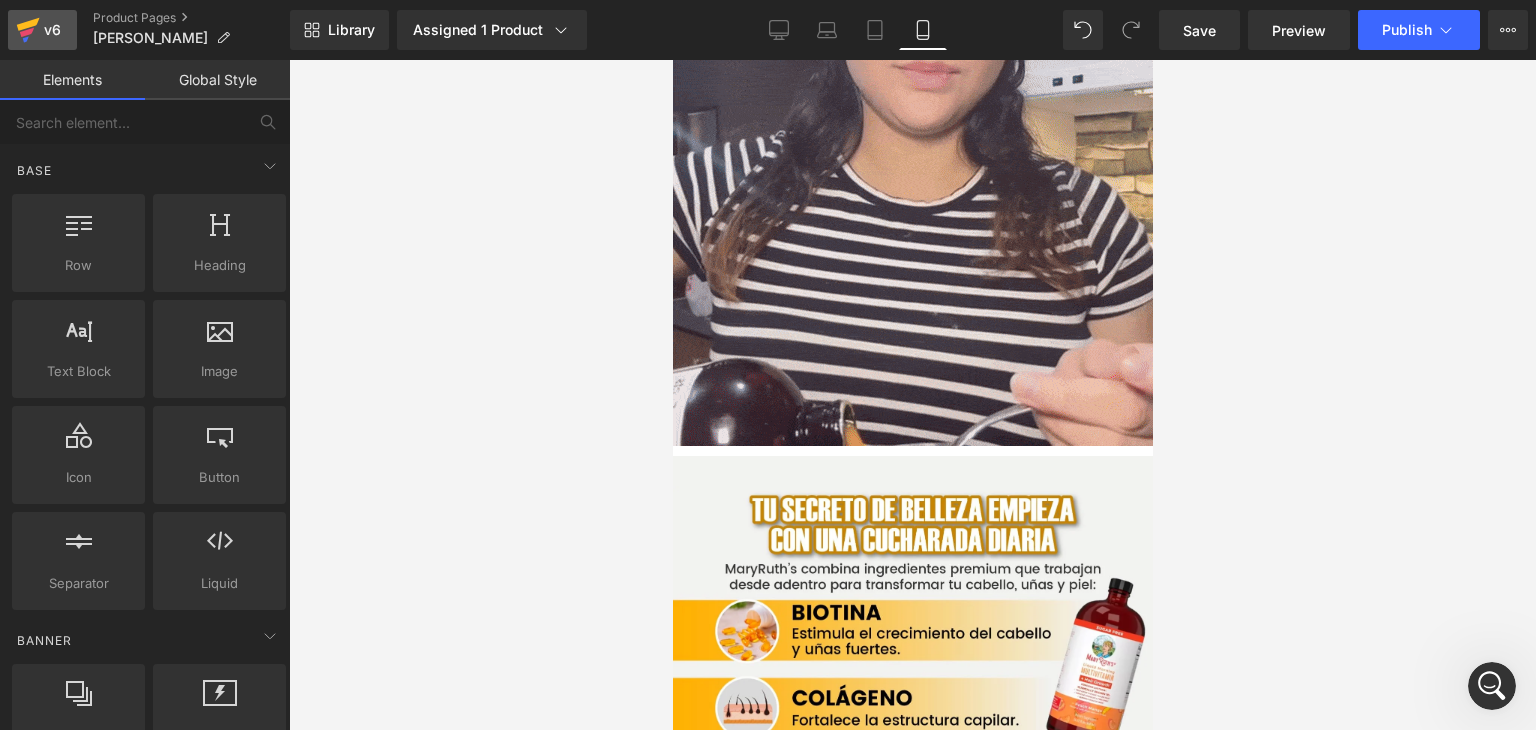 click on "v6" at bounding box center (52, 30) 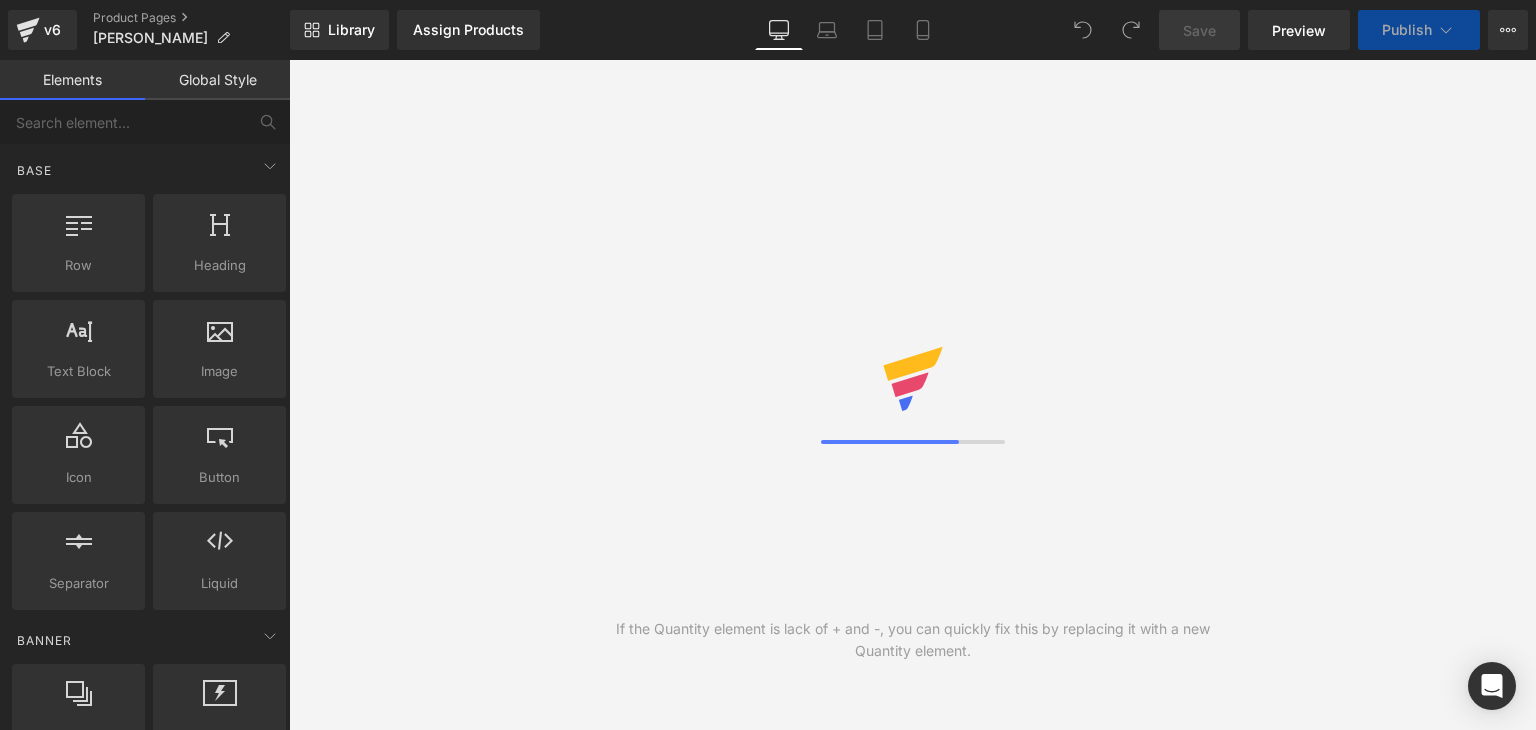 scroll, scrollTop: 0, scrollLeft: 0, axis: both 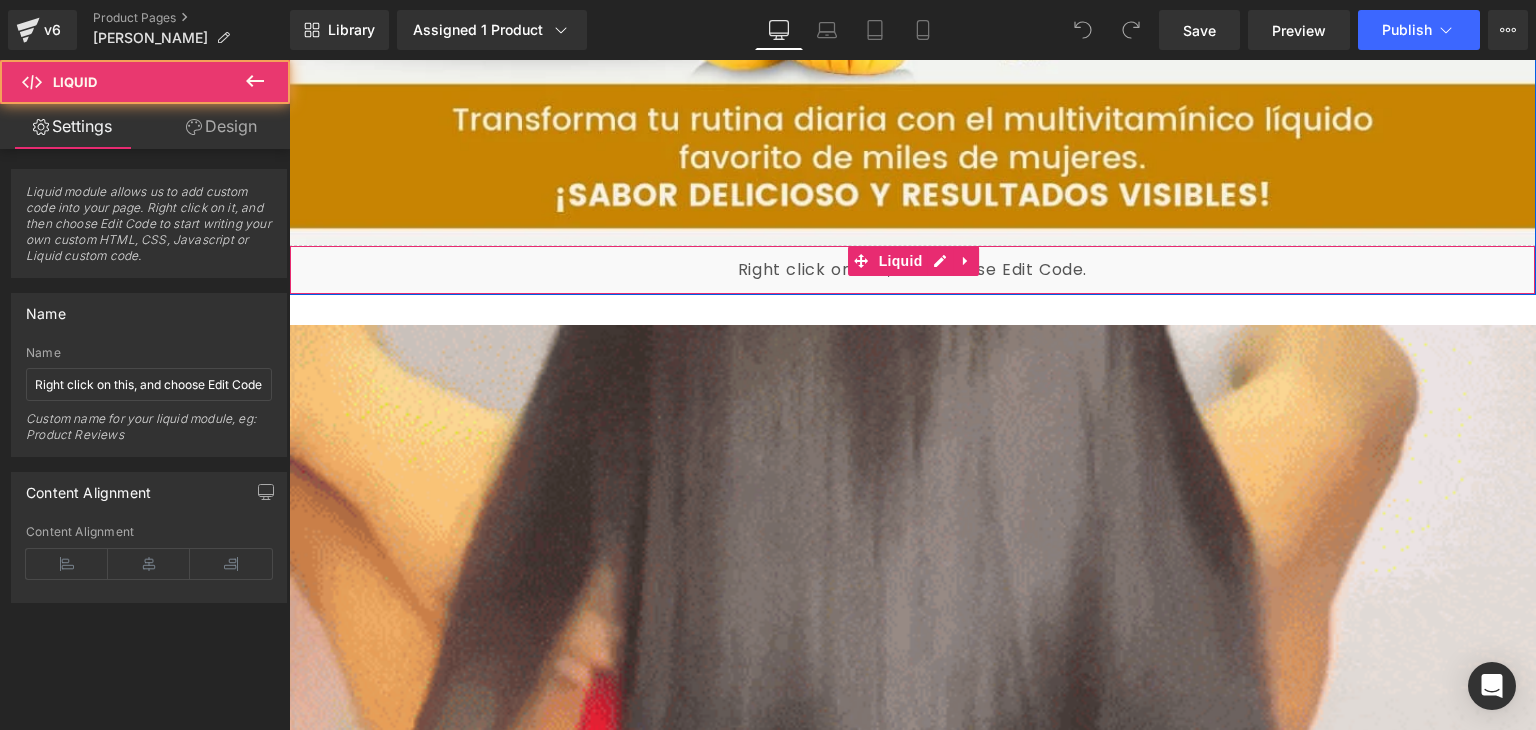 click on "Liquid" at bounding box center [912, 270] 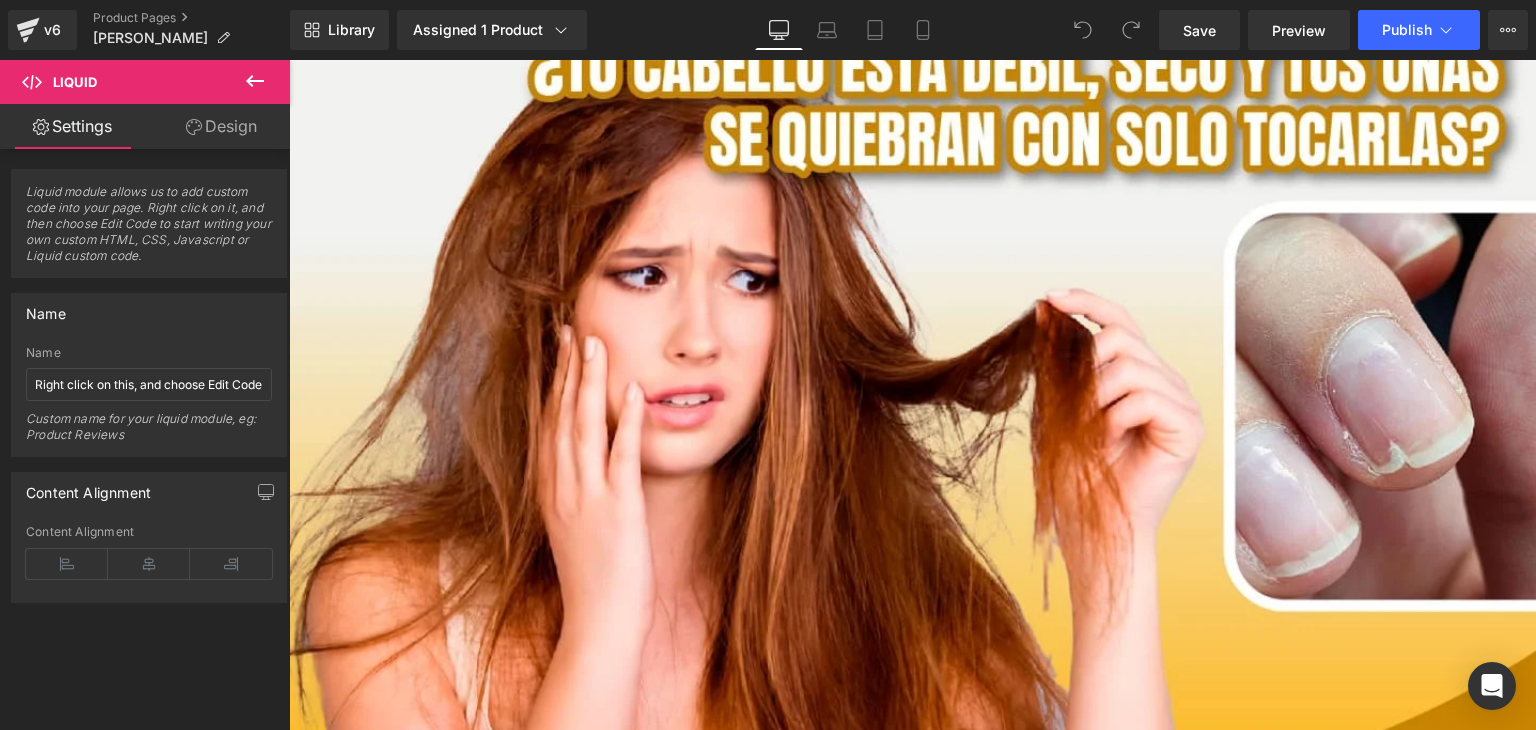 scroll, scrollTop: 120, scrollLeft: 0, axis: vertical 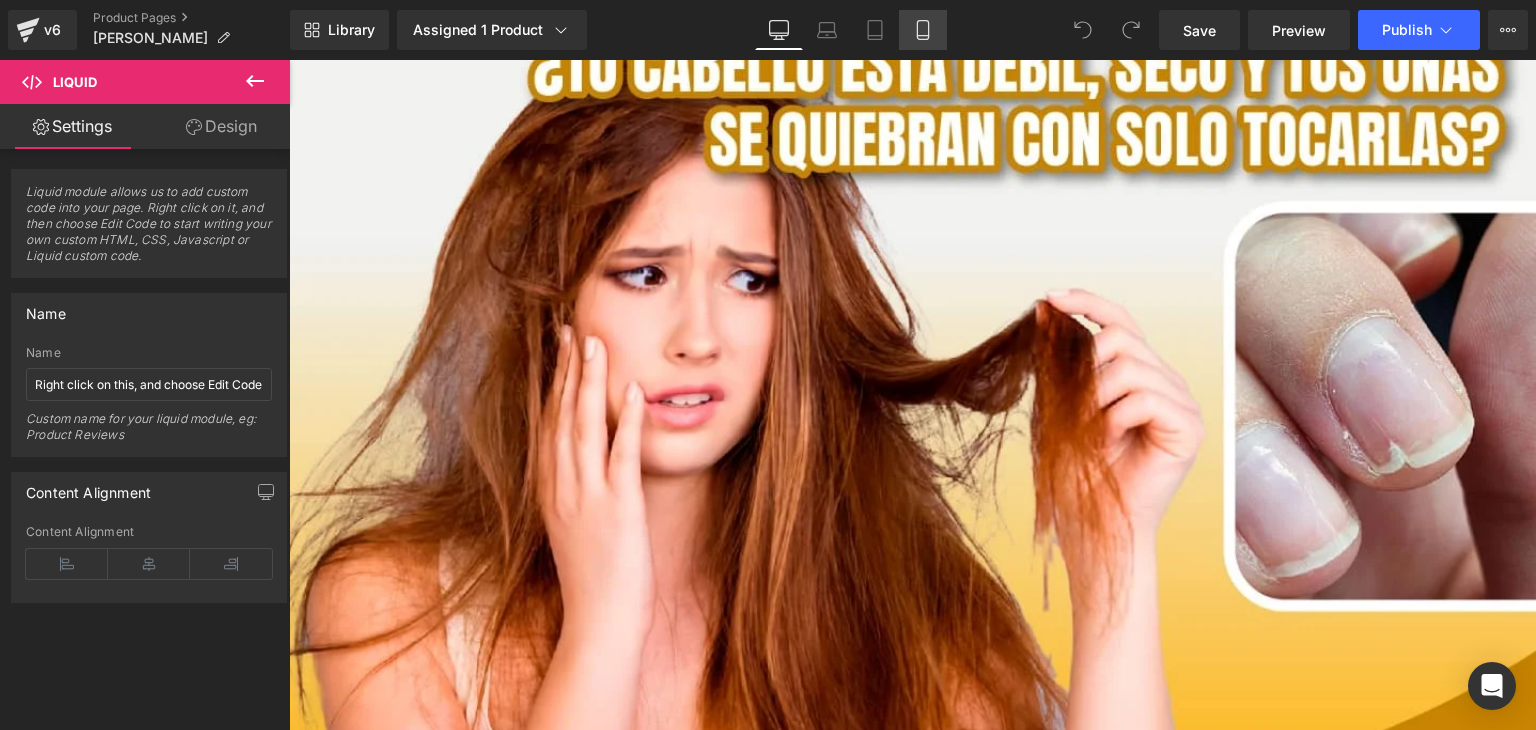click 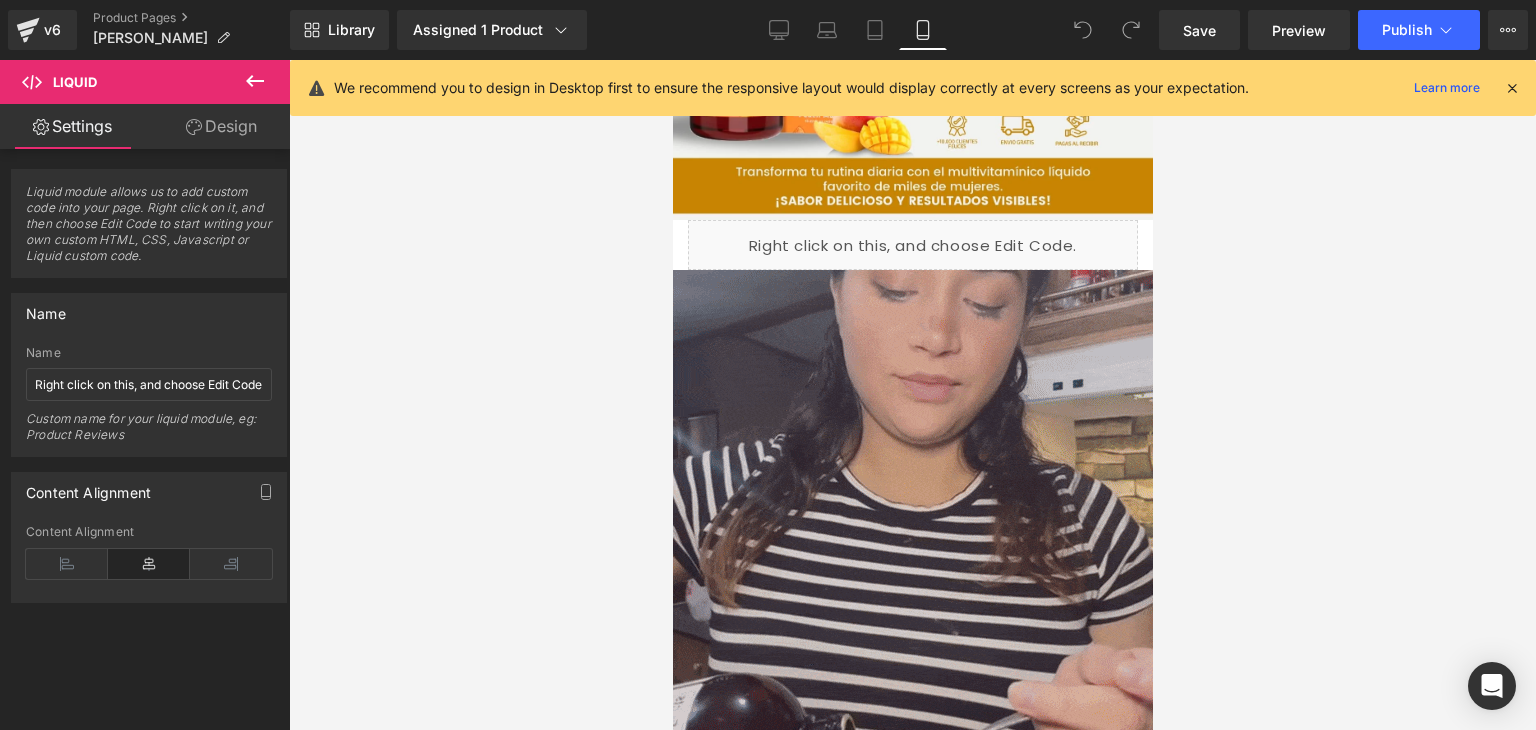 scroll, scrollTop: 552, scrollLeft: 0, axis: vertical 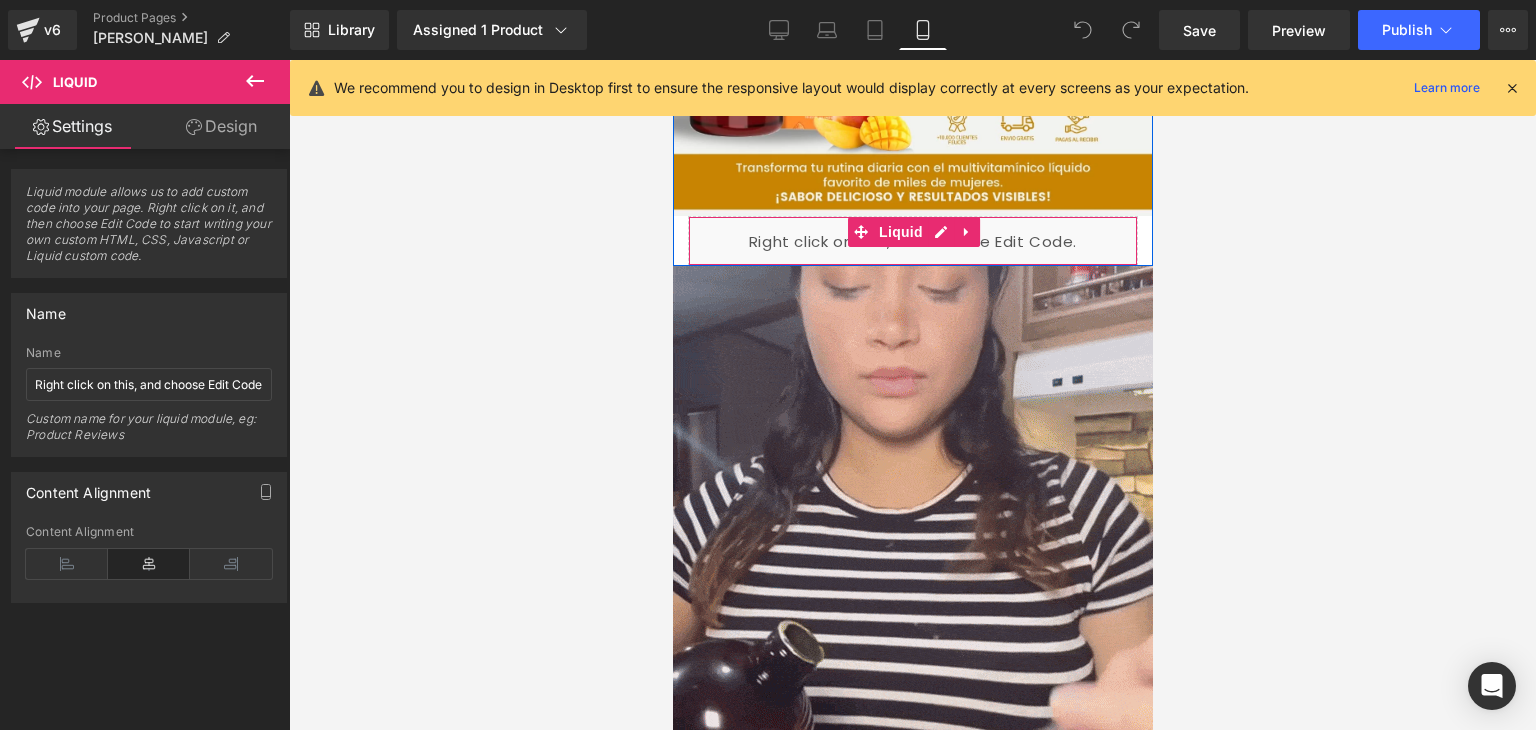 click on "Liquid" at bounding box center (912, 241) 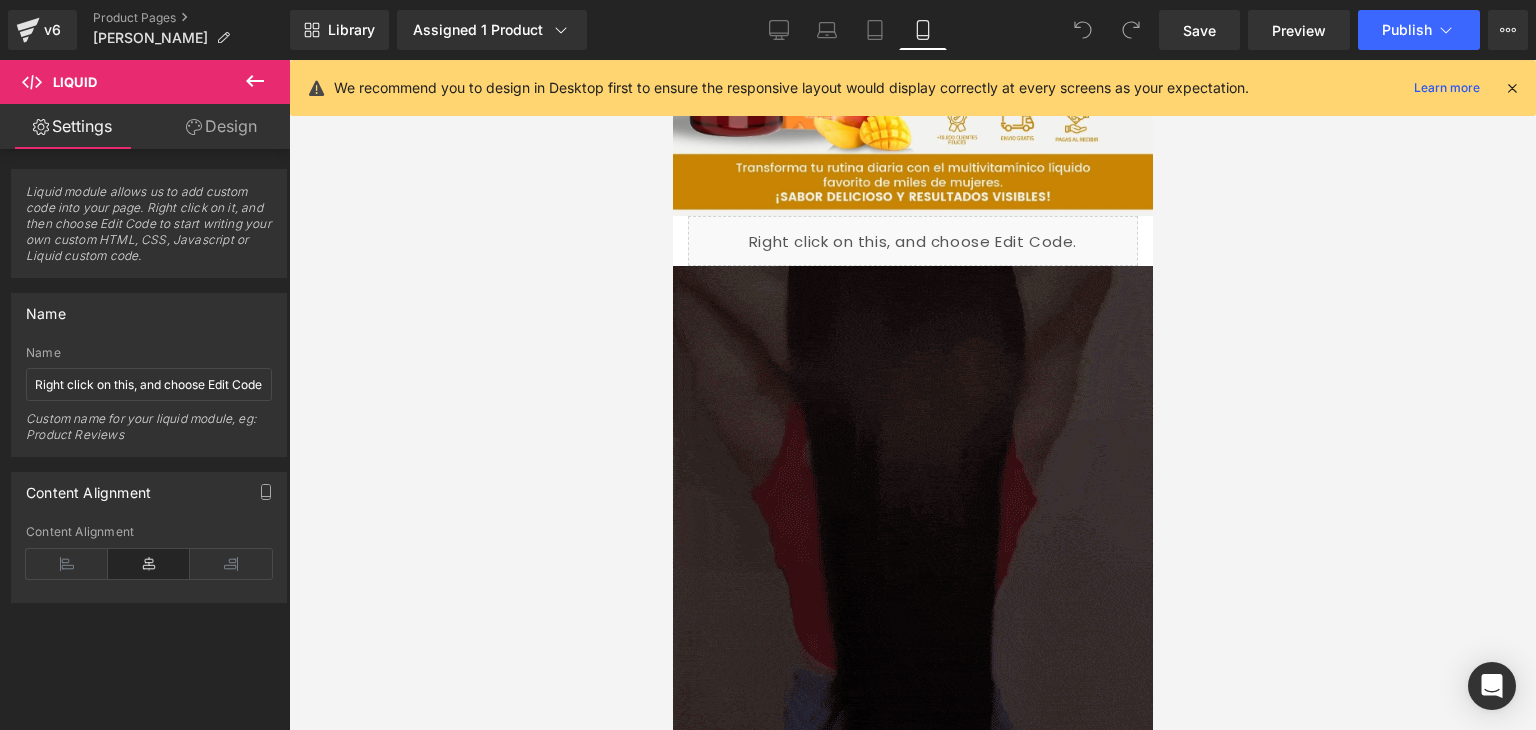 click at bounding box center [1512, 88] 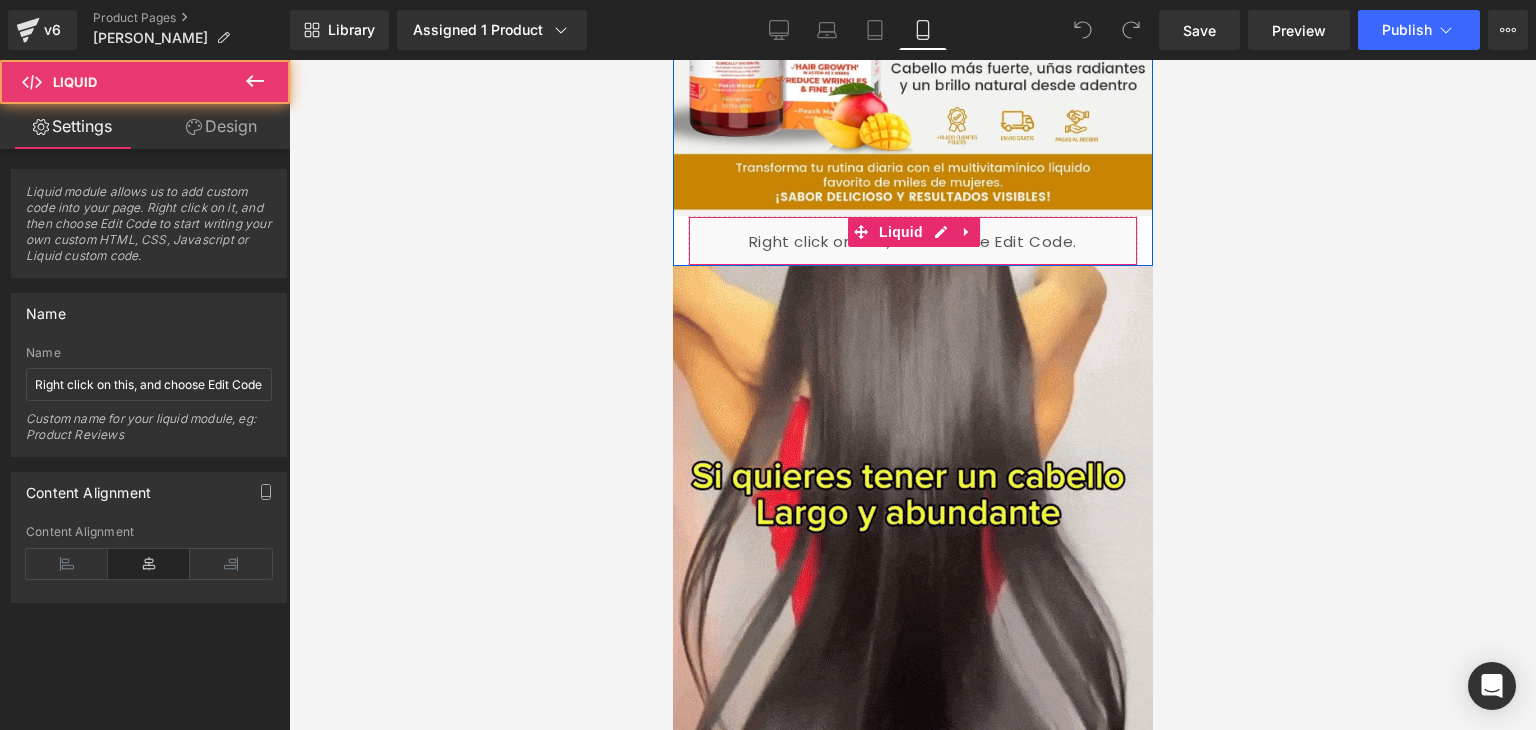click on "Liquid" at bounding box center (912, 241) 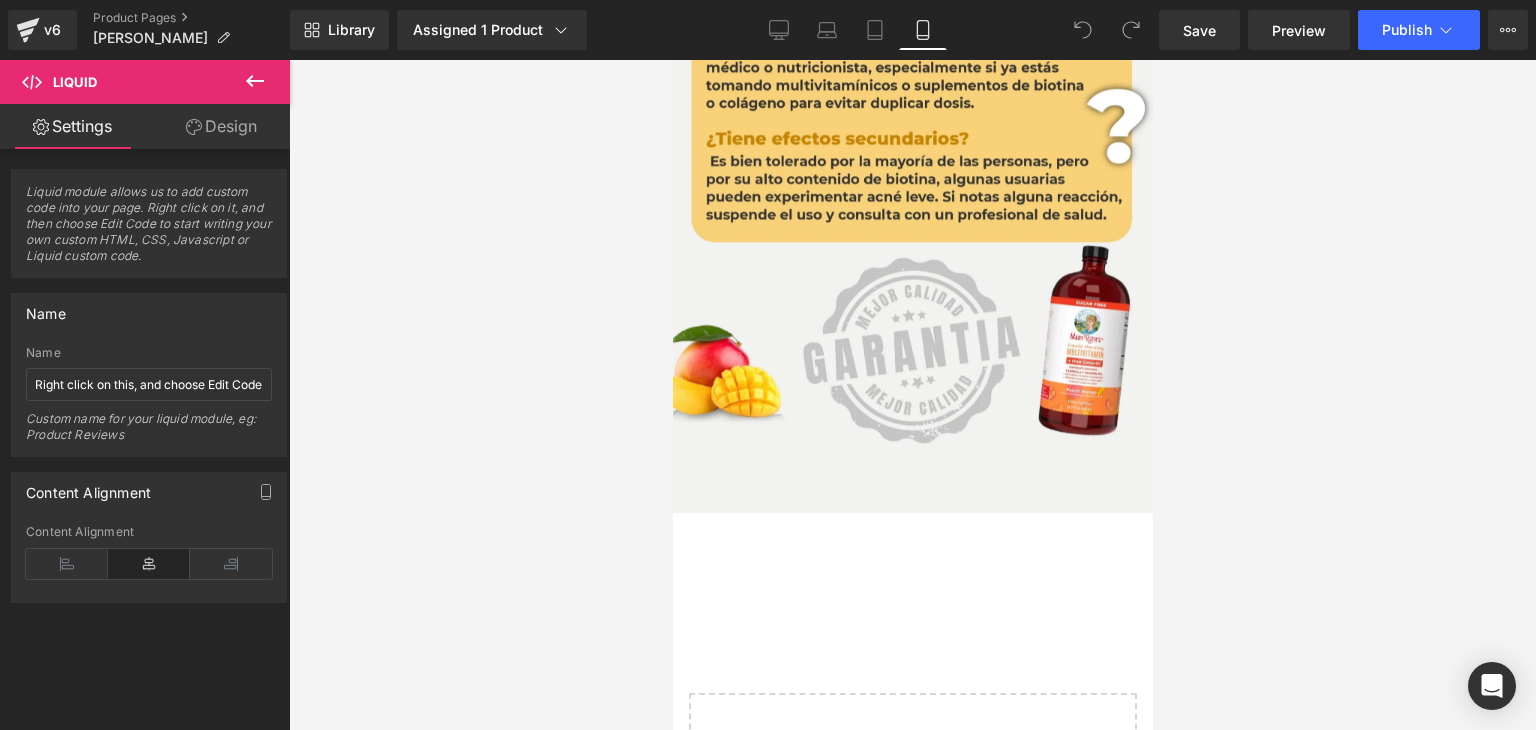 scroll, scrollTop: 4176, scrollLeft: 0, axis: vertical 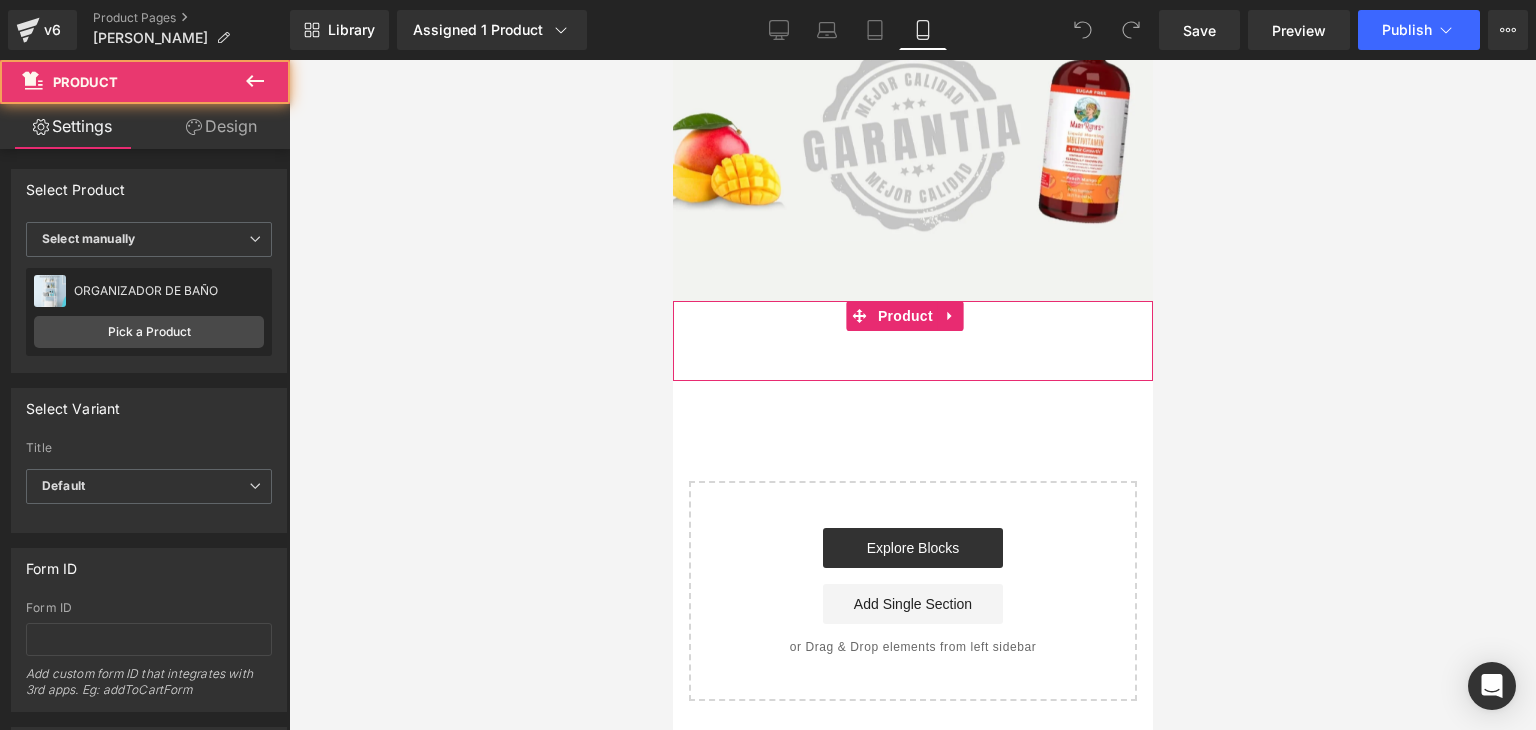 click on "Add To Cart
(P) Cart Button" at bounding box center [912, 356] 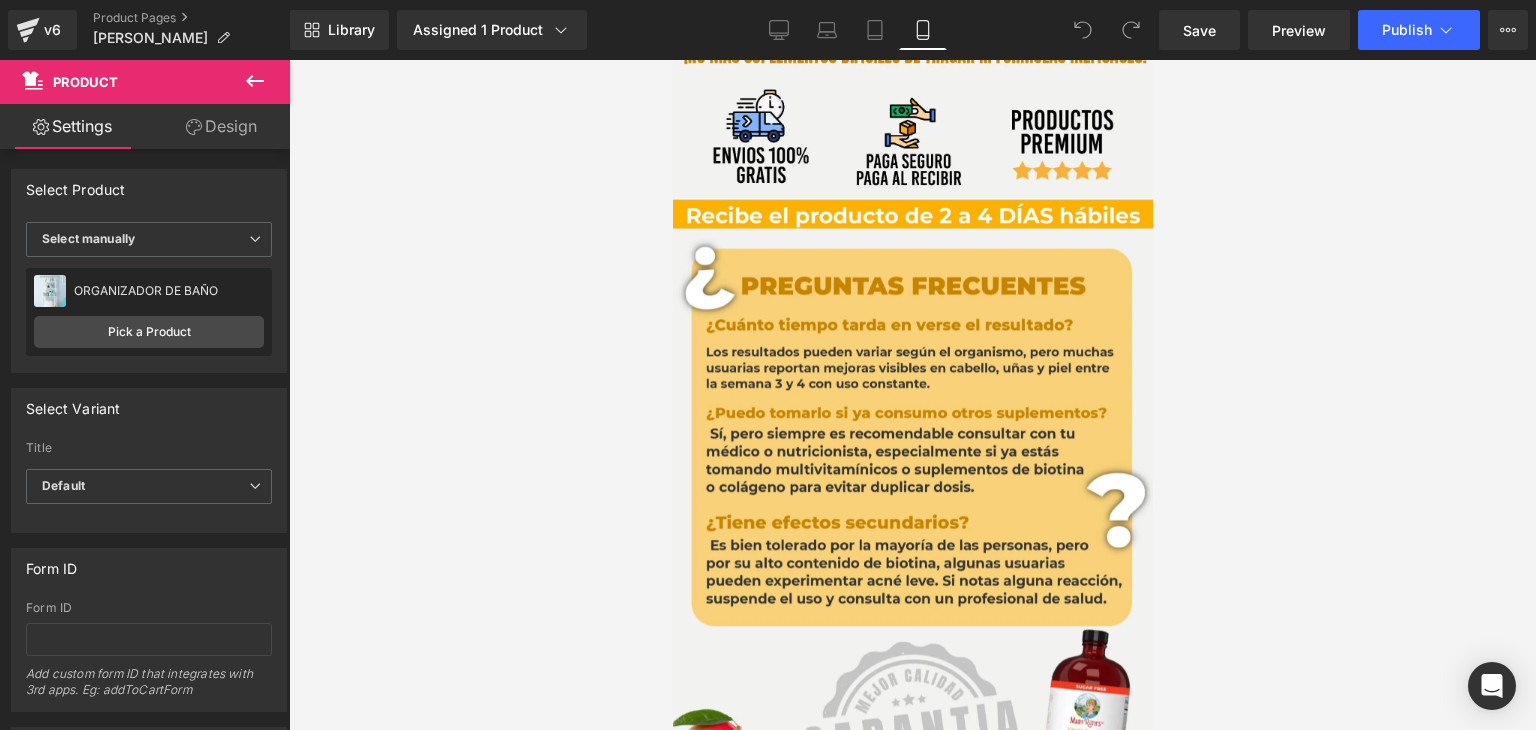 scroll, scrollTop: 4176, scrollLeft: 0, axis: vertical 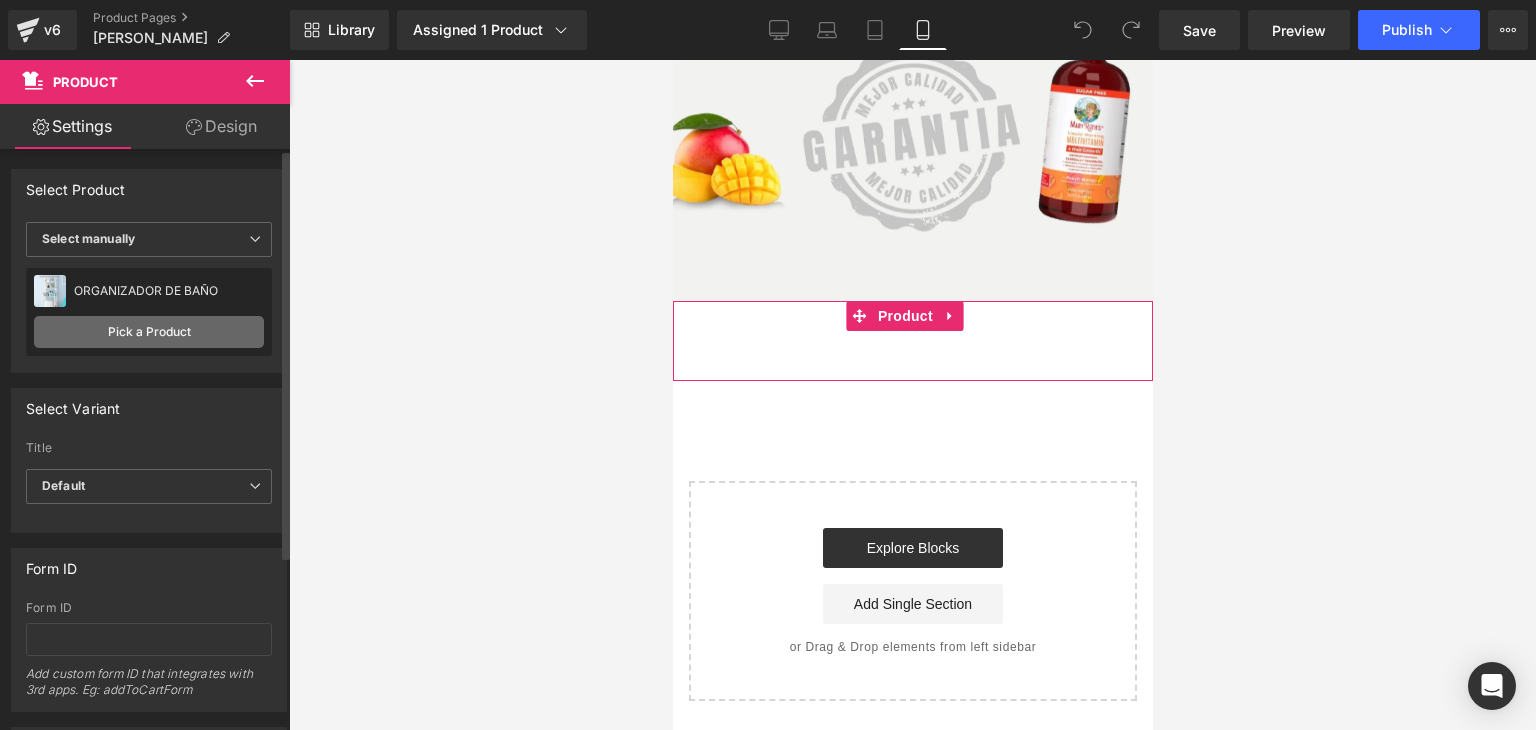 click on "Pick a Product" at bounding box center [149, 332] 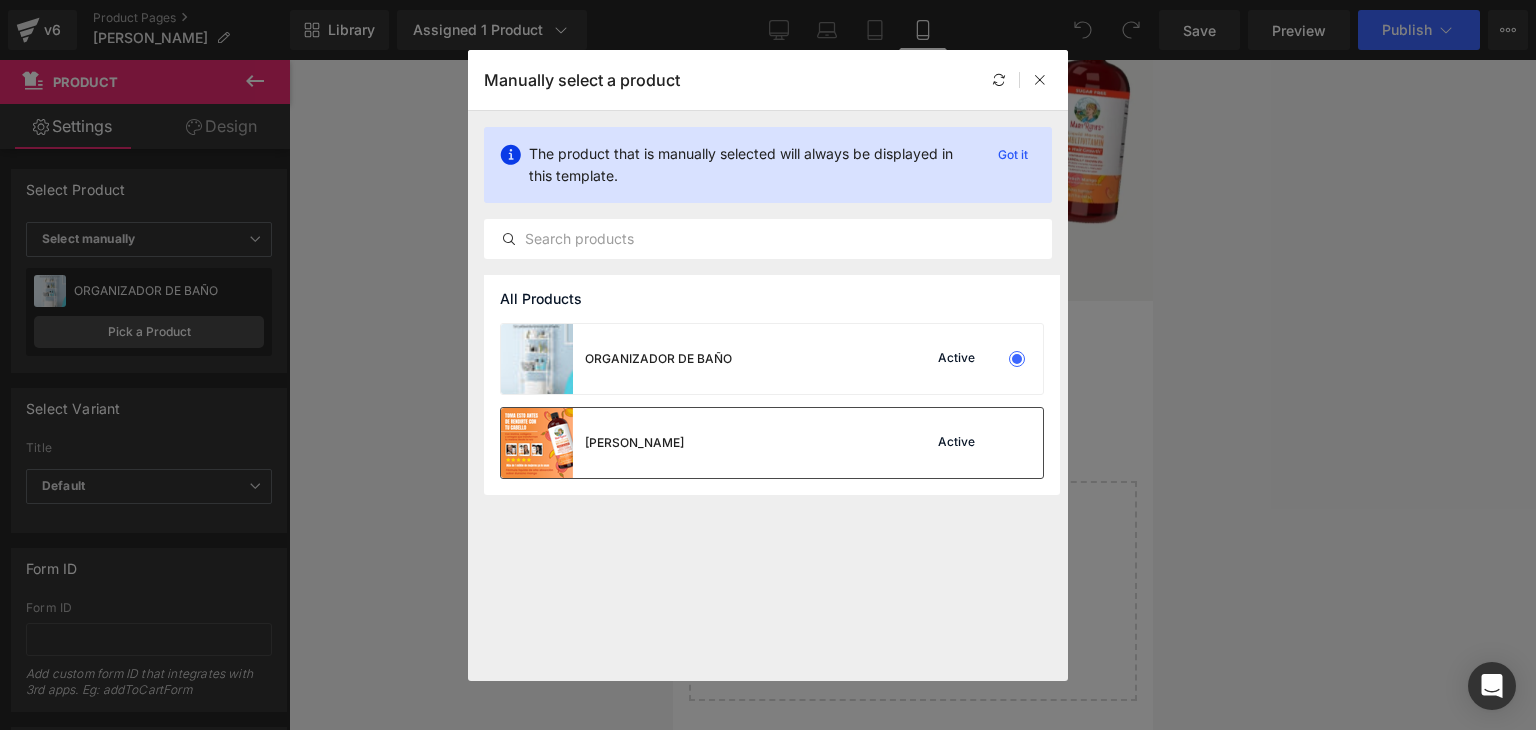click on "MARY RUTHS Active" at bounding box center [772, 443] 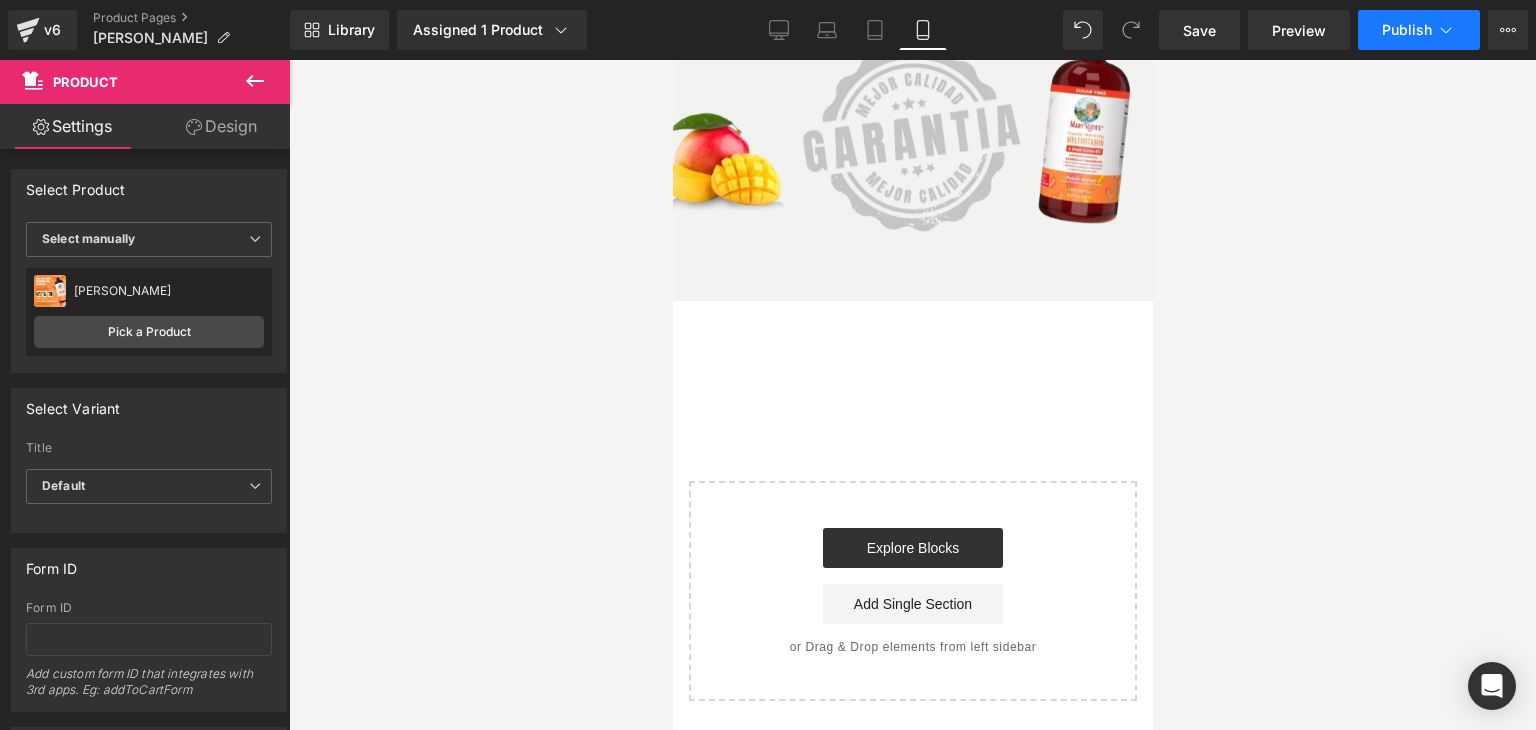 click on "Publish" at bounding box center [1419, 30] 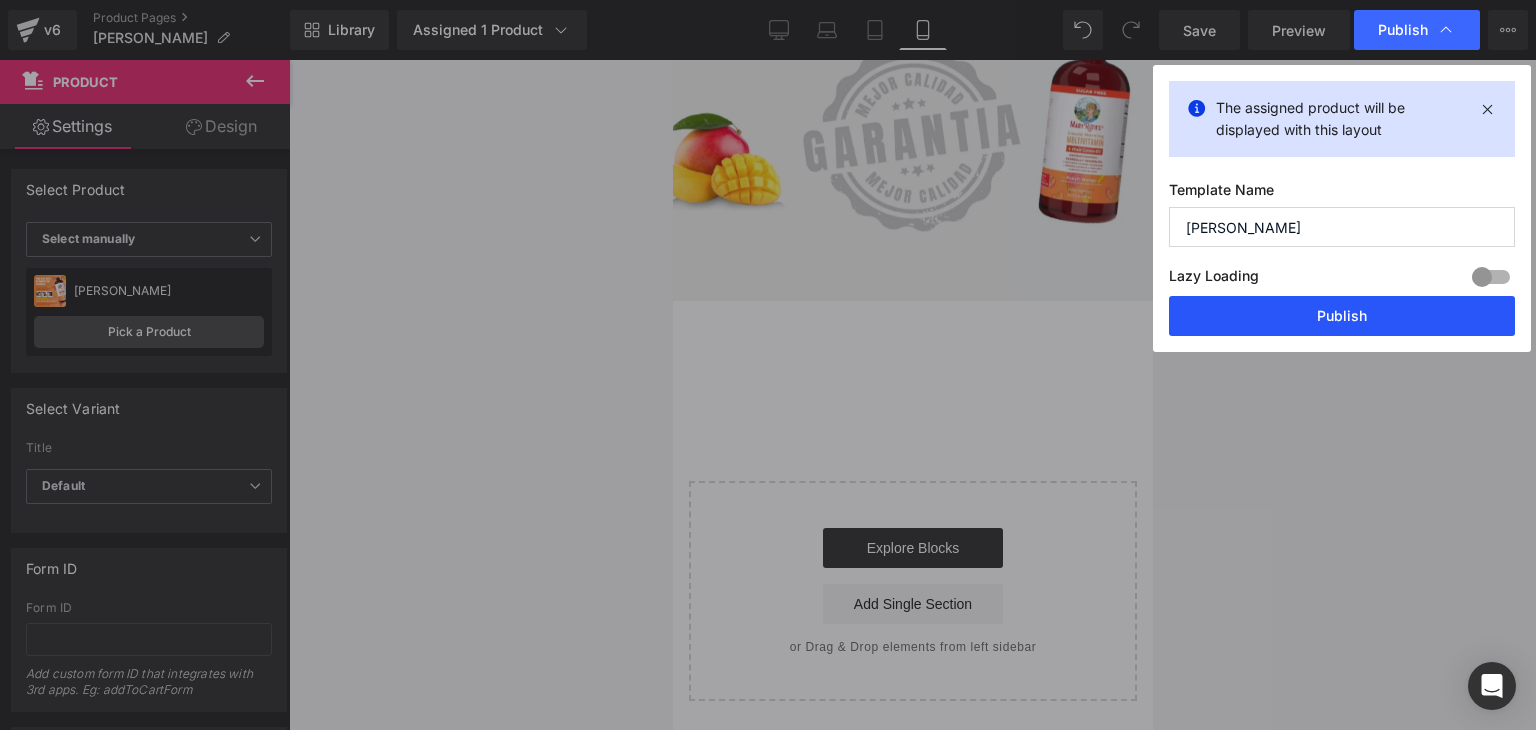 click on "Publish" at bounding box center [1342, 316] 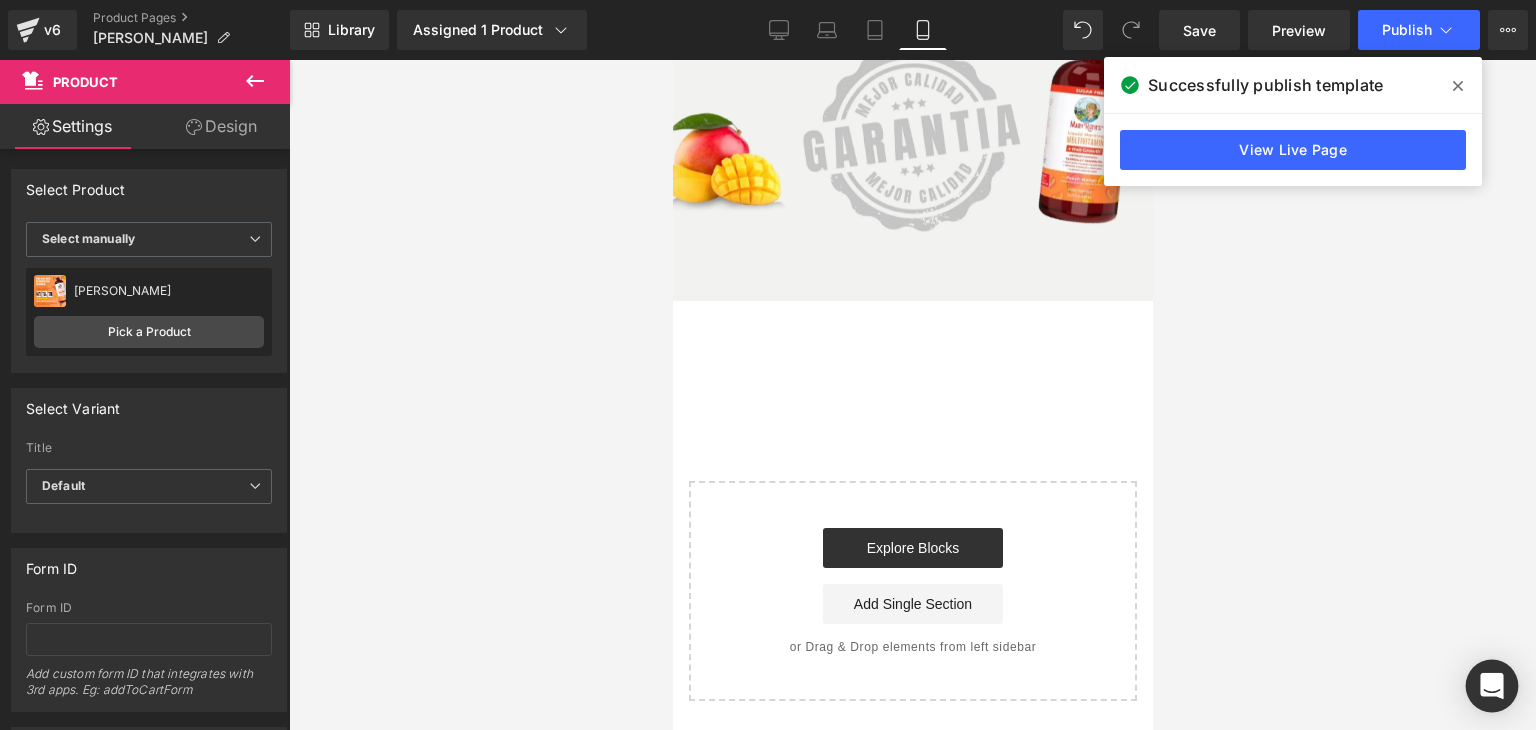 click at bounding box center (1492, 686) 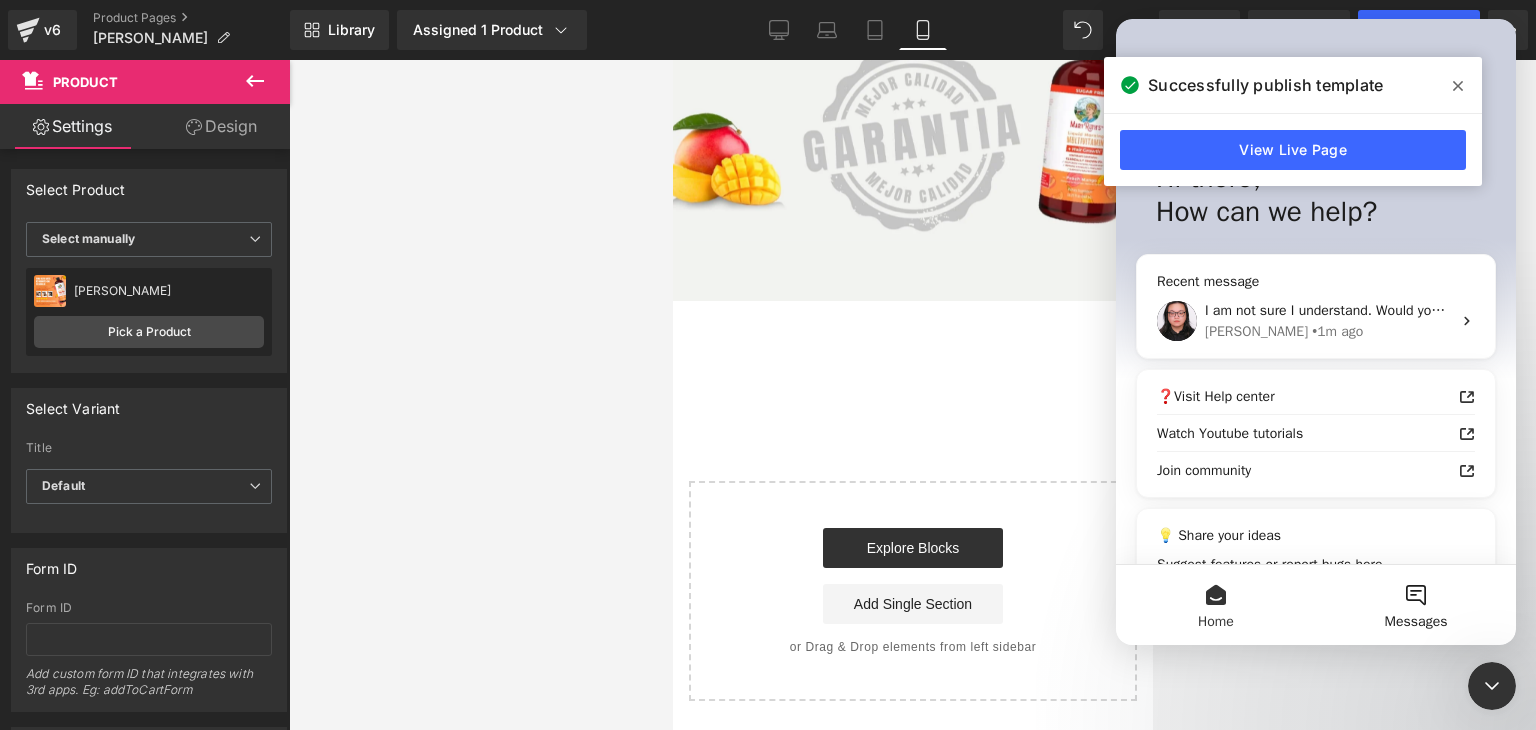 scroll, scrollTop: 0, scrollLeft: 0, axis: both 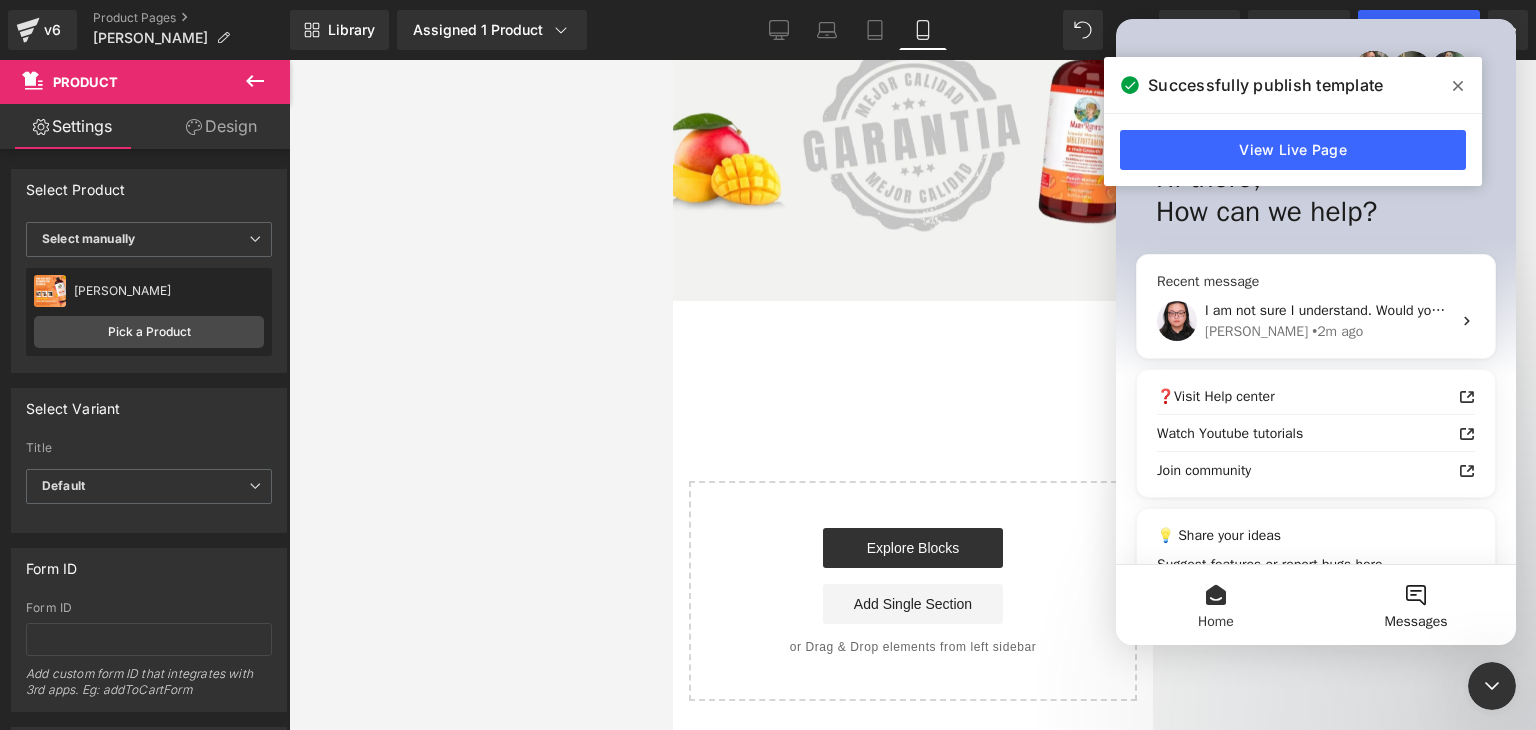 click on "I am not sure I understand. Would you kindly clarify the issue you are facing so that I can better understand the situation? Nathan •  2m ago" at bounding box center (1316, 321) 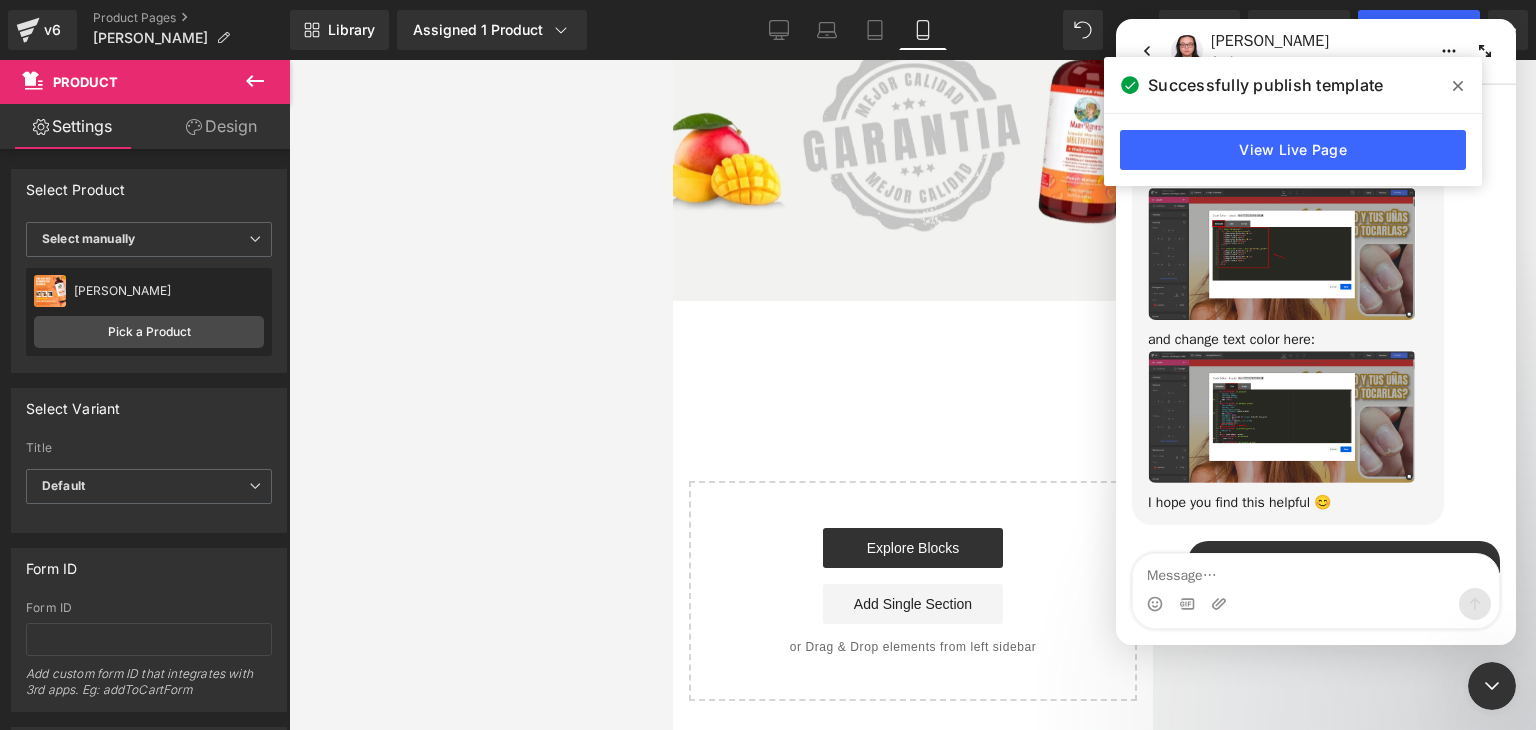 scroll, scrollTop: 4628, scrollLeft: 0, axis: vertical 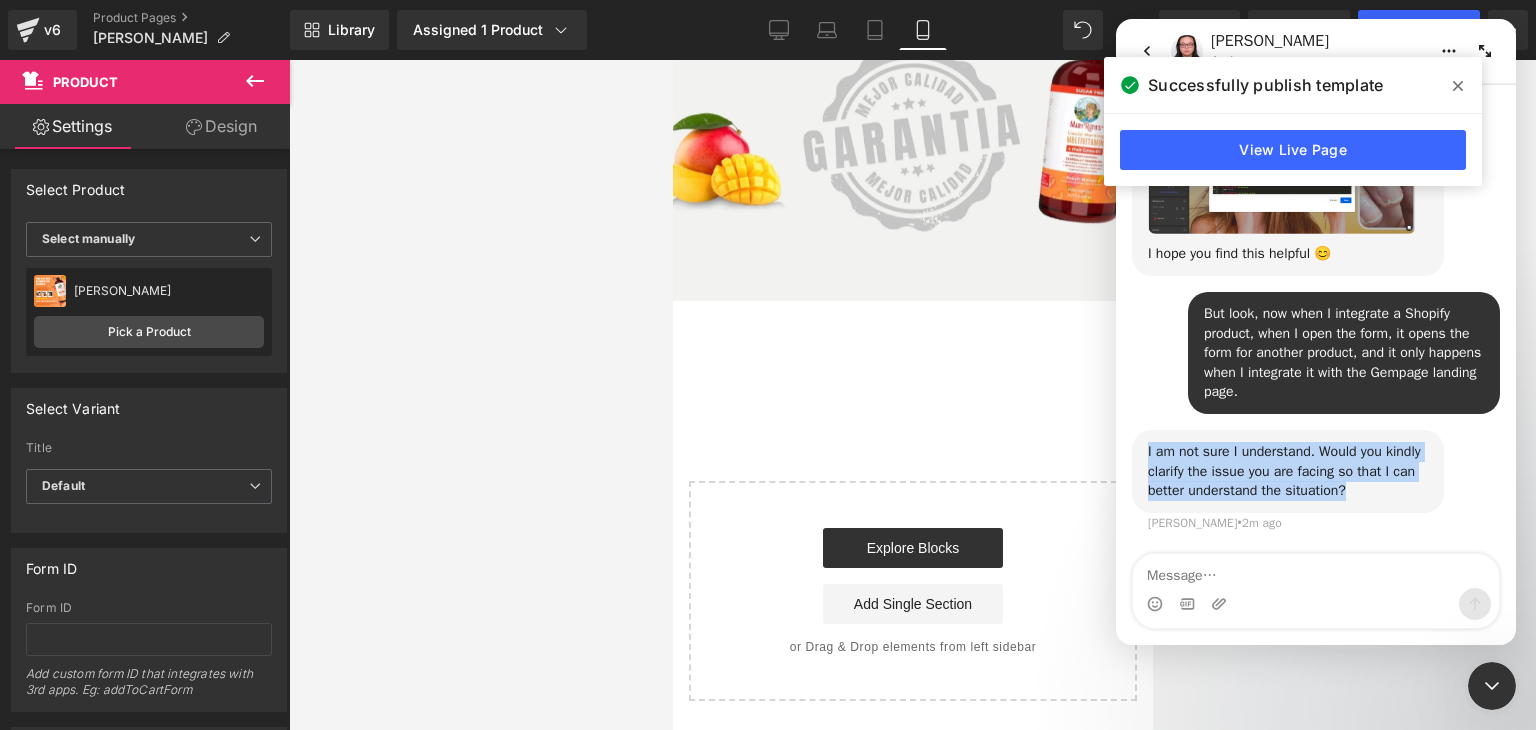 drag, startPoint x: 1361, startPoint y: 493, endPoint x: 1132, endPoint y: 450, distance: 233.00215 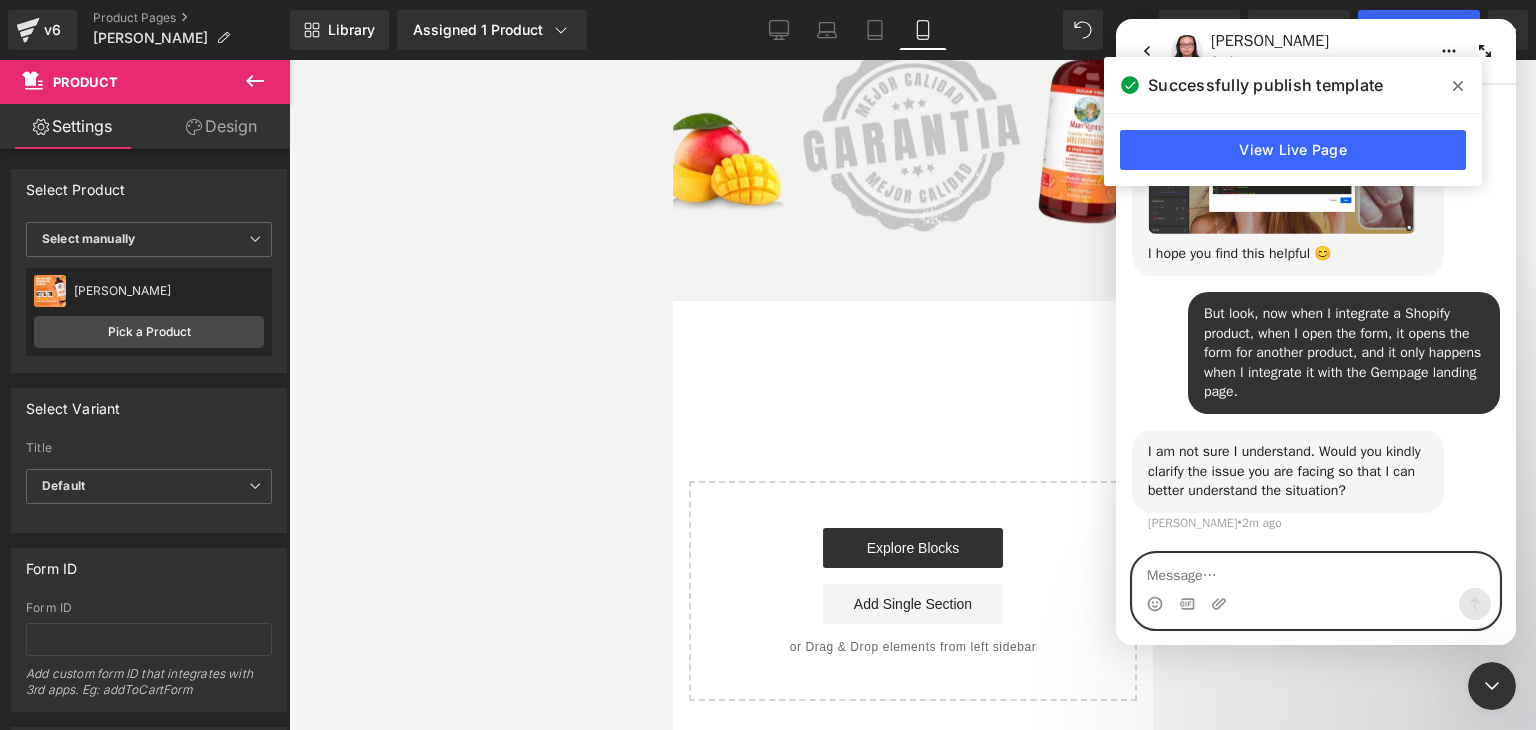 click at bounding box center [1316, 571] 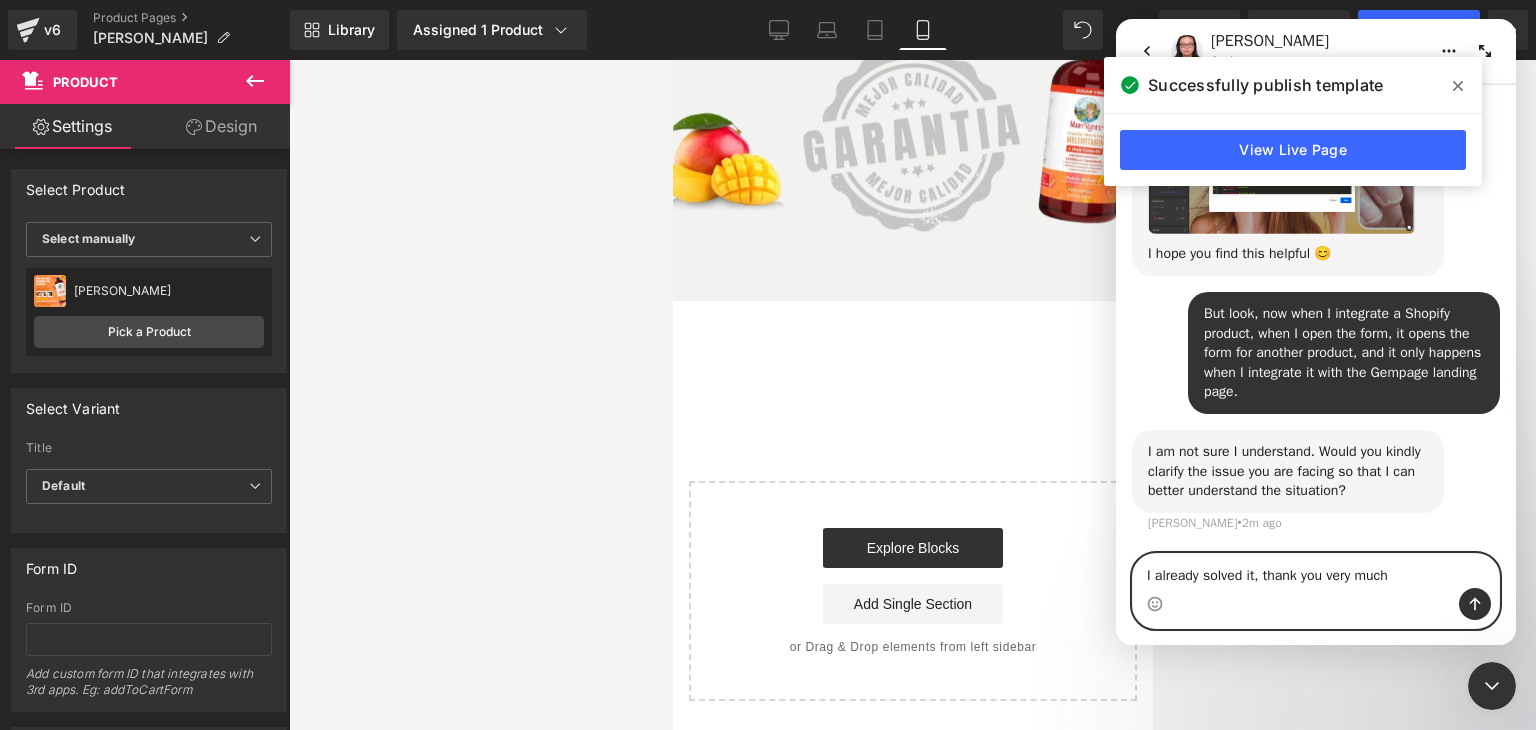 scroll, scrollTop: 4648, scrollLeft: 0, axis: vertical 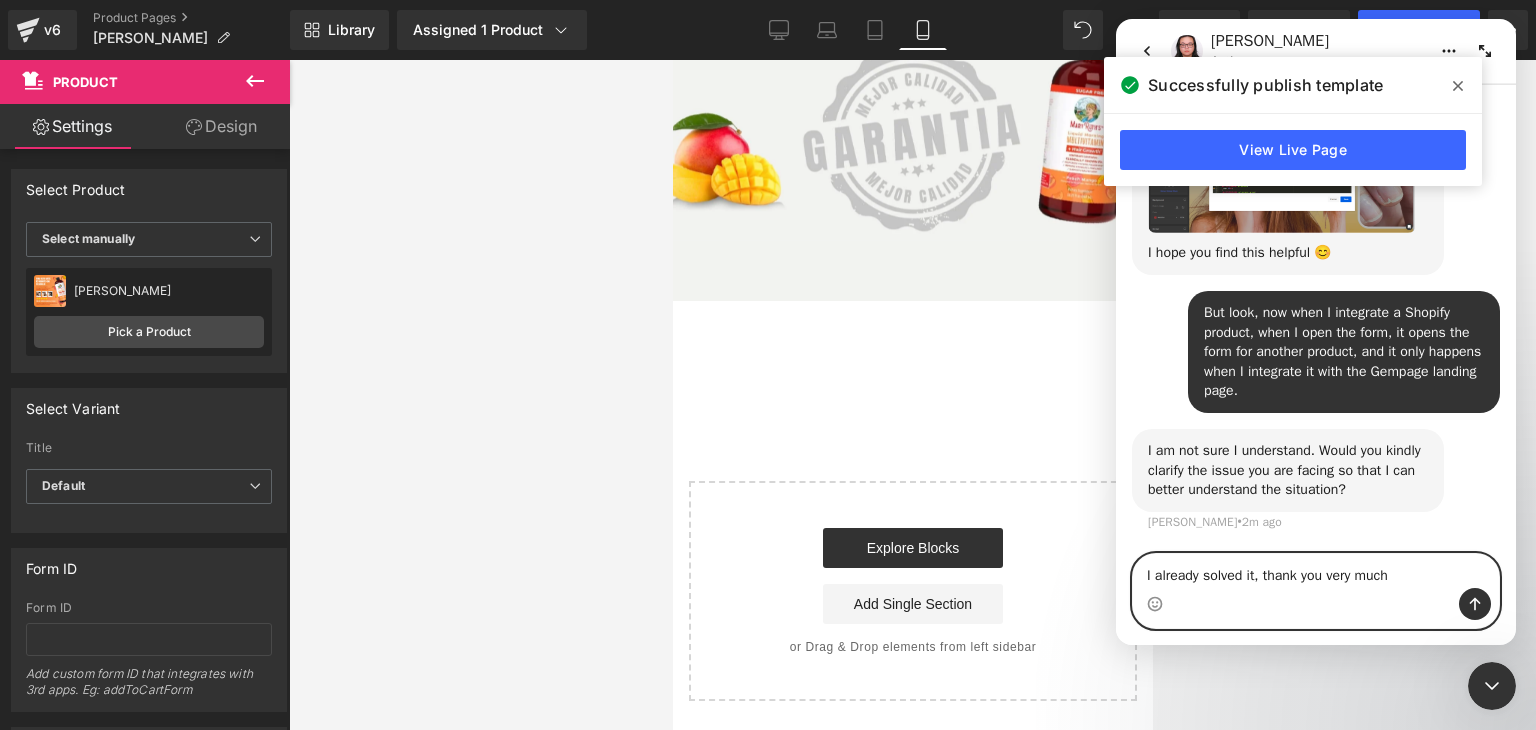type on "I already solved it, thank you very much" 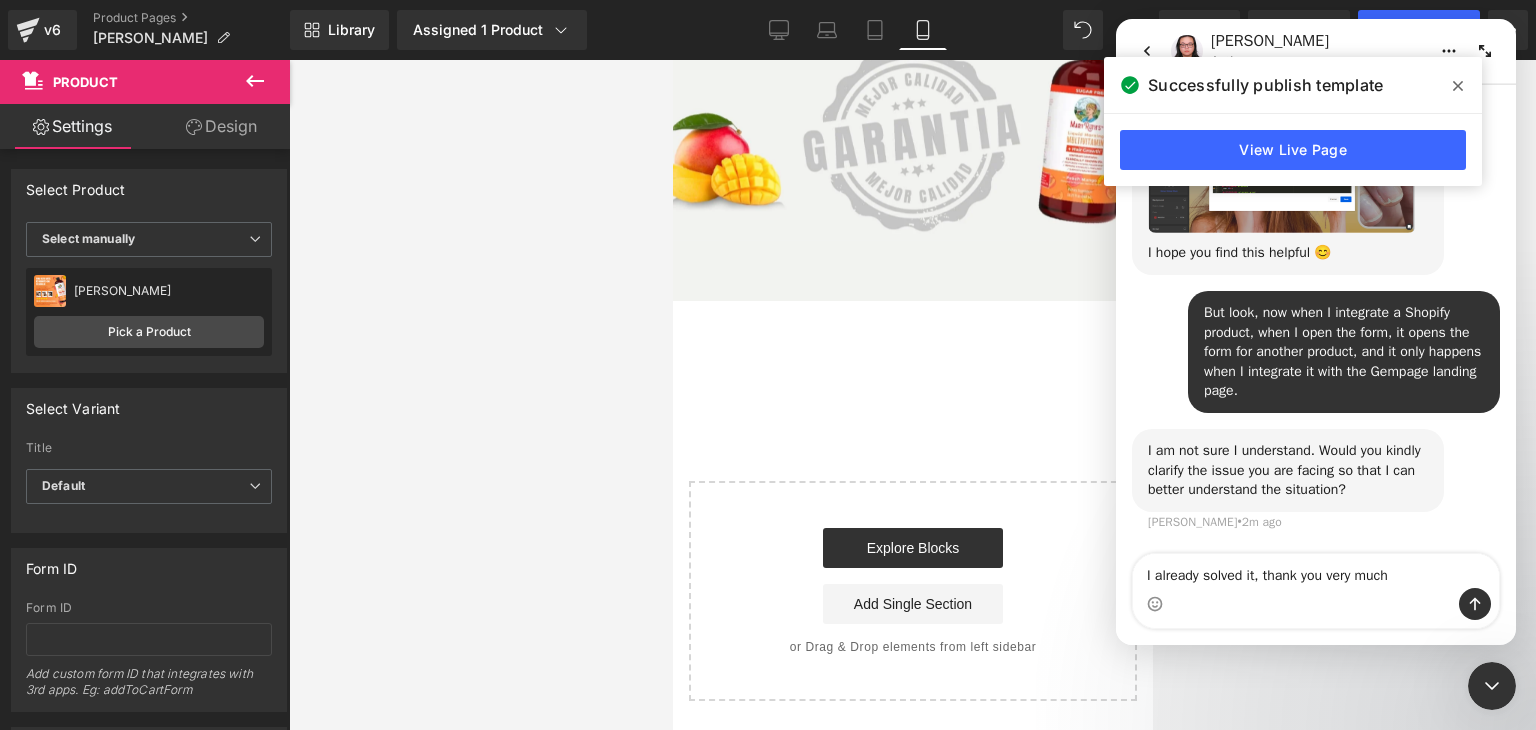 click at bounding box center (1475, 604) 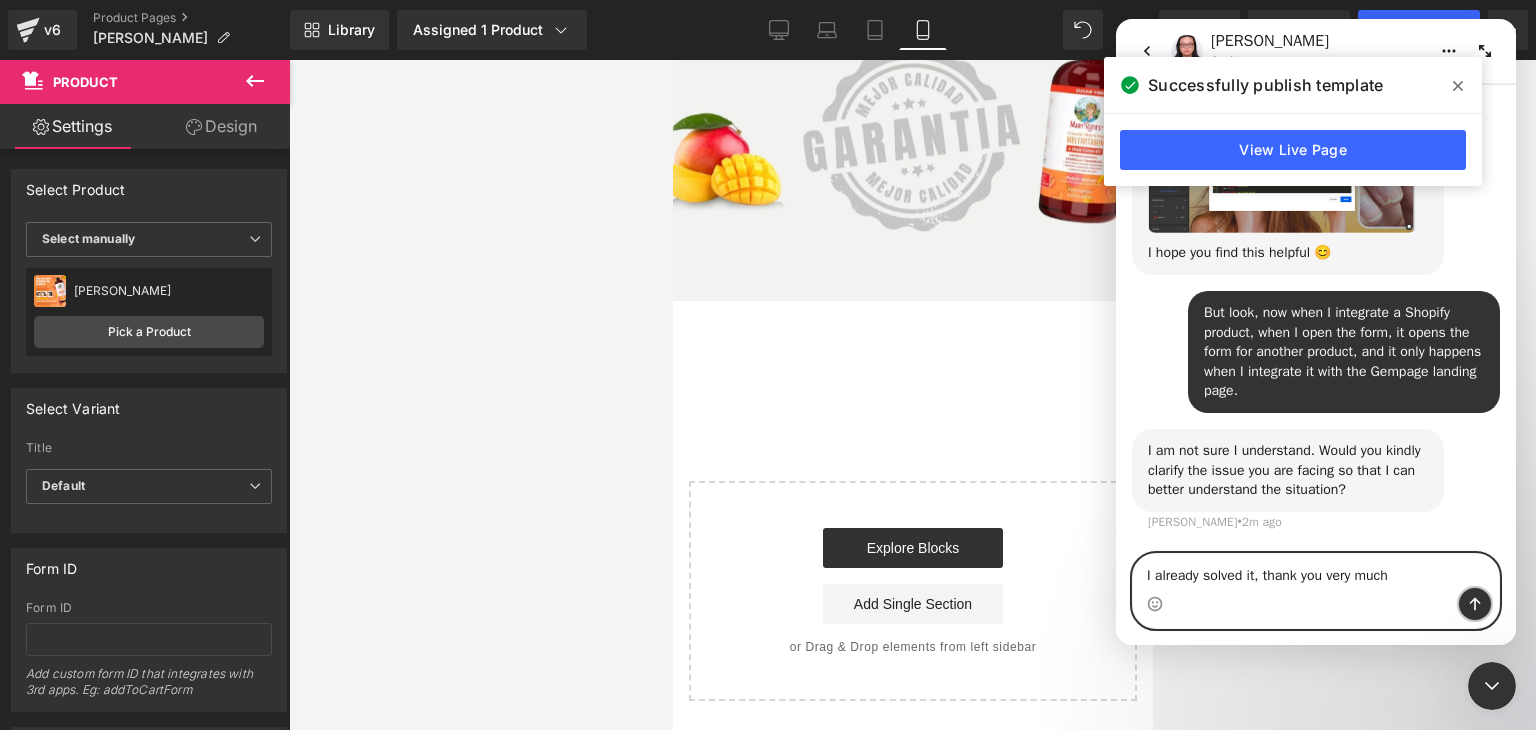 click 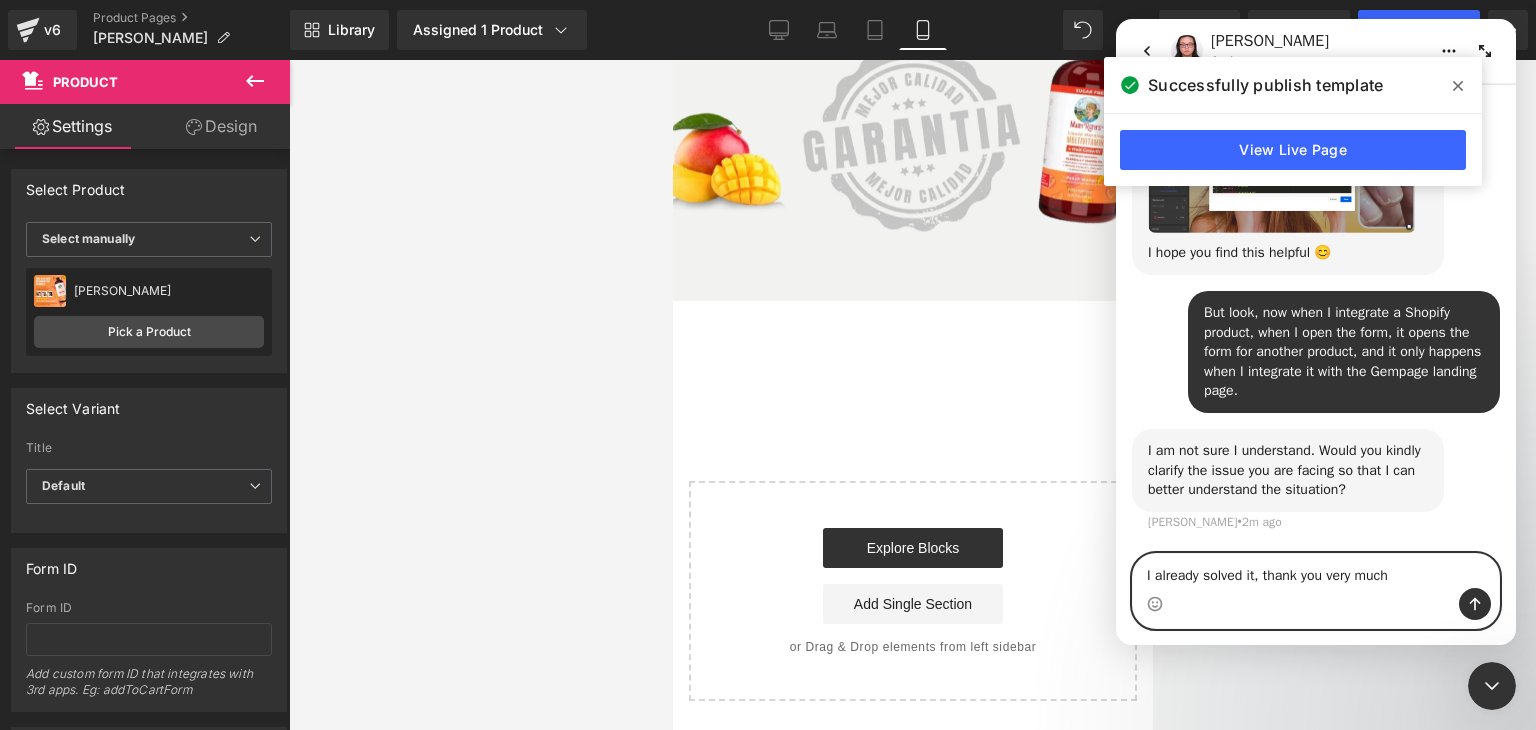 type 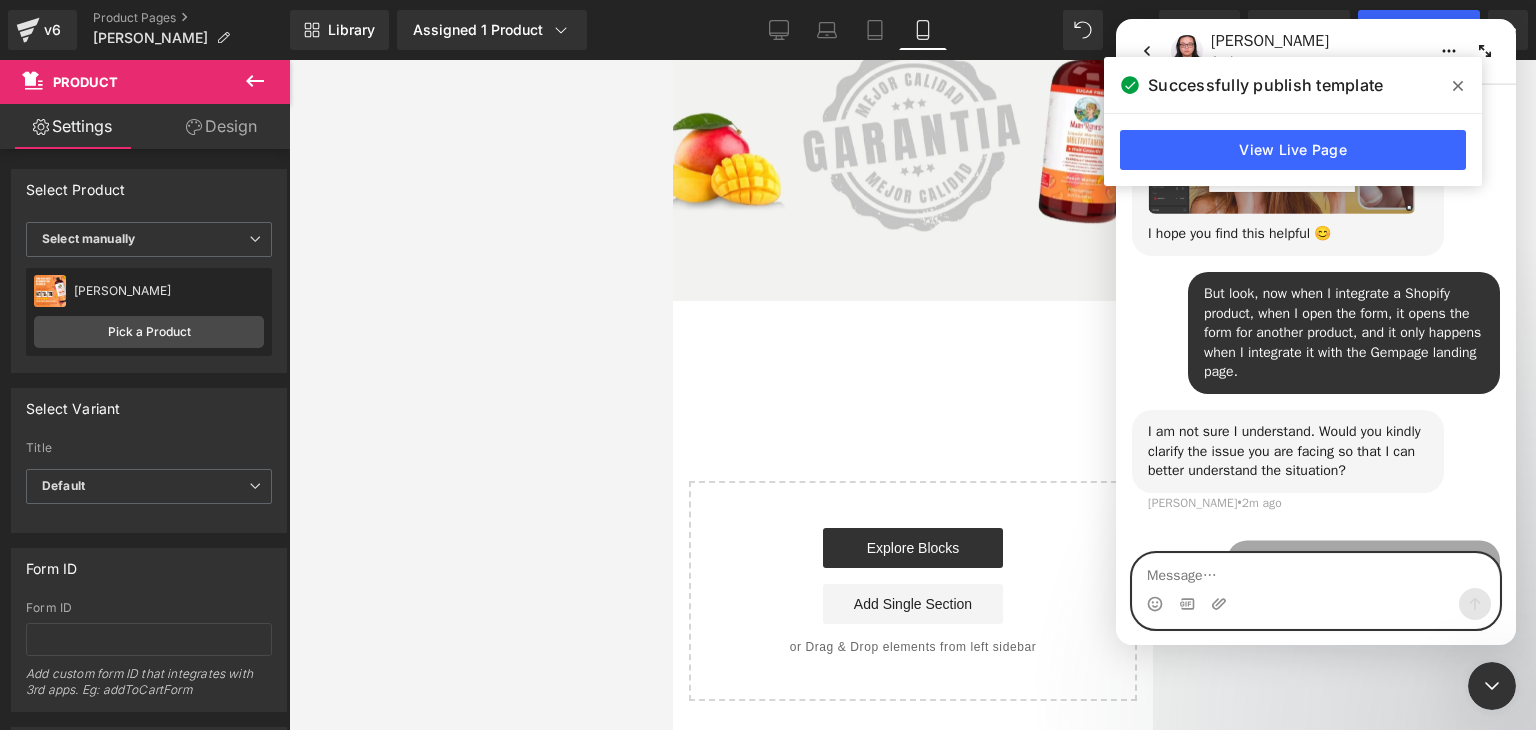 scroll, scrollTop: 4708, scrollLeft: 0, axis: vertical 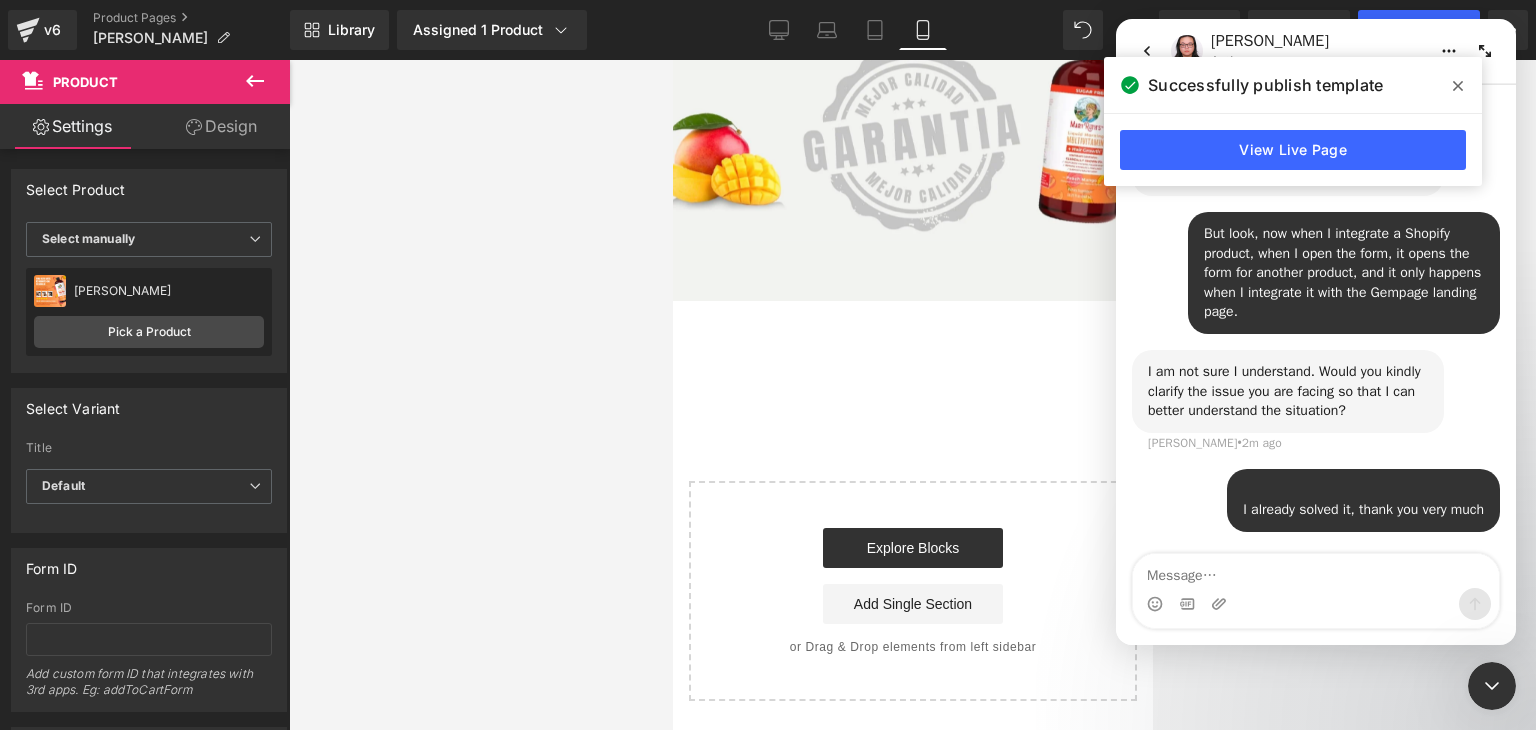 click at bounding box center [768, 335] 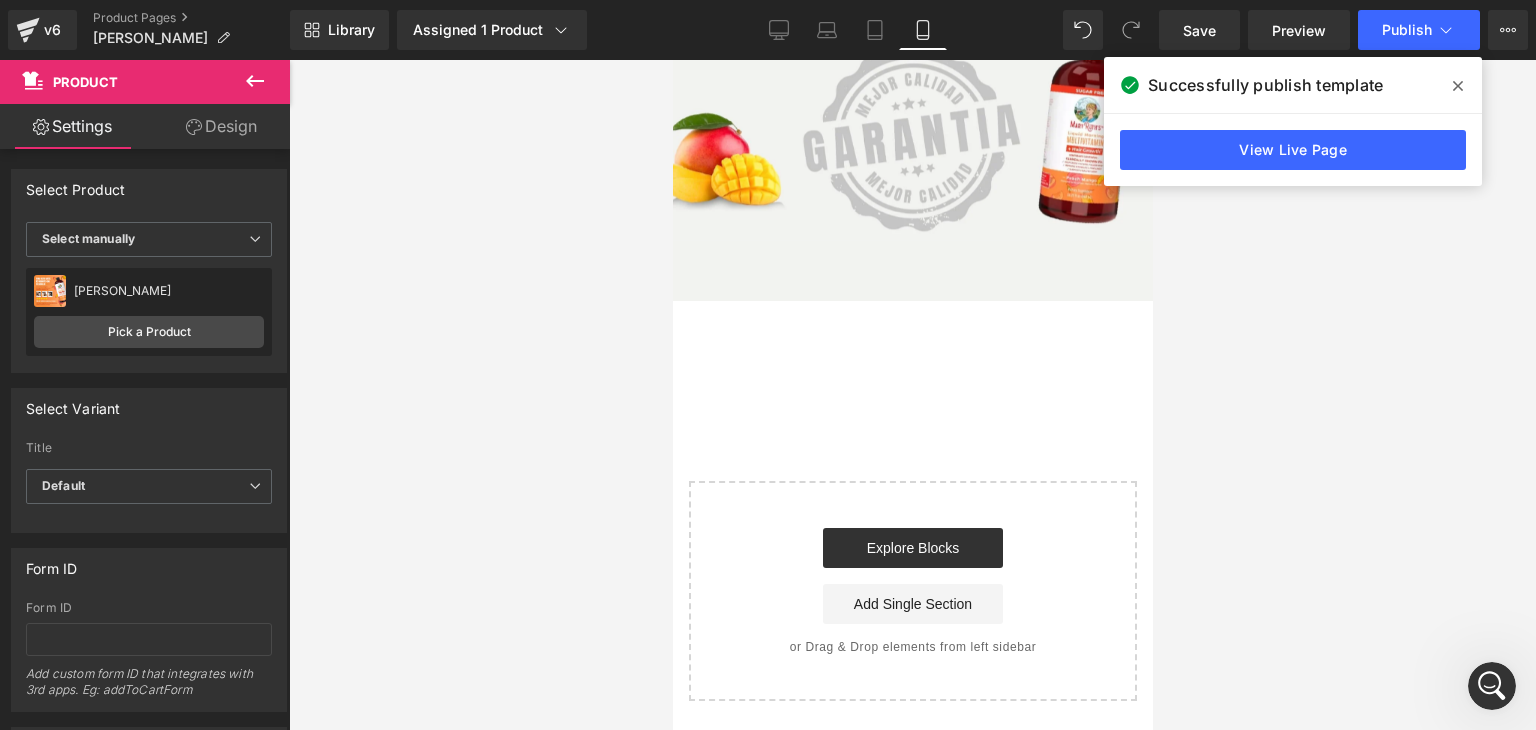 scroll, scrollTop: 0, scrollLeft: 0, axis: both 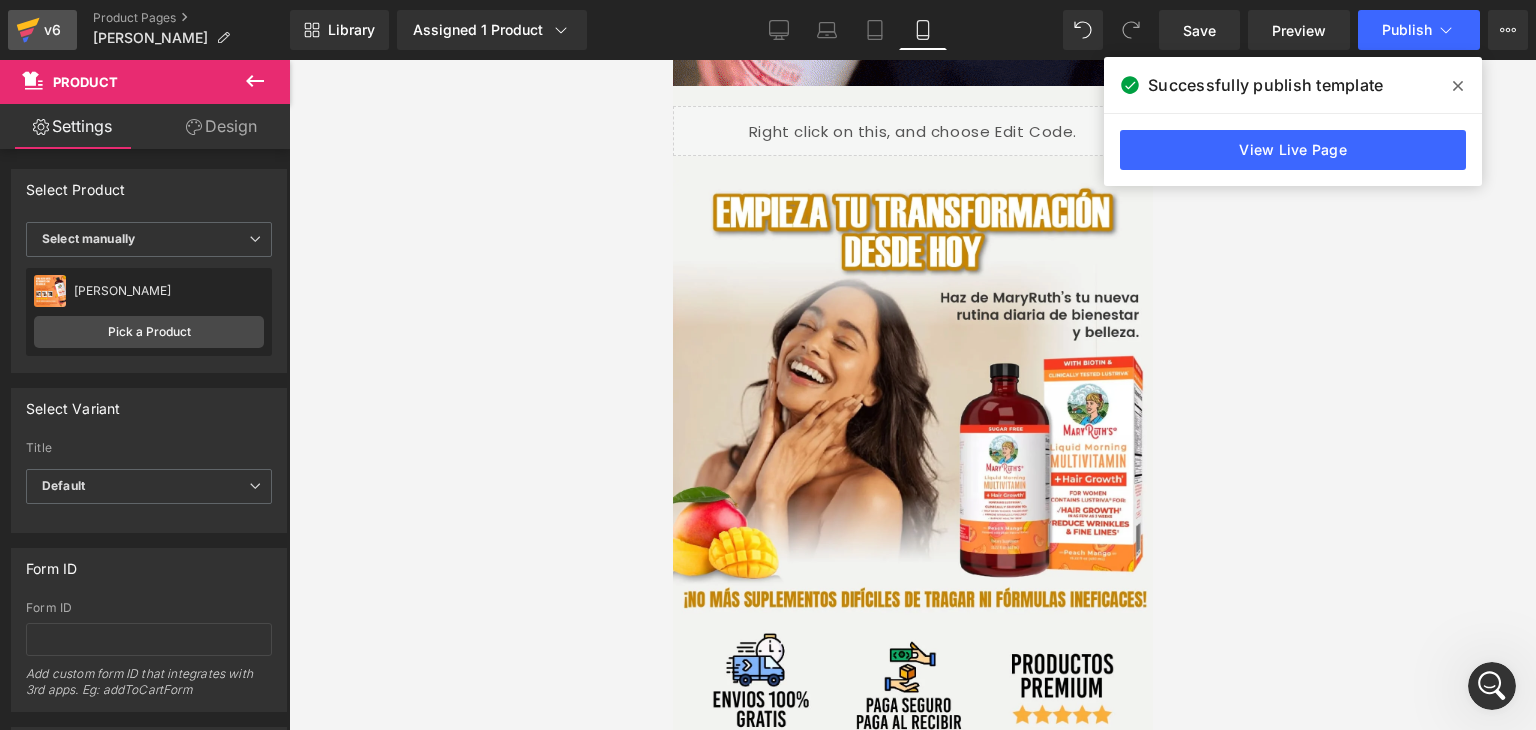 click 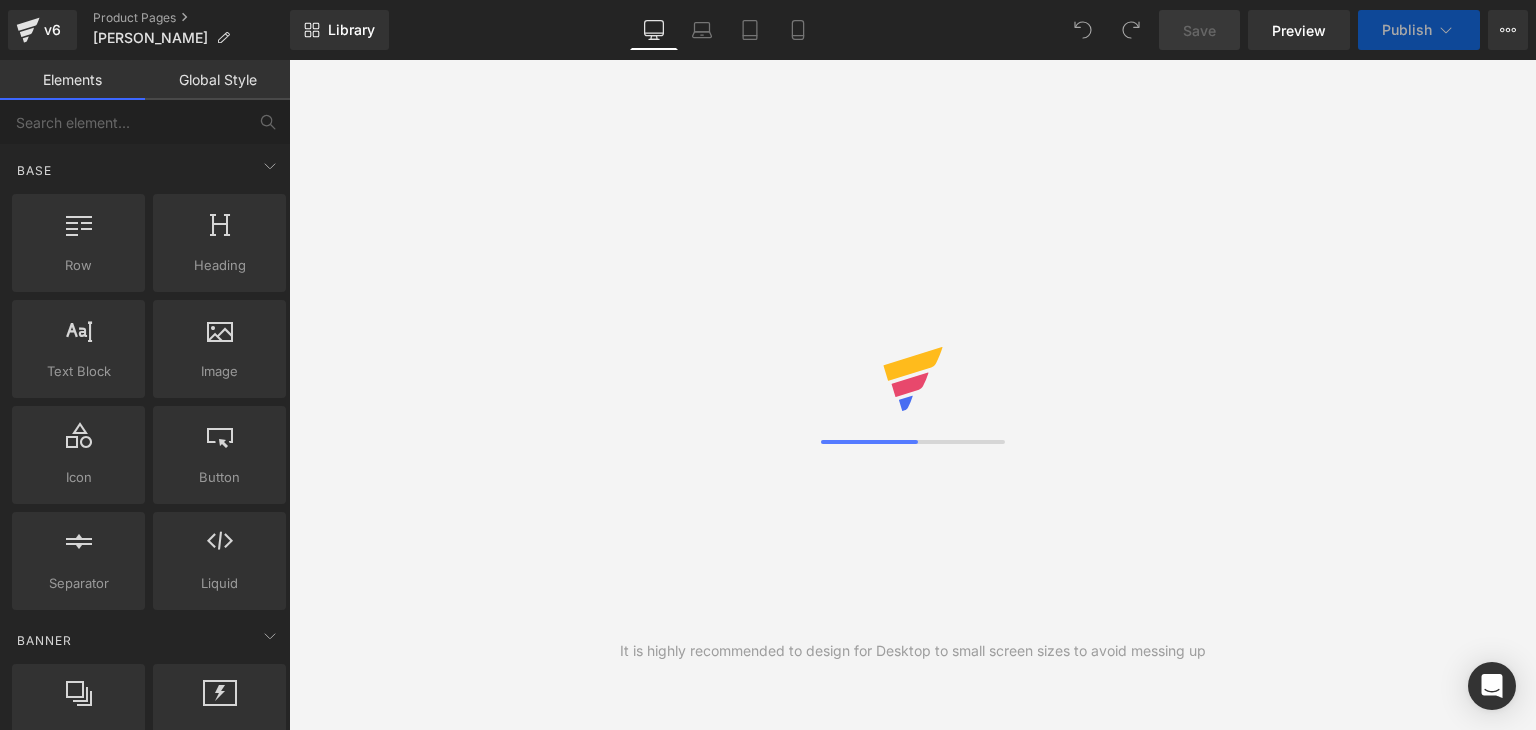 scroll, scrollTop: 0, scrollLeft: 0, axis: both 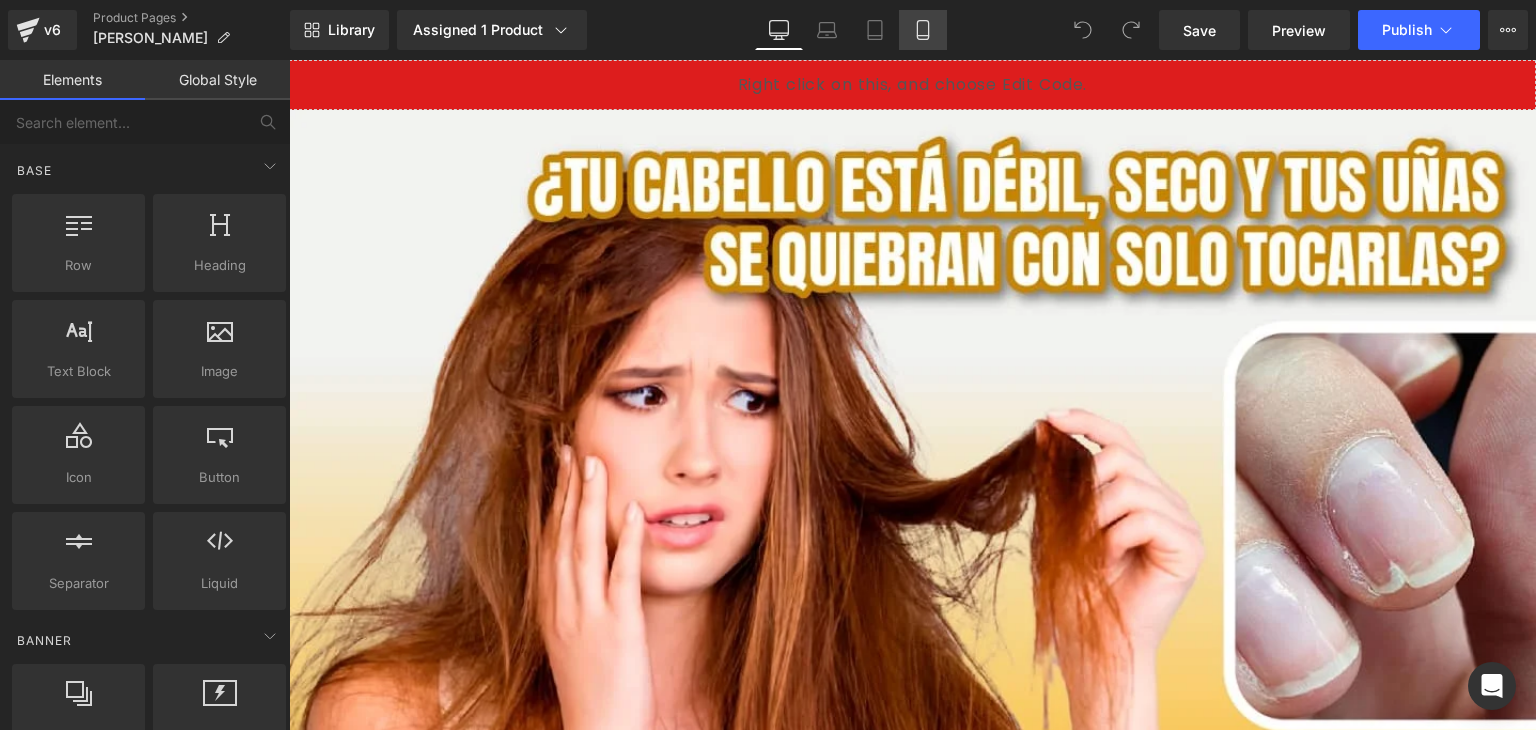 click 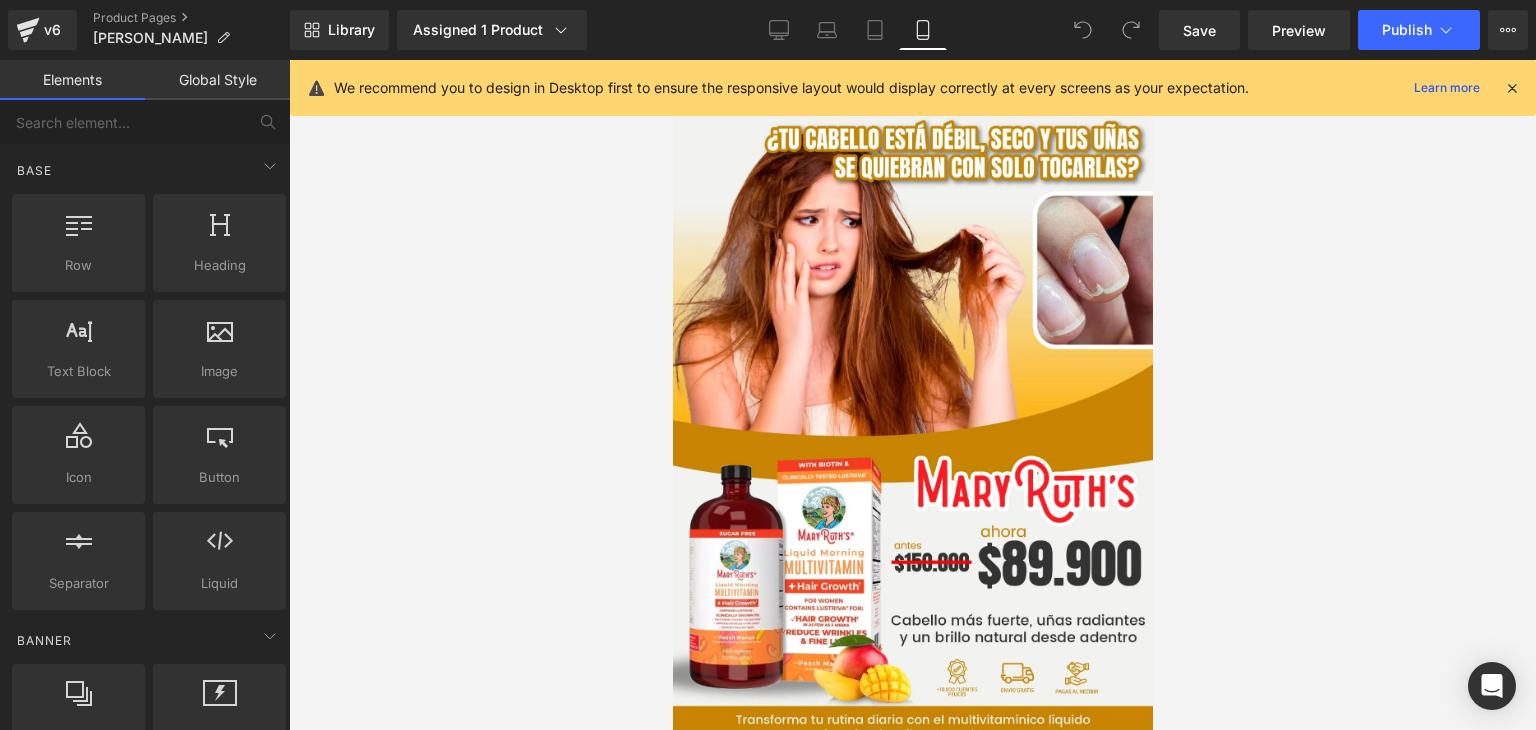 click at bounding box center [1512, 88] 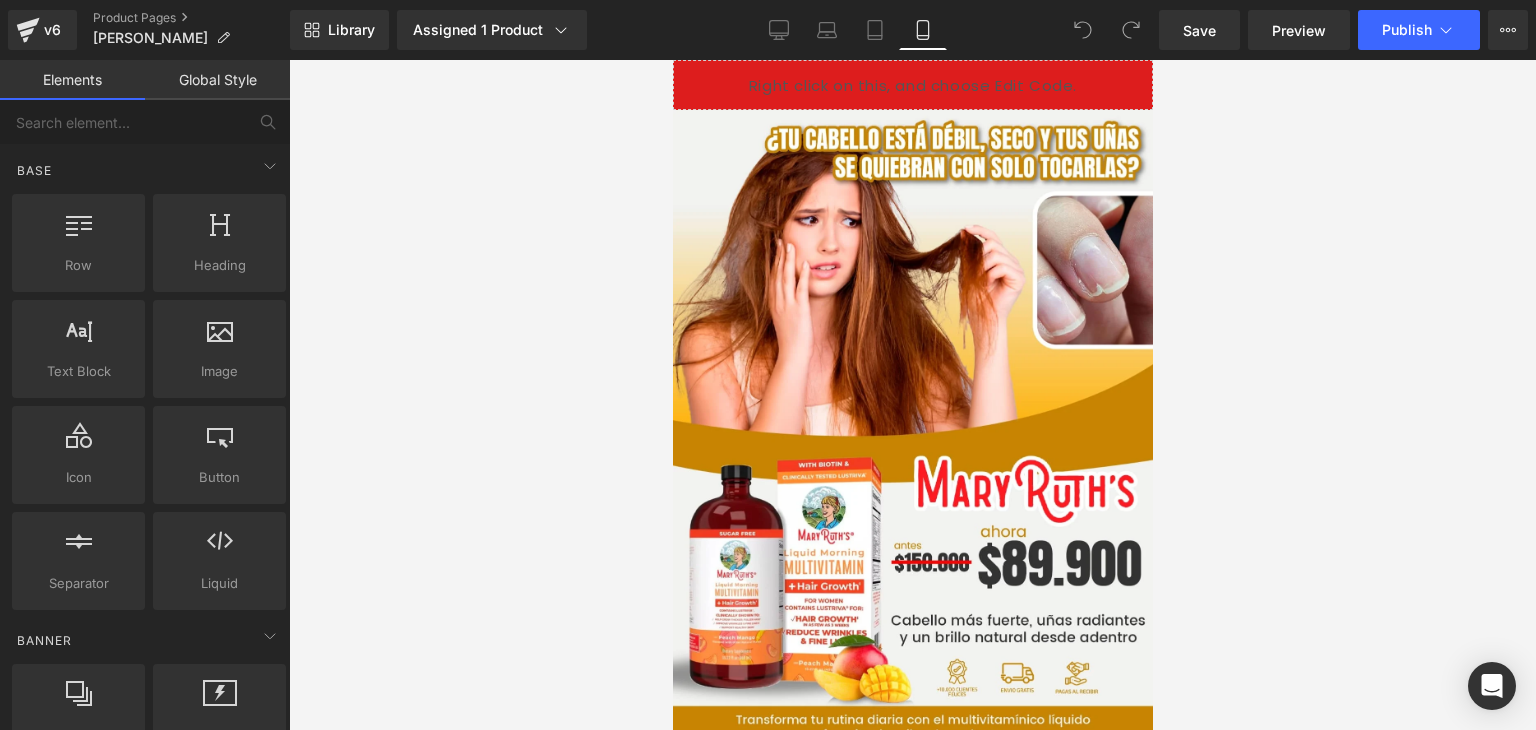 click on "Liquid" at bounding box center [912, 85] 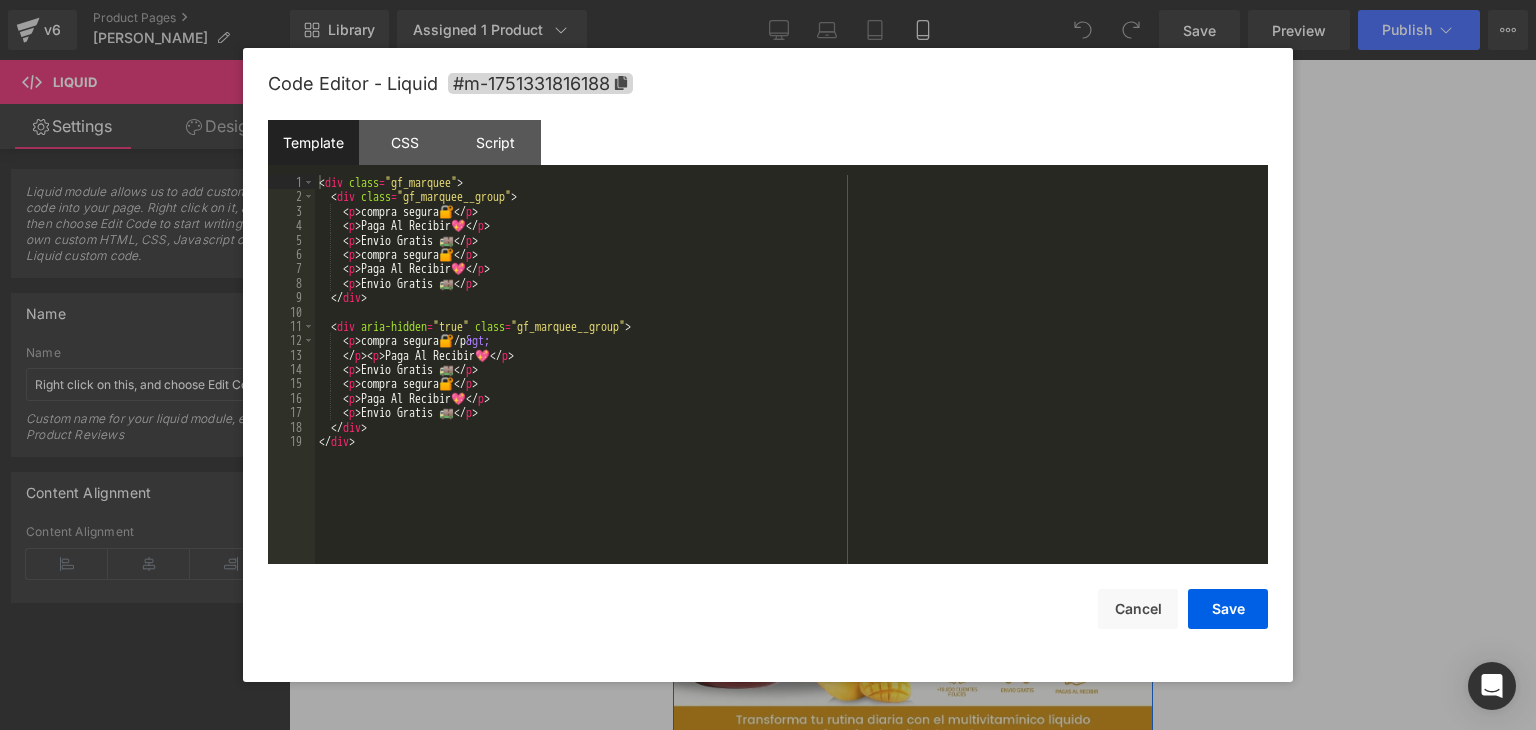 click on "Liquid" at bounding box center [912, 85] 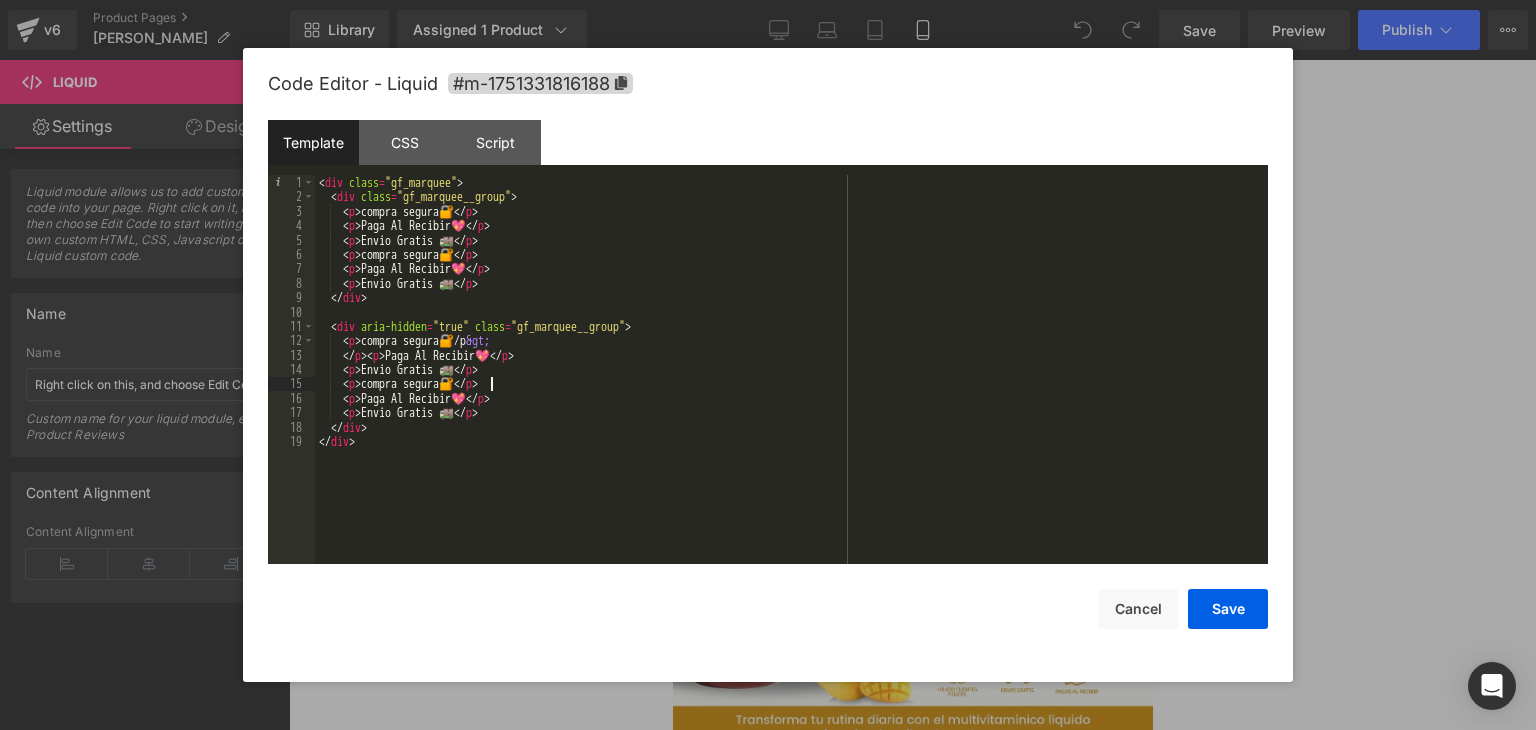 click on "< div   class = "gf_marquee" >    < div   class = "gf_marquee__group" >       < p > compra segura🔐 </ p >       < p > Paga Al Recibir💖 </ p >       < p > Envio Gratis 🚚 </ p >       < p > compra segura🔐 </ p >       < p > Paga Al Recibir💖 </ p >       < p > Envio Gratis 🚚 </ p >    </ div >    < div   aria-hidden = "true"   class = "gf_marquee__group" >       < p > compra segura🔐/p &gt;       </ p > < p > Paga Al Recibir💖 </ p >       < p > Envio Gratis 🚚 </ p >       < p > compra segura🔐 </ p >       < p > Paga Al Recibir💖 </ p >       < p > Envio Gratis 🚚 </ p >    </ div > </ div >" at bounding box center (791, 384) 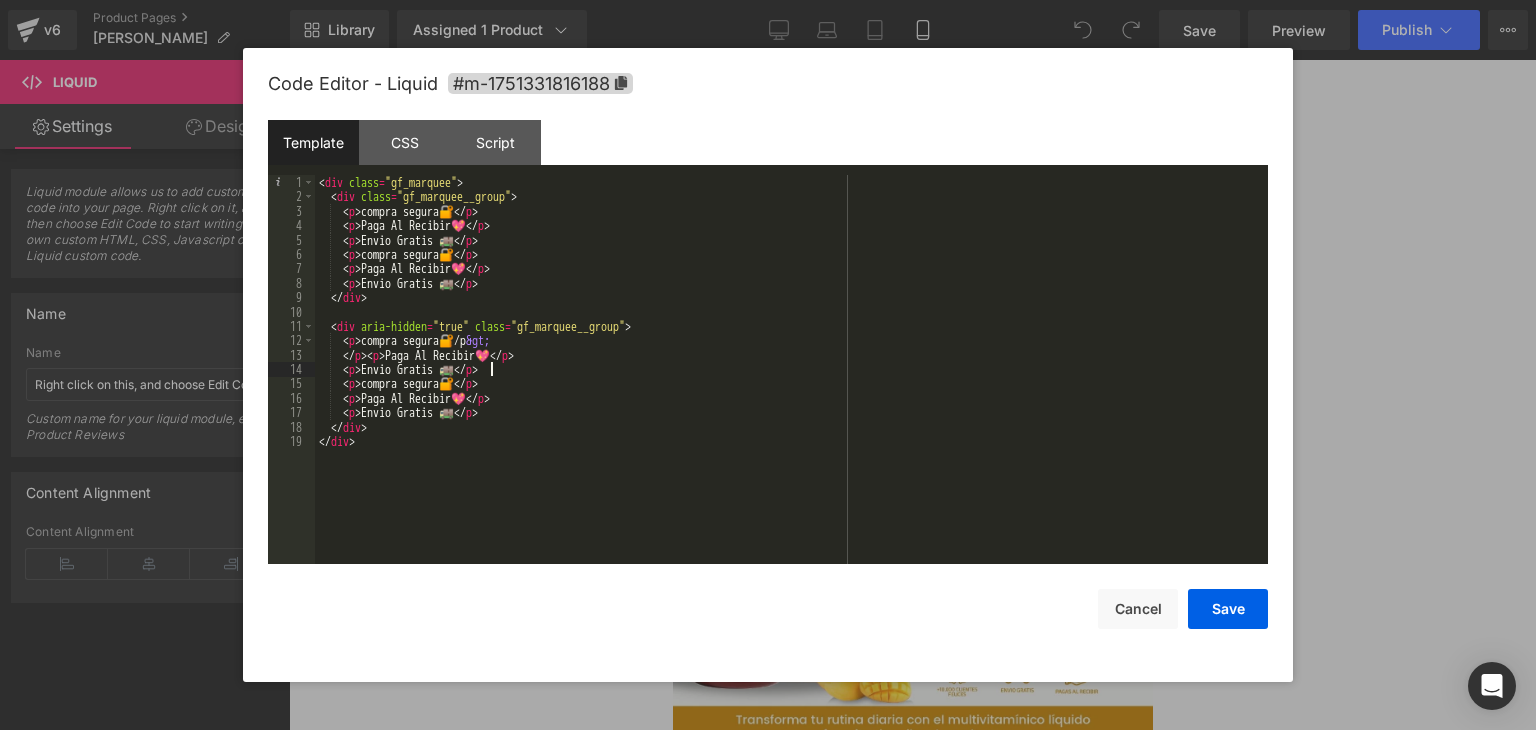 click on "< div   class = "gf_marquee" >    < div   class = "gf_marquee__group" >       < p > compra segura🔐 </ p >       < p > Paga Al Recibir💖 </ p >       < p > Envio Gratis 🚚 </ p >       < p > compra segura🔐 </ p >       < p > Paga Al Recibir💖 </ p >       < p > Envio Gratis 🚚 </ p >    </ div >    < div   aria-hidden = "true"   class = "gf_marquee__group" >       < p > compra segura🔐/p &gt;       </ p > < p > Paga Al Recibir💖 </ p >       < p > Envio Gratis 🚚 </ p >       < p > compra segura🔐 </ p >       < p > Paga Al Recibir💖 </ p >       < p > Envio Gratis 🚚 </ p >    </ div > </ div >" at bounding box center (791, 384) 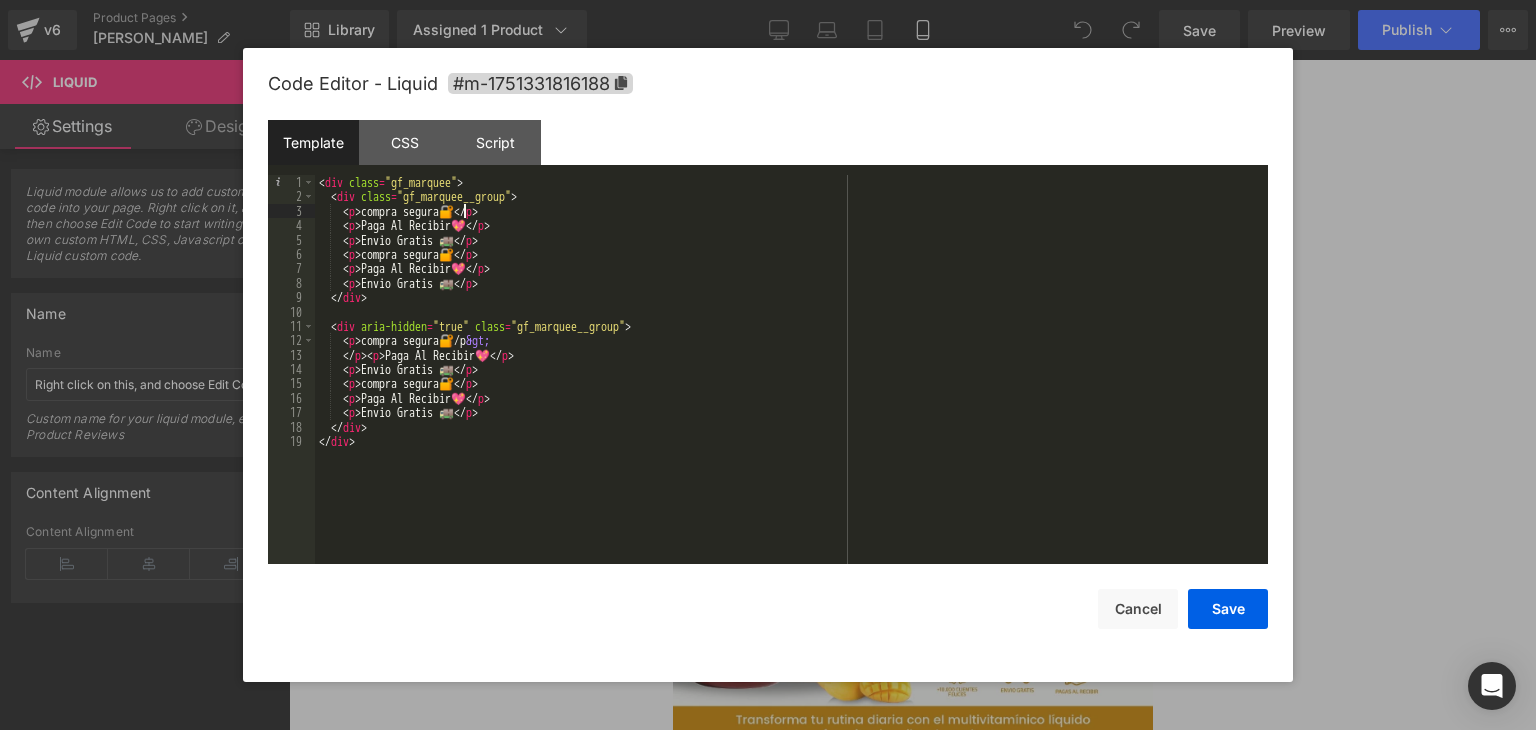 type 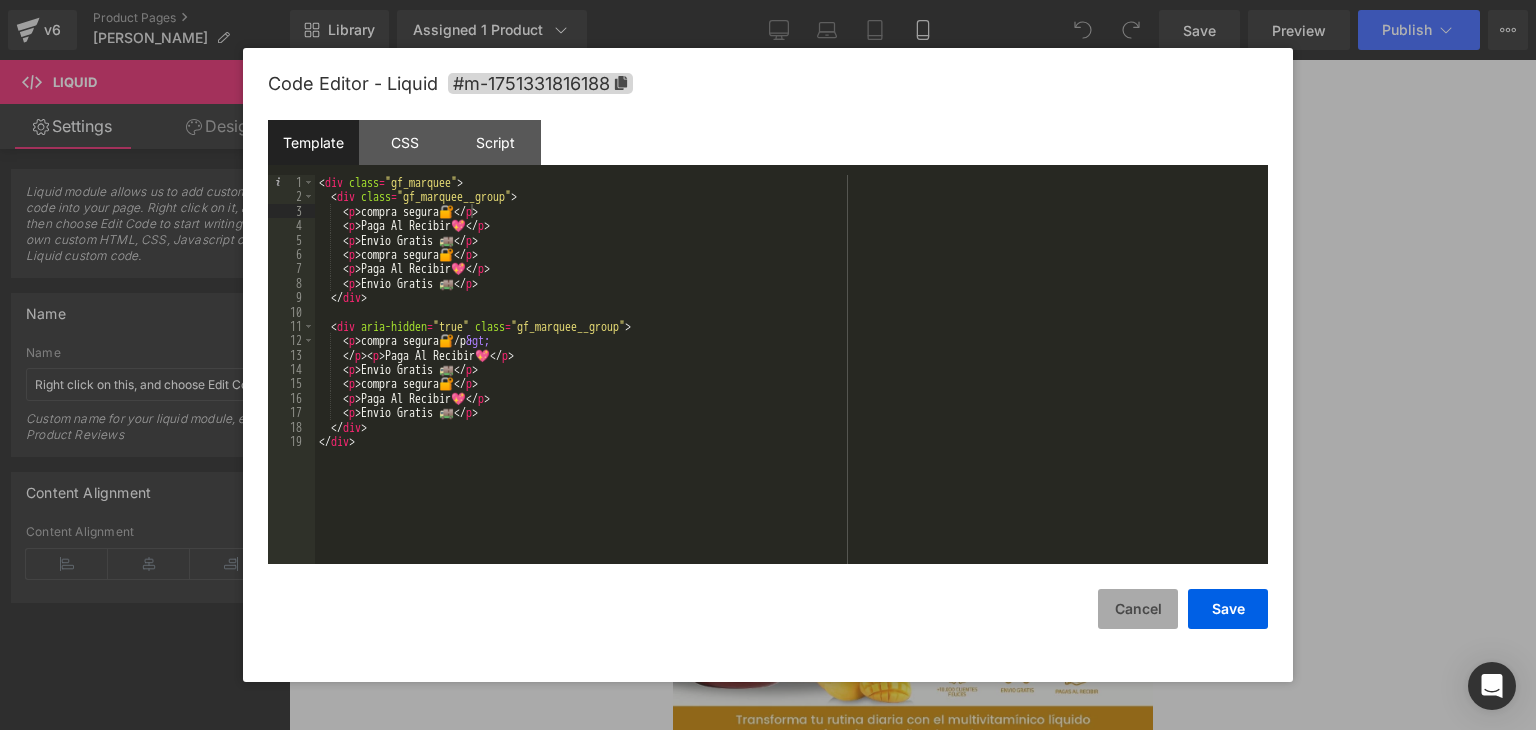 click on "Cancel" at bounding box center (1138, 609) 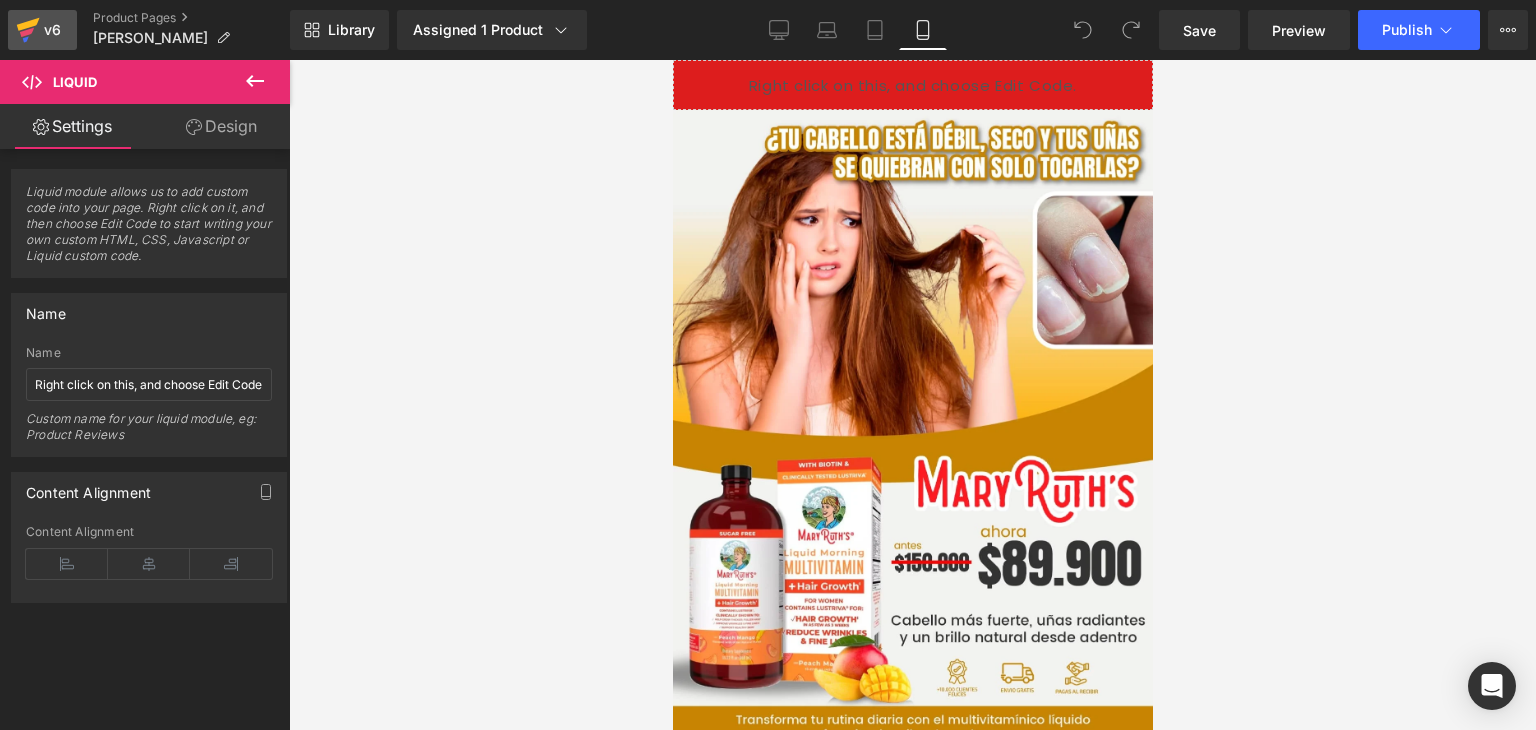 click 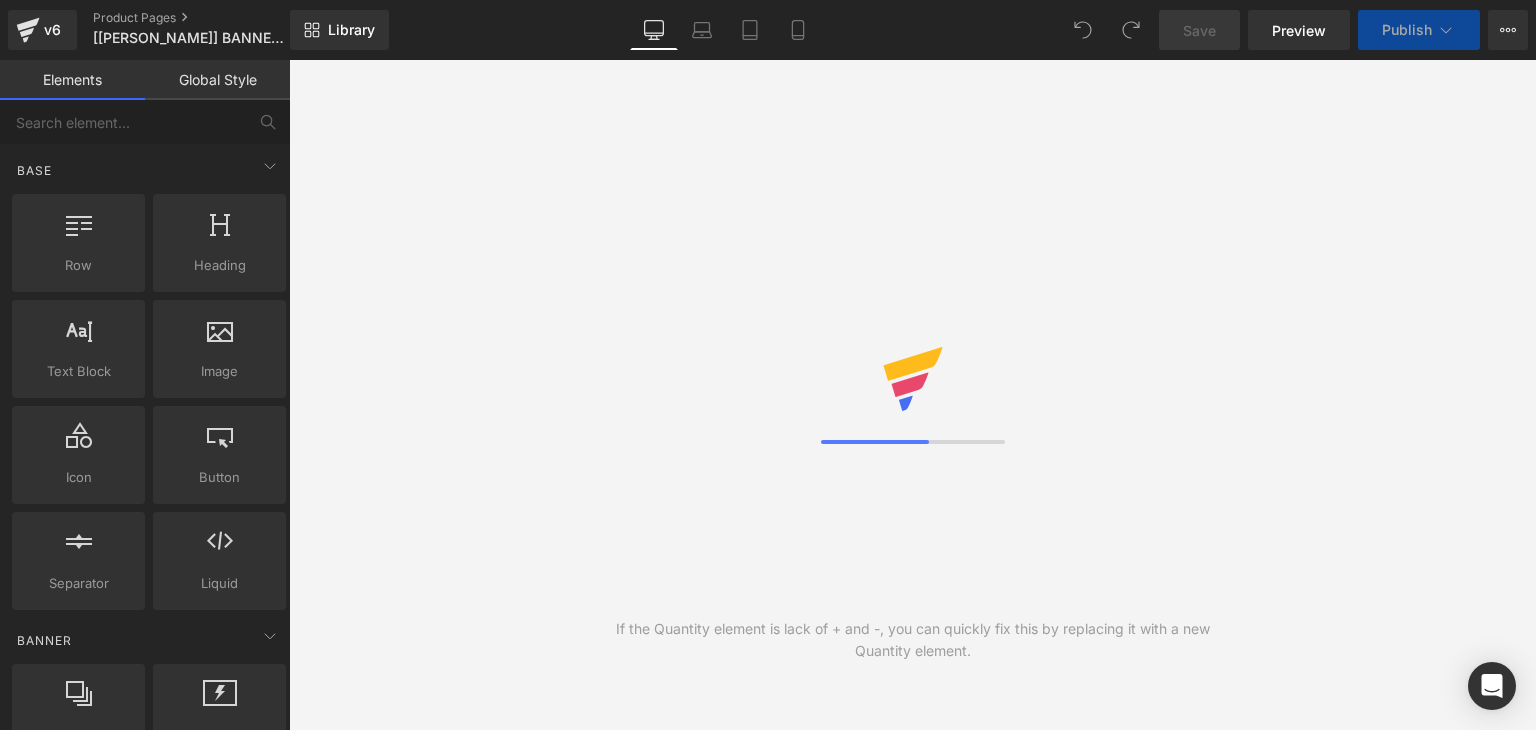 scroll, scrollTop: 0, scrollLeft: 0, axis: both 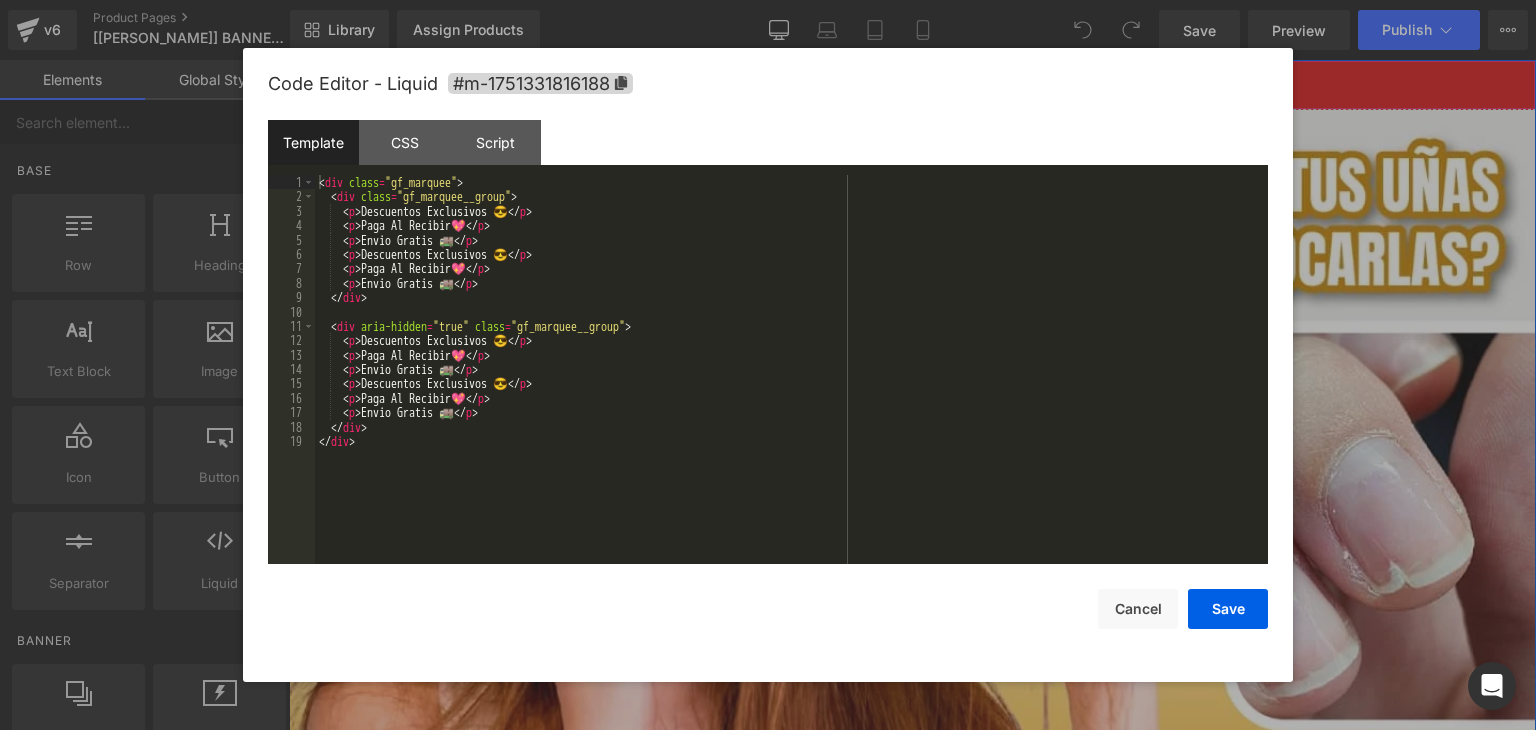 click on "Liquid" at bounding box center [912, 85] 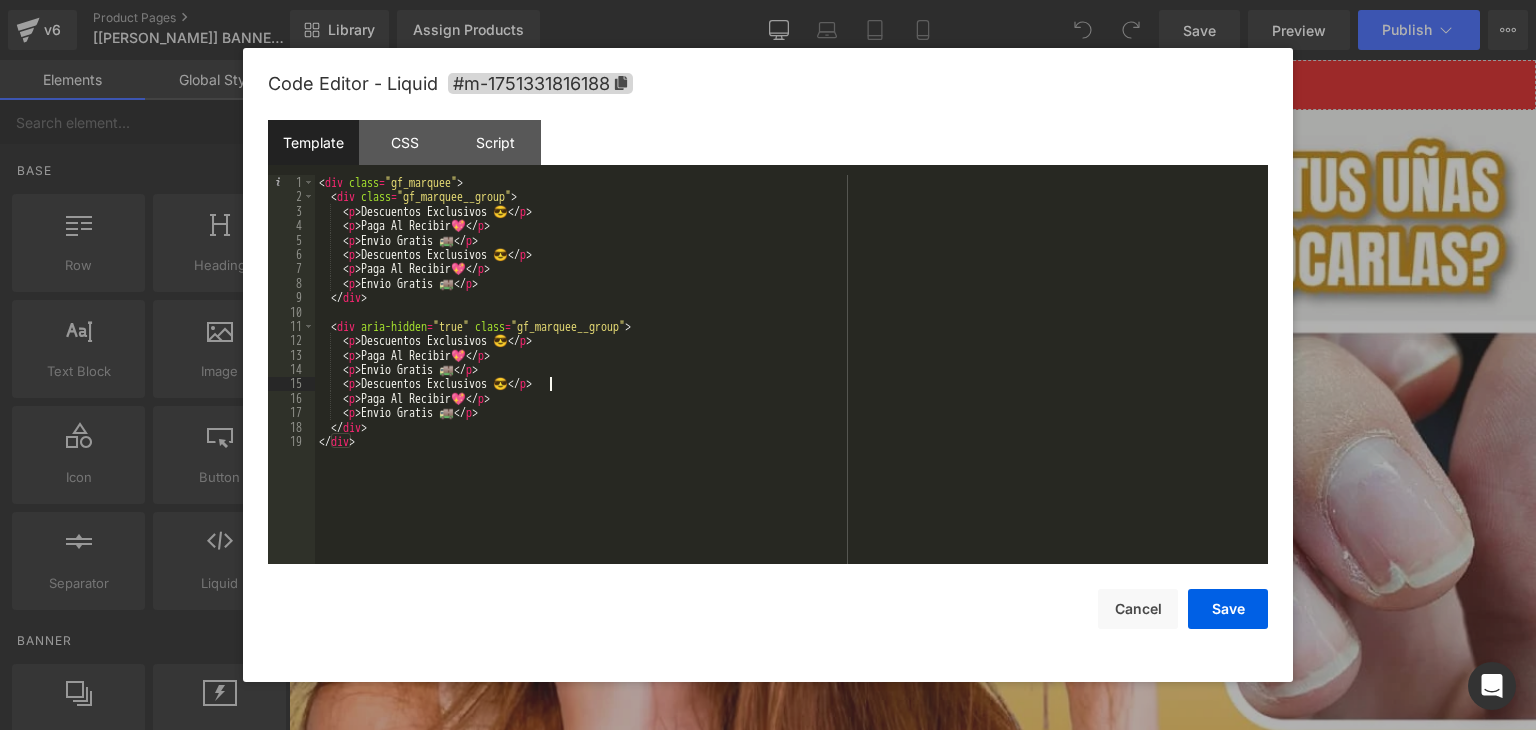 click on "< div   class = "gf_marquee" >    < div   class = "gf_marquee__group" >       < p > Descuentos Exclusivos 😎 </ p >       < p > Paga Al Recibir💖 </ p >       < p > Envio Gratis 🚚 </ p >       < p > Descuentos Exclusivos 😎 </ p >       < p > Paga Al Recibir💖 </ p >       < p > Envio Gratis 🚚 </ p >    </ div >    < div   aria-hidden = "true"   class = "gf_marquee__group" >       < p > Descuentos Exclusivos 😎 </ p >       < p > Paga Al Recibir💖 </ p >       < p > Envio Gratis 🚚 </ p >       < p > Descuentos Exclusivos 😎 </ p >       < p > Paga Al Recibir💖 </ p >       < p > Envio Gratis 🚚 </ p >    </ div > </ div >" at bounding box center (791, 384) 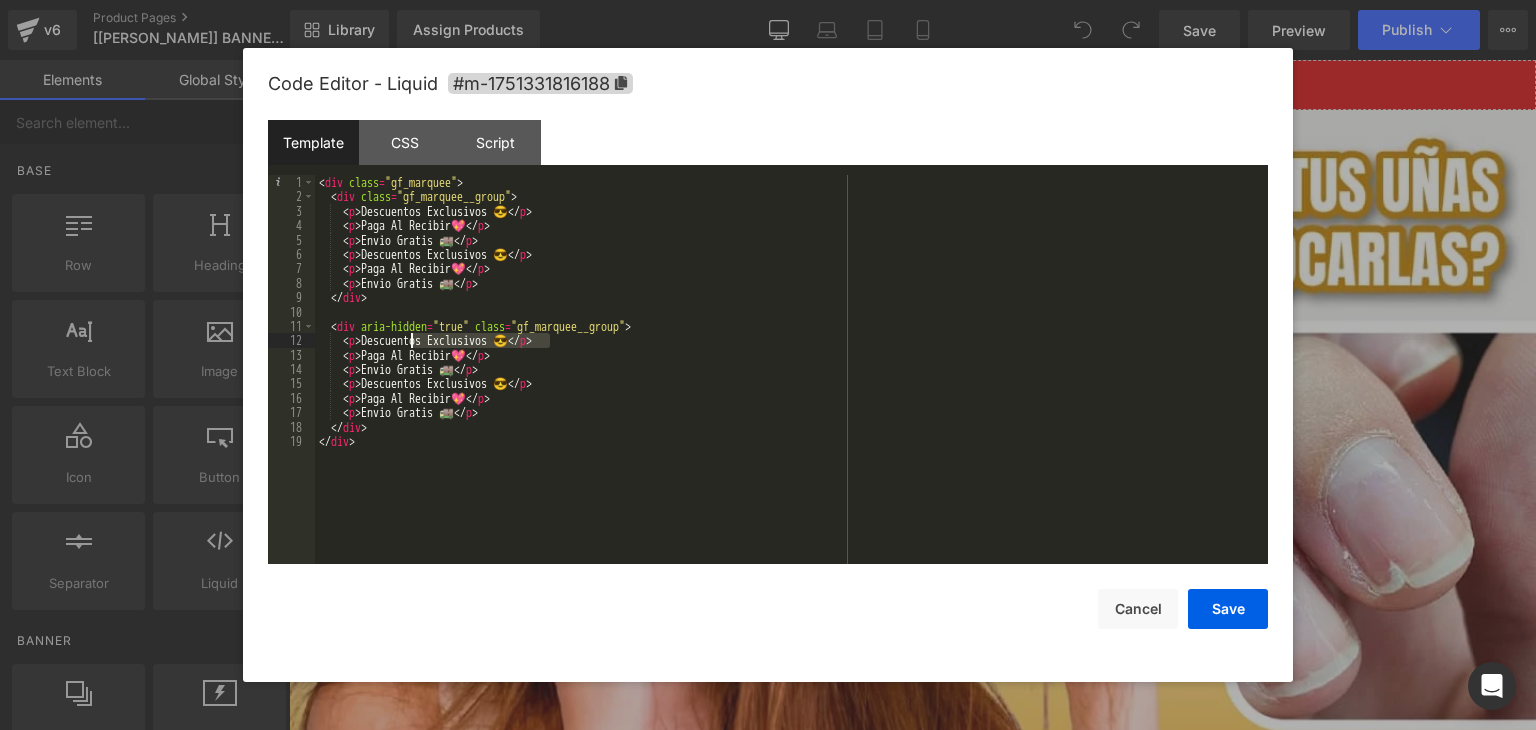 drag, startPoint x: 559, startPoint y: 343, endPoint x: 412, endPoint y: 344, distance: 147.0034 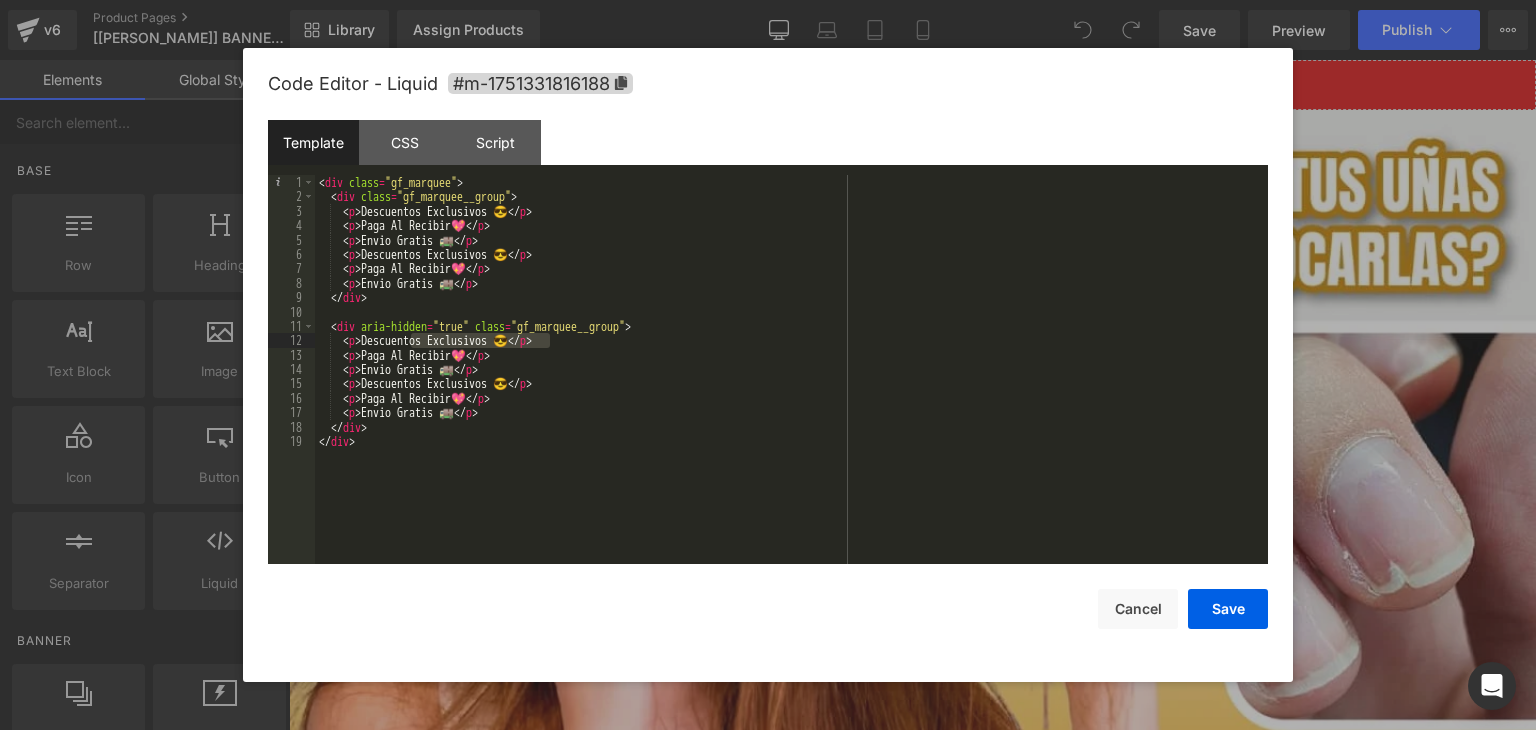 click on "< div   class = "gf_marquee" >    < div   class = "gf_marquee__group" >       < p > Descuentos Exclusivos 😎 </ p >       < p > Paga Al Recibir💖 </ p >       < p > Envio Gratis 🚚 </ p >       < p > Descuentos Exclusivos 😎 </ p >       < p > Paga Al Recibir💖 </ p >       < p > Envio Gratis 🚚 </ p >    </ div >    < div   aria-hidden = "true"   class = "gf_marquee__group" >       < p > Descuentos Exclusivos 😎 </ p >       < p > Paga Al Recibir💖 </ p >       < p > Envio Gratis 🚚 </ p >       < p > Descuentos Exclusivos 😎 </ p >       < p > Paga Al Recibir💖 </ p >       < p > Envio Gratis 🚚 </ p >    </ div > </ div >" at bounding box center (791, 384) 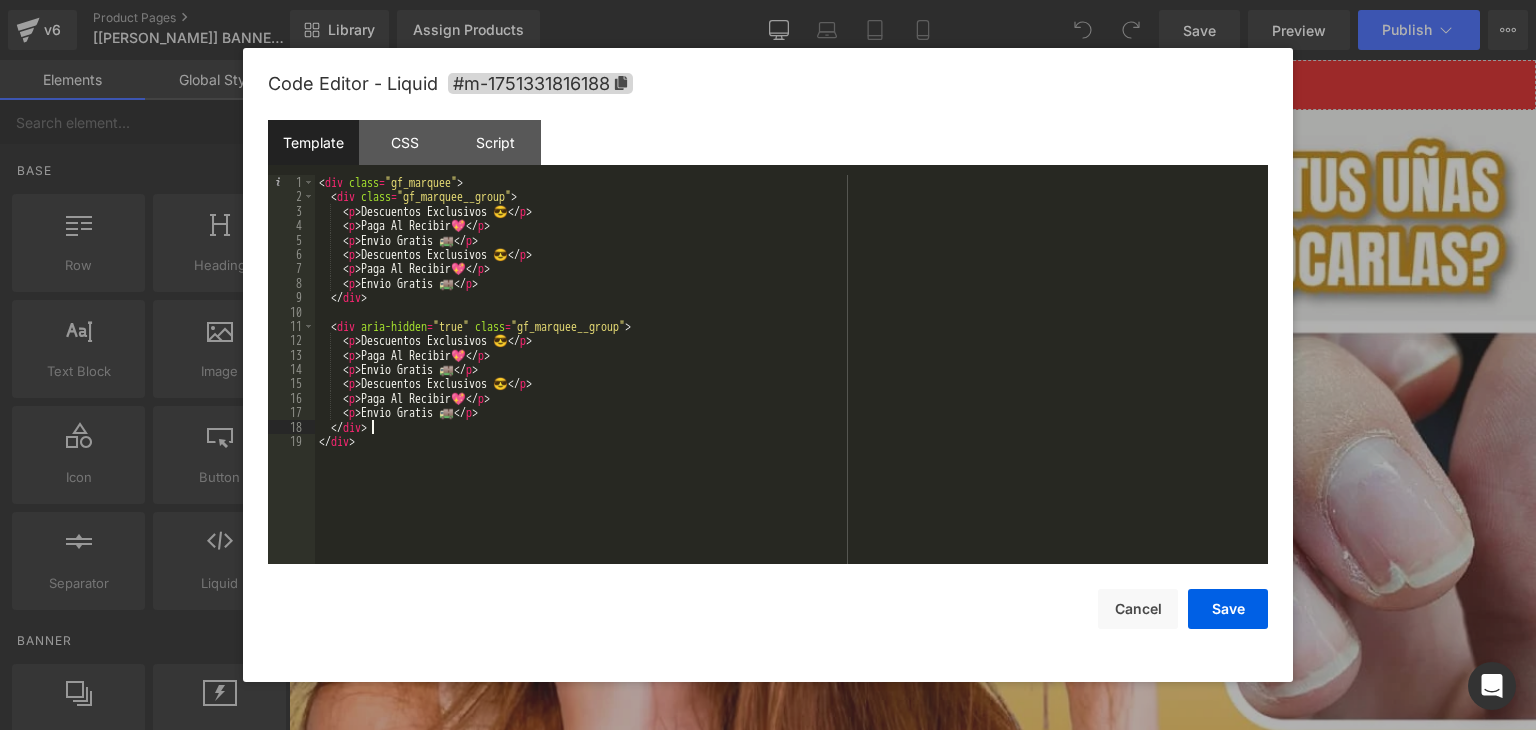 click on "< div   class = "gf_marquee" >    < div   class = "gf_marquee__group" >       < p > Descuentos Exclusivos 😎 </ p >       < p > Paga Al Recibir💖 </ p >       < p > Envio Gratis 🚚 </ p >       < p > Descuentos Exclusivos 😎 </ p >       < p > Paga Al Recibir💖 </ p >       < p > Envio Gratis 🚚 </ p >    </ div >    < div   aria-hidden = "true"   class = "gf_marquee__group" >       < p > Descuentos Exclusivos 😎 </ p >       < p > Paga Al Recibir💖 </ p >       < p > Envio Gratis 🚚 </ p >       < p > Descuentos Exclusivos 😎 </ p >       < p > Paga Al Recibir💖 </ p >       < p > Envio Gratis 🚚 </ p >    </ div > </ div >" at bounding box center [791, 384] 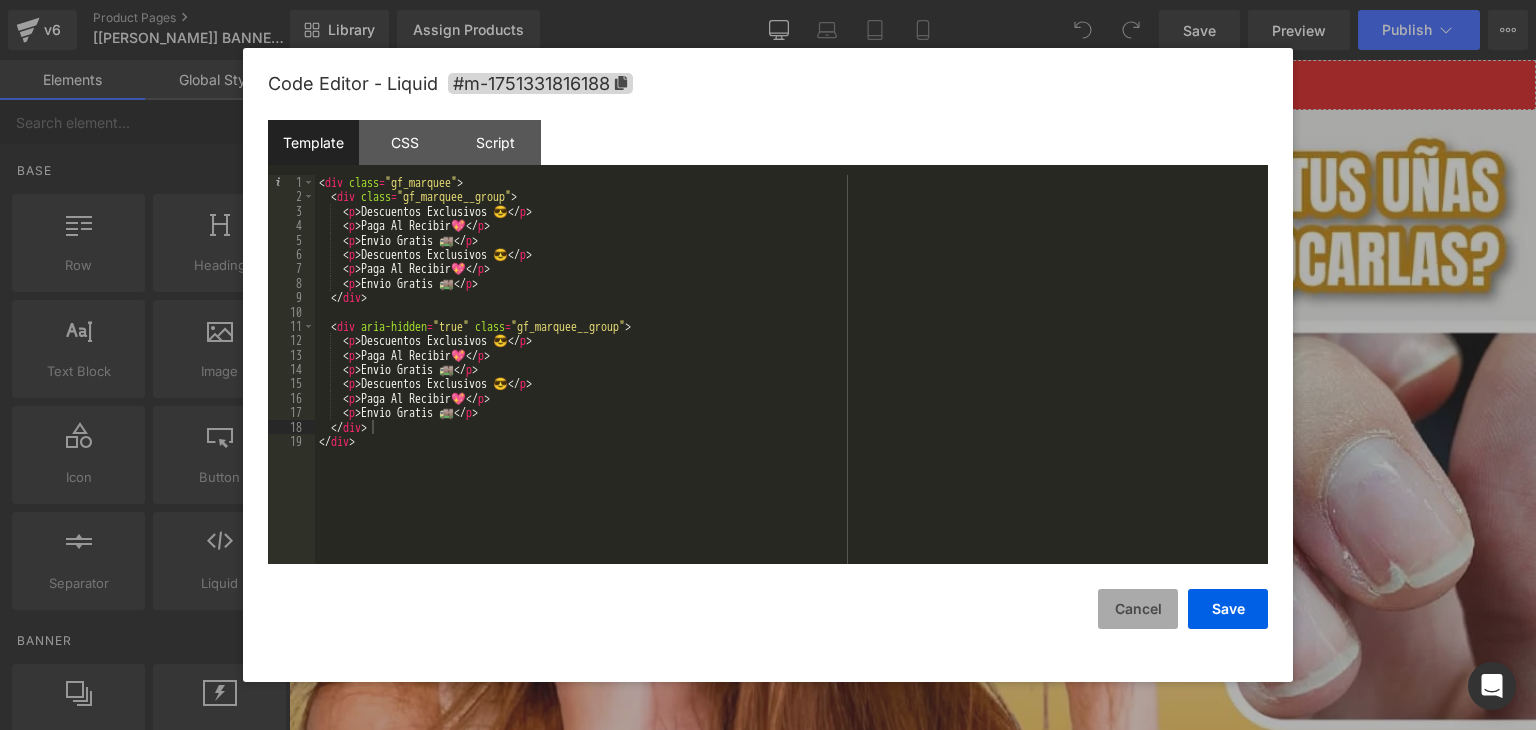 click on "Cancel" at bounding box center [1138, 609] 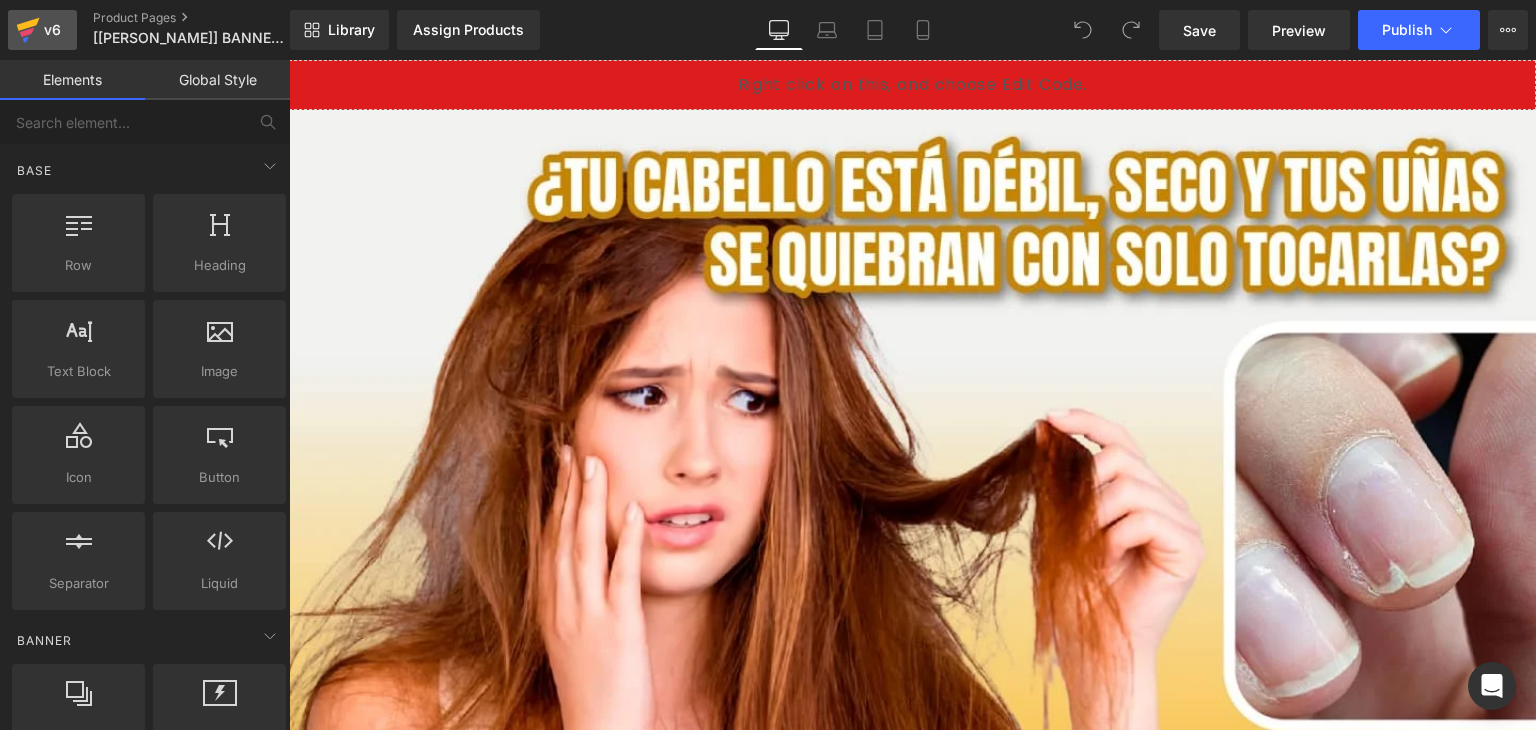 click on "v6" at bounding box center [52, 30] 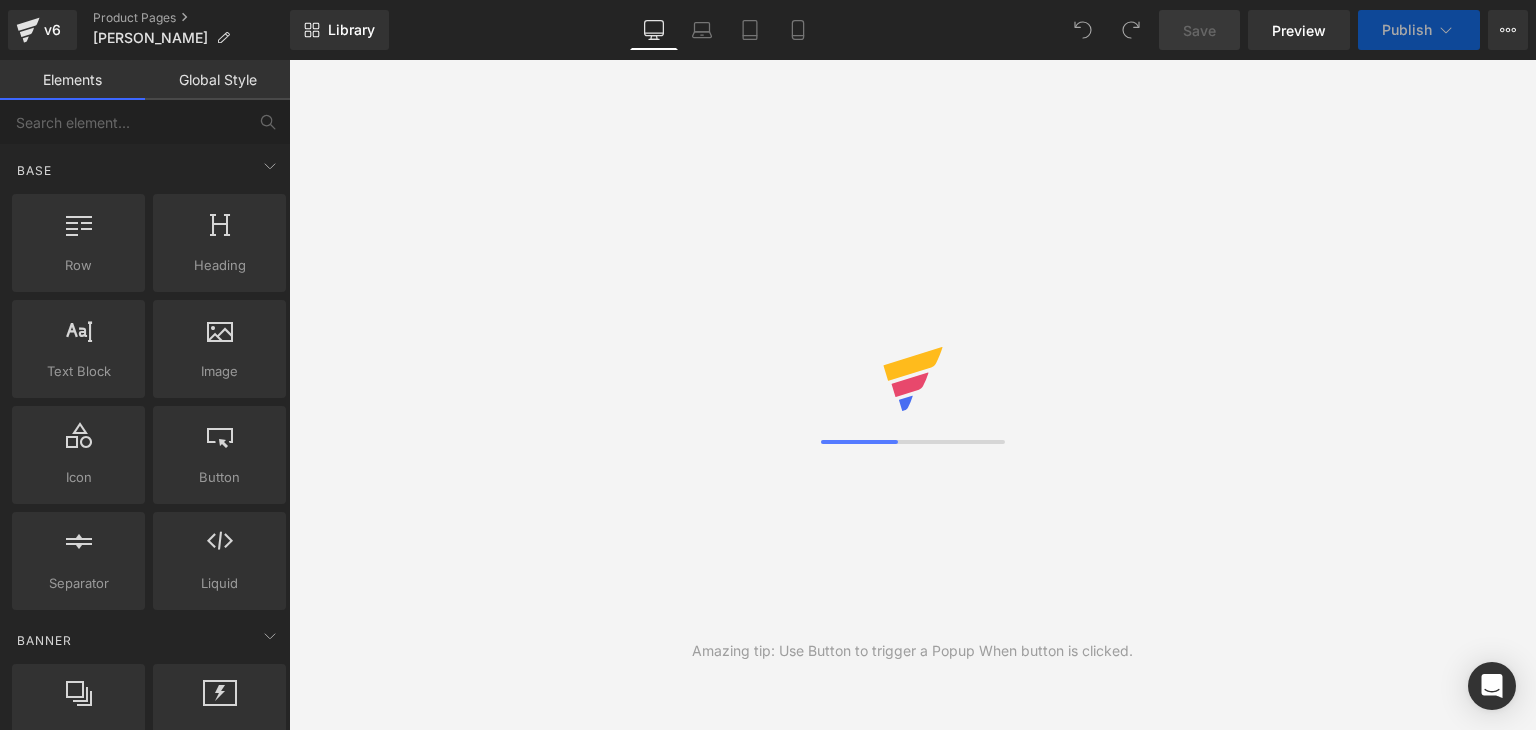 scroll, scrollTop: 0, scrollLeft: 0, axis: both 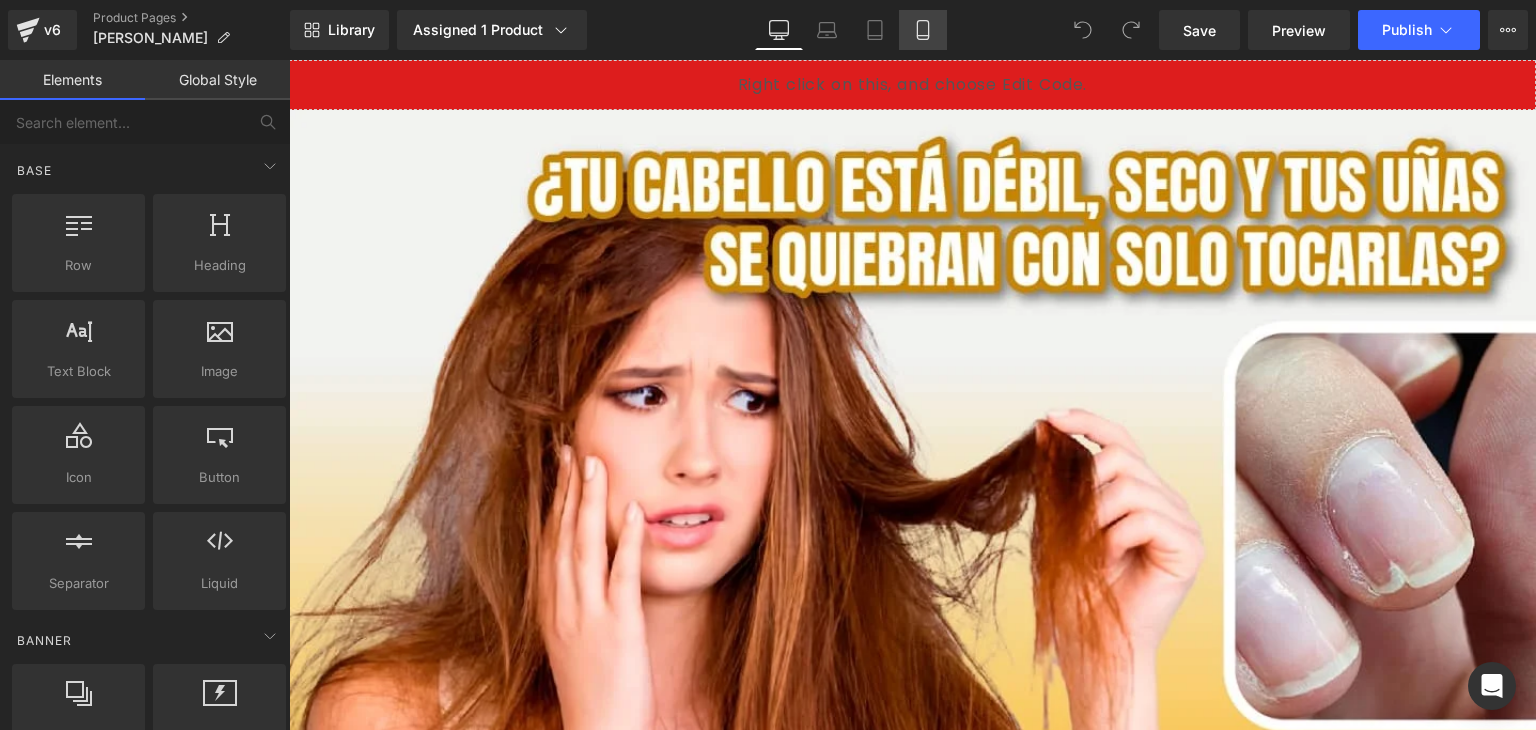 click 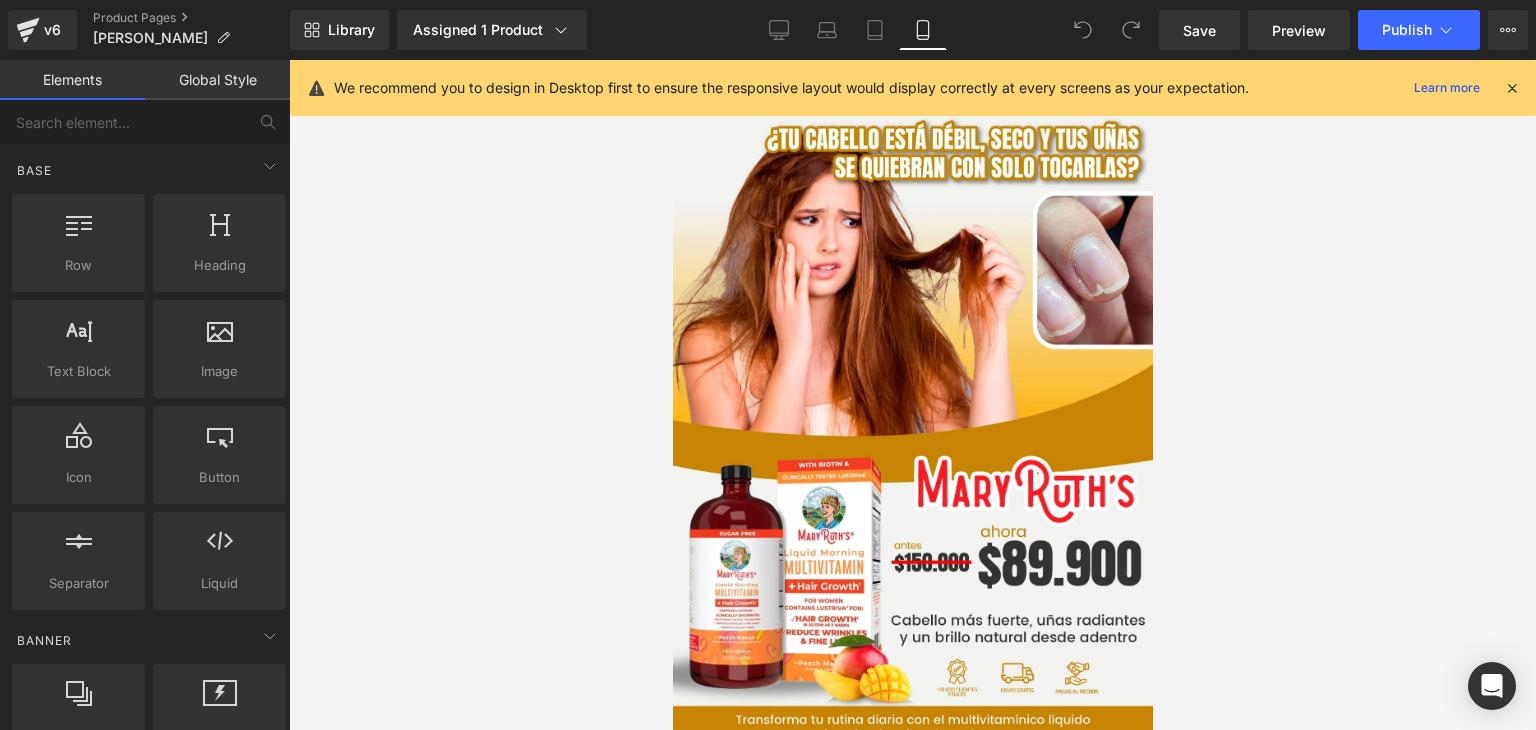 click at bounding box center [1512, 88] 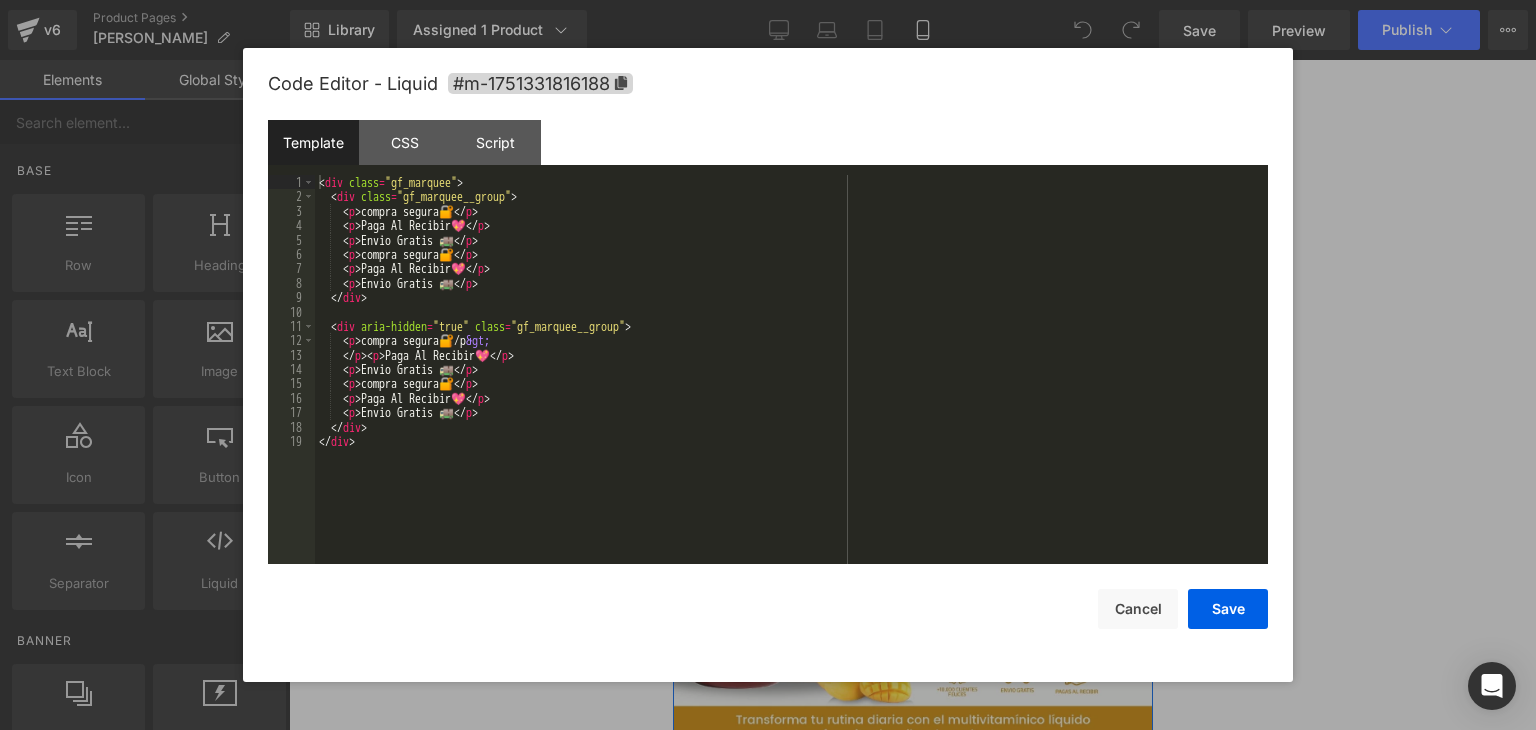click on "Liquid" at bounding box center (912, 85) 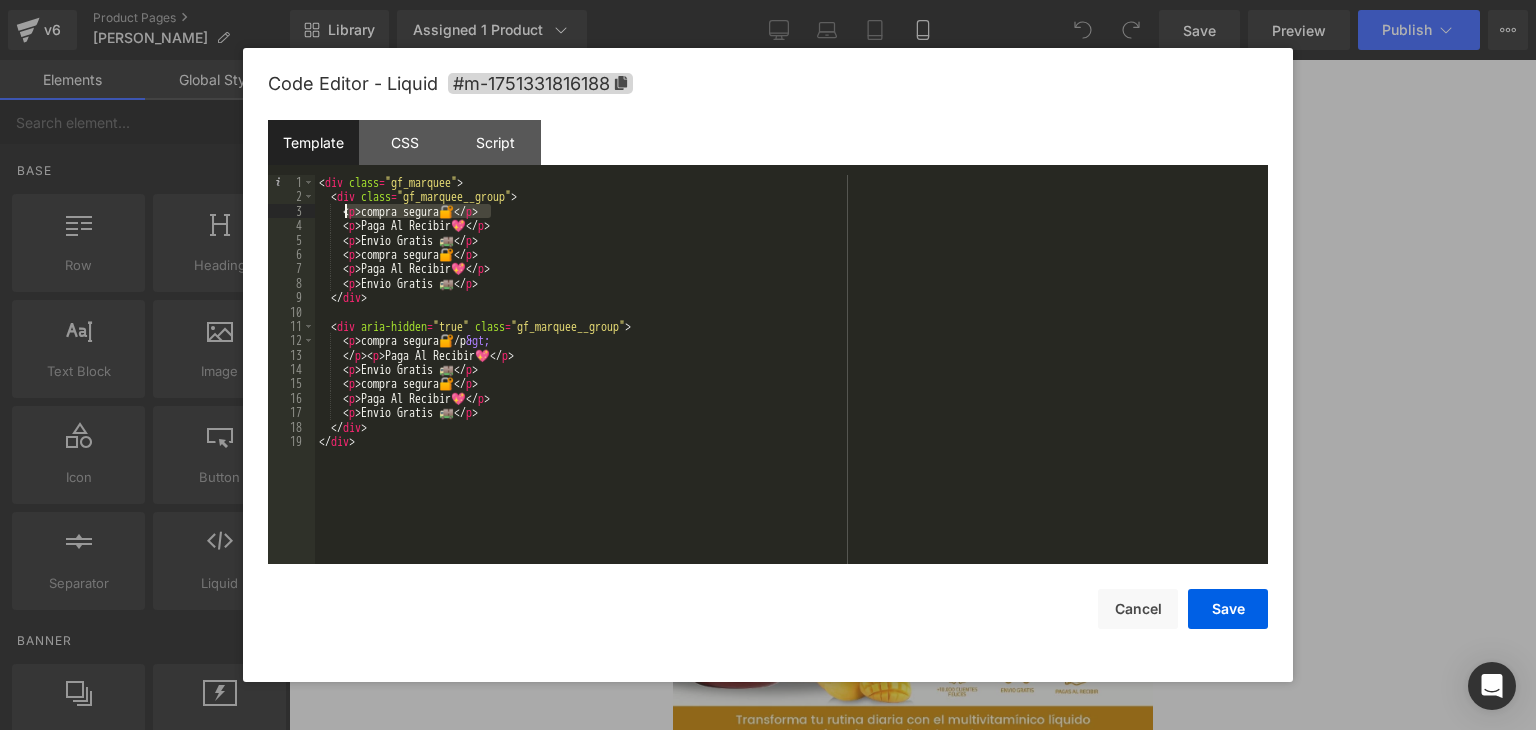 drag, startPoint x: 505, startPoint y: 212, endPoint x: 346, endPoint y: 217, distance: 159.0786 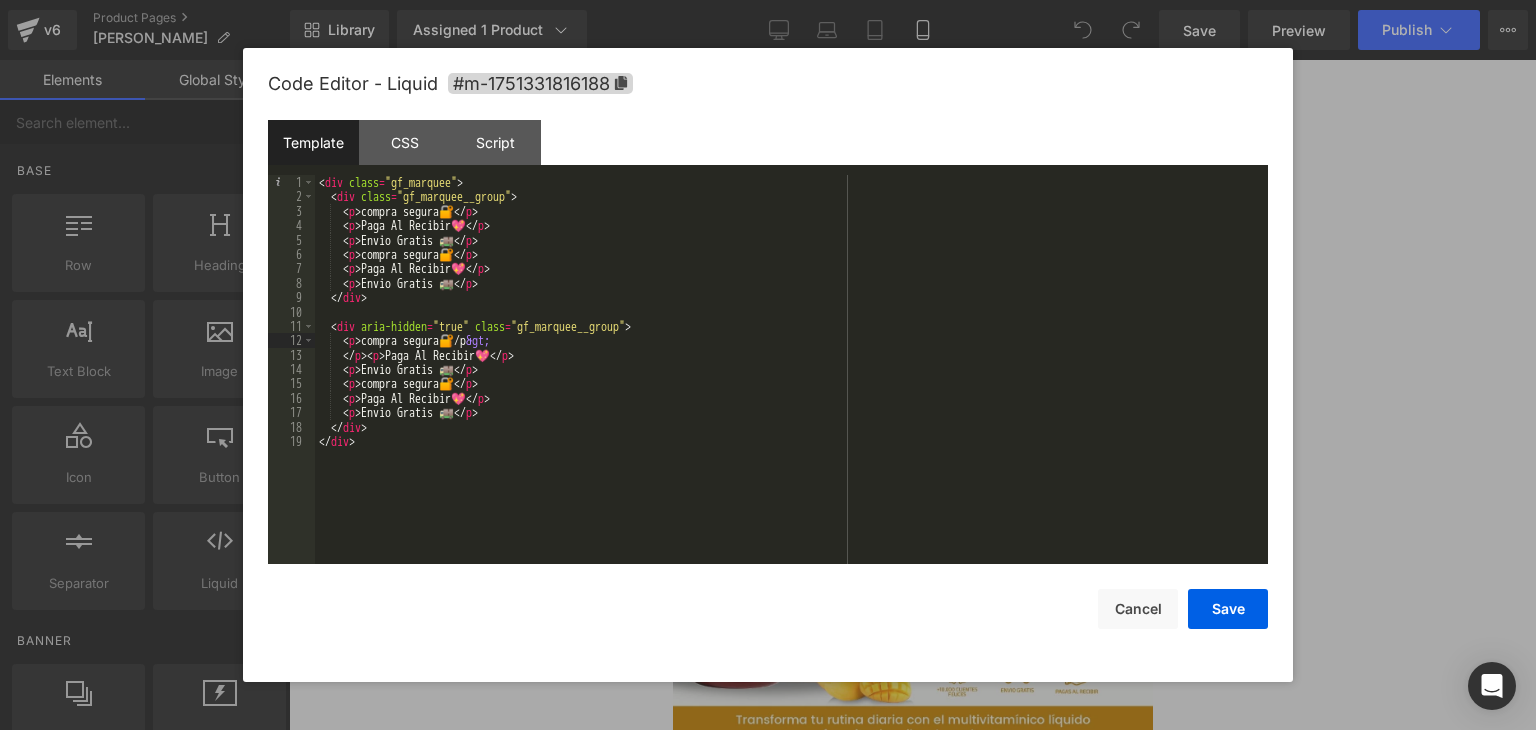 drag, startPoint x: 511, startPoint y: 337, endPoint x: 521, endPoint y: 347, distance: 14.142136 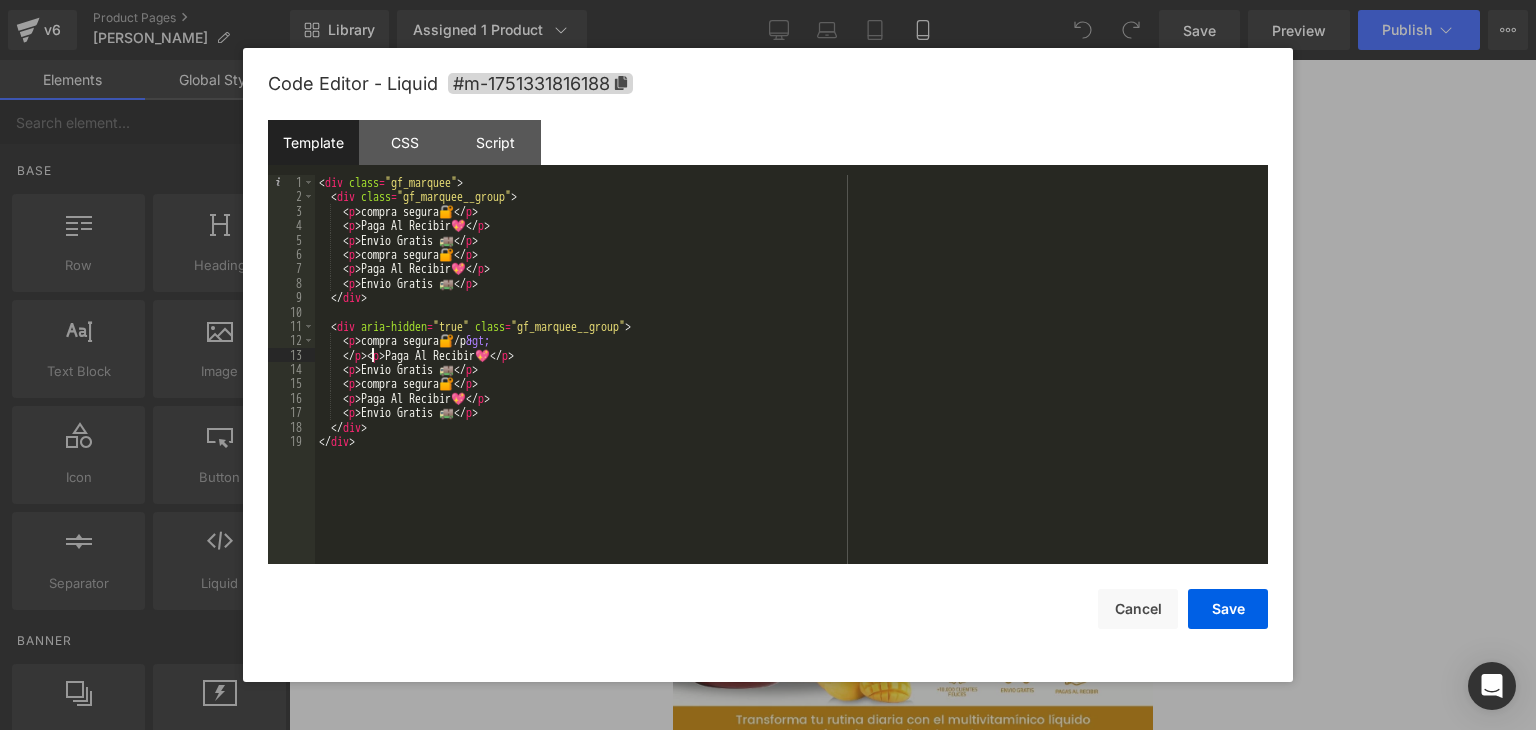 click on "< div   class = "gf_marquee" >    < div   class = "gf_marquee__group" >       < p > compra segura🔐 </ p >       < p > Paga Al Recibir💖 </ p >       < p > Envio Gratis 🚚 </ p >       < p > compra segura🔐 </ p >       < p > Paga Al Recibir💖 </ p >       < p > Envio Gratis 🚚 </ p >    </ div >    < div   aria-hidden = "true"   class = "gf_marquee__group" >       < p > compra segura🔐/p &gt;       </ p > < p > Paga Al Recibir💖 </ p >       < p > Envio Gratis 🚚 </ p >       < p > compra segura🔐 </ p >       < p > Paga Al Recibir💖 </ p >       < p > Envio Gratis 🚚 </ p >    </ div > </ div >" at bounding box center [791, 384] 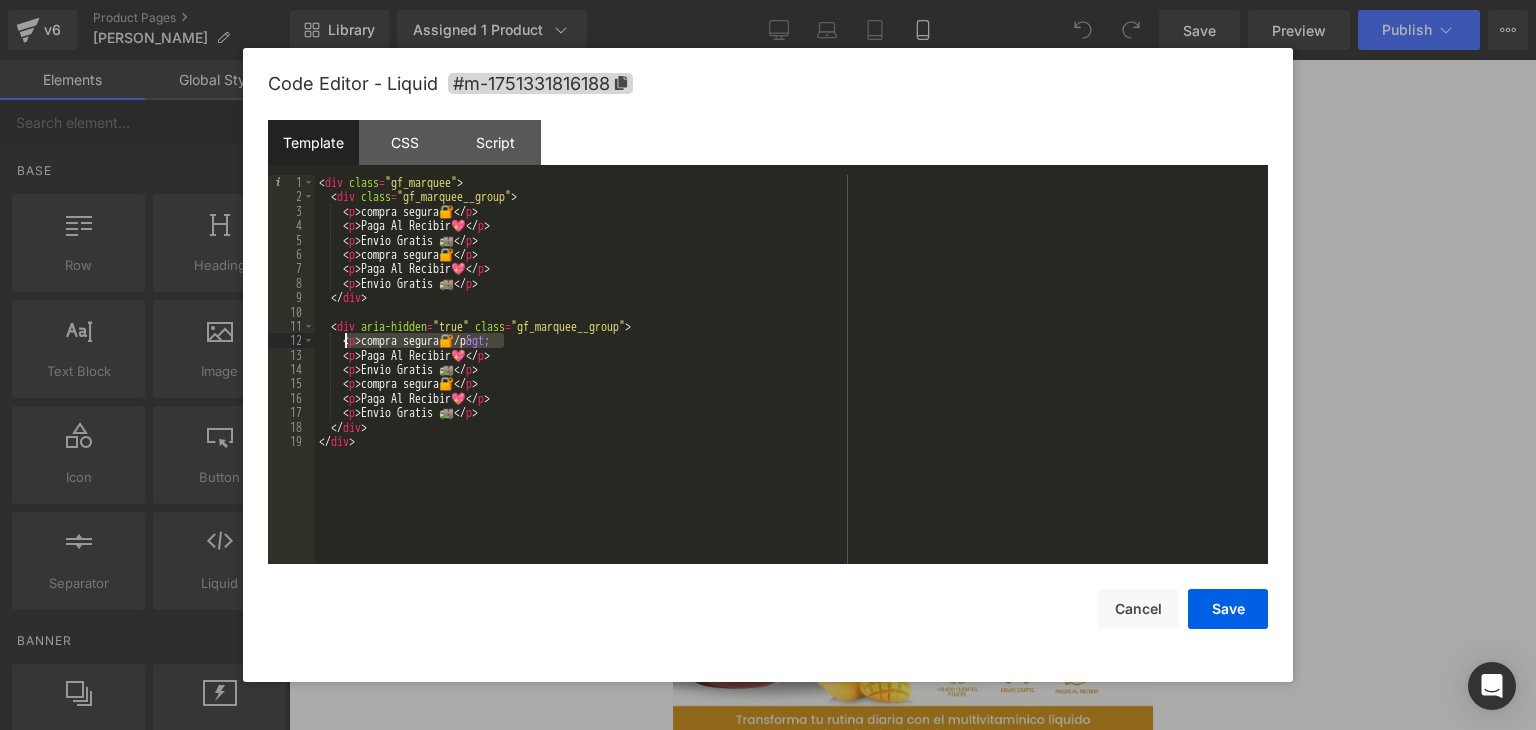 drag, startPoint x: 518, startPoint y: 344, endPoint x: 347, endPoint y: 341, distance: 171.0263 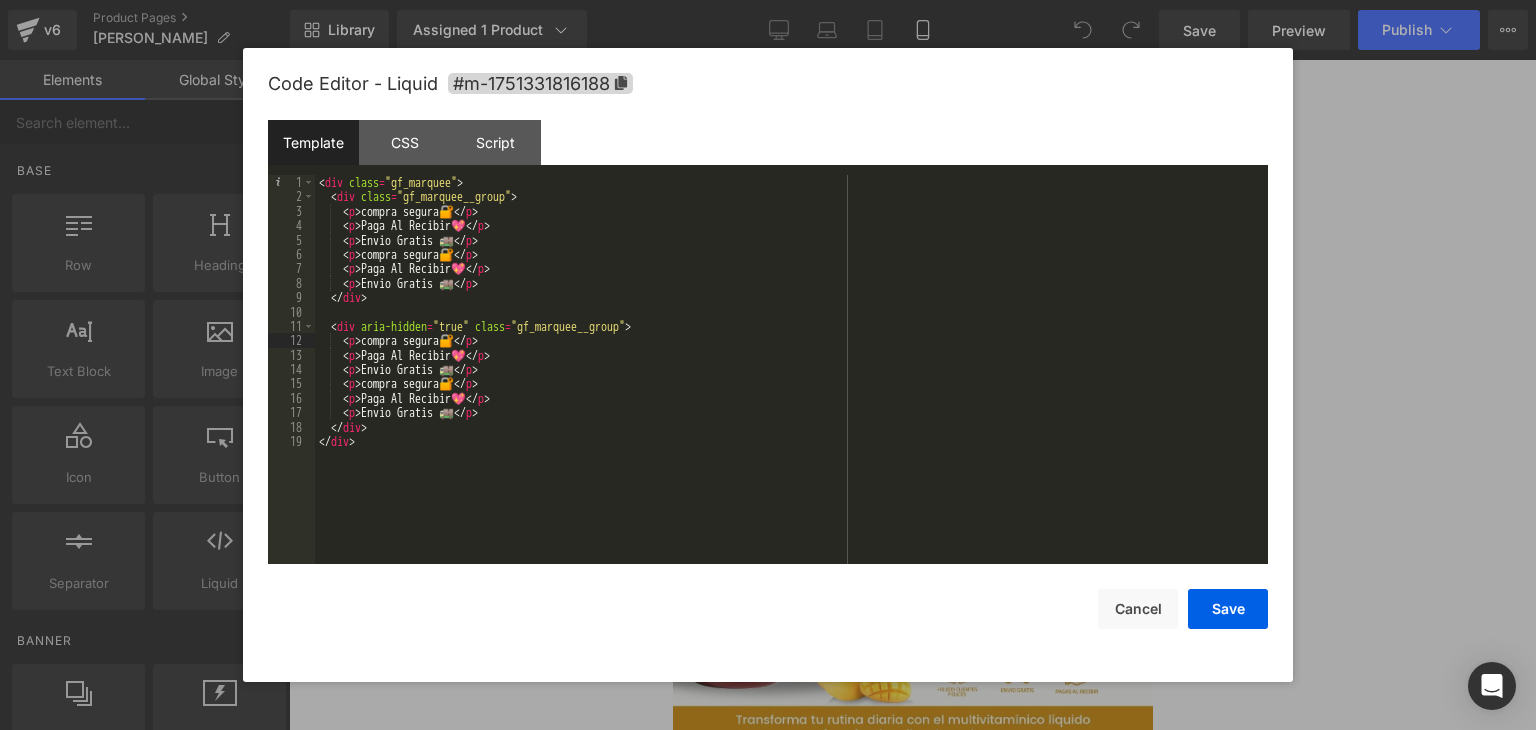 click on "< div   class = "gf_marquee" >    < div   class = "gf_marquee__group" >       < p > compra segura🔐 </ p >       < p > Paga Al Recibir💖 </ p >       < p > Envio Gratis 🚚 </ p >       < p > compra segura🔐 </ p >       < p > Paga Al Recibir💖 </ p >       < p > Envio Gratis 🚚 </ p >    </ div >    < div   aria-hidden = "true"   class = "gf_marquee__group" >       < p > compra segura🔐 </ p >       < p > Paga Al Recibir💖 </ p >       < p > Envio Gratis 🚚 </ p >       < p > compra segura🔐 </ p >       < p > Paga Al Recibir💖 </ p >       < p > Envio Gratis 🚚 </ p >    </ div > </ div >" at bounding box center (791, 384) 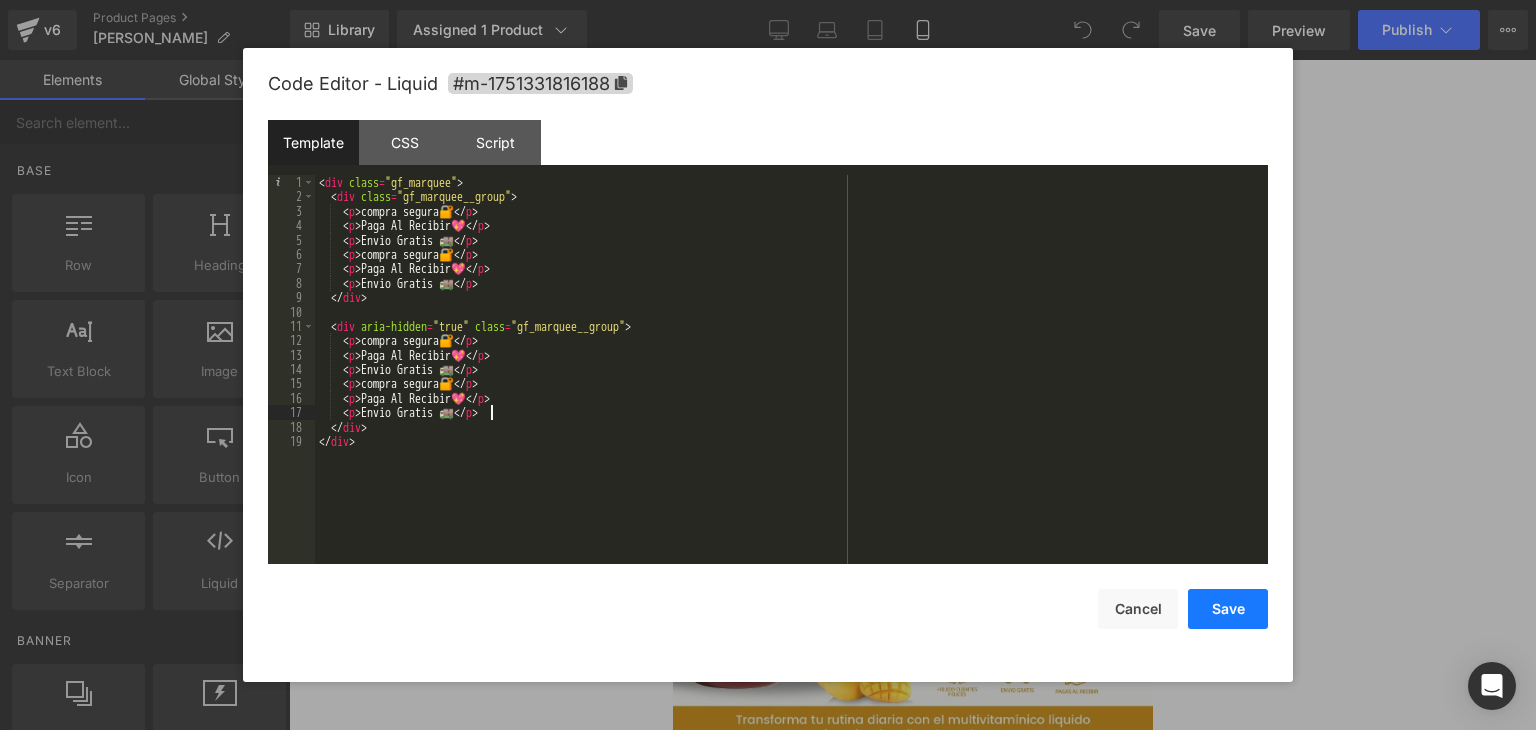 click on "Save" at bounding box center [1228, 609] 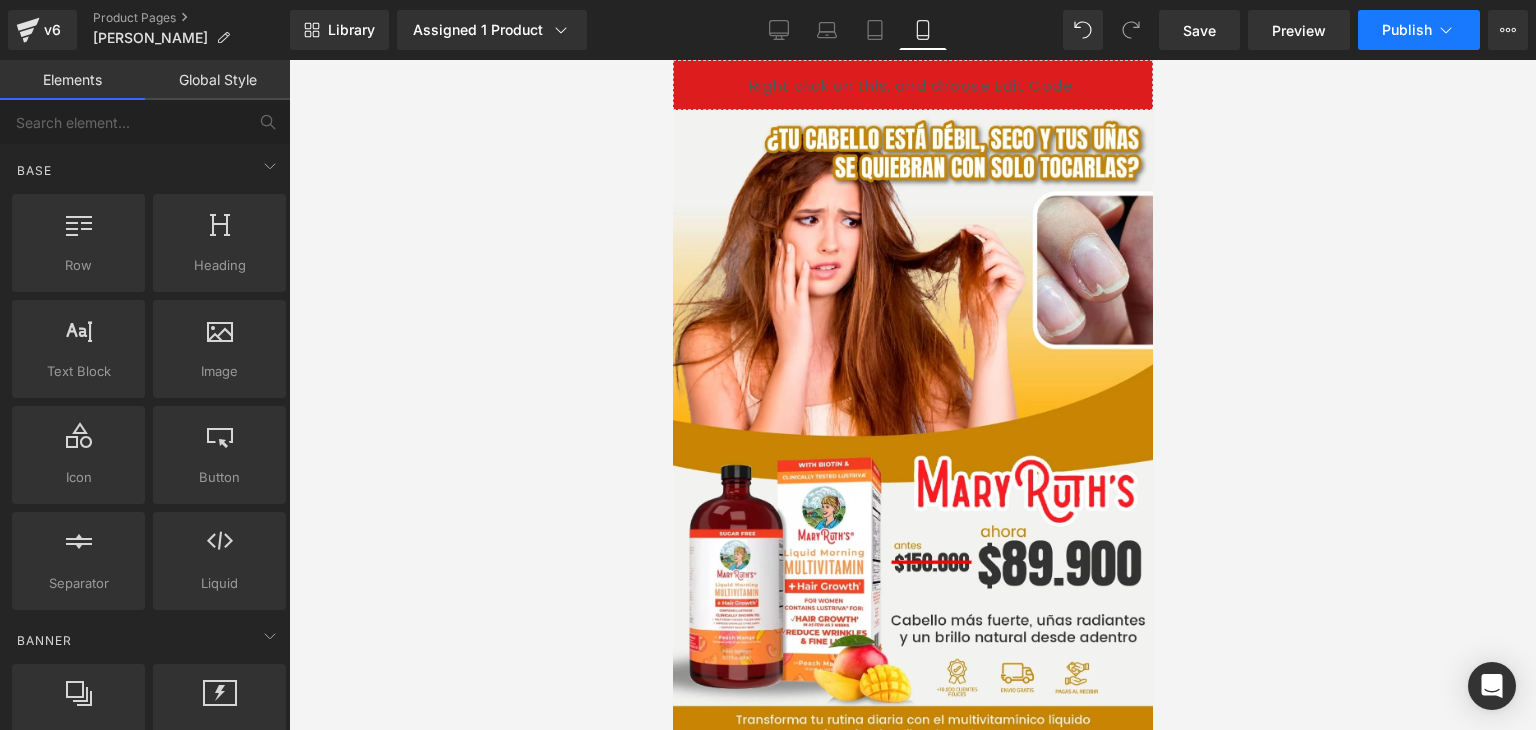 click on "Publish" at bounding box center (1407, 30) 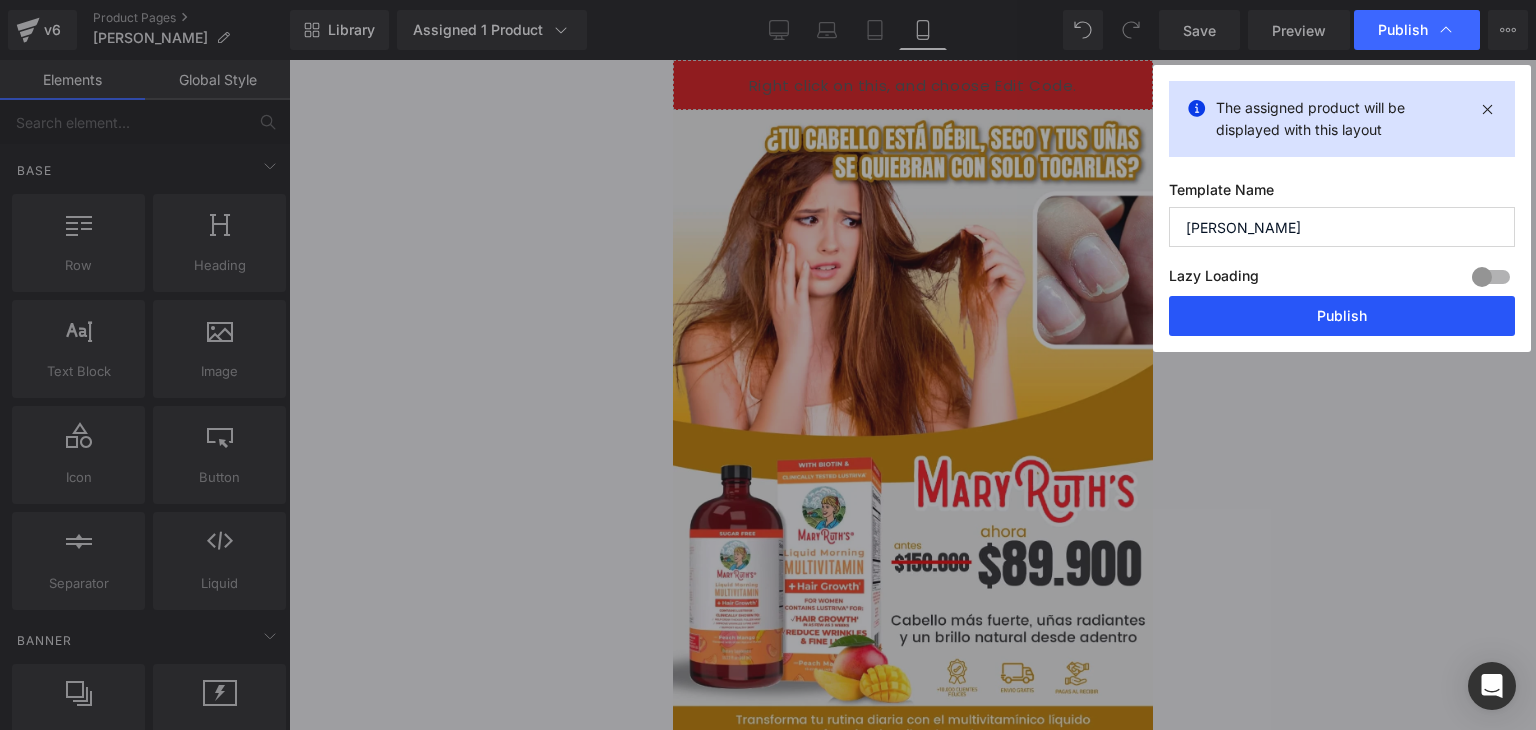 click on "Publish" at bounding box center [1342, 316] 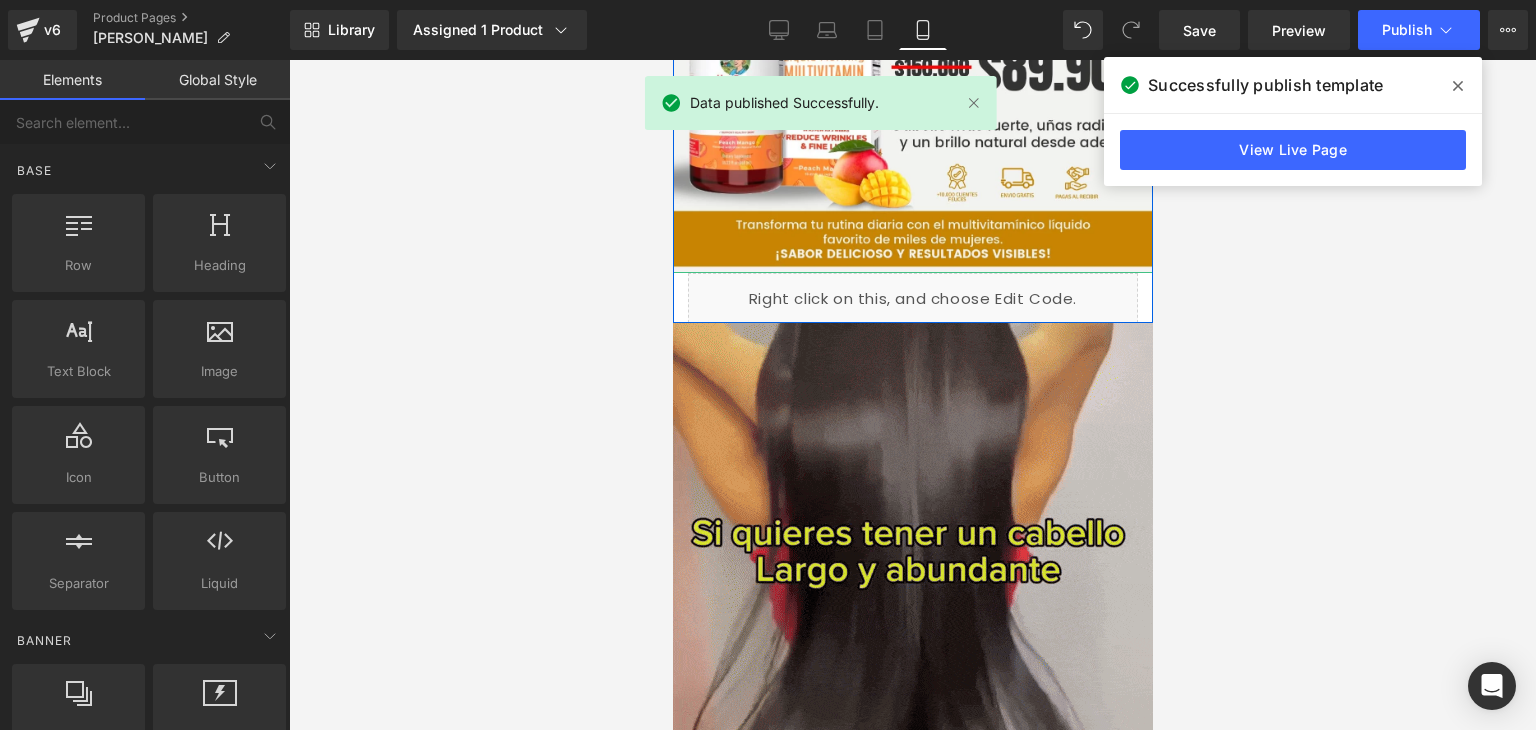 scroll, scrollTop: 502, scrollLeft: 0, axis: vertical 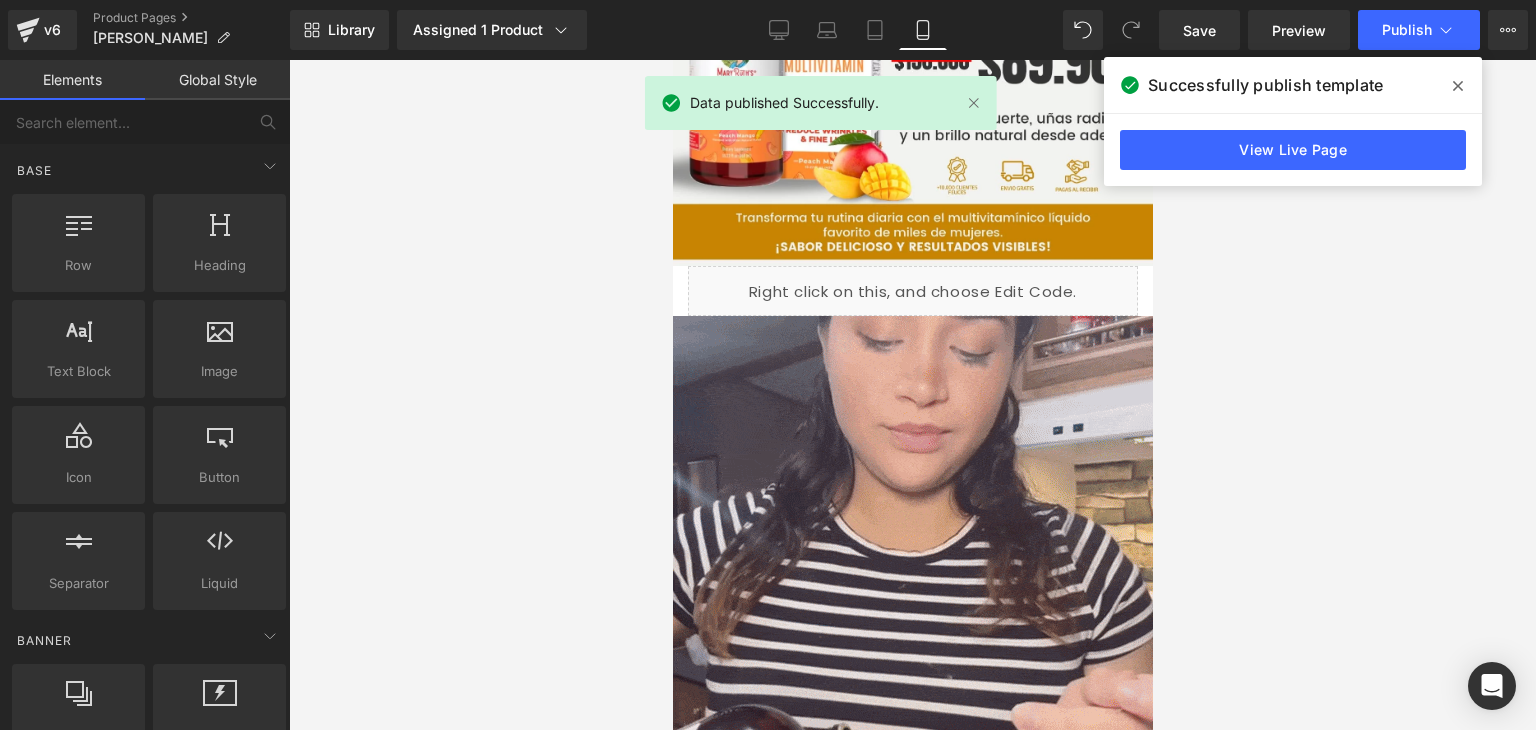 click at bounding box center [1458, 86] 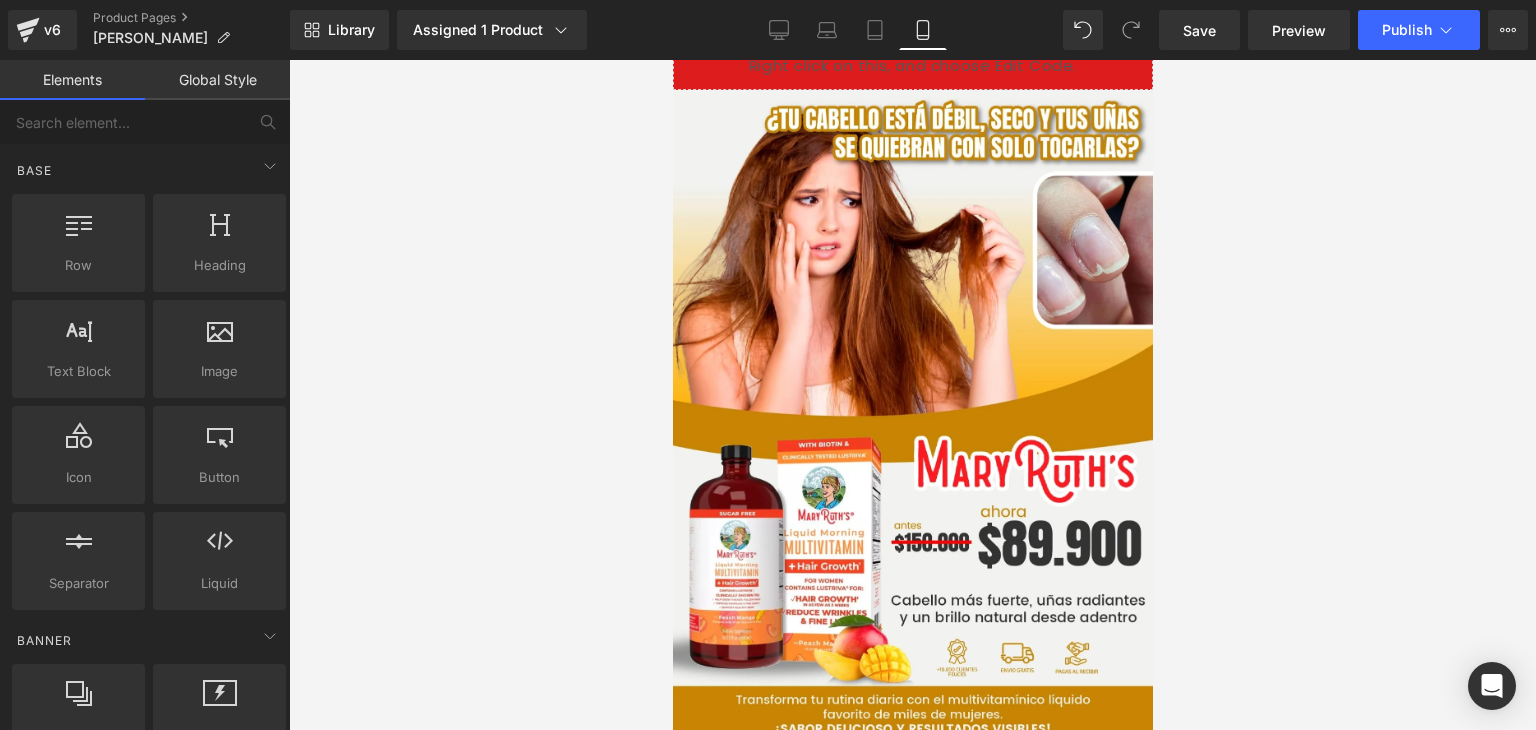 scroll, scrollTop: 0, scrollLeft: 0, axis: both 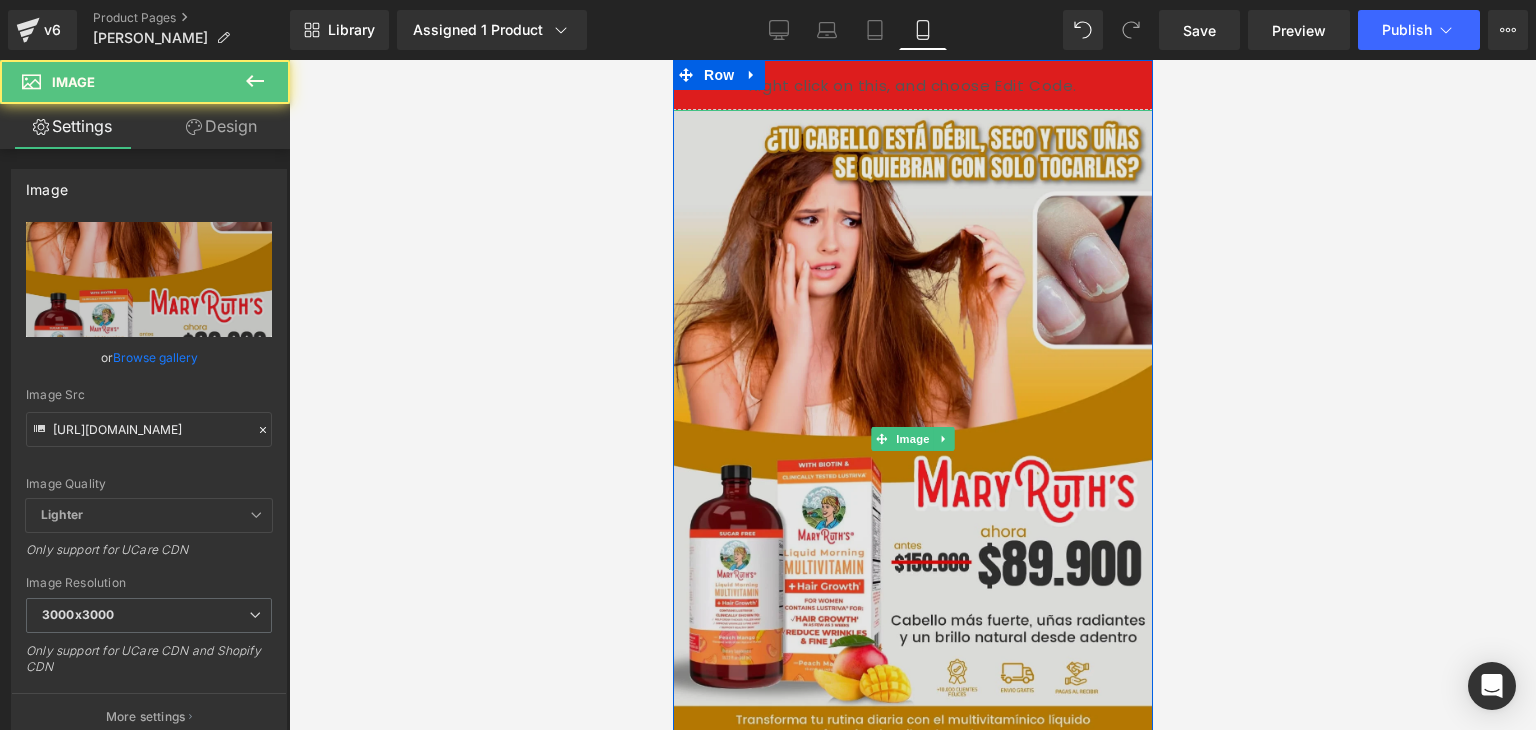click at bounding box center (912, 439) 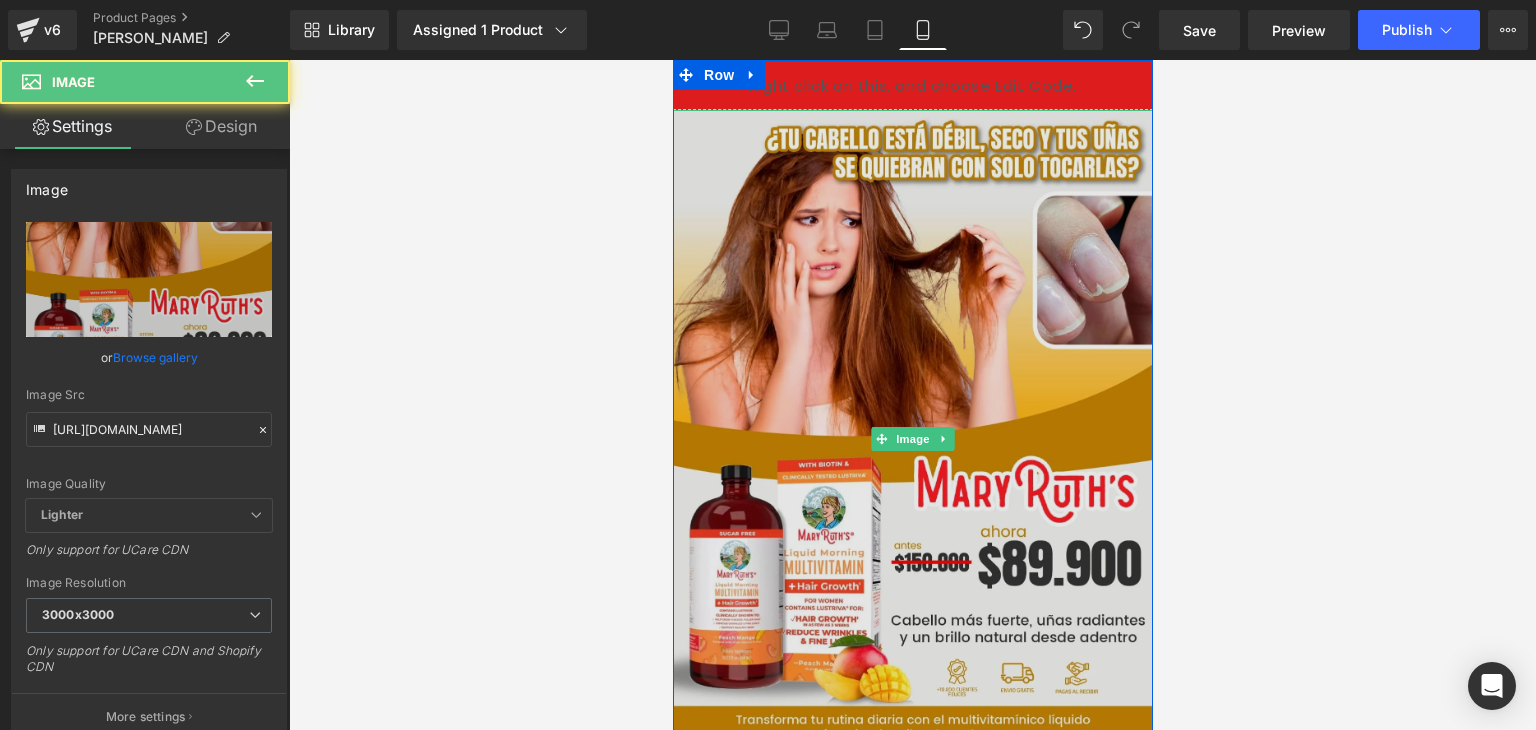 click at bounding box center [912, 439] 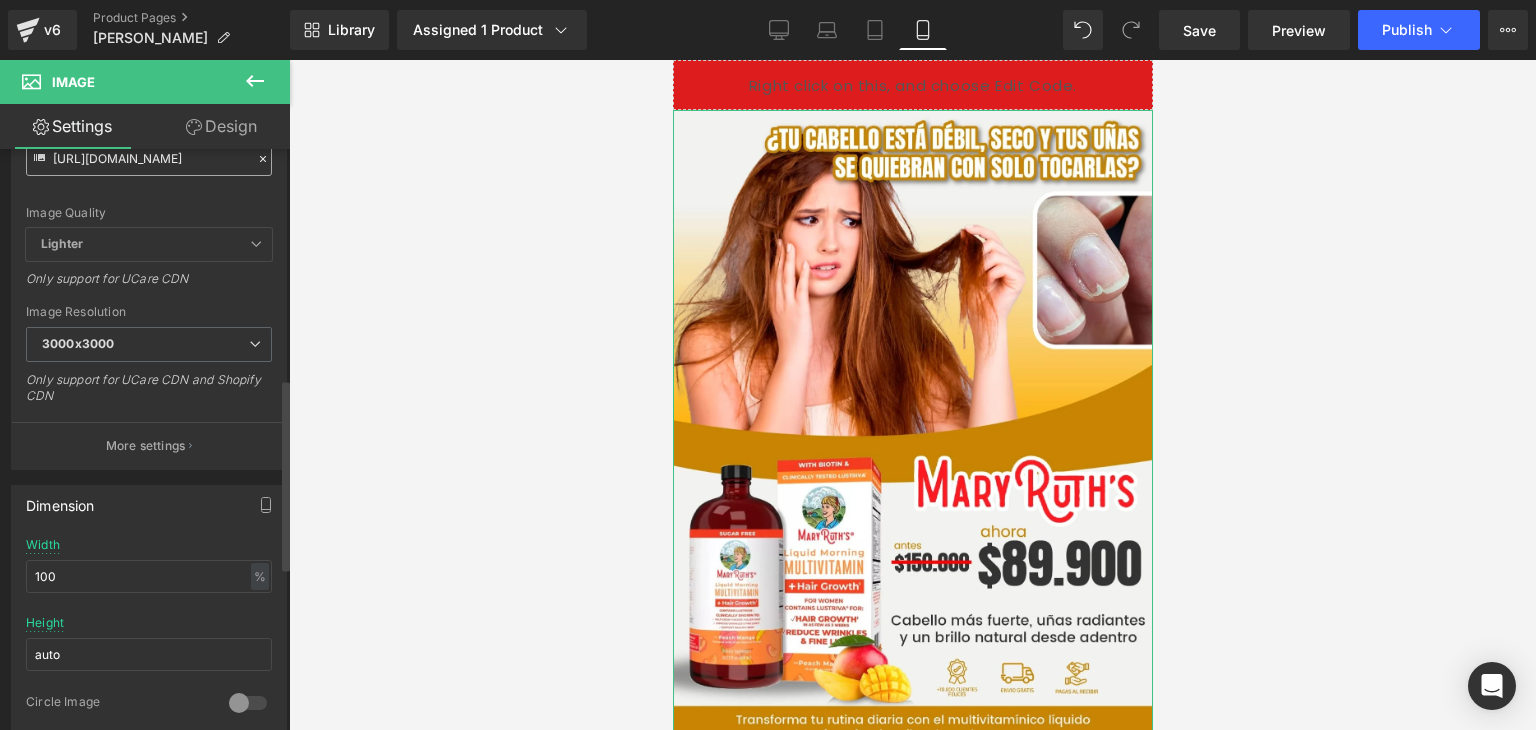 scroll, scrollTop: 0, scrollLeft: 0, axis: both 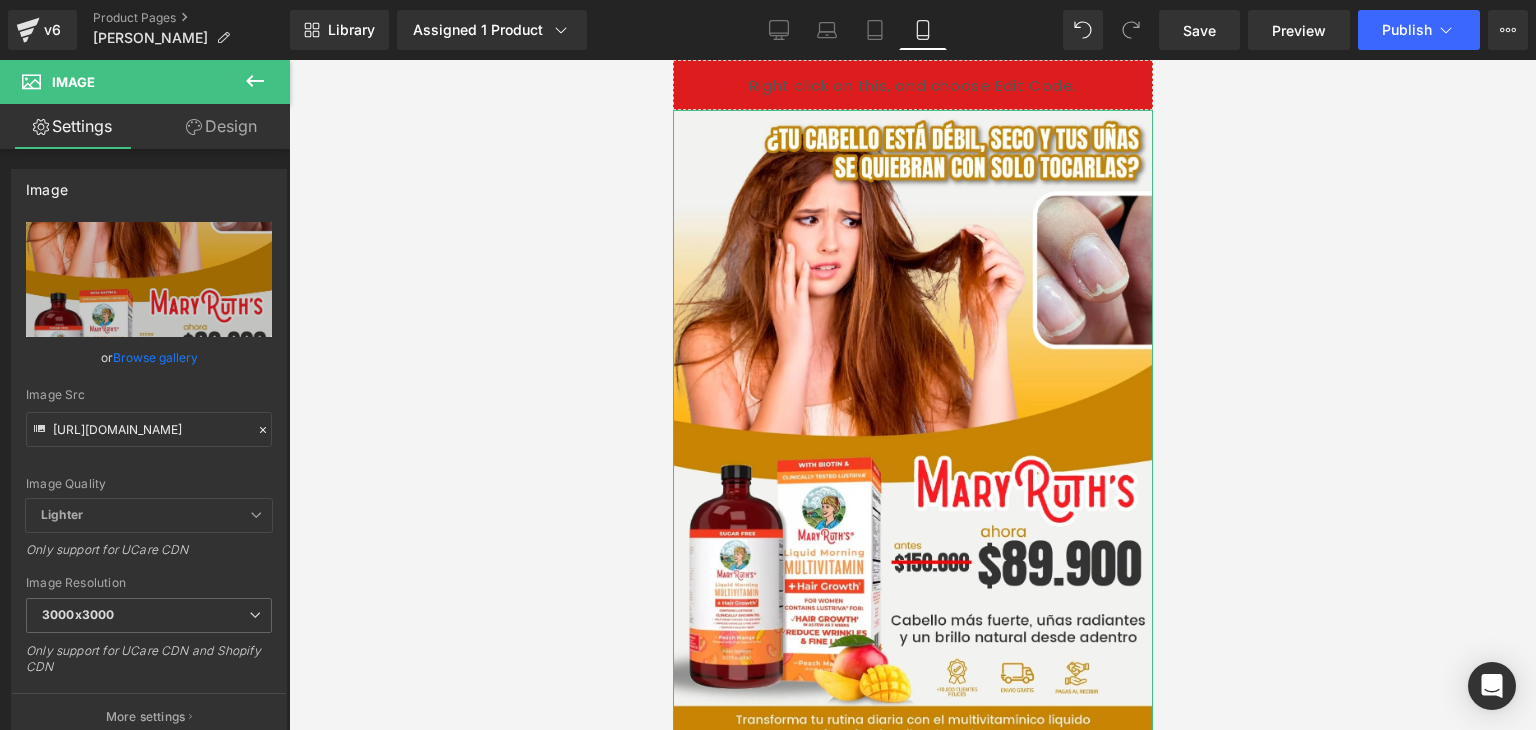 click on "Design" at bounding box center (221, 126) 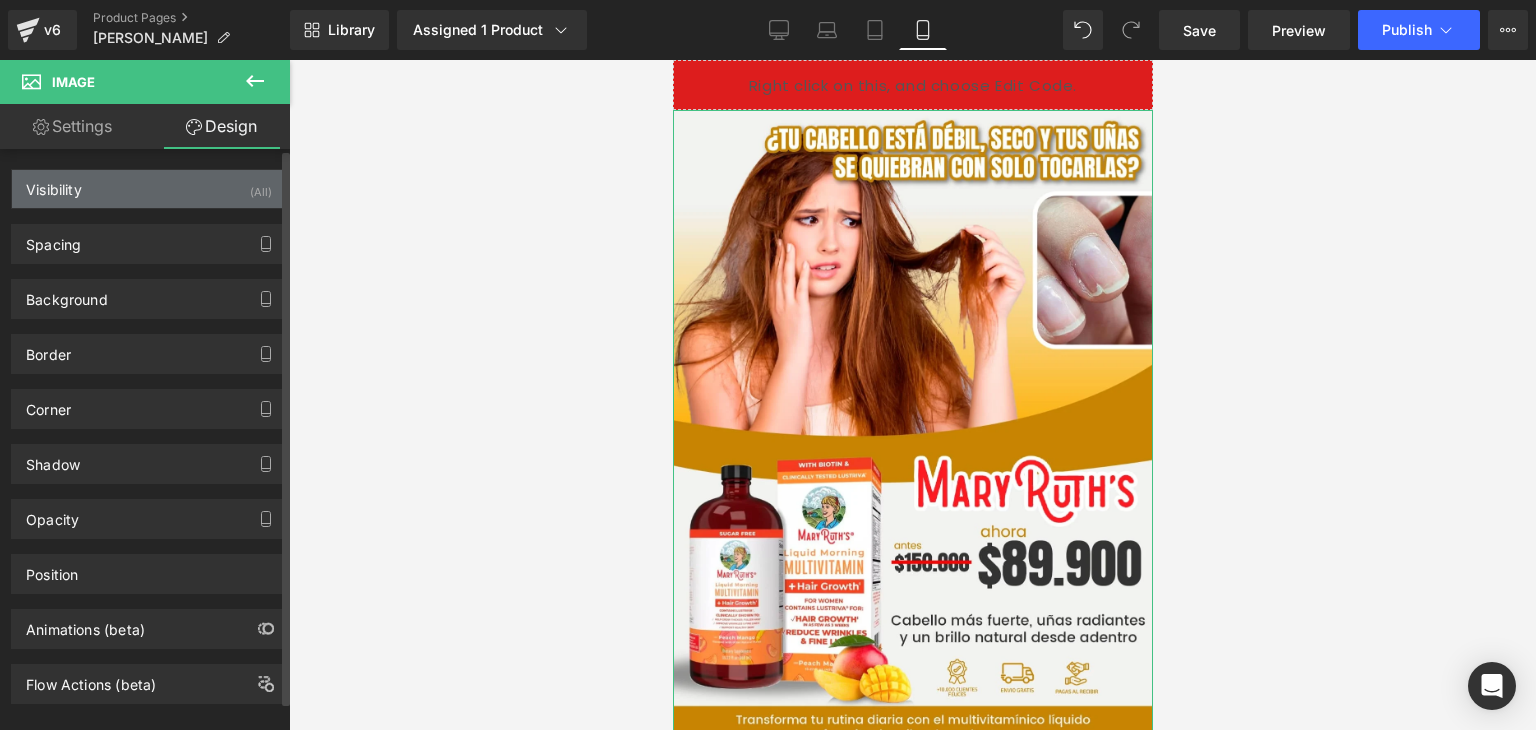 click on "Visibility
(All)" at bounding box center (149, 189) 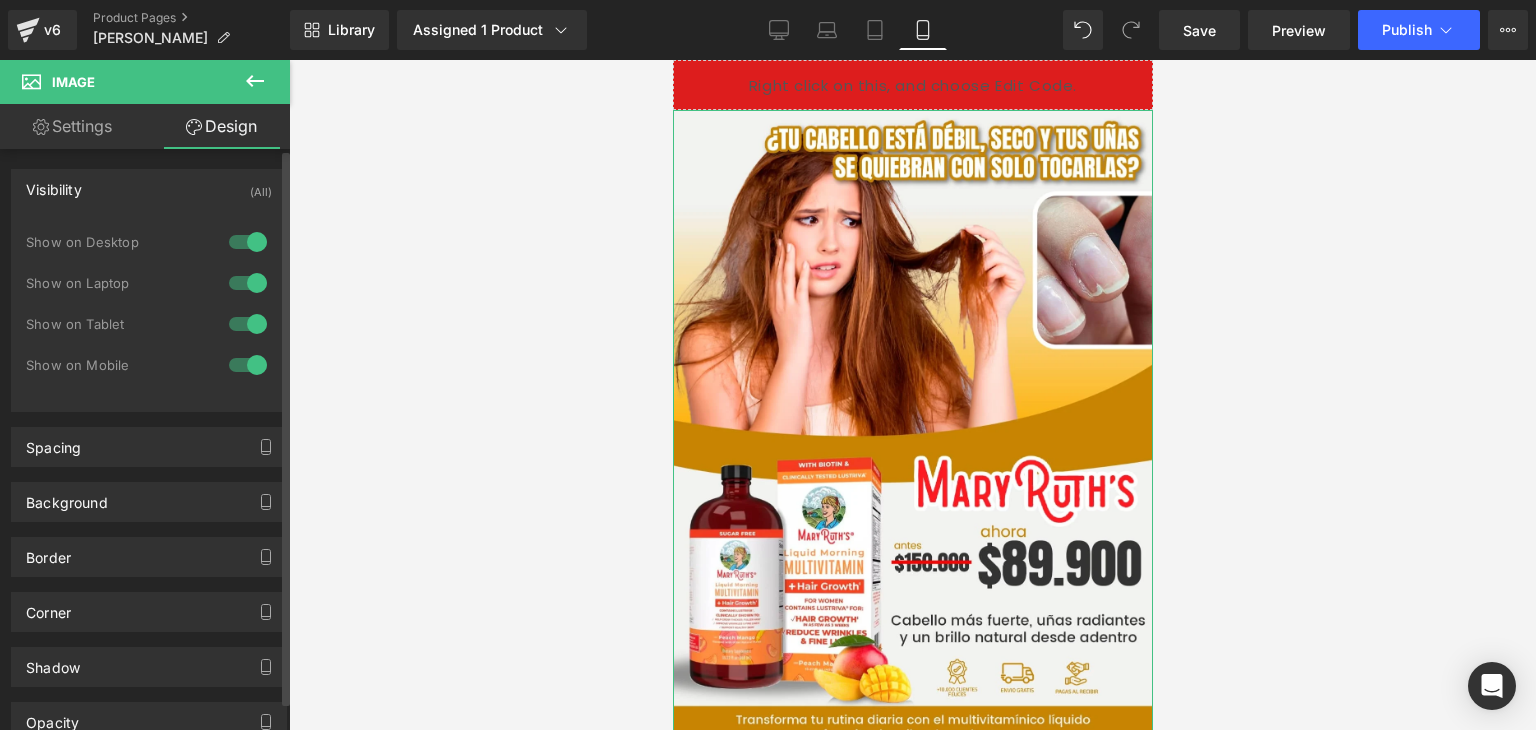 click at bounding box center (248, 242) 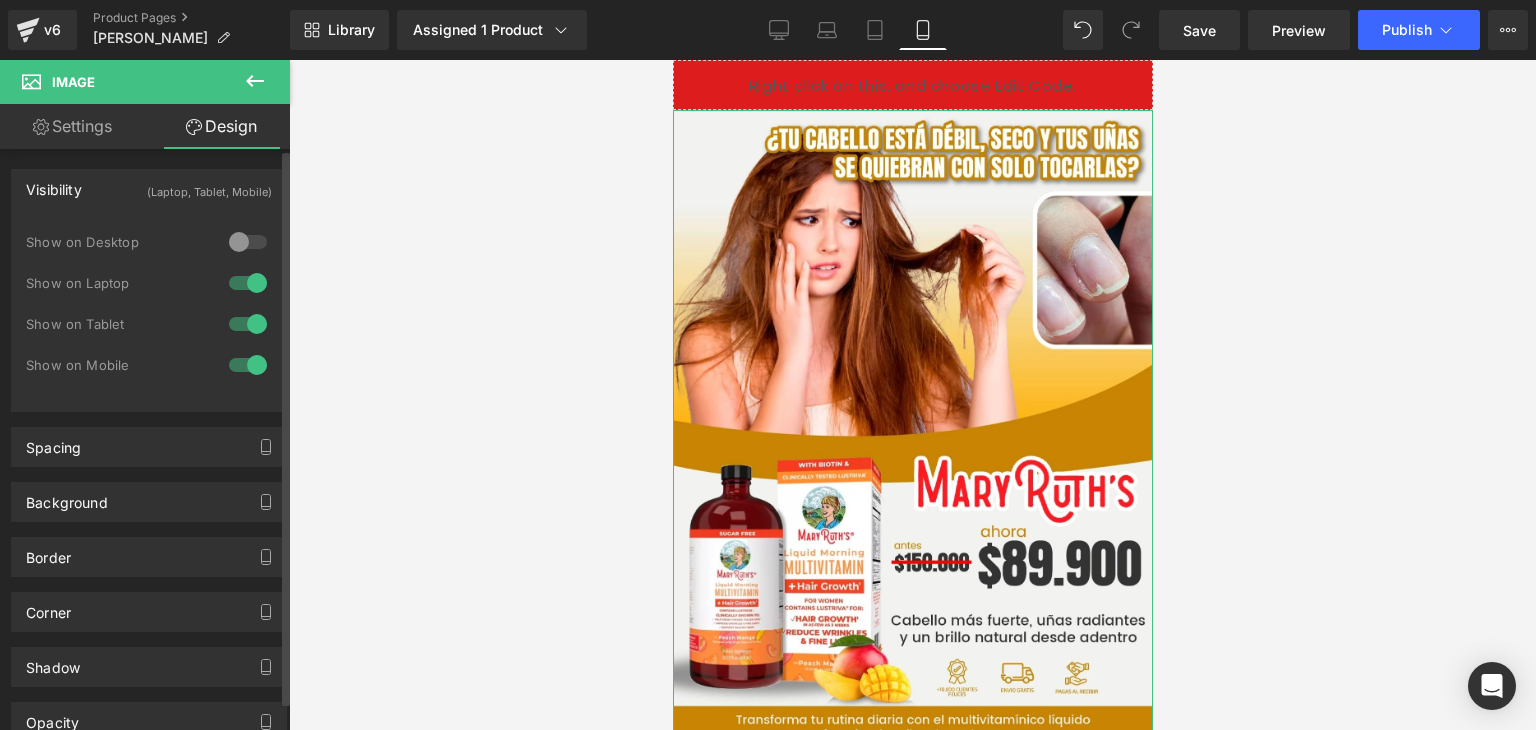 click at bounding box center [248, 283] 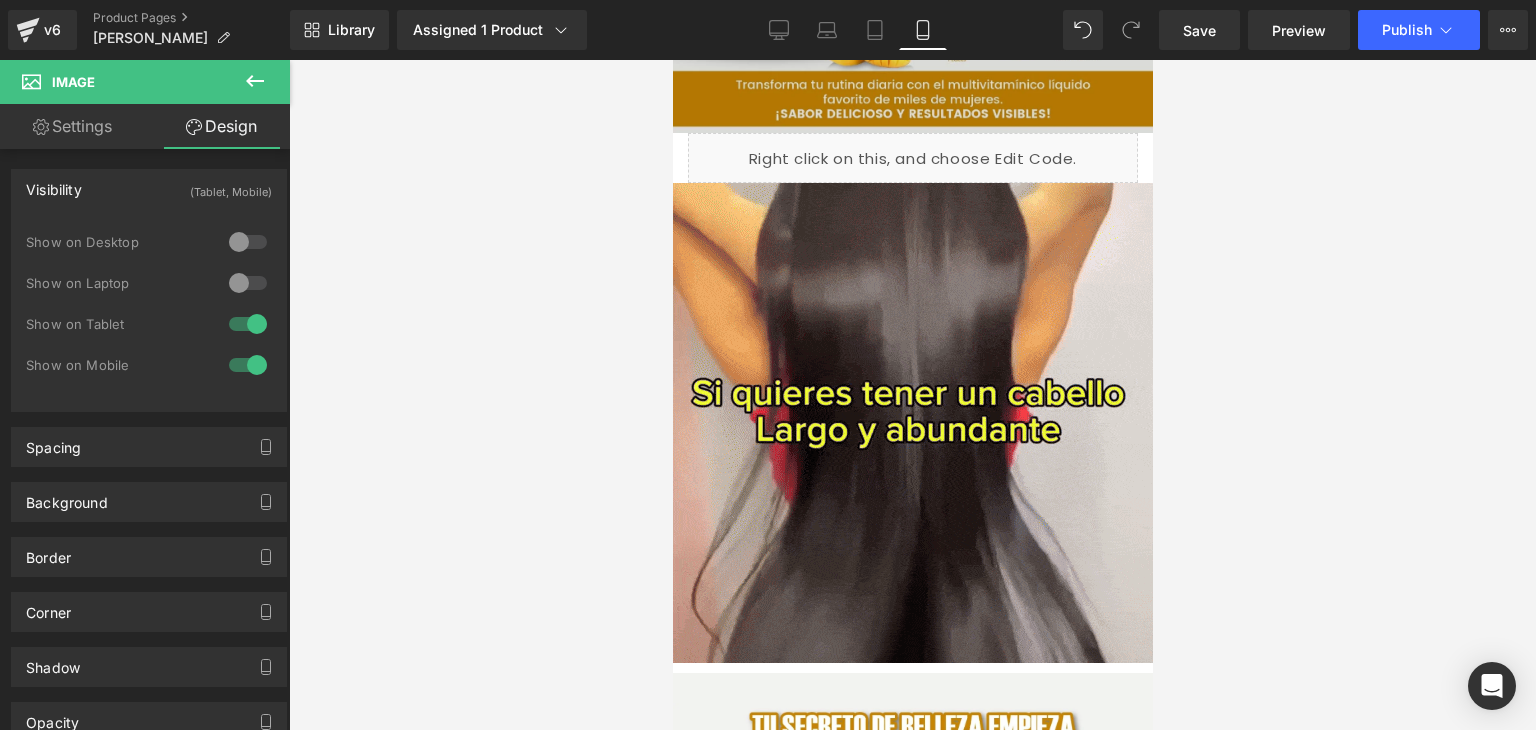 scroll, scrollTop: 647, scrollLeft: 0, axis: vertical 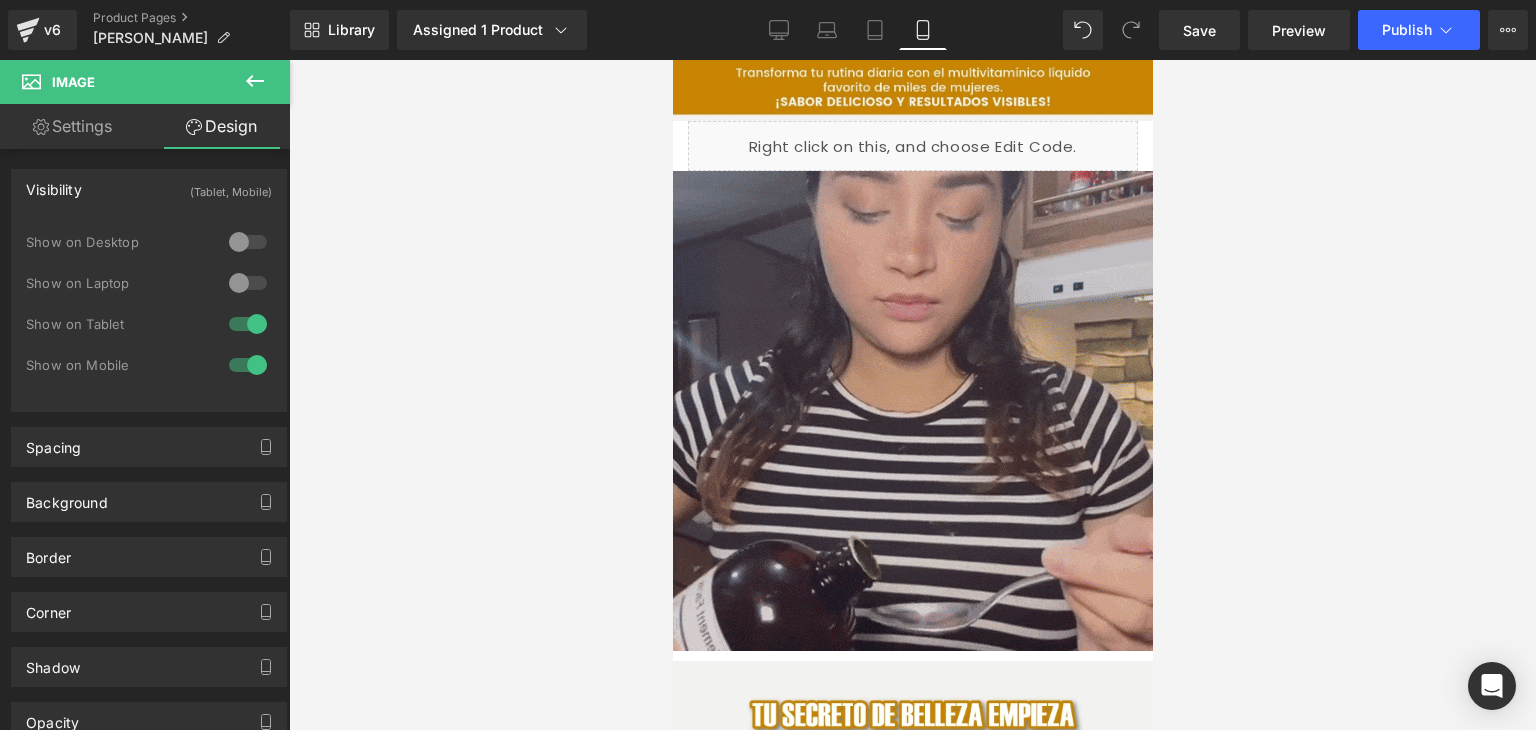 click at bounding box center (912, 411) 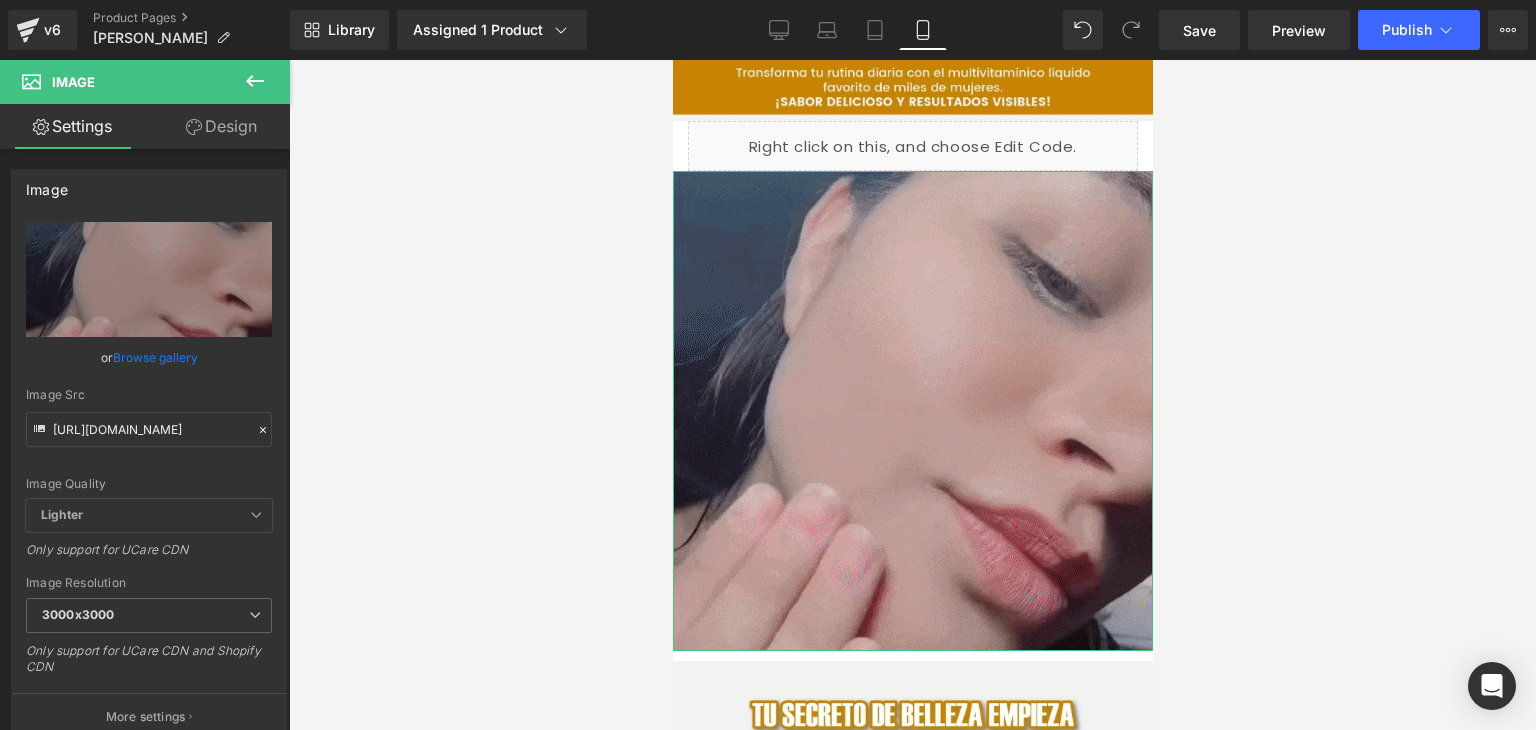 click on "Design" at bounding box center [221, 126] 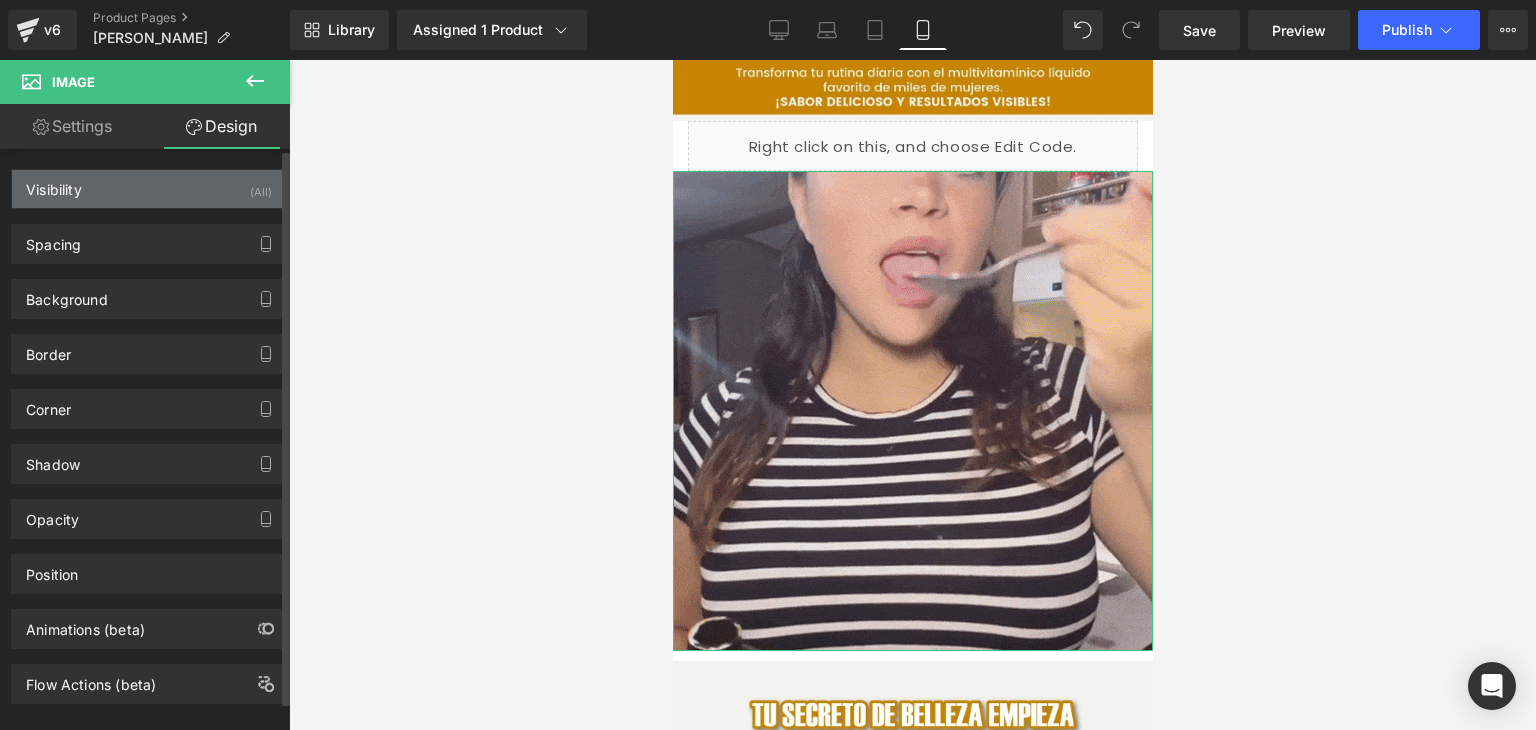 click on "(All)" at bounding box center [261, 186] 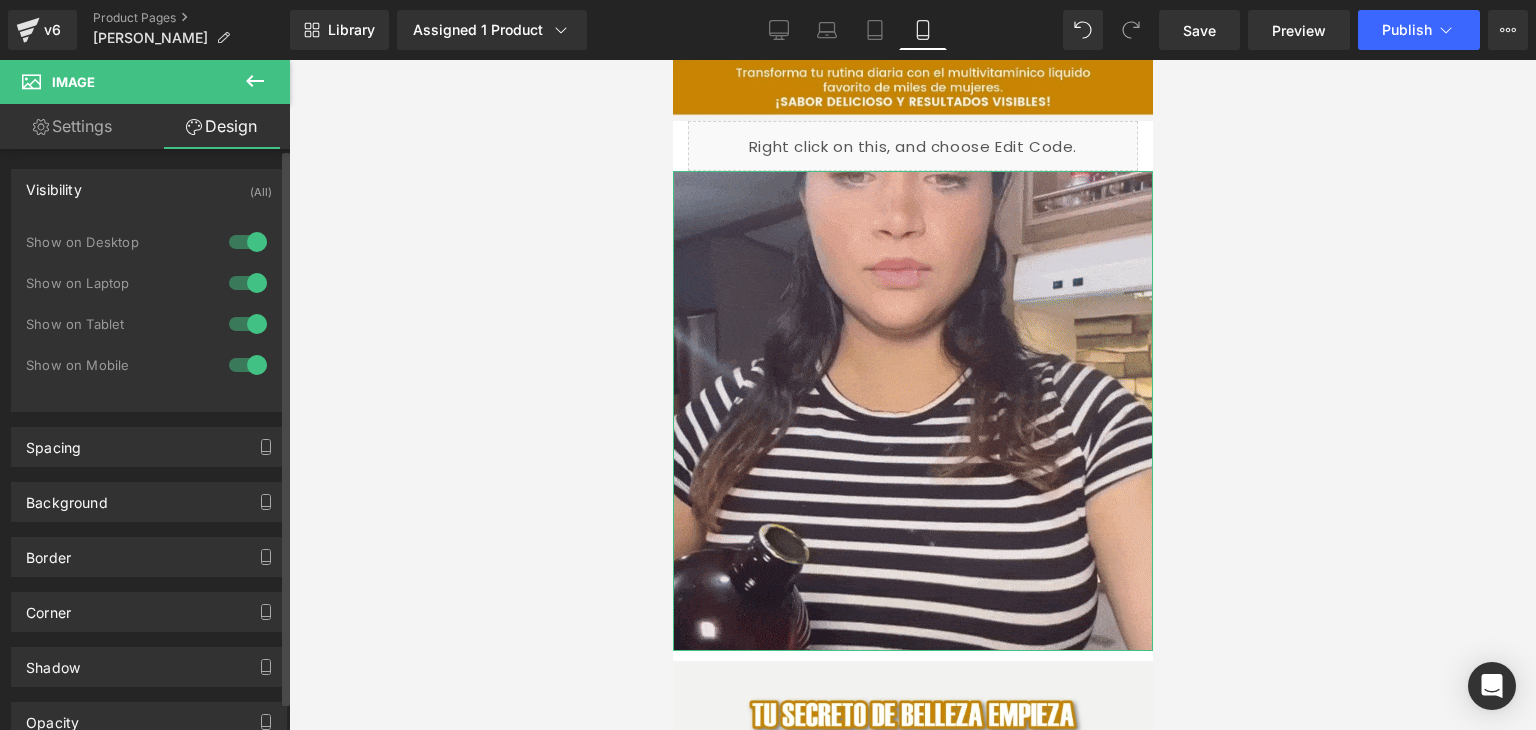 click at bounding box center [248, 242] 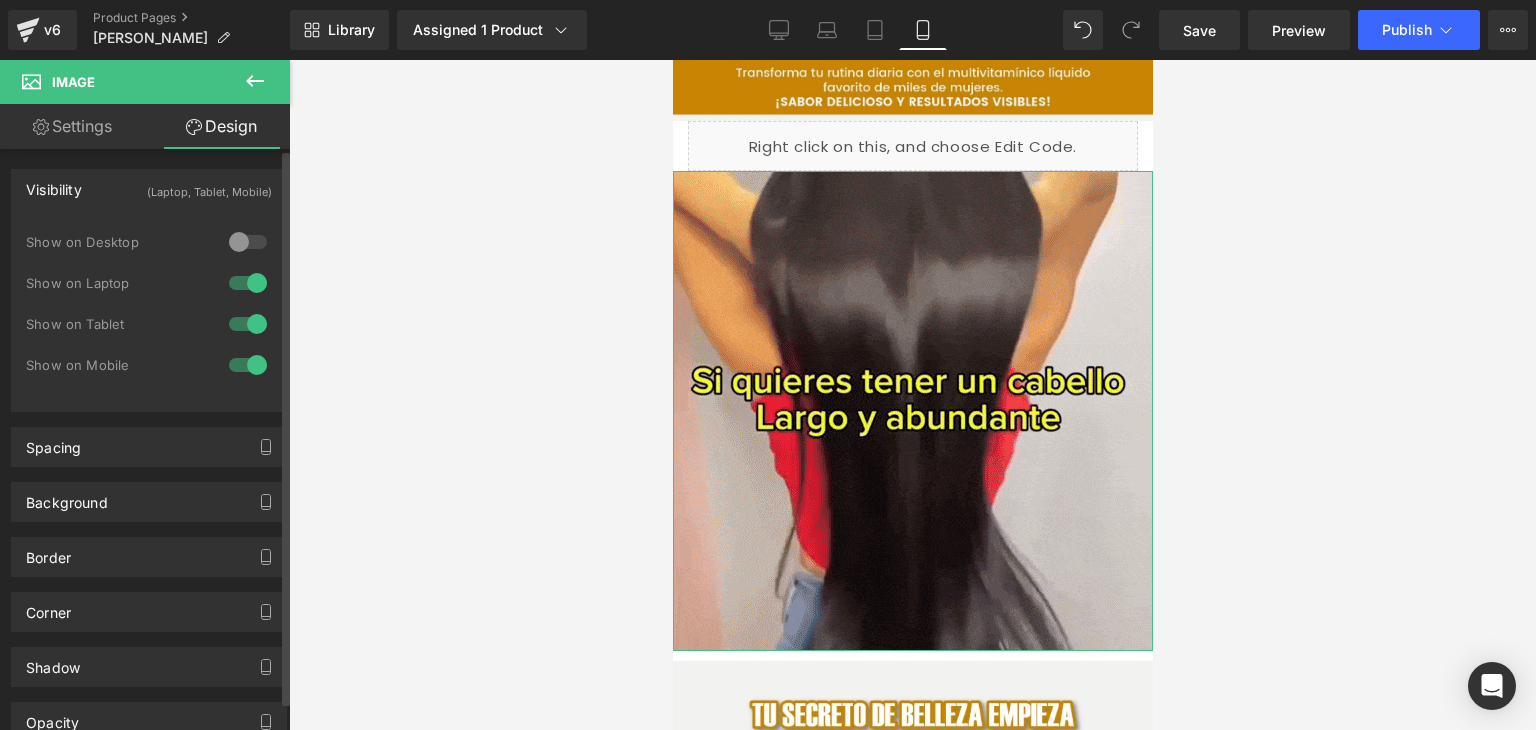 click at bounding box center [248, 283] 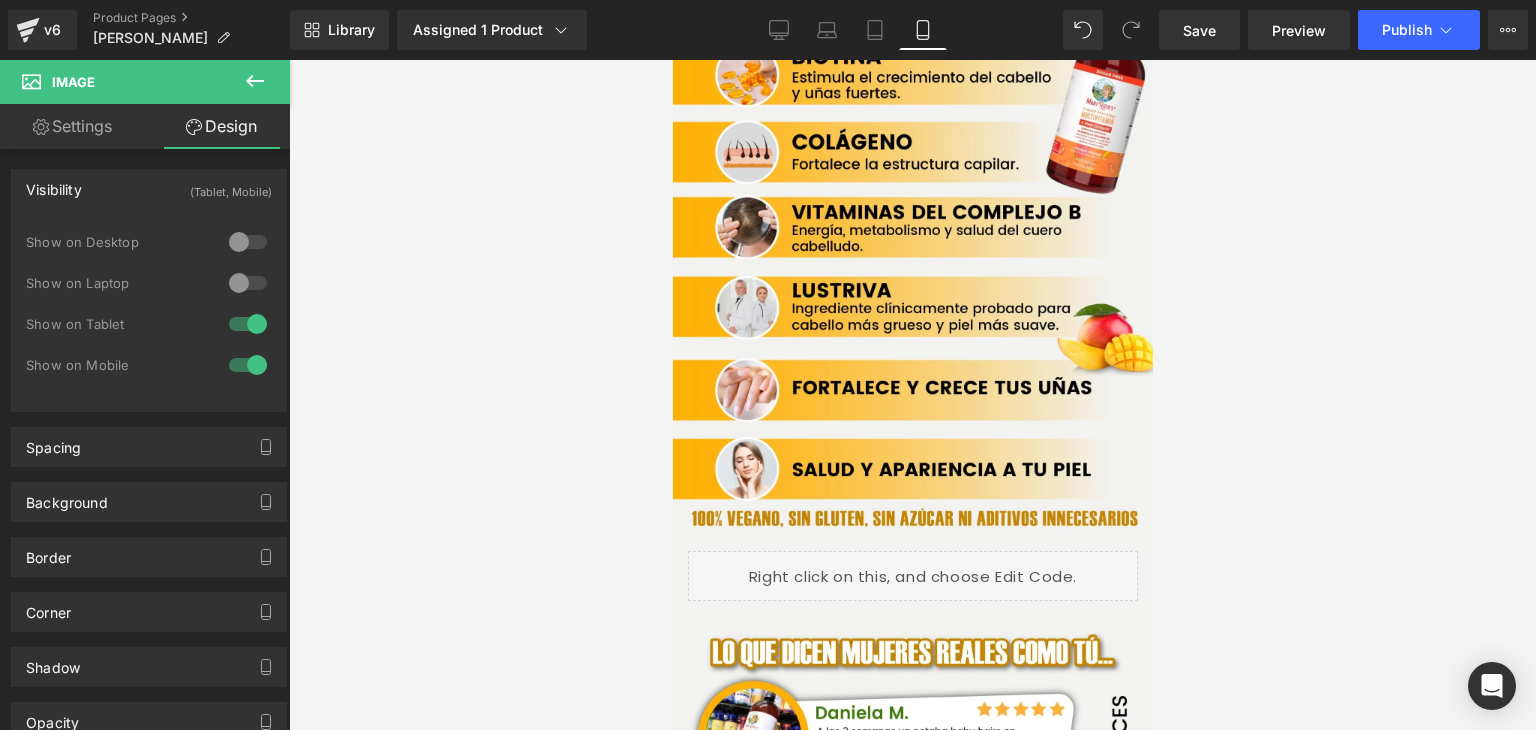 scroll, scrollTop: 1424, scrollLeft: 0, axis: vertical 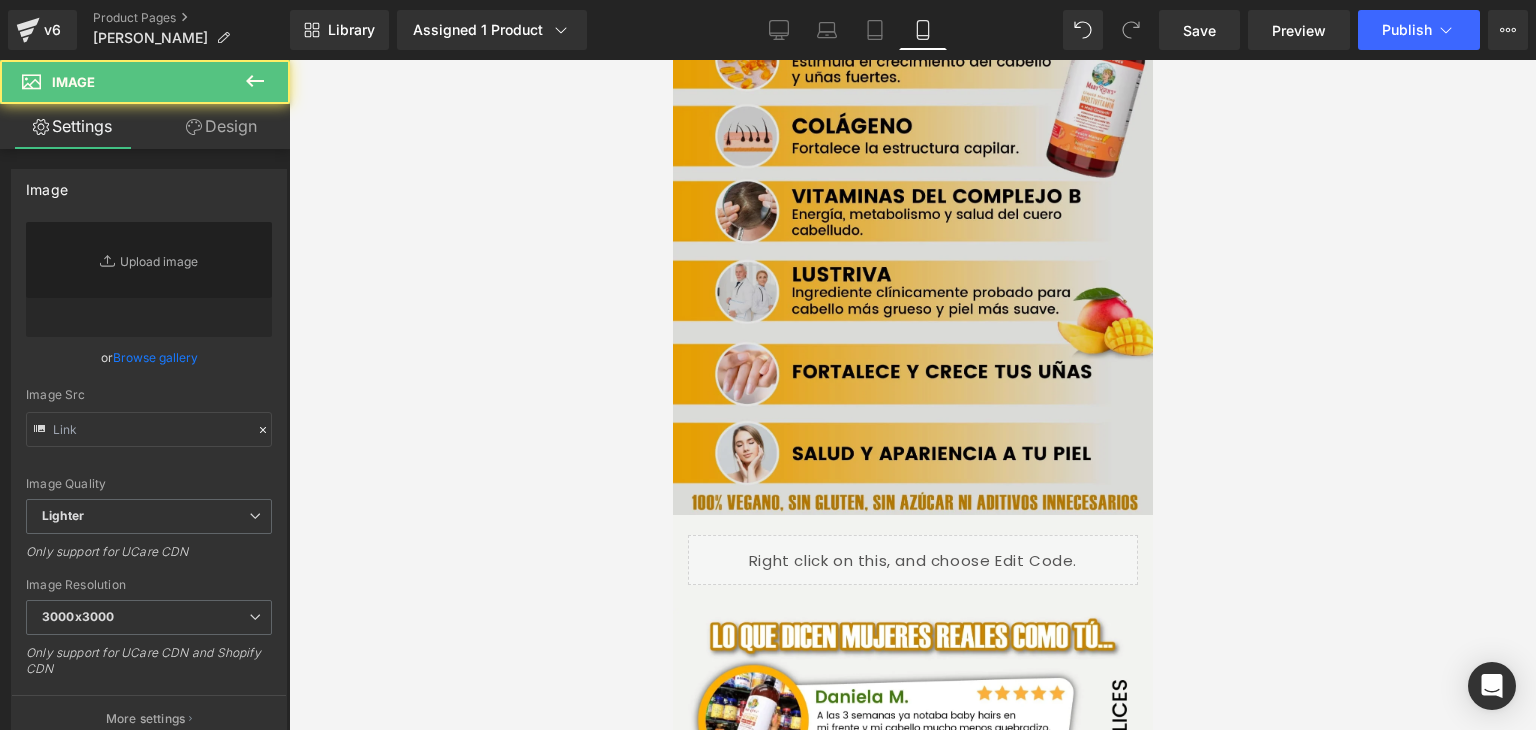 type on "[URL][DOMAIN_NAME]" 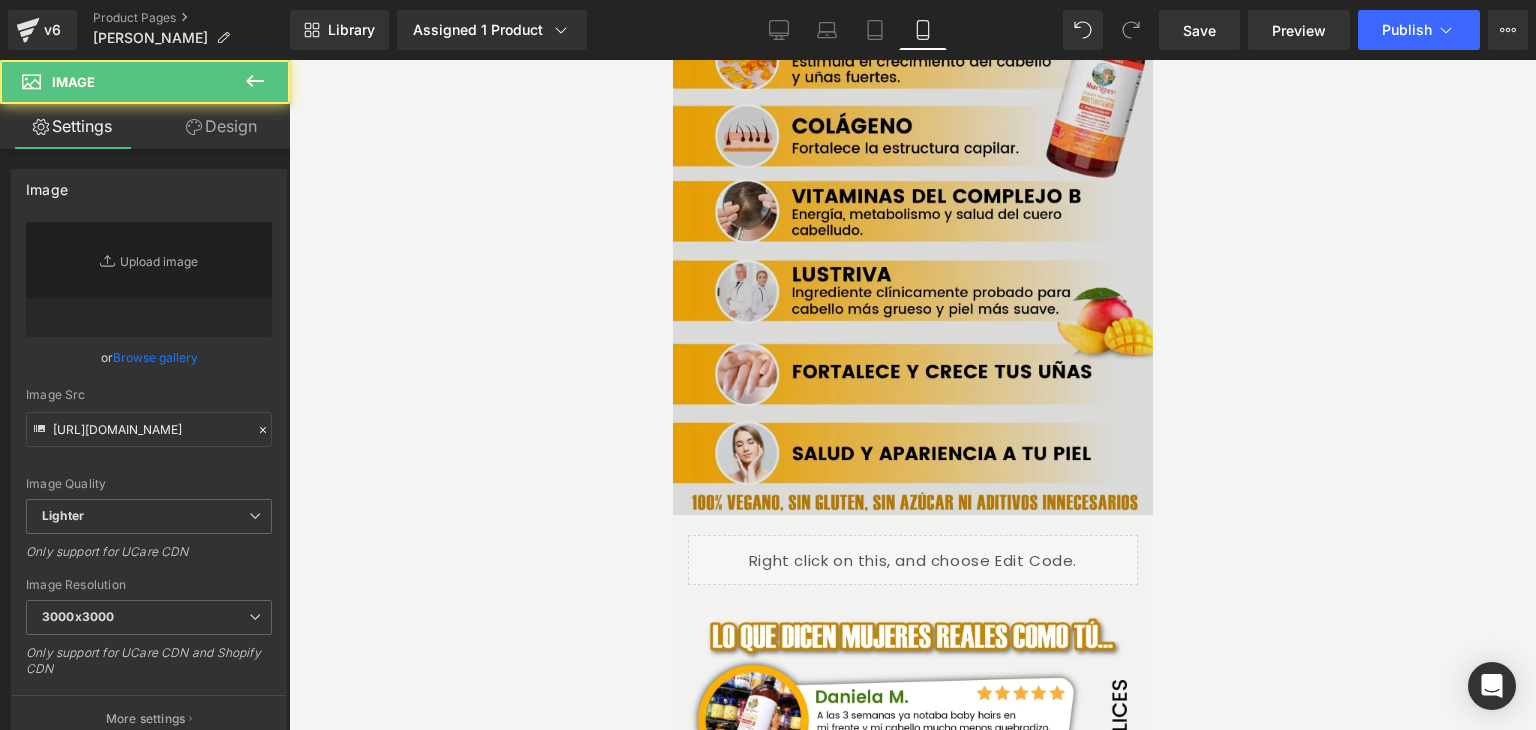 click at bounding box center (912, 214) 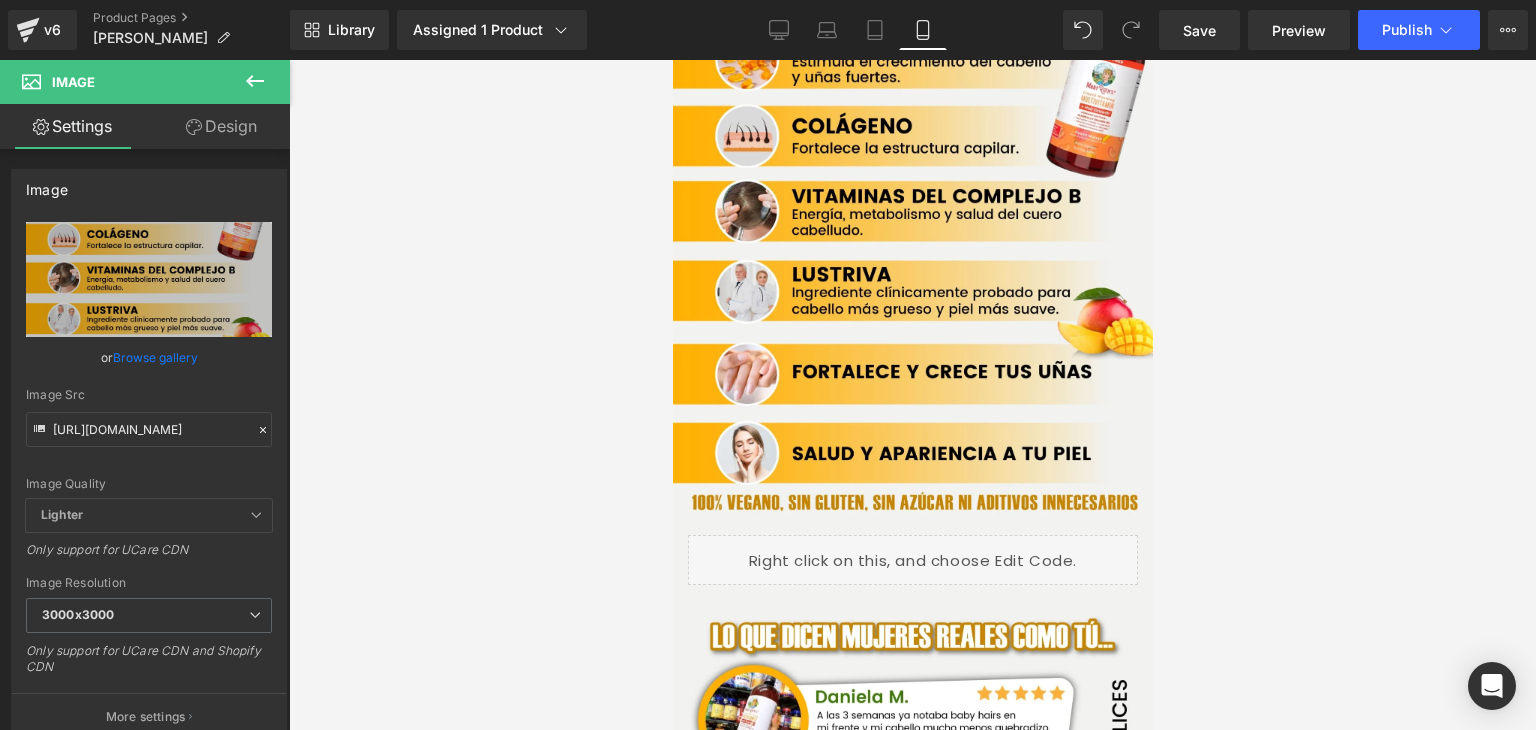 click at bounding box center [255, 82] 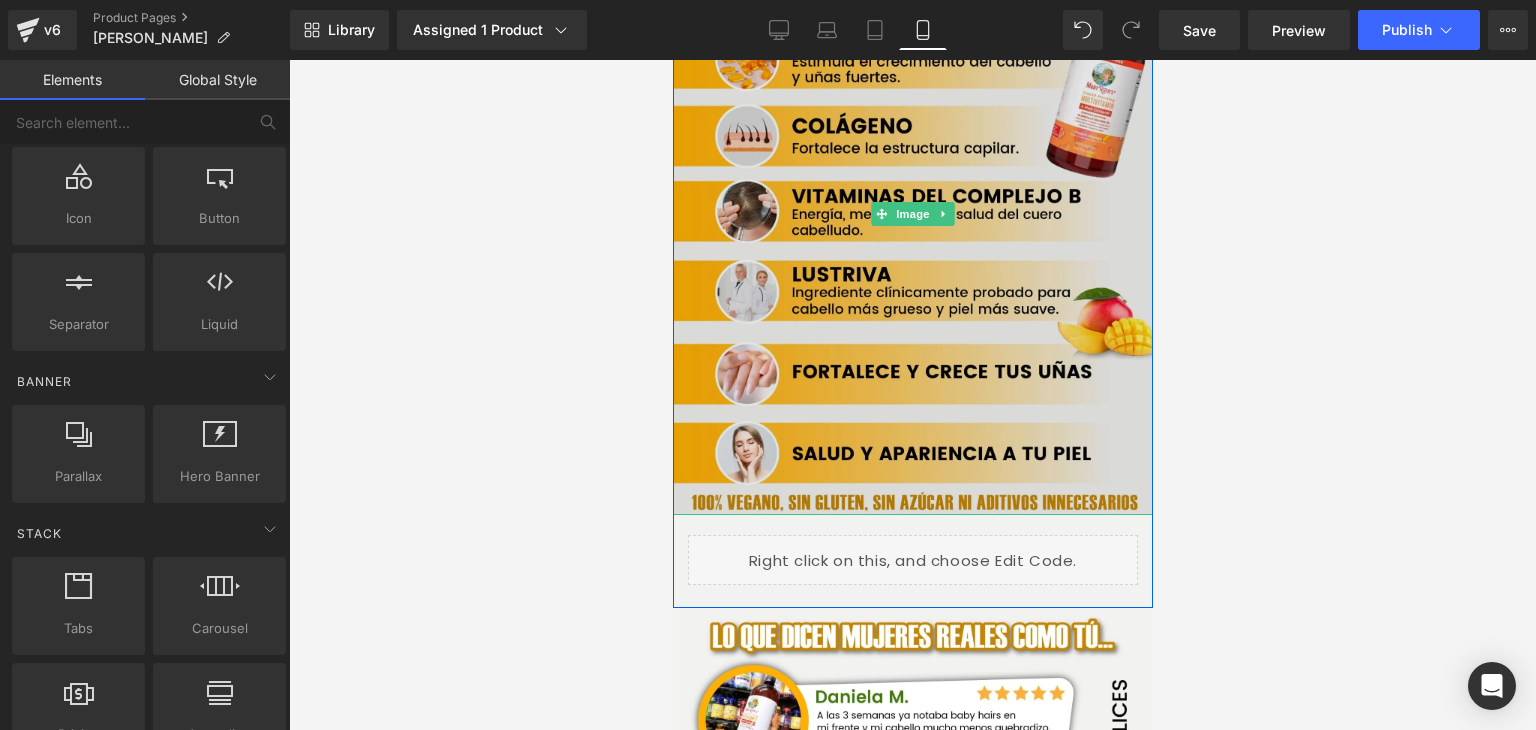 click at bounding box center (912, 214) 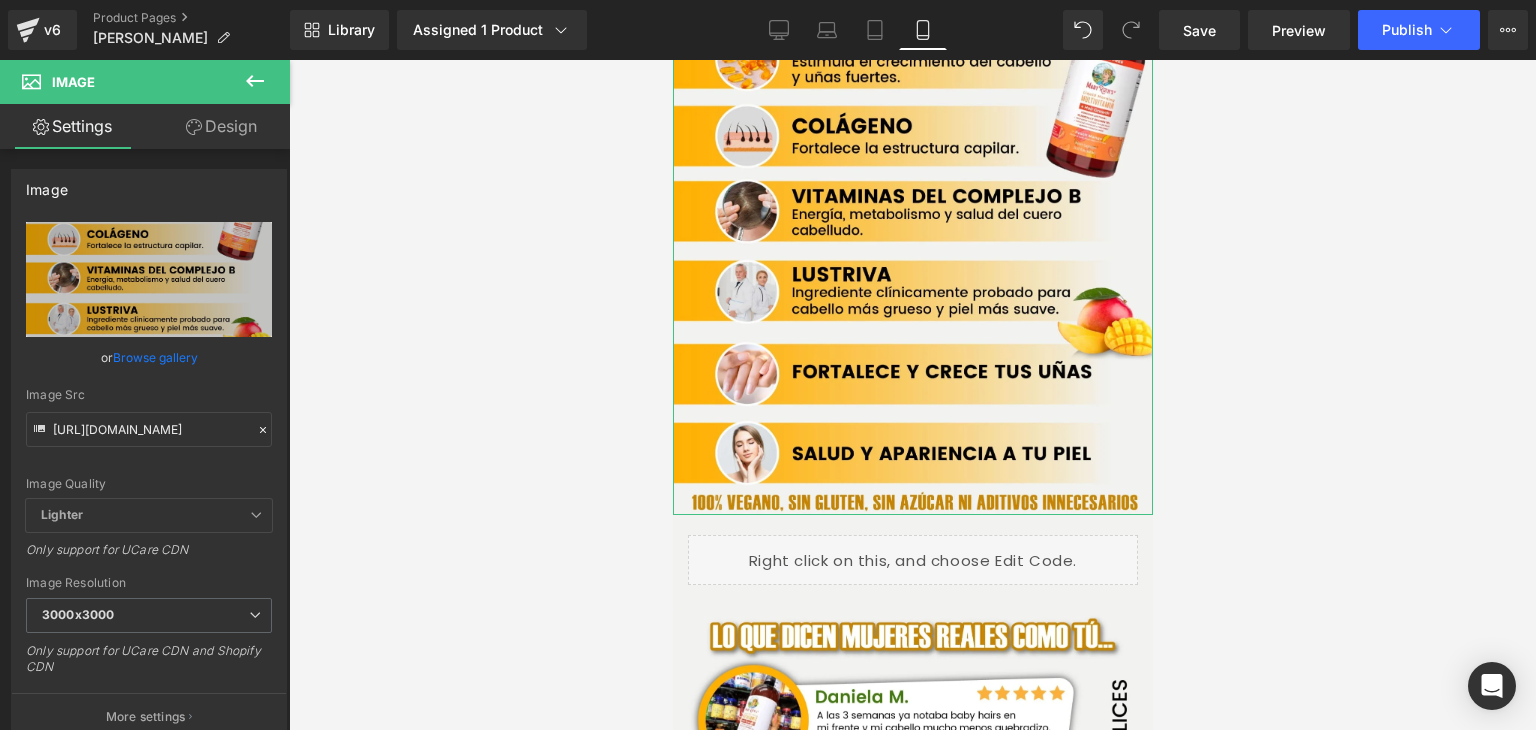 click on "Design" at bounding box center (221, 126) 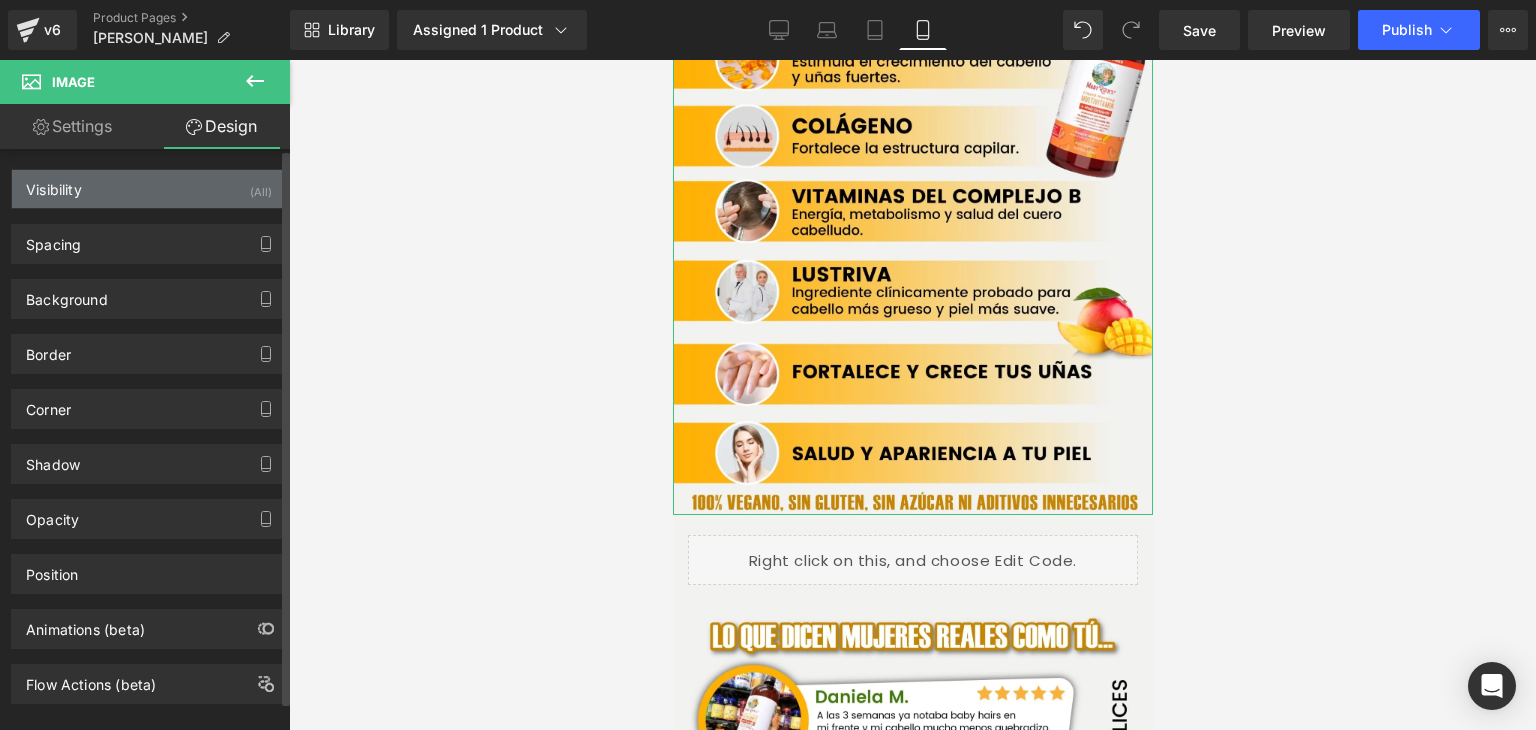 click on "Visibility
(All)" at bounding box center [149, 189] 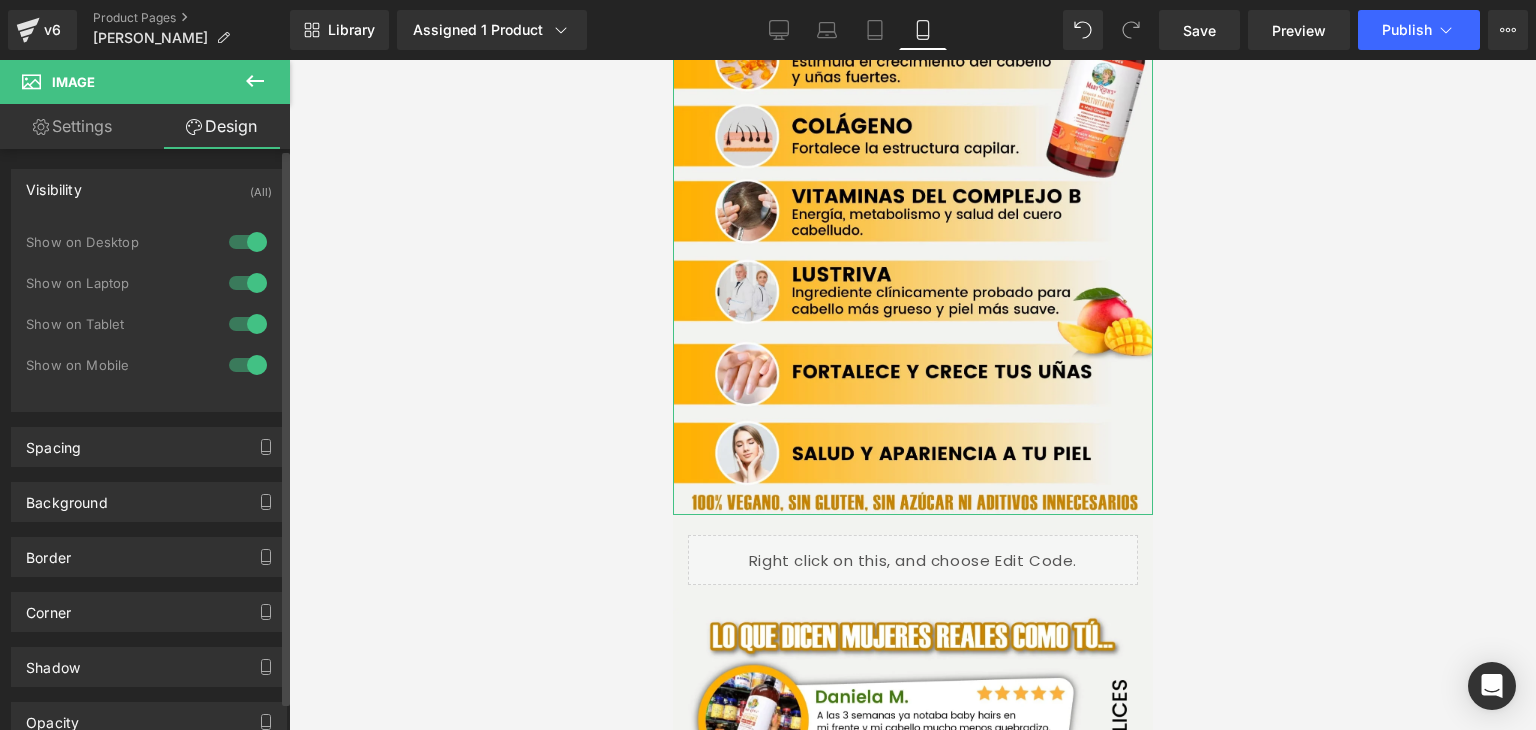click at bounding box center [248, 242] 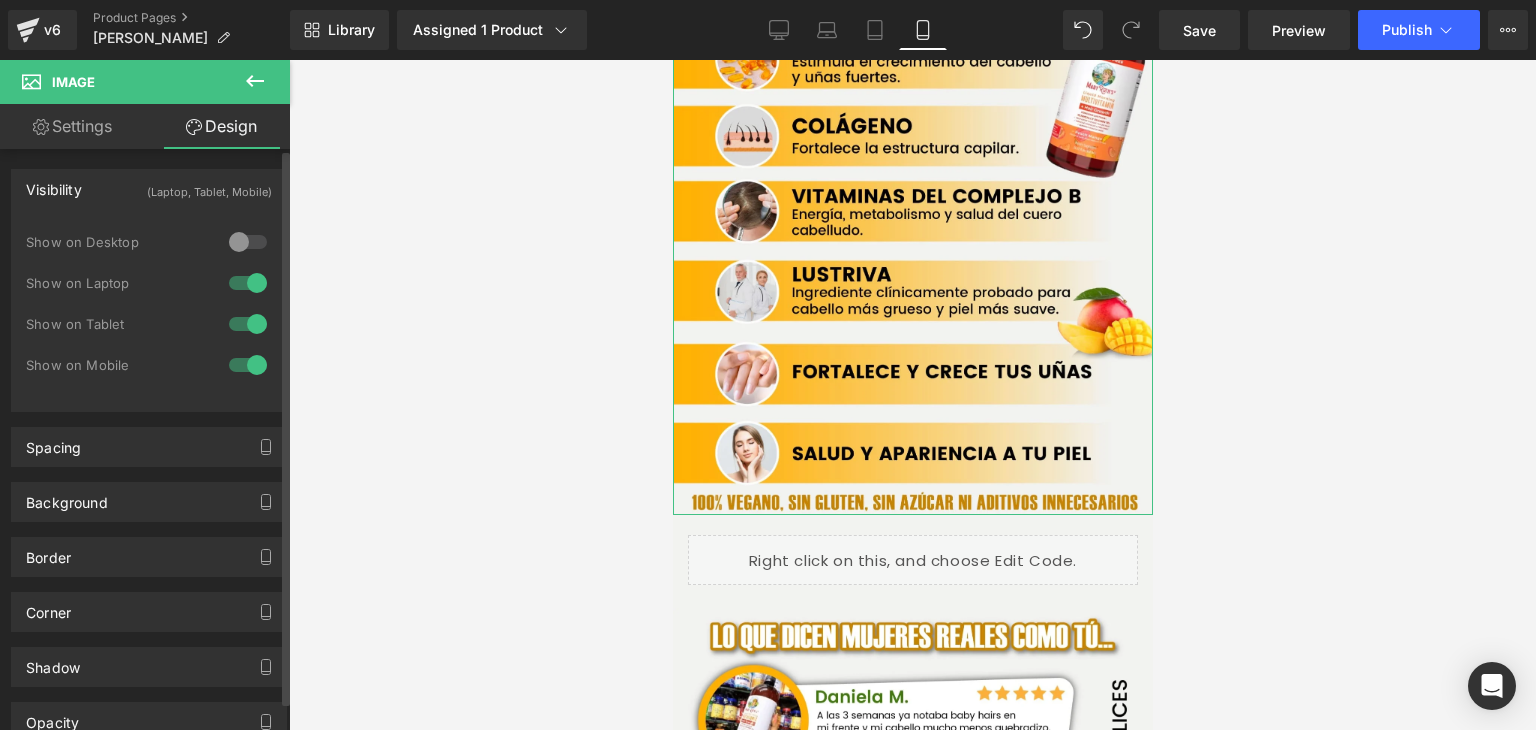 click at bounding box center (248, 283) 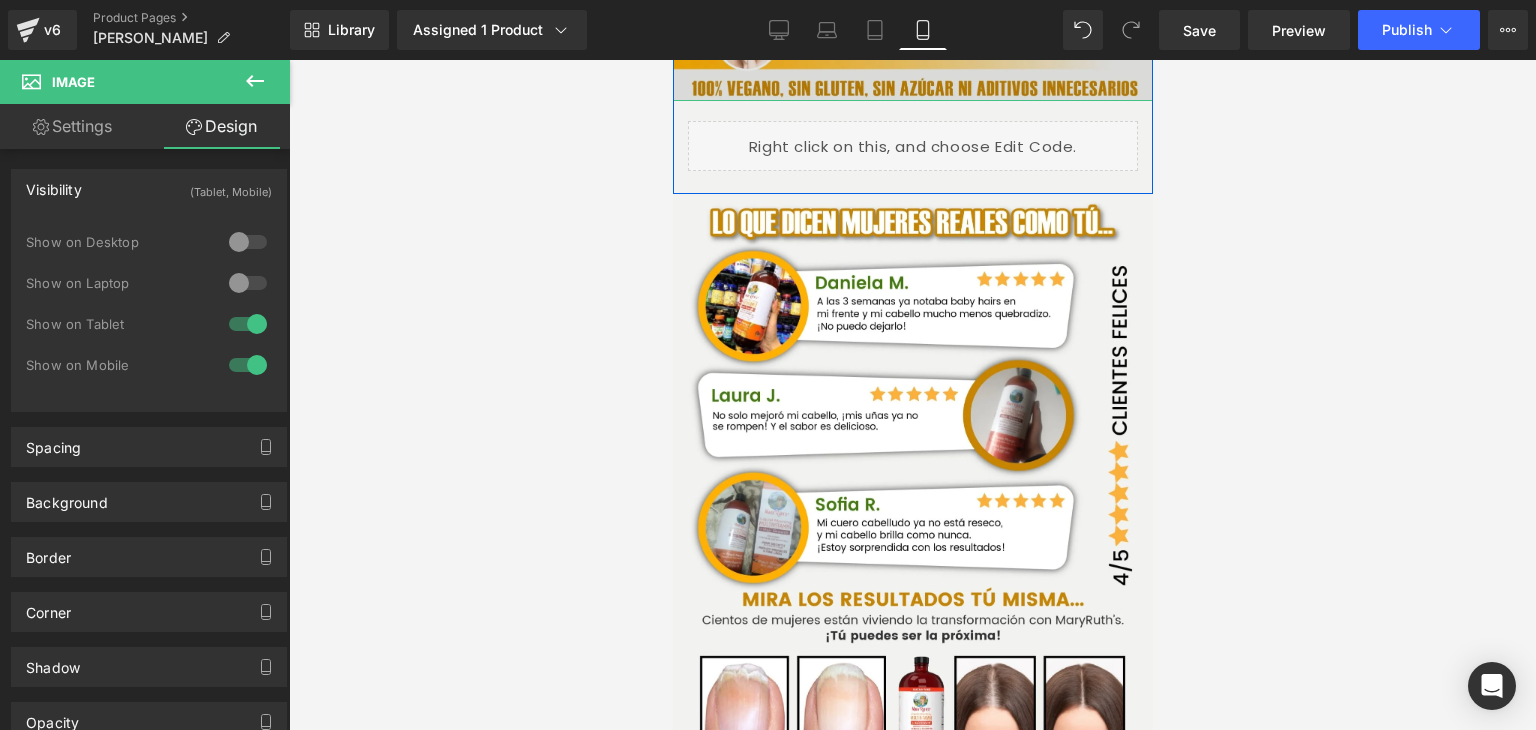 scroll, scrollTop: 1840, scrollLeft: 0, axis: vertical 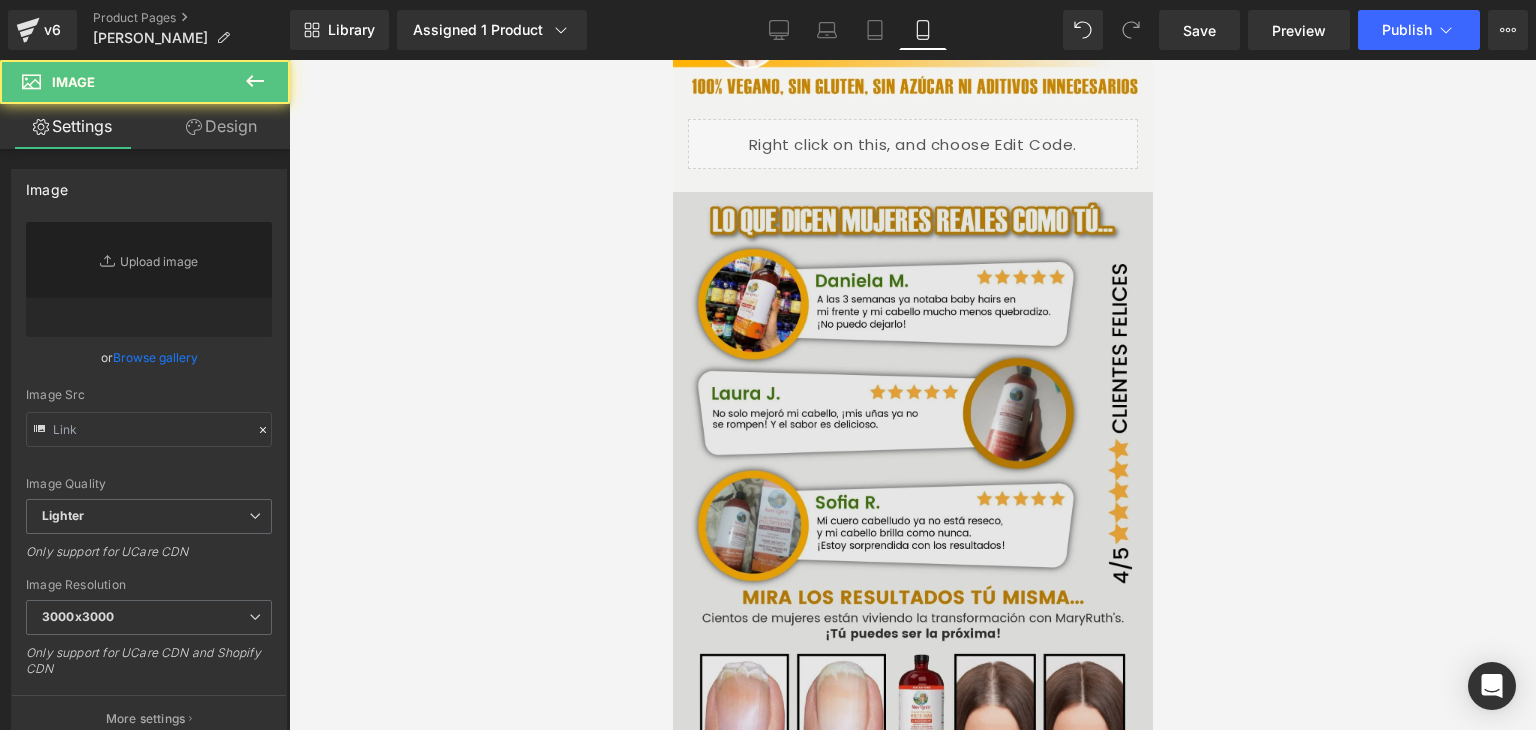 click at bounding box center [912, 492] 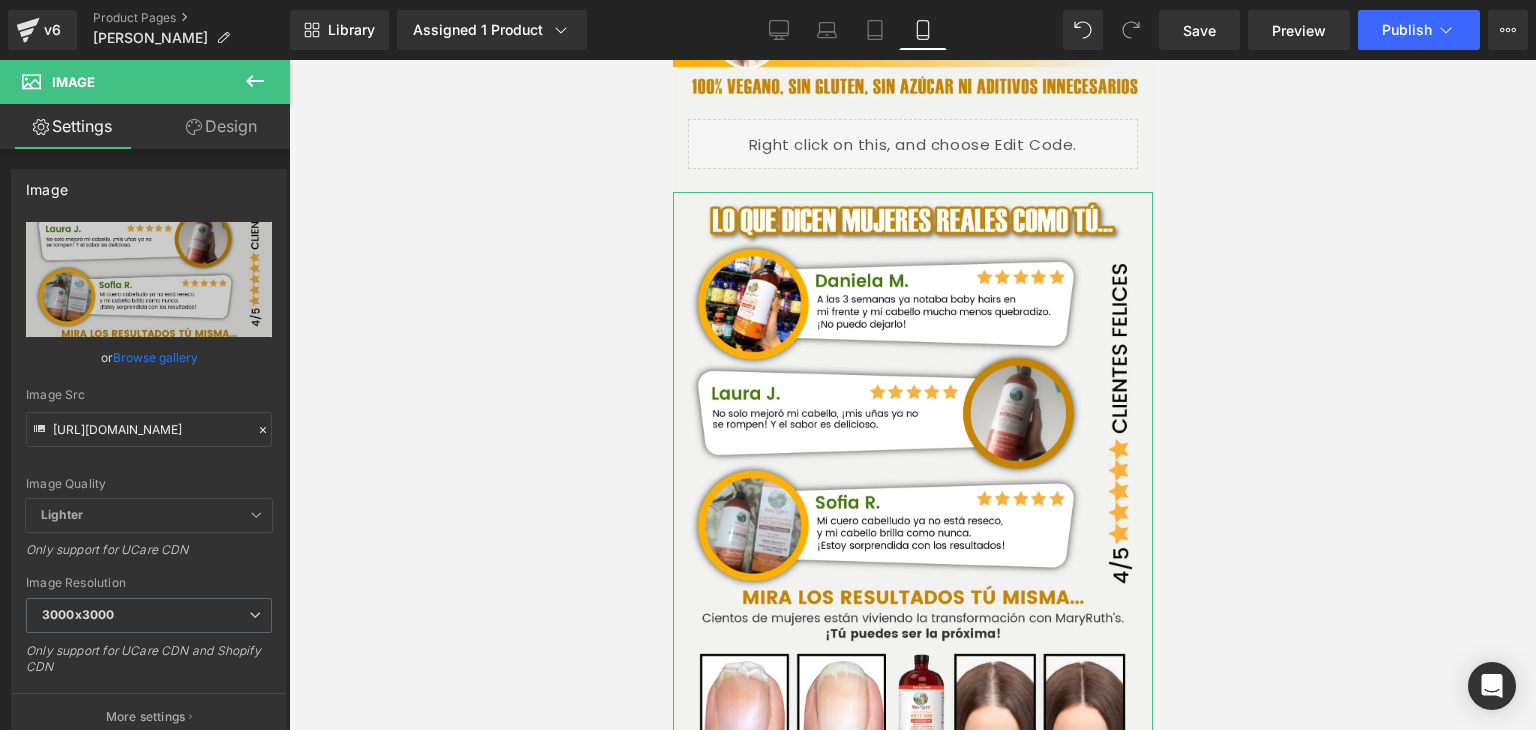 click on "Design" at bounding box center (221, 126) 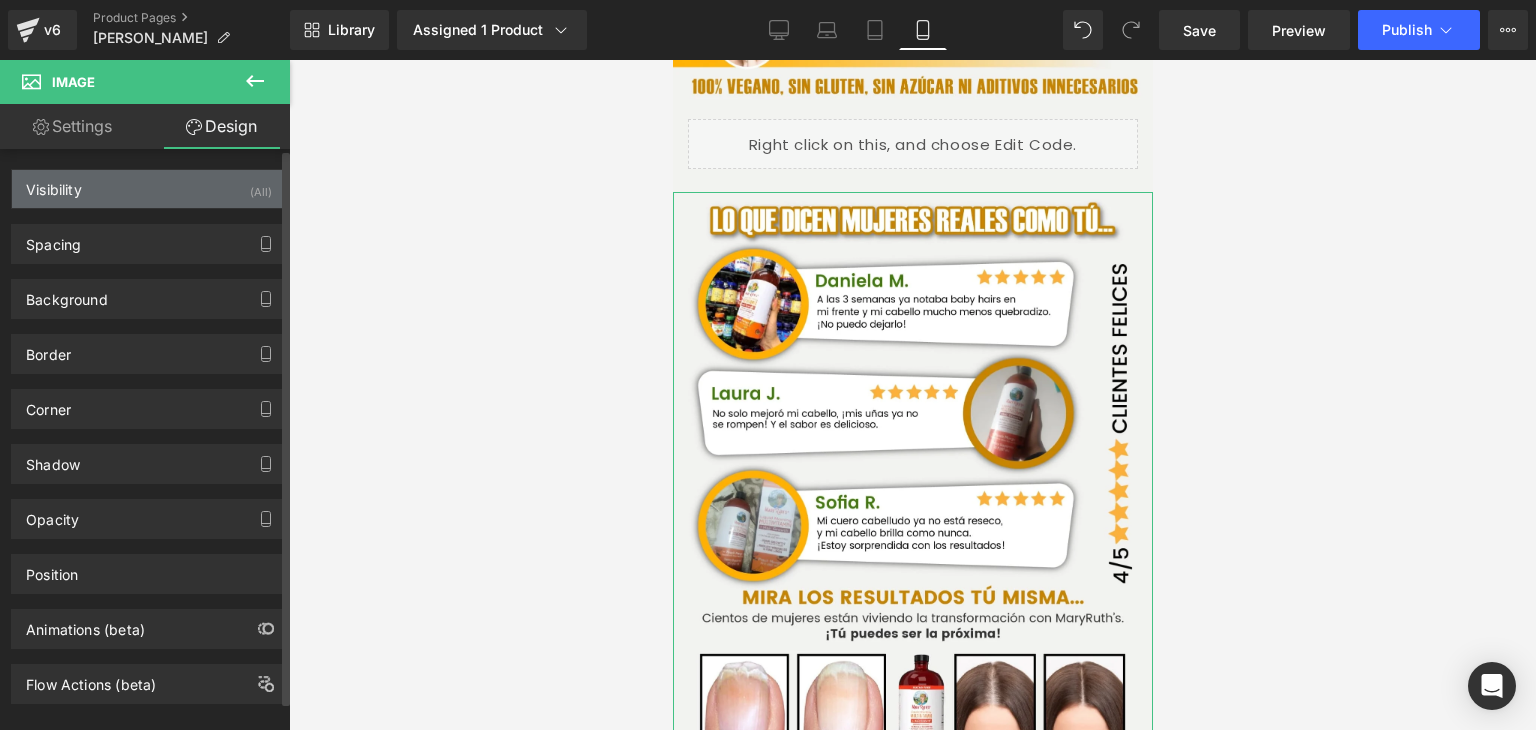 click on "Visibility
(All)" at bounding box center (149, 189) 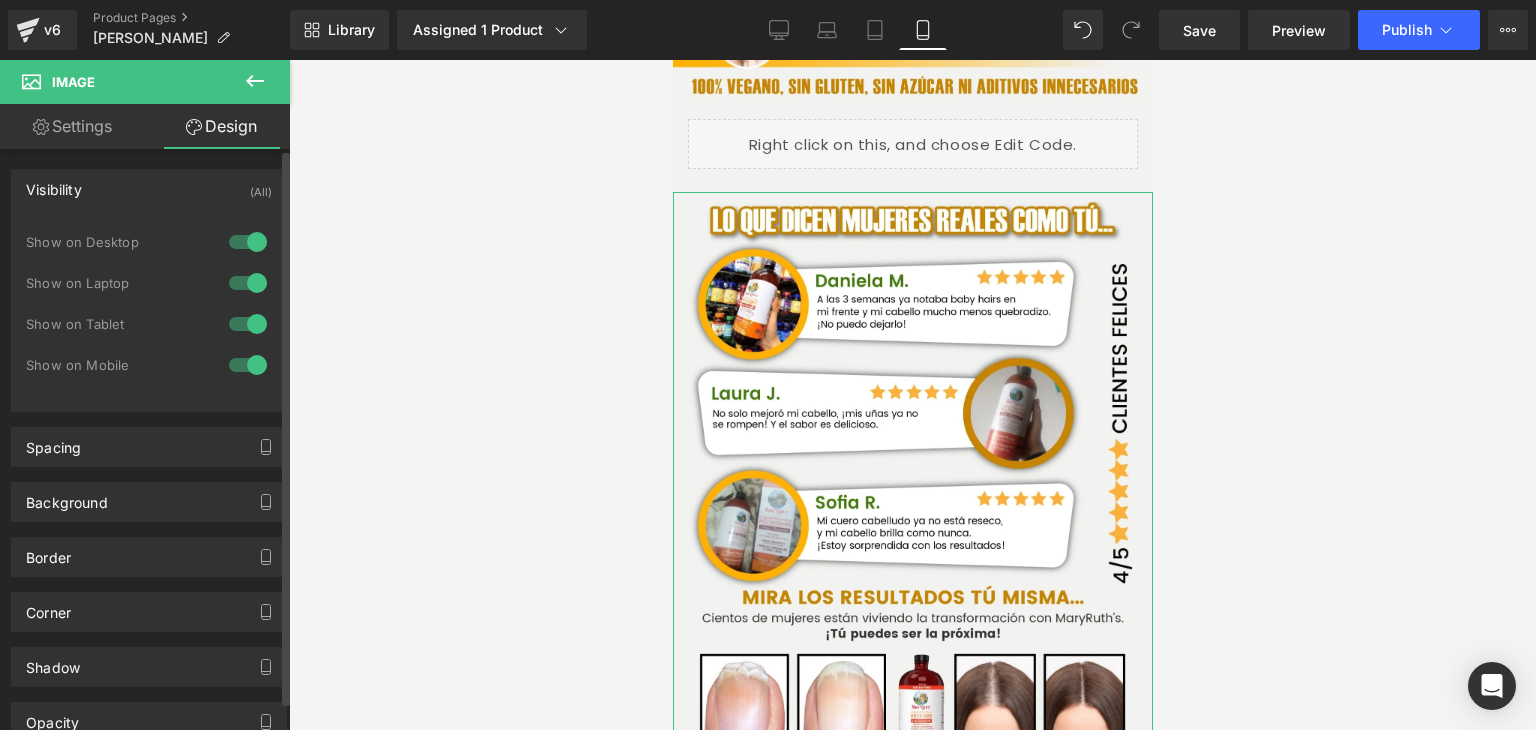 click at bounding box center [248, 242] 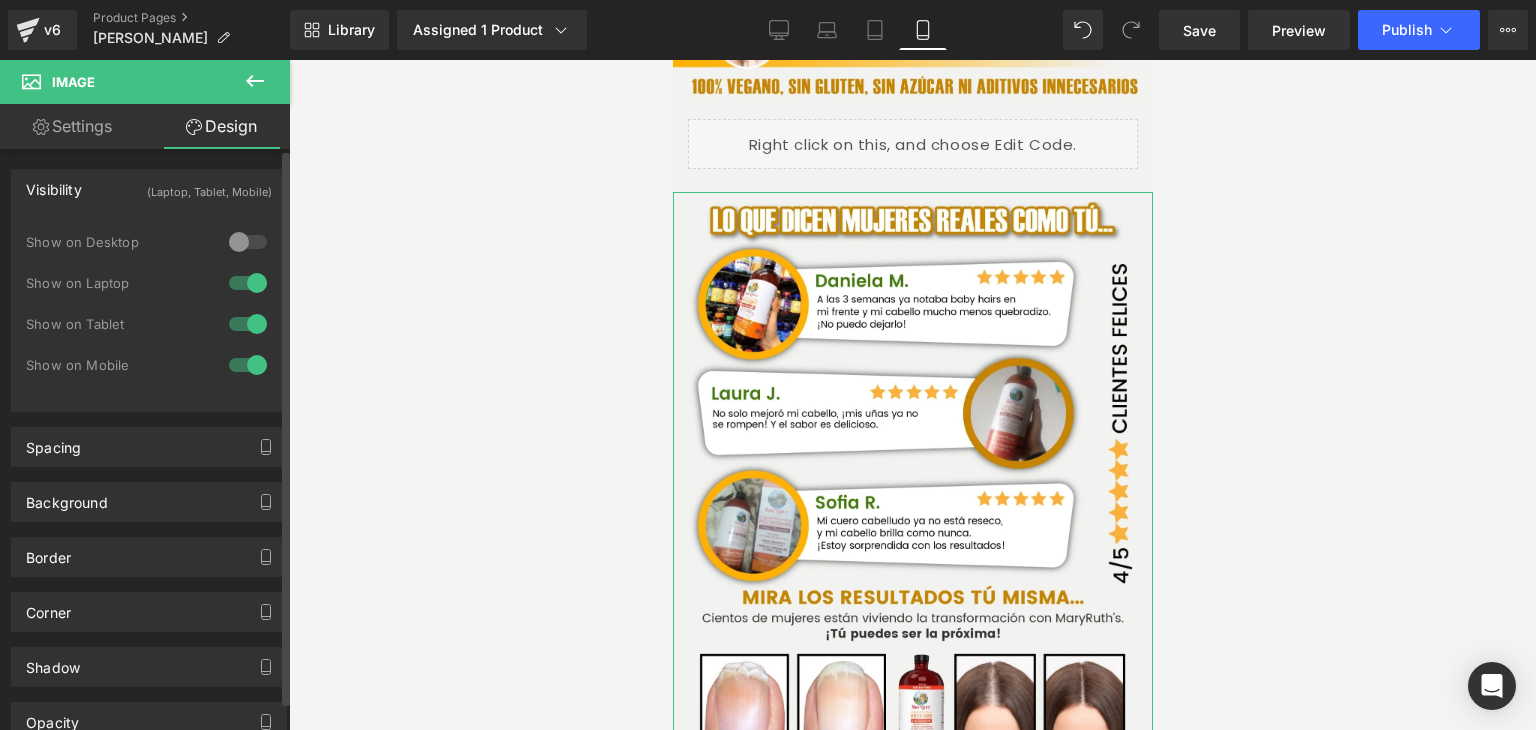 click at bounding box center [248, 283] 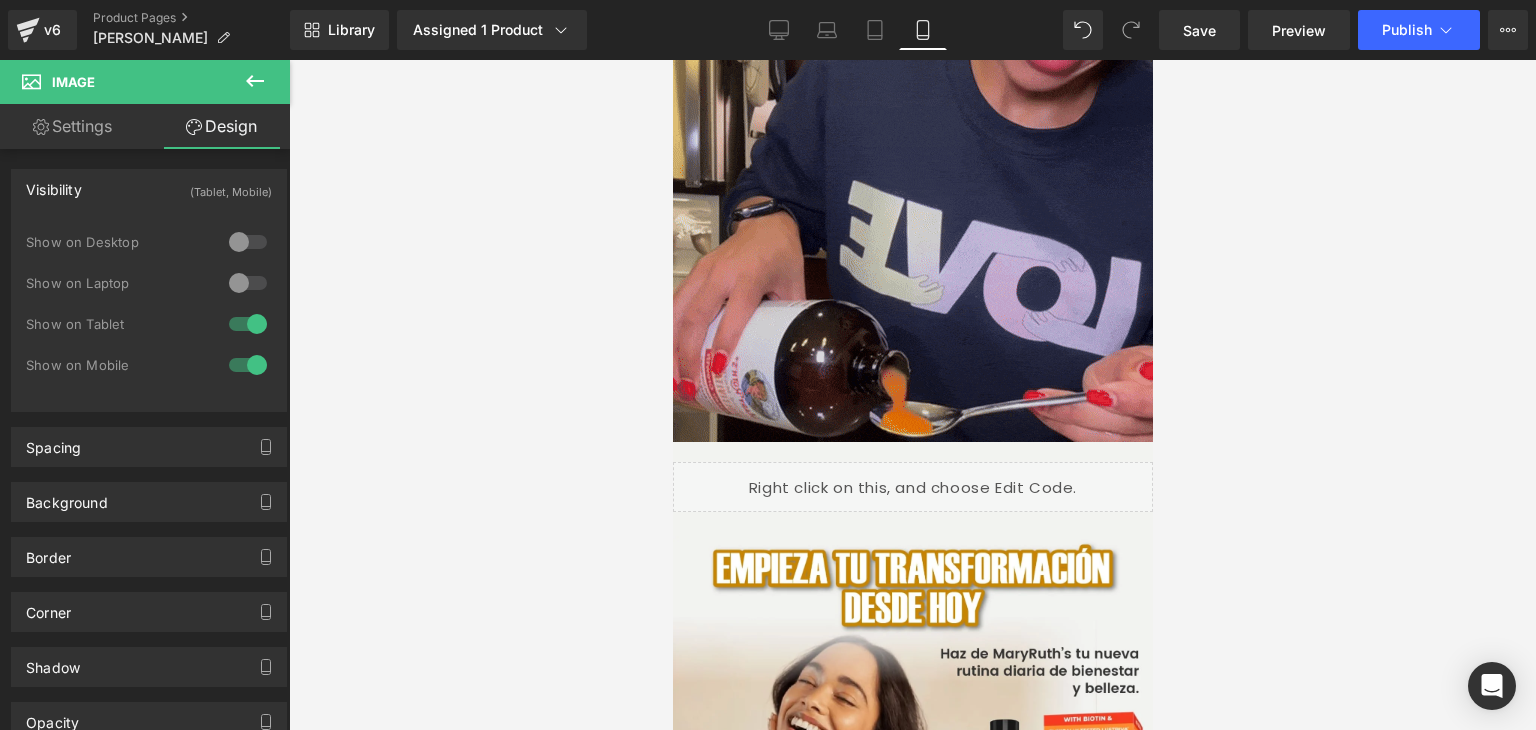 scroll, scrollTop: 2682, scrollLeft: 0, axis: vertical 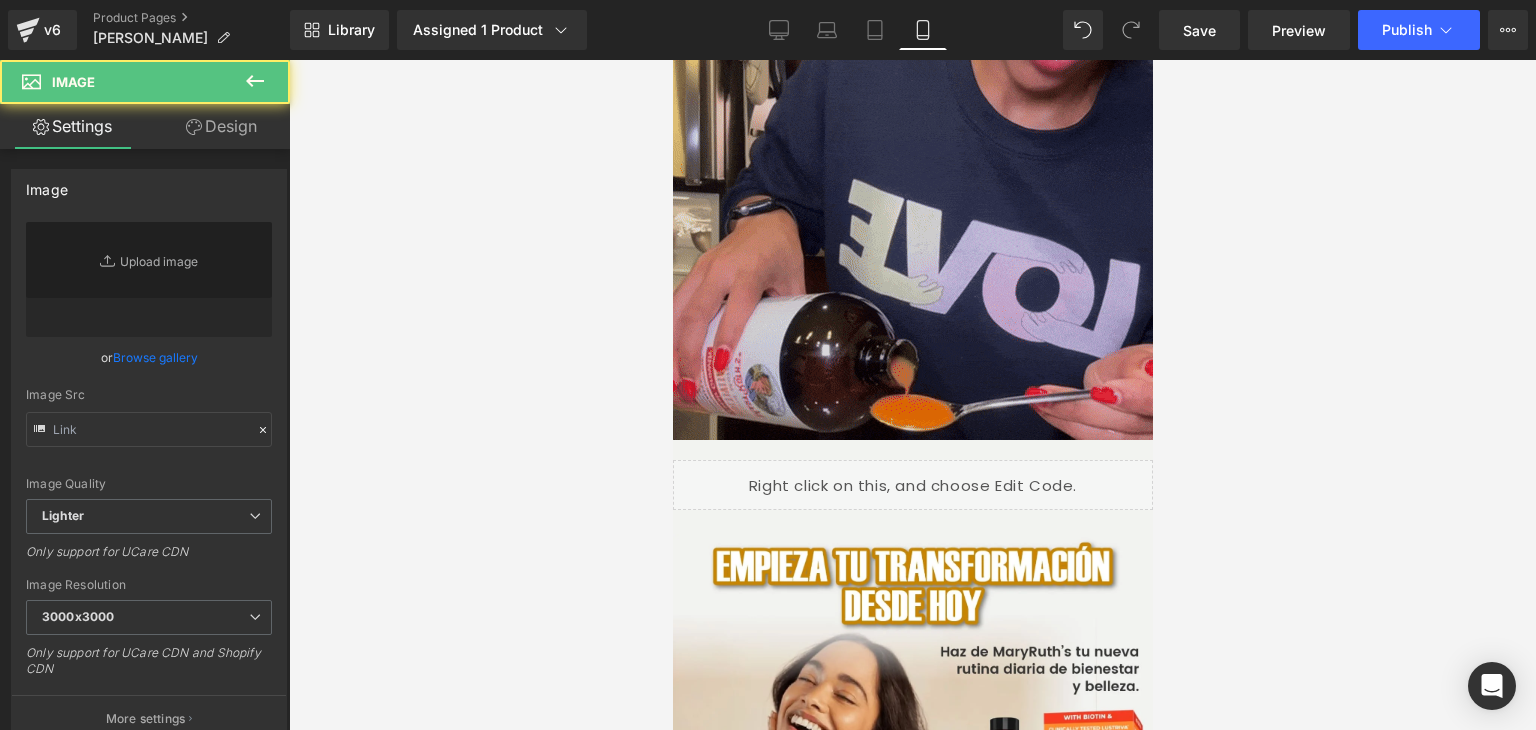 click at bounding box center [912, 200] 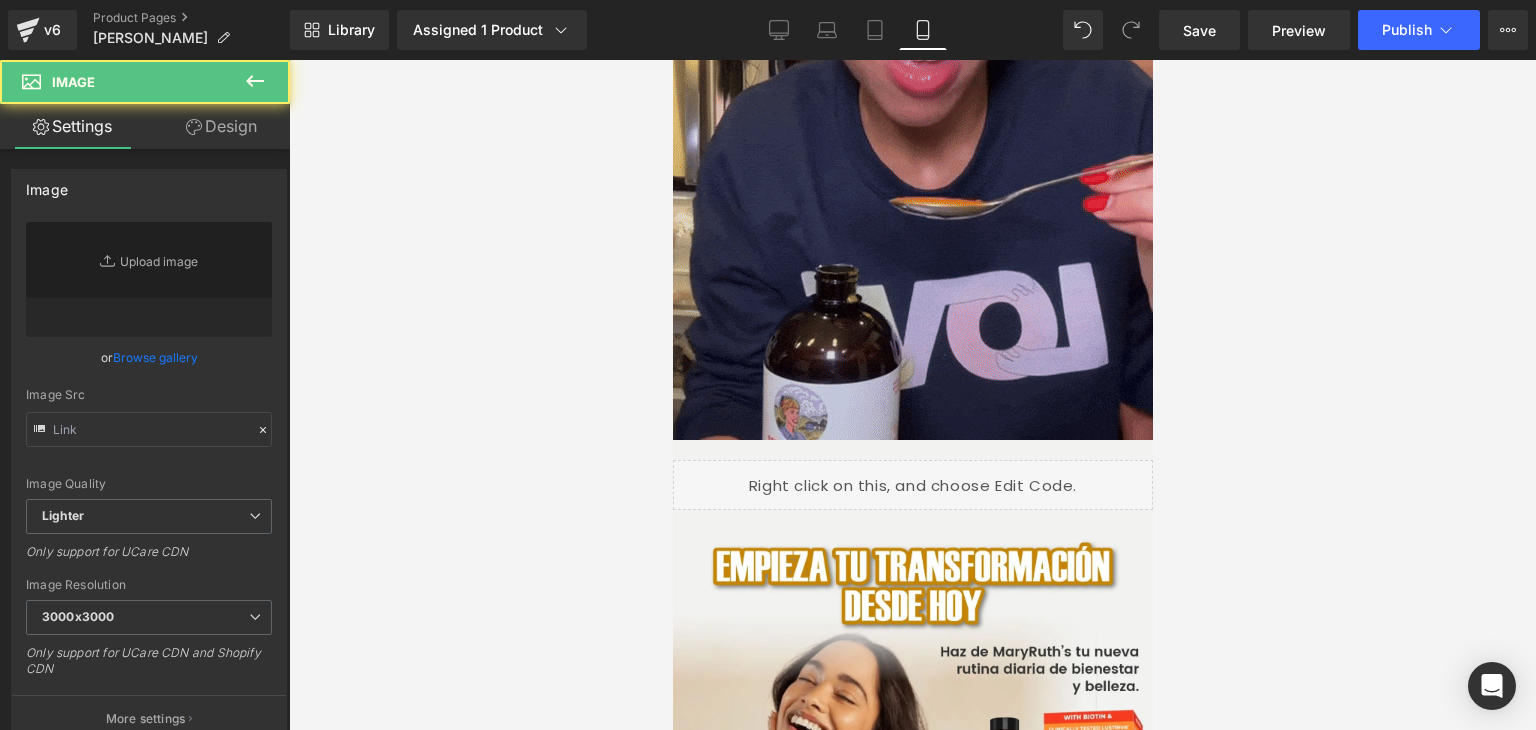 type on "[URL][DOMAIN_NAME]" 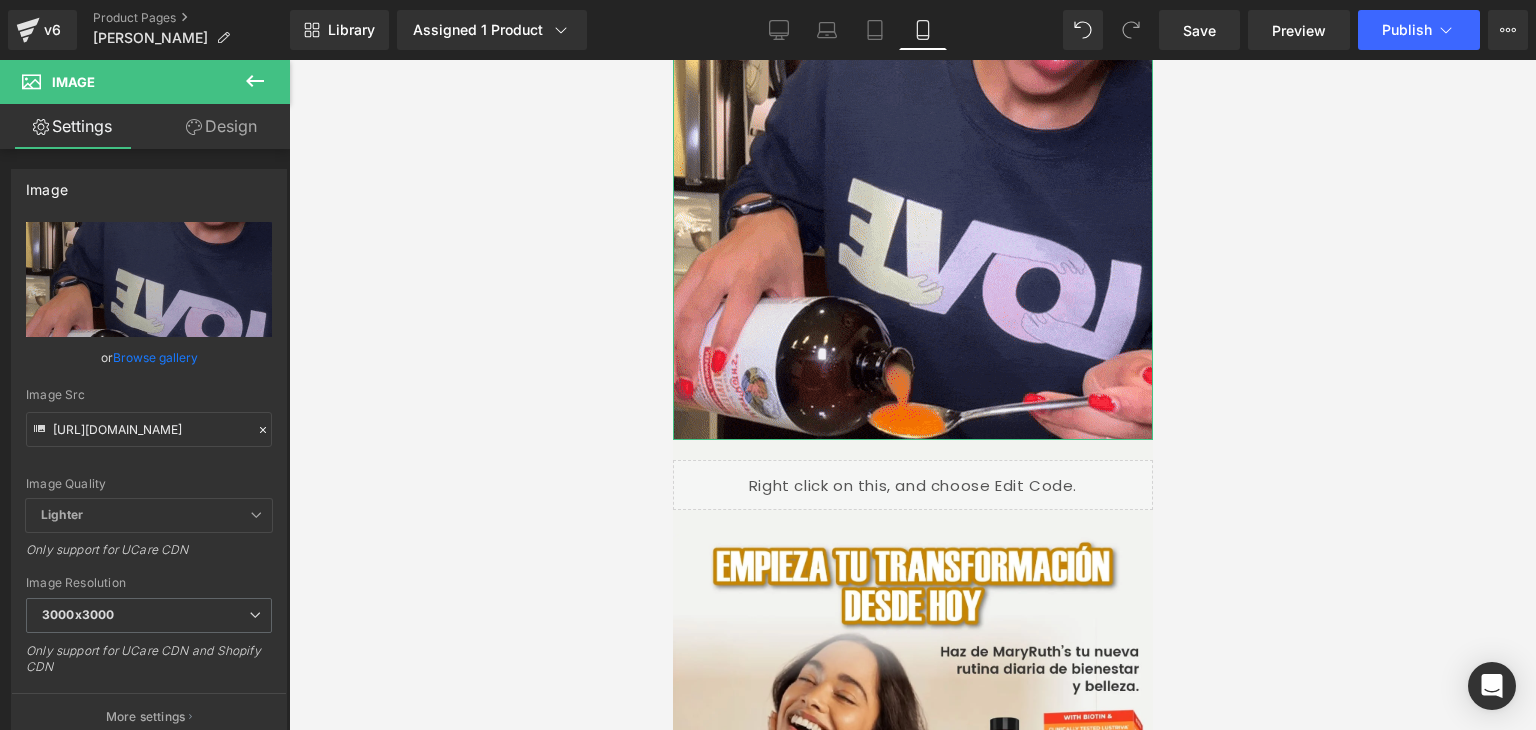 click on "Design" at bounding box center [221, 126] 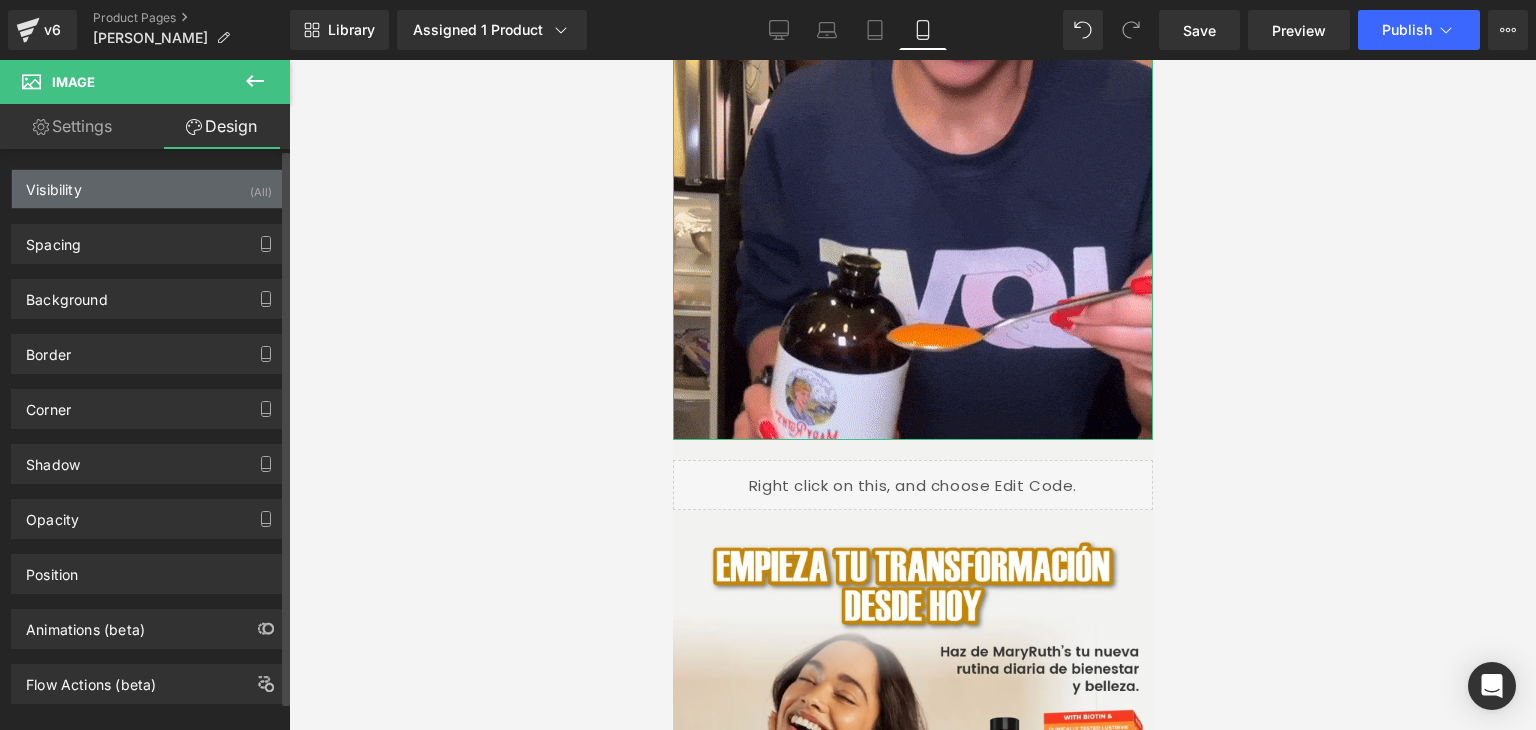 click on "Visibility
(All)" at bounding box center [149, 189] 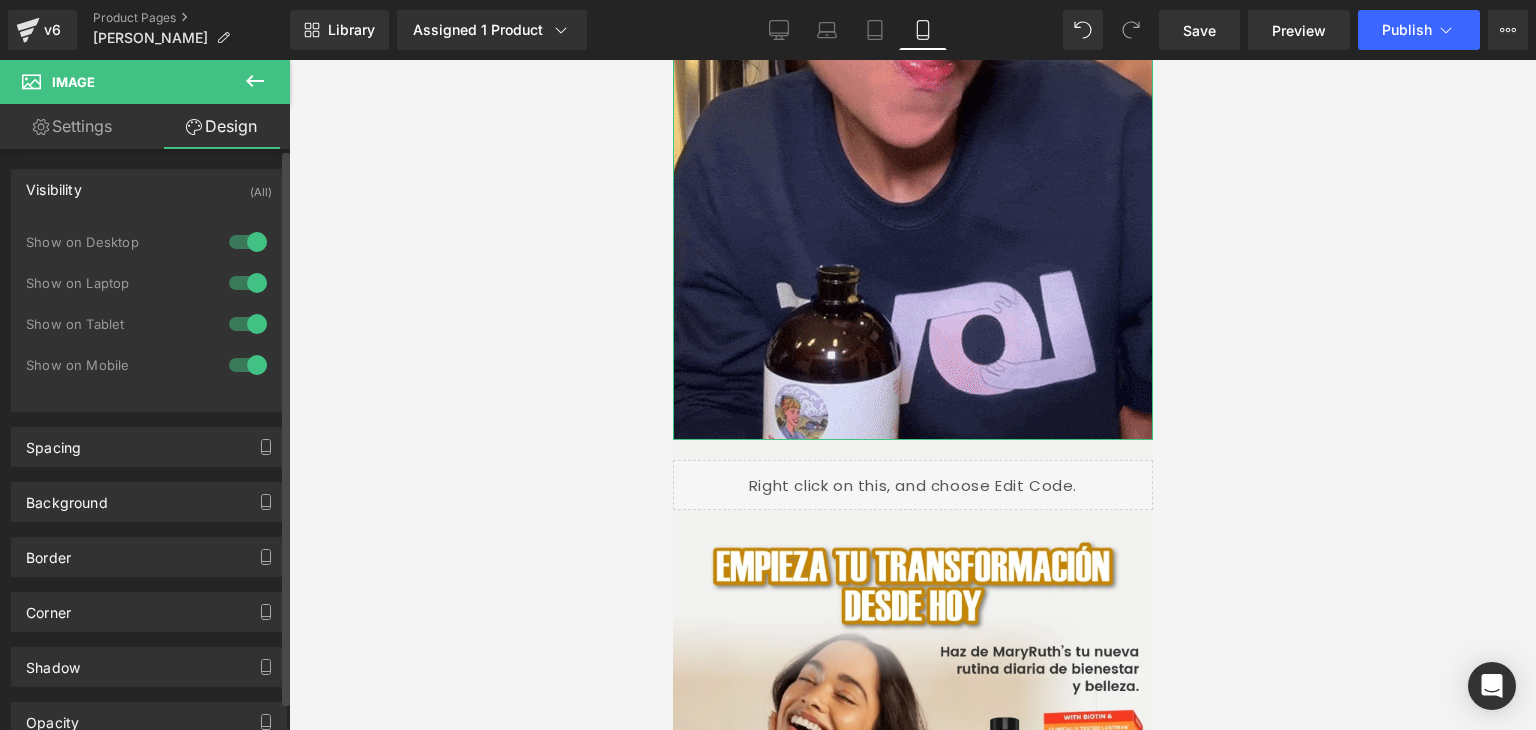 click at bounding box center [248, 242] 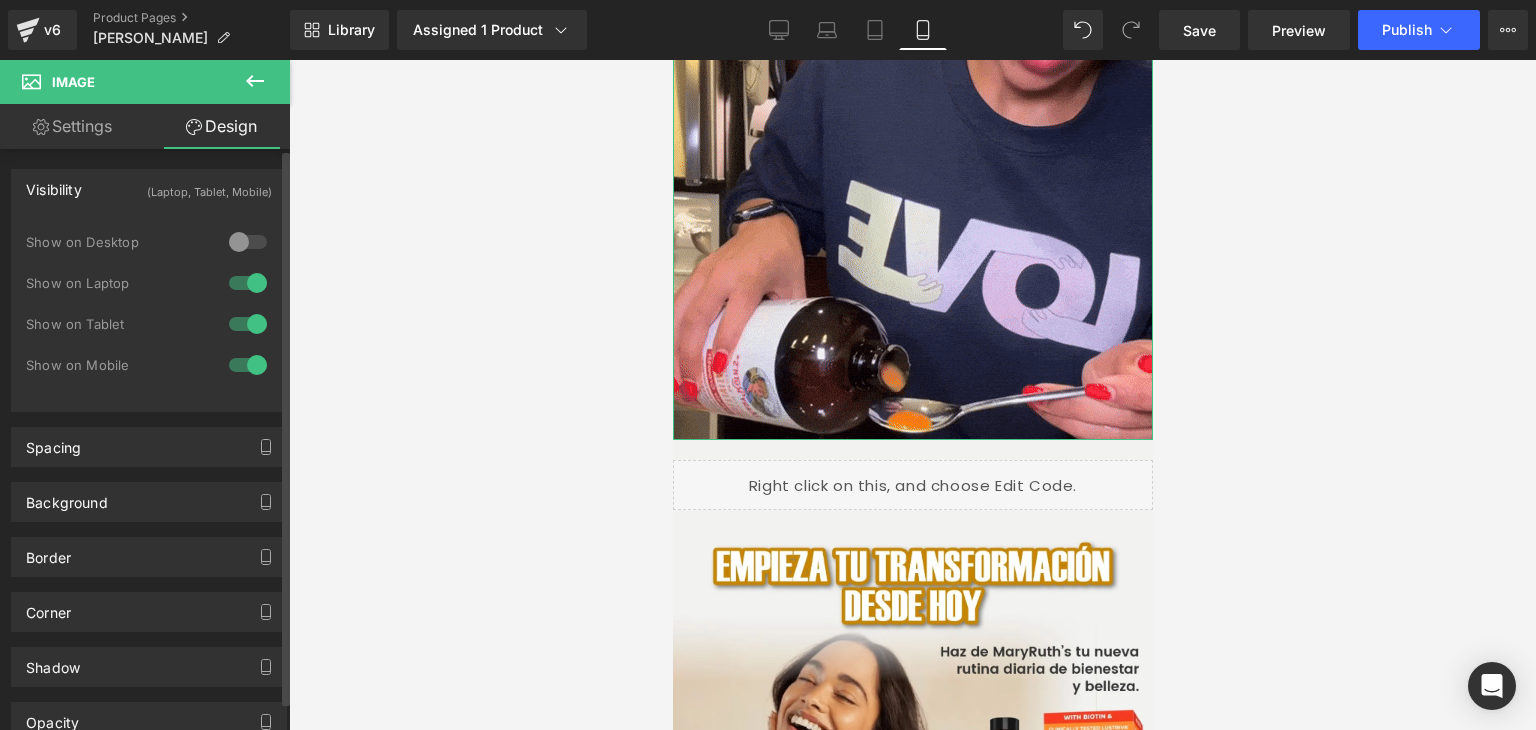 click at bounding box center [248, 283] 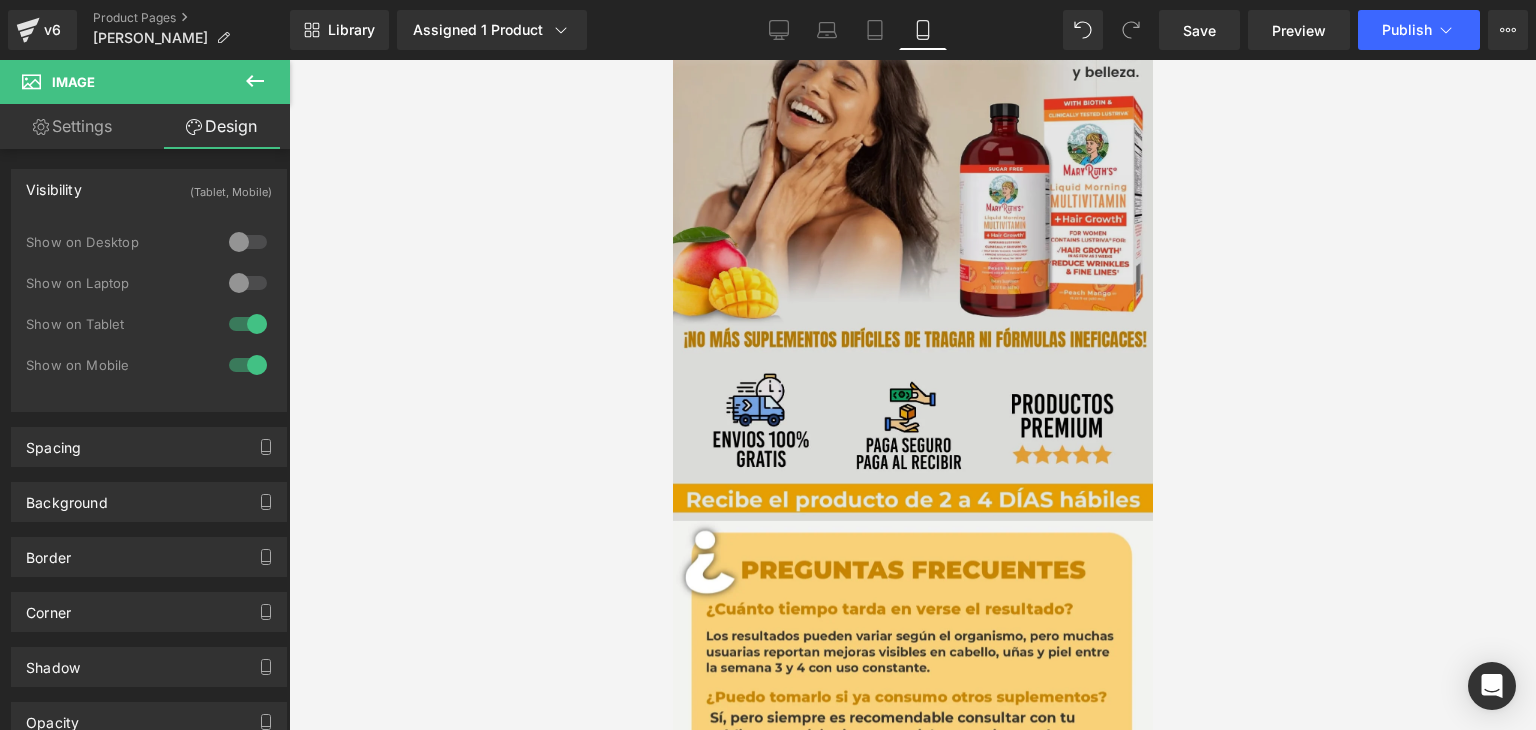 scroll, scrollTop: 3299, scrollLeft: 0, axis: vertical 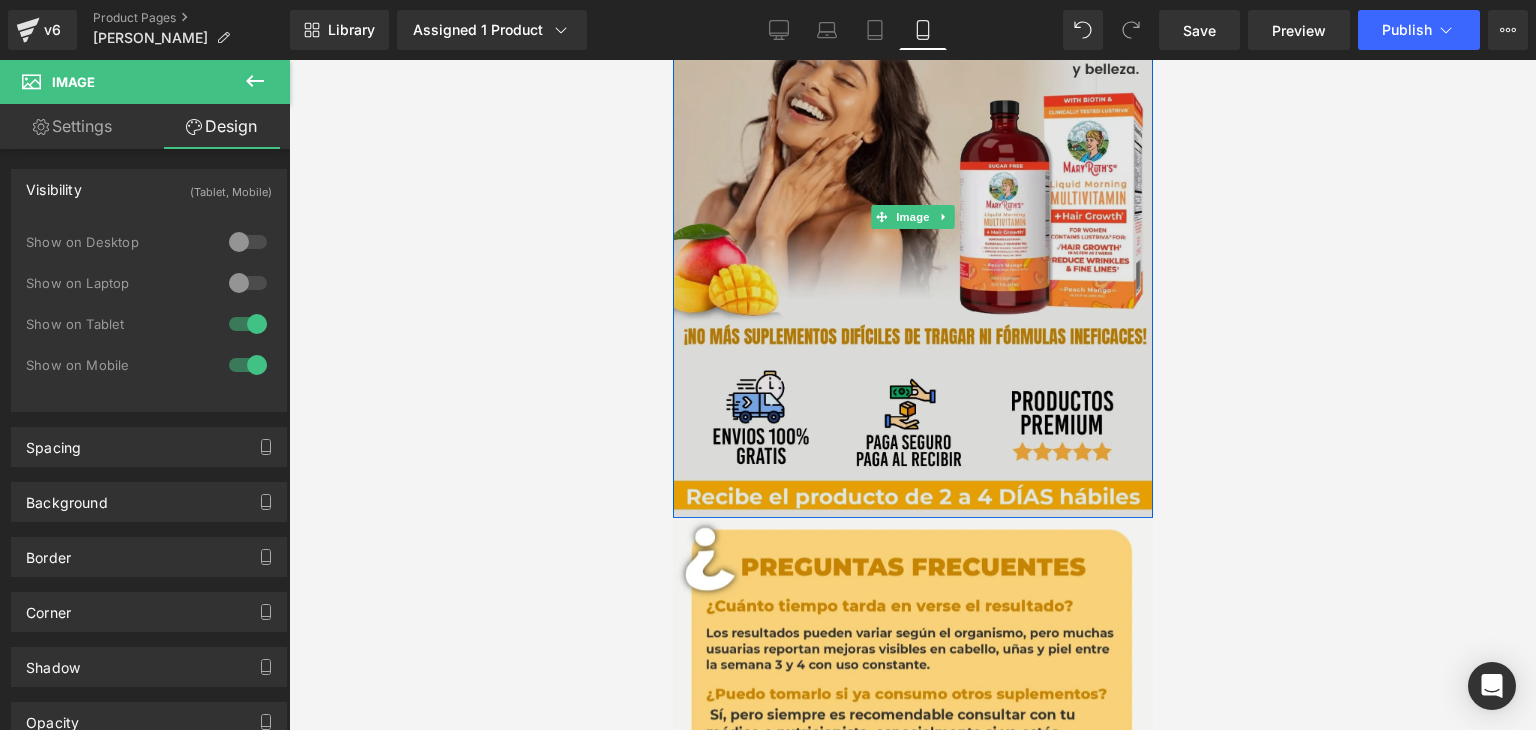click at bounding box center (912, 217) 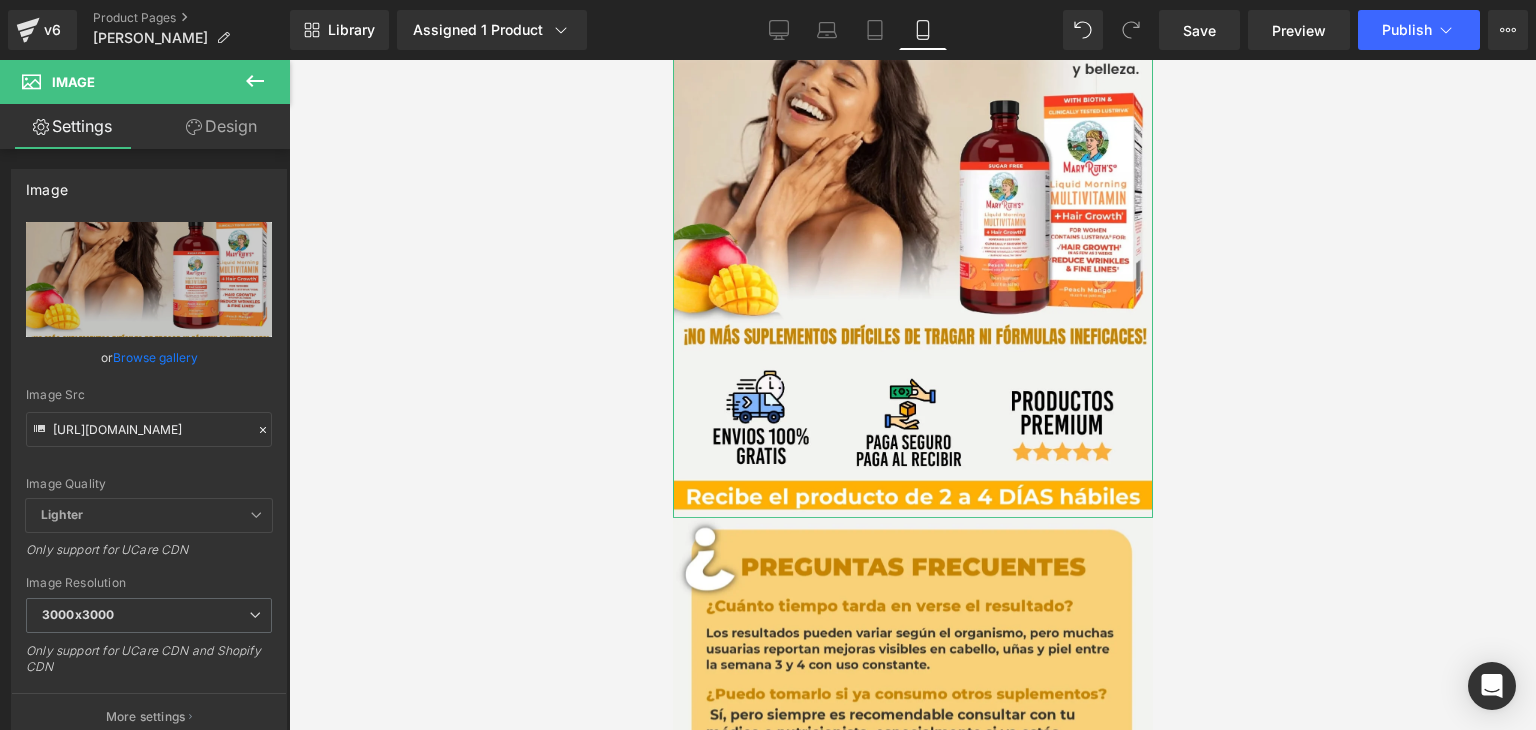 click on "Design" at bounding box center [221, 126] 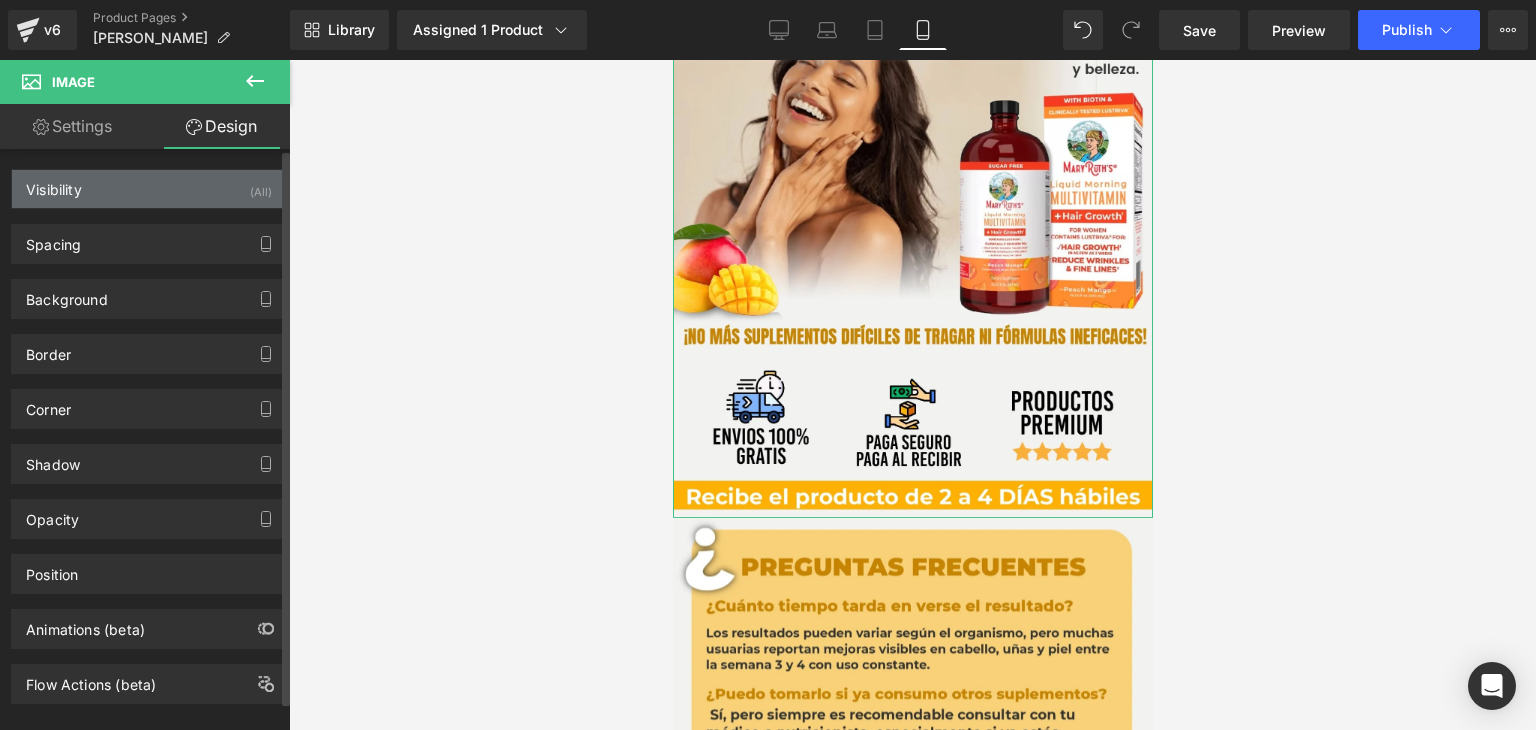 click on "Visibility
(All)" at bounding box center [149, 189] 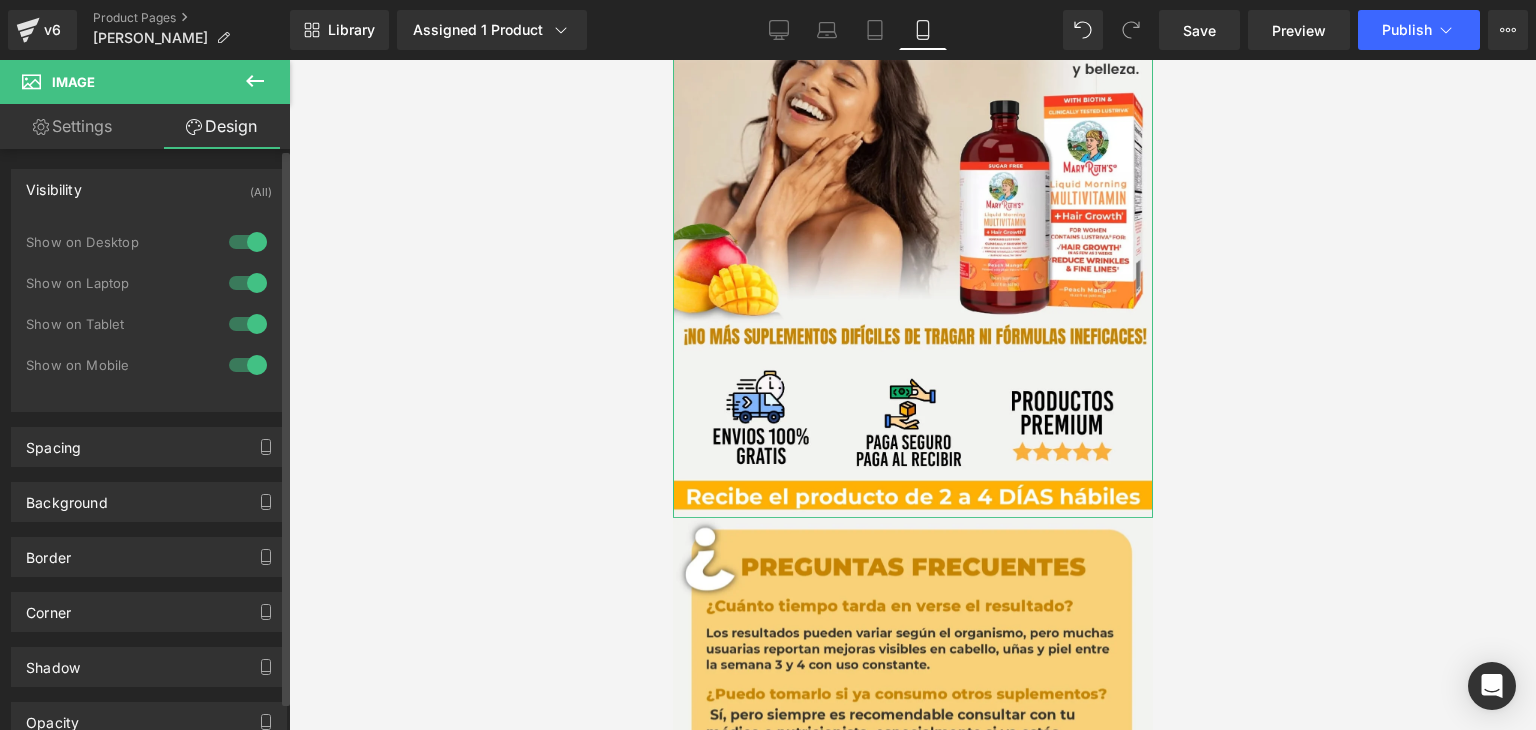 click at bounding box center (248, 242) 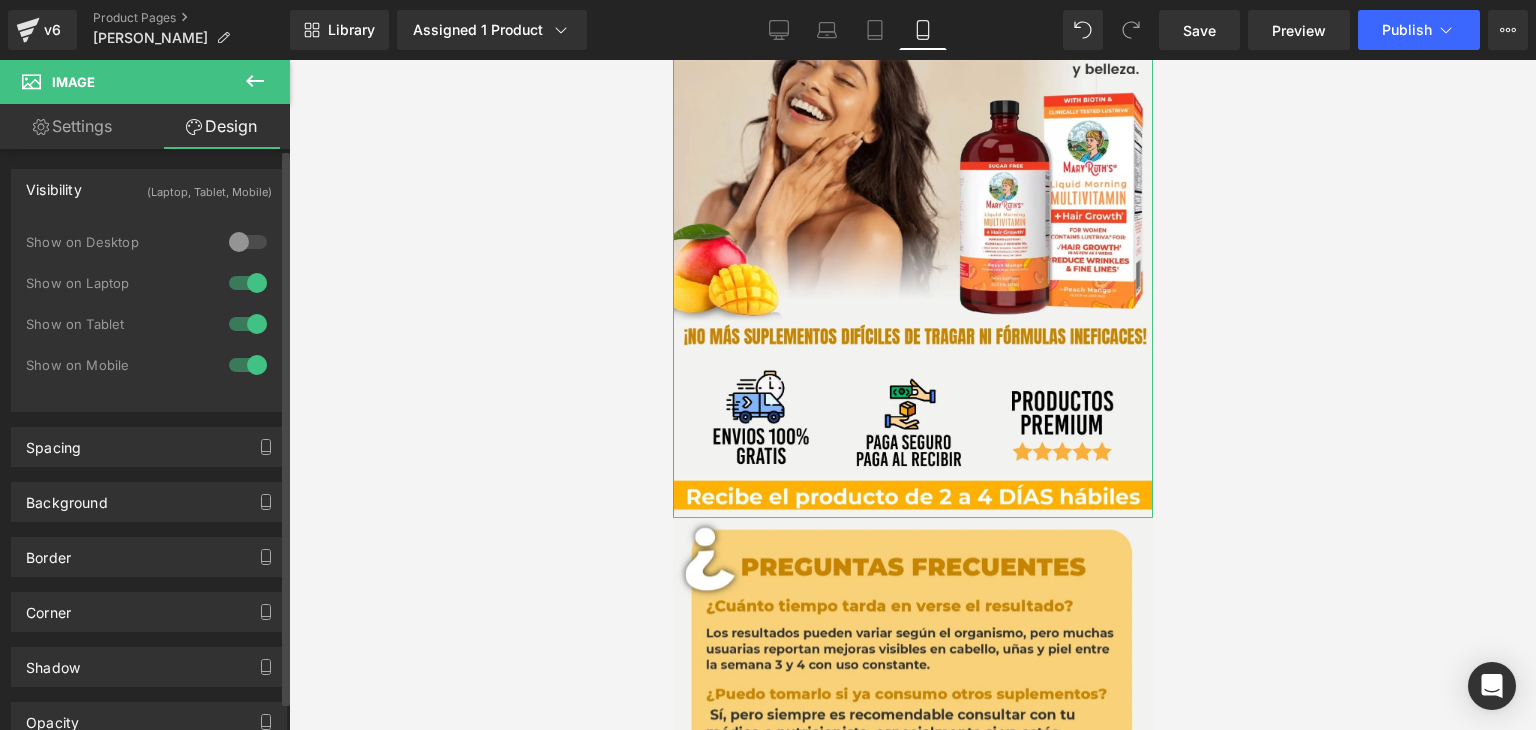 click at bounding box center [248, 283] 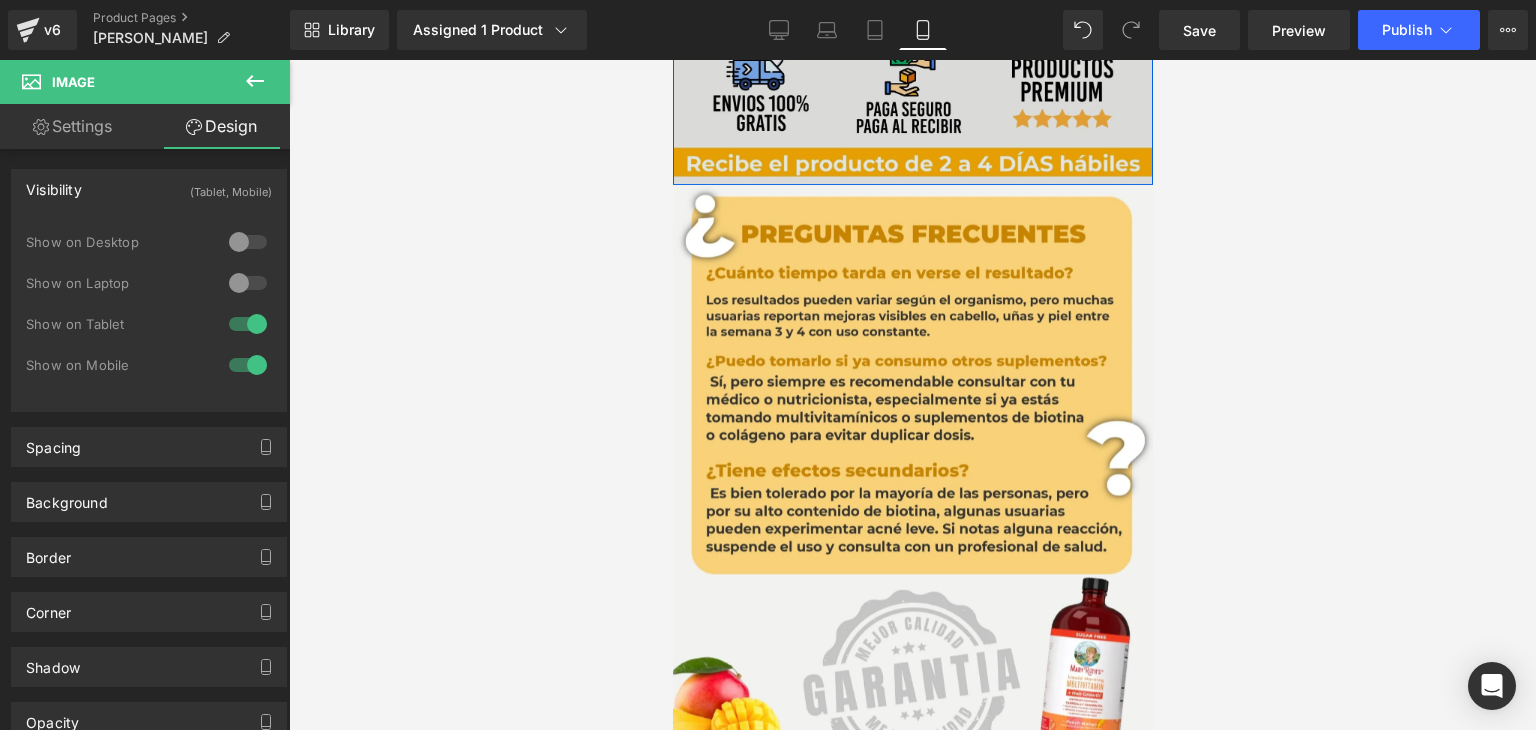 scroll, scrollTop: 3632, scrollLeft: 0, axis: vertical 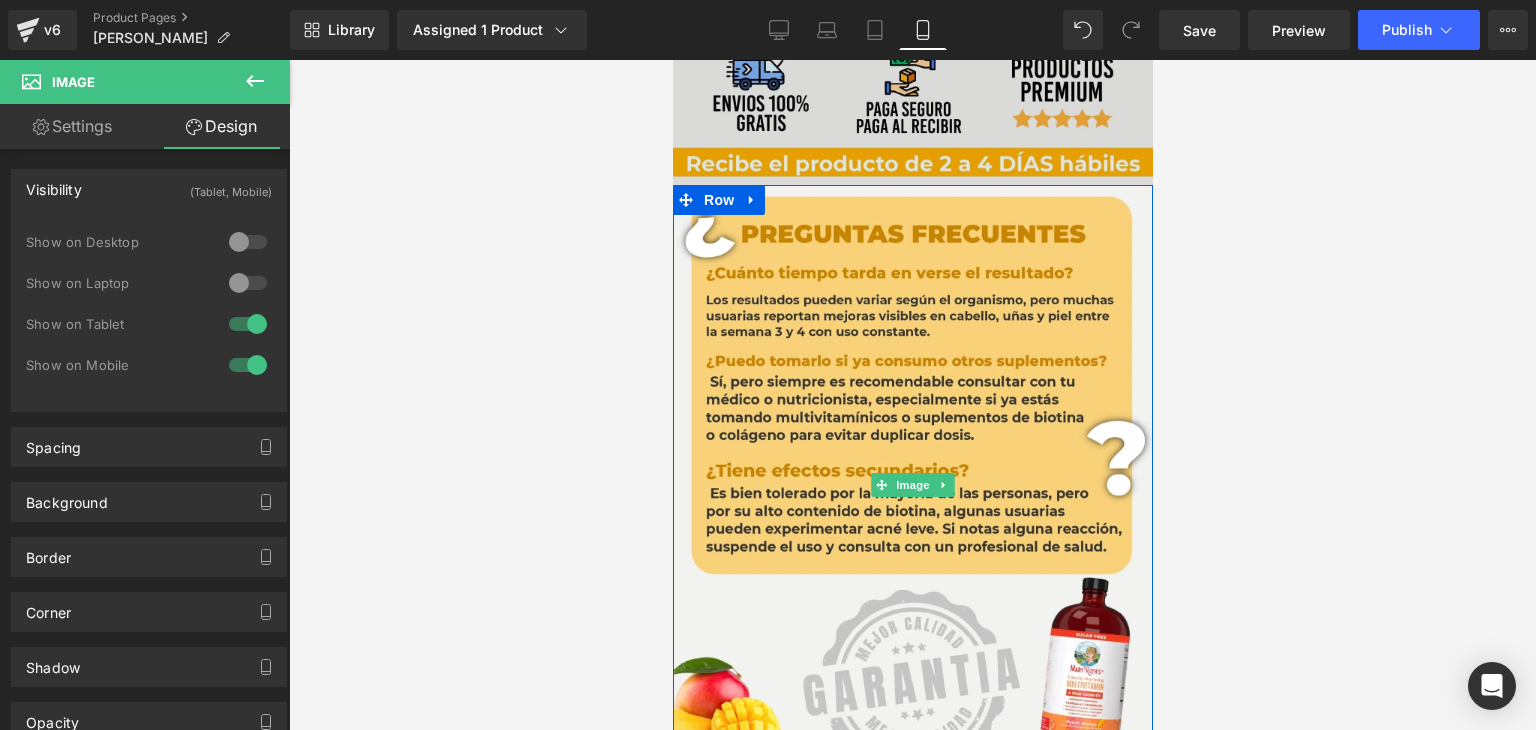 click at bounding box center [912, 485] 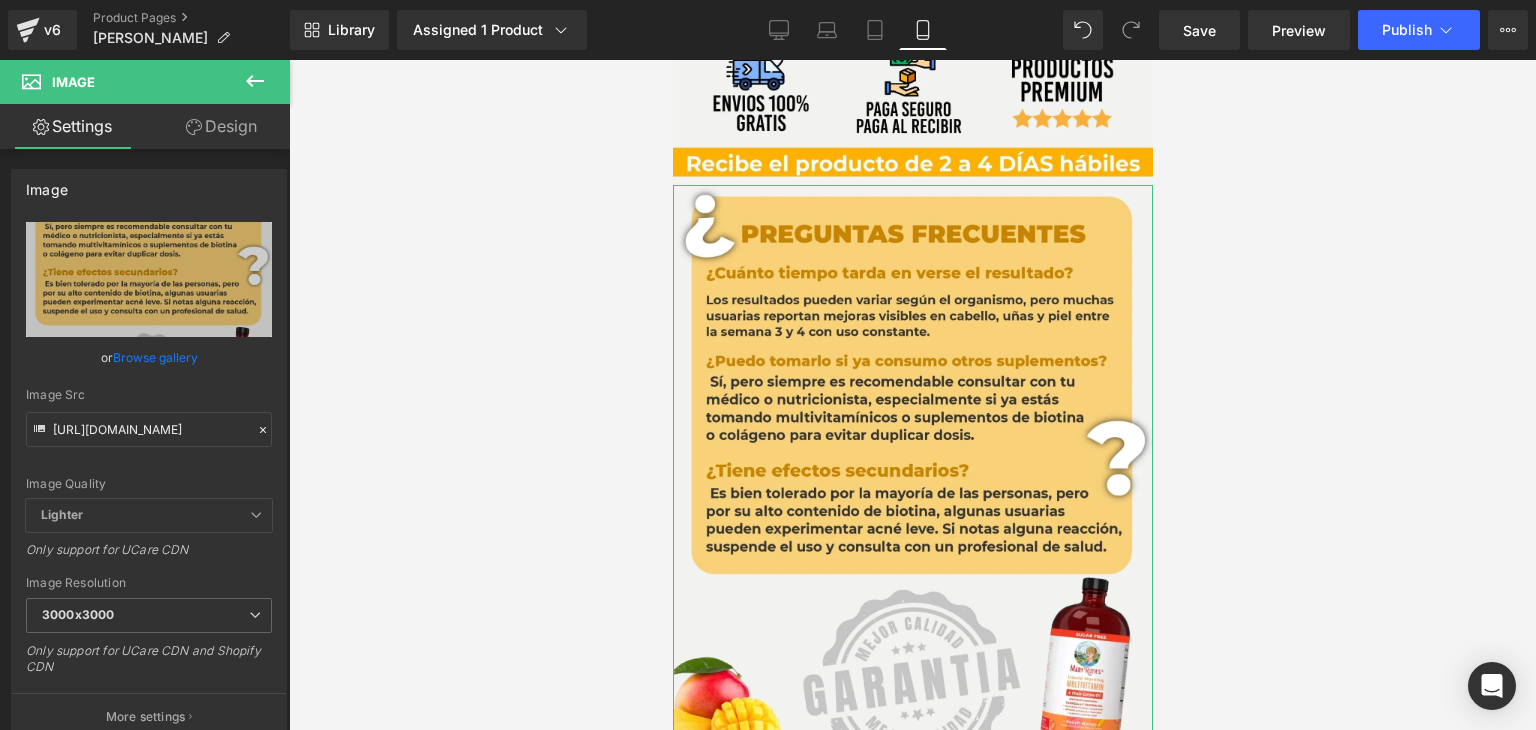 click on "Design" at bounding box center (221, 126) 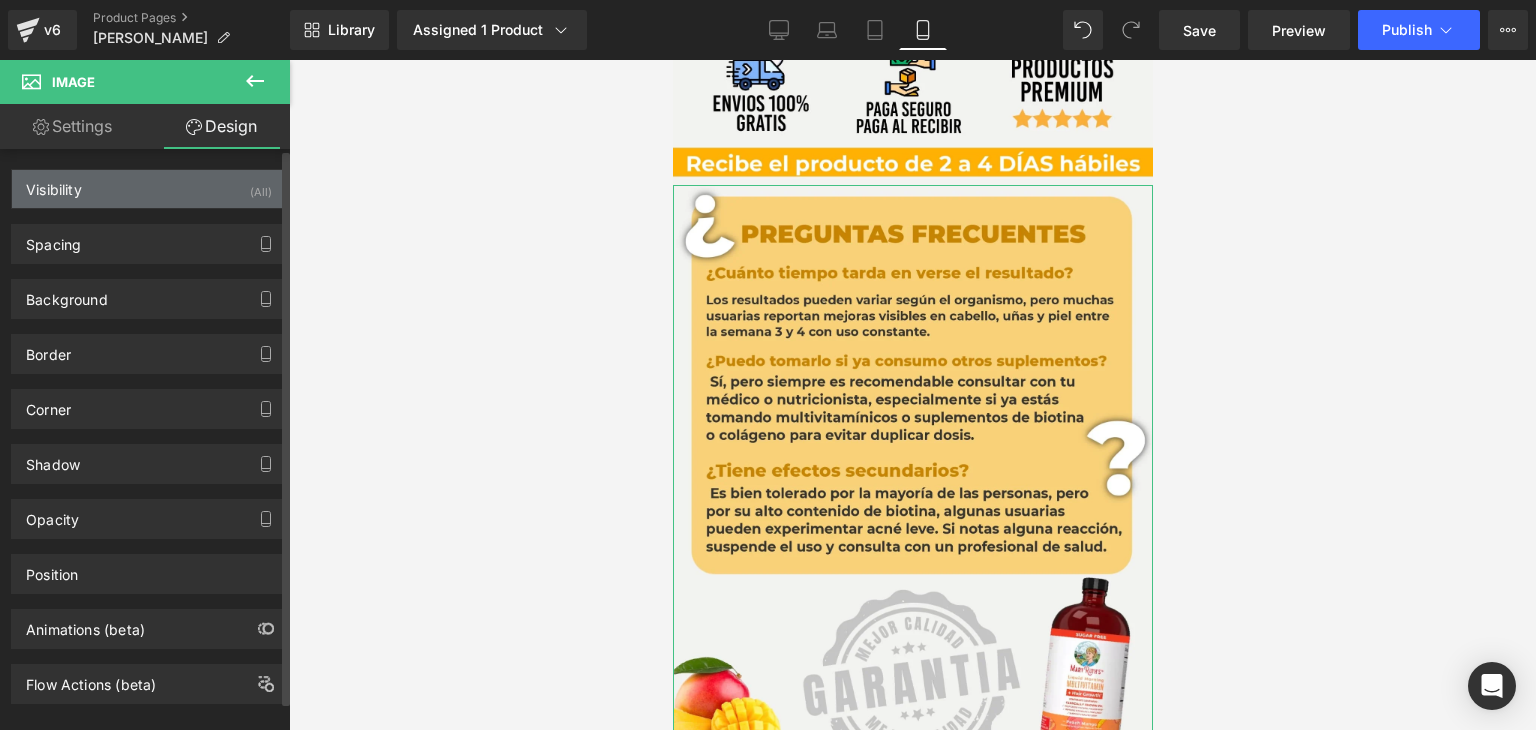 click on "Visibility
(All)" at bounding box center (149, 189) 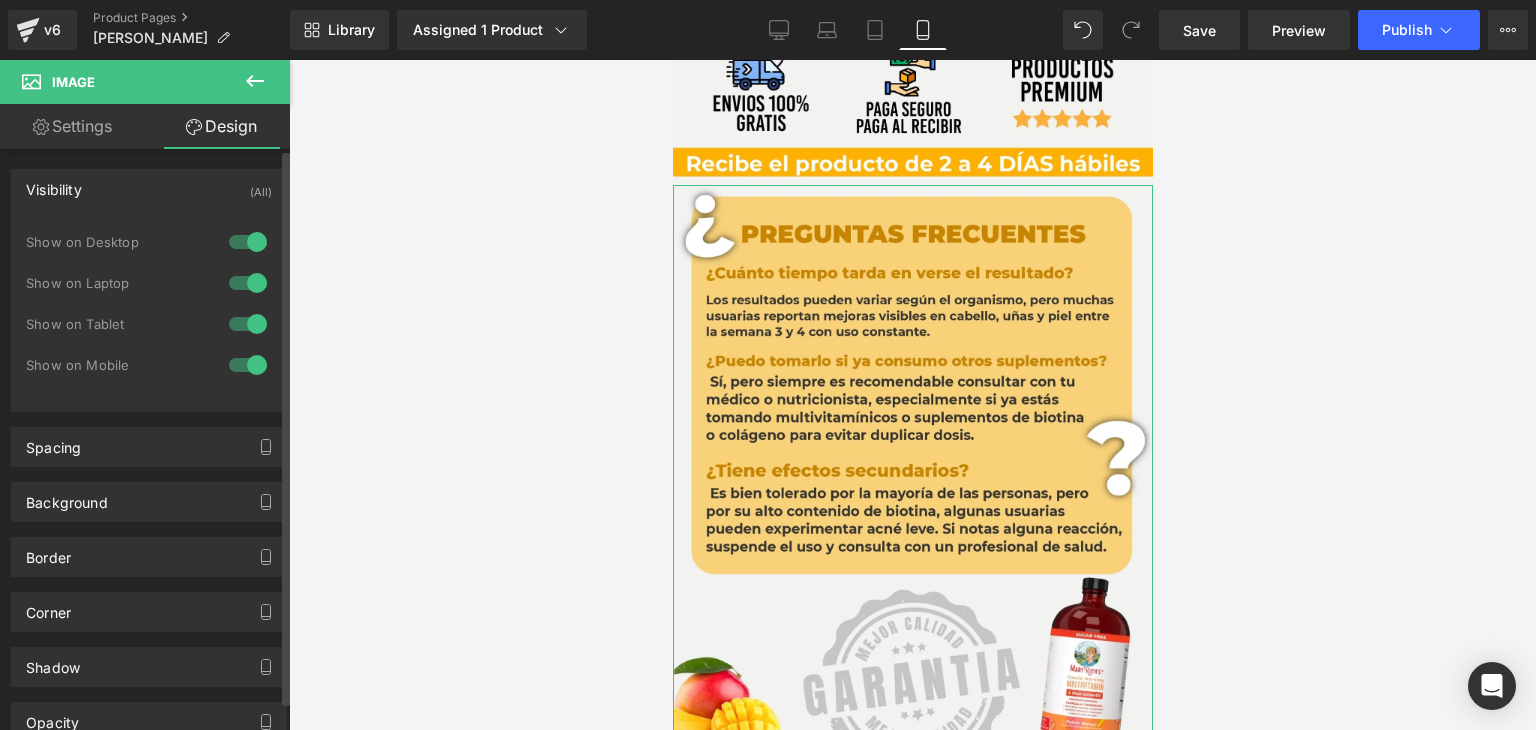click at bounding box center [248, 242] 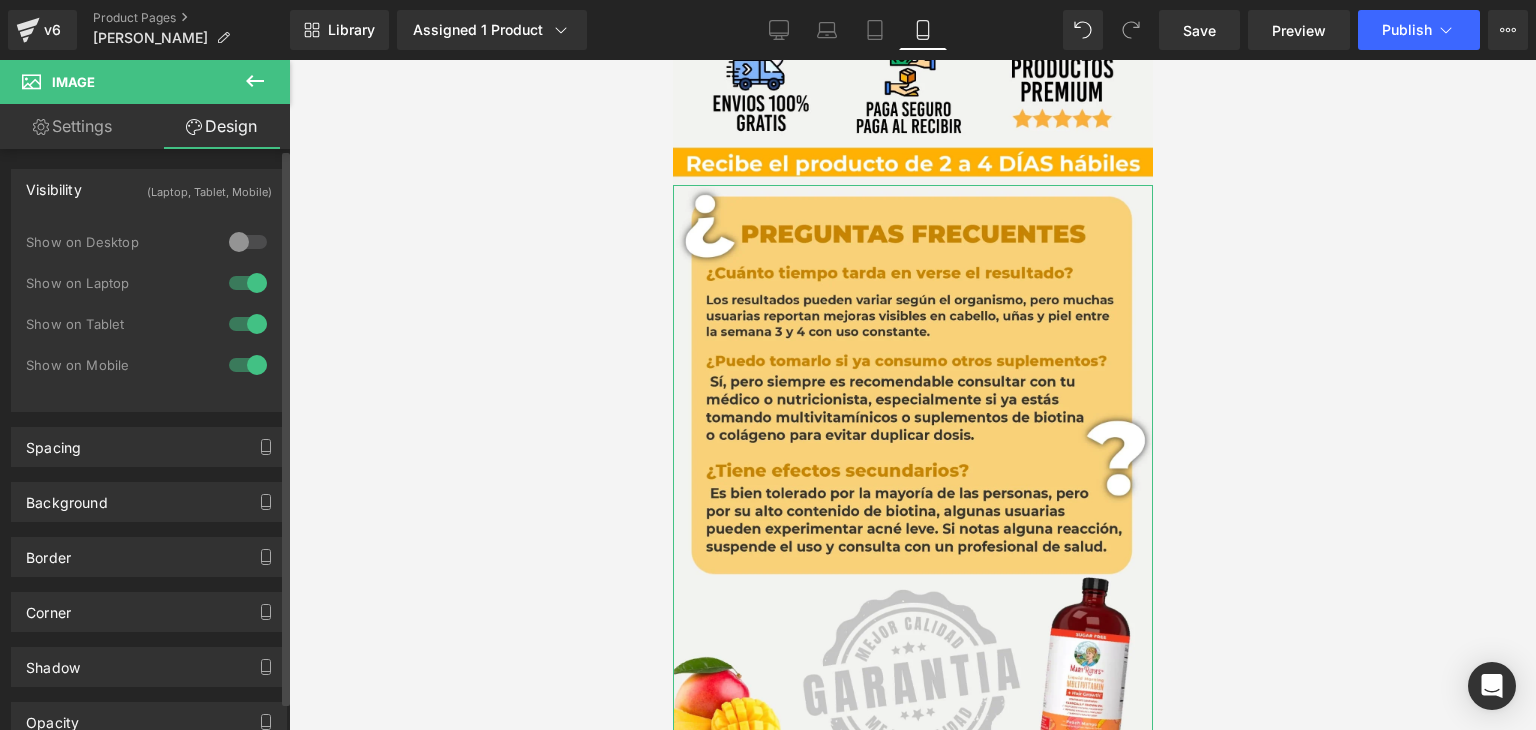 click at bounding box center [248, 283] 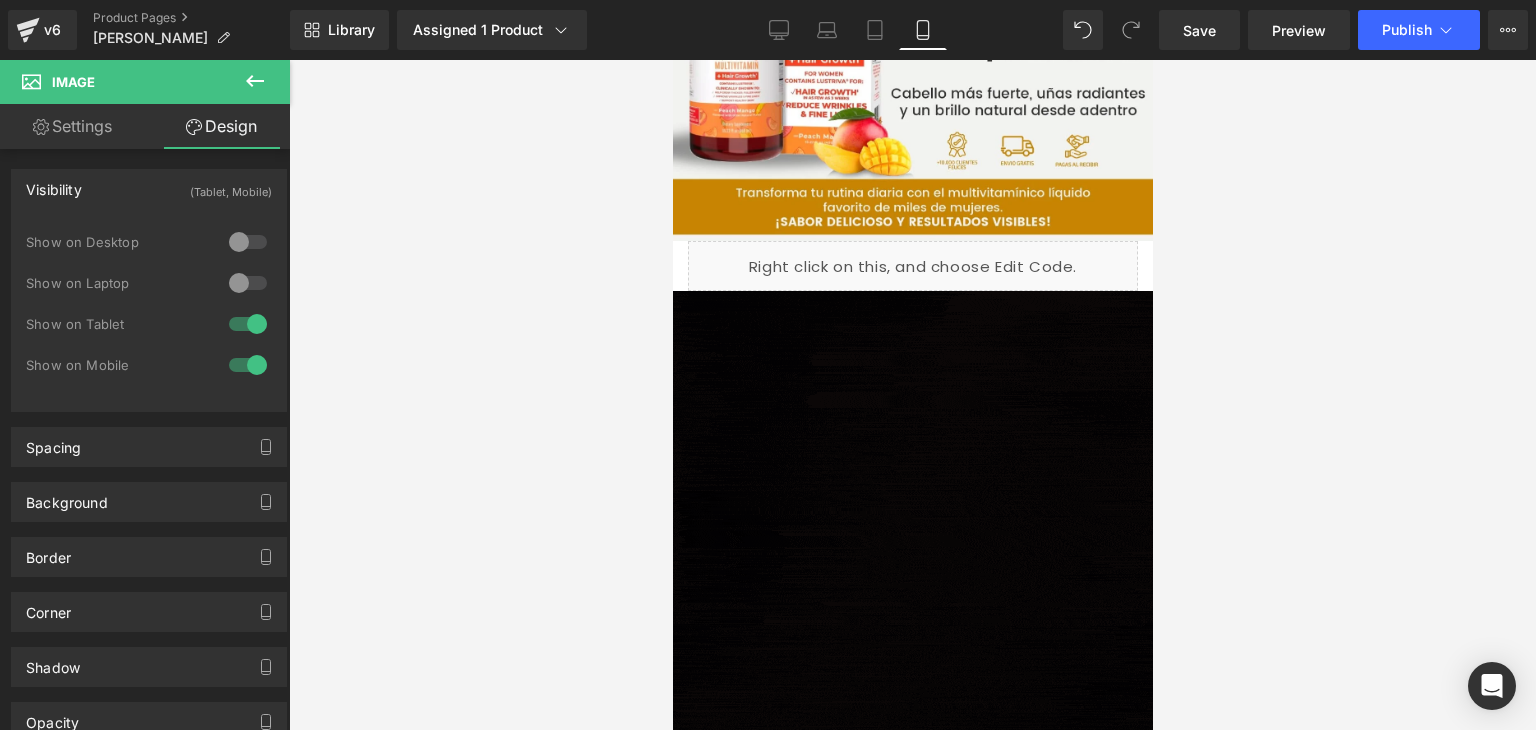 scroll, scrollTop: 0, scrollLeft: 0, axis: both 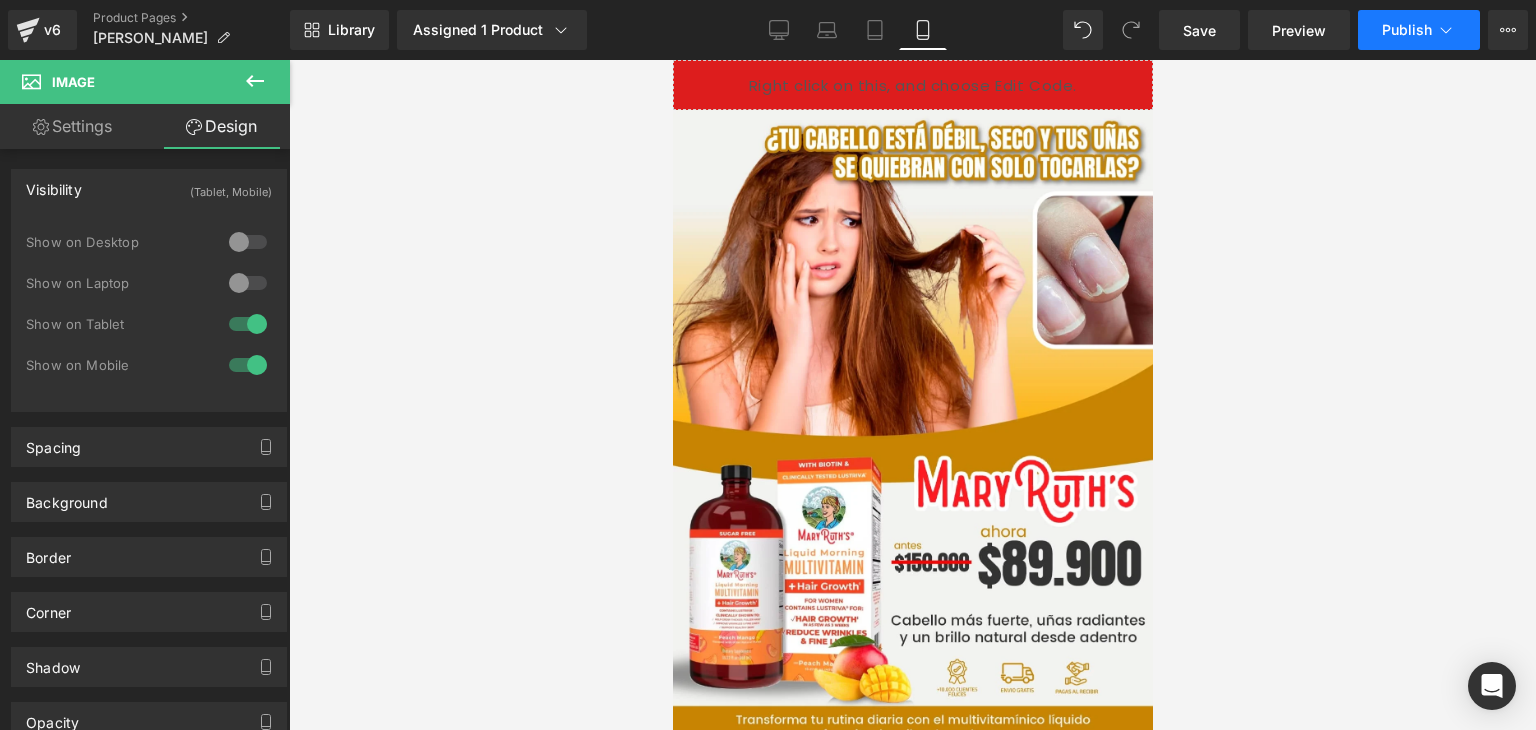 click on "Publish" at bounding box center [1419, 30] 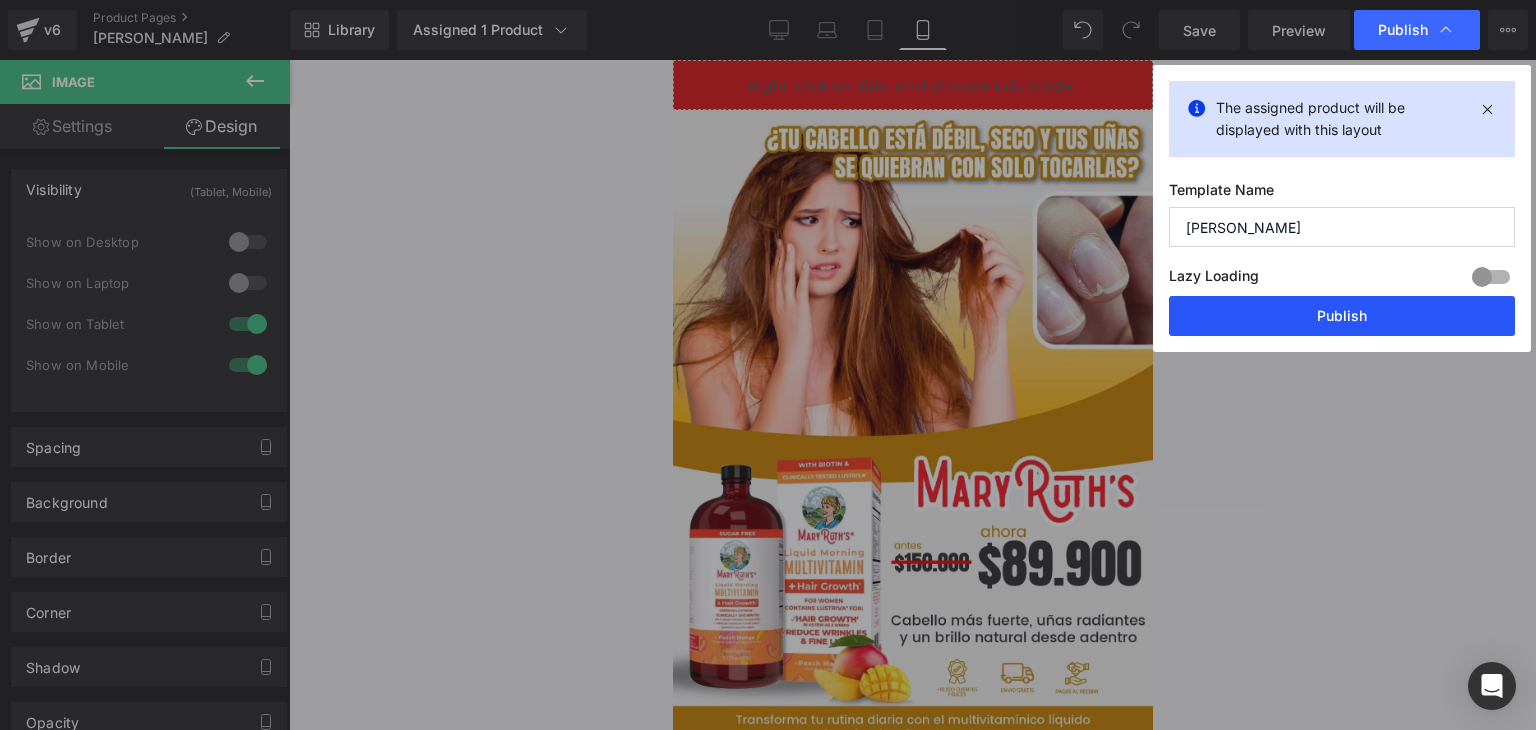 click on "Publish" at bounding box center [1342, 316] 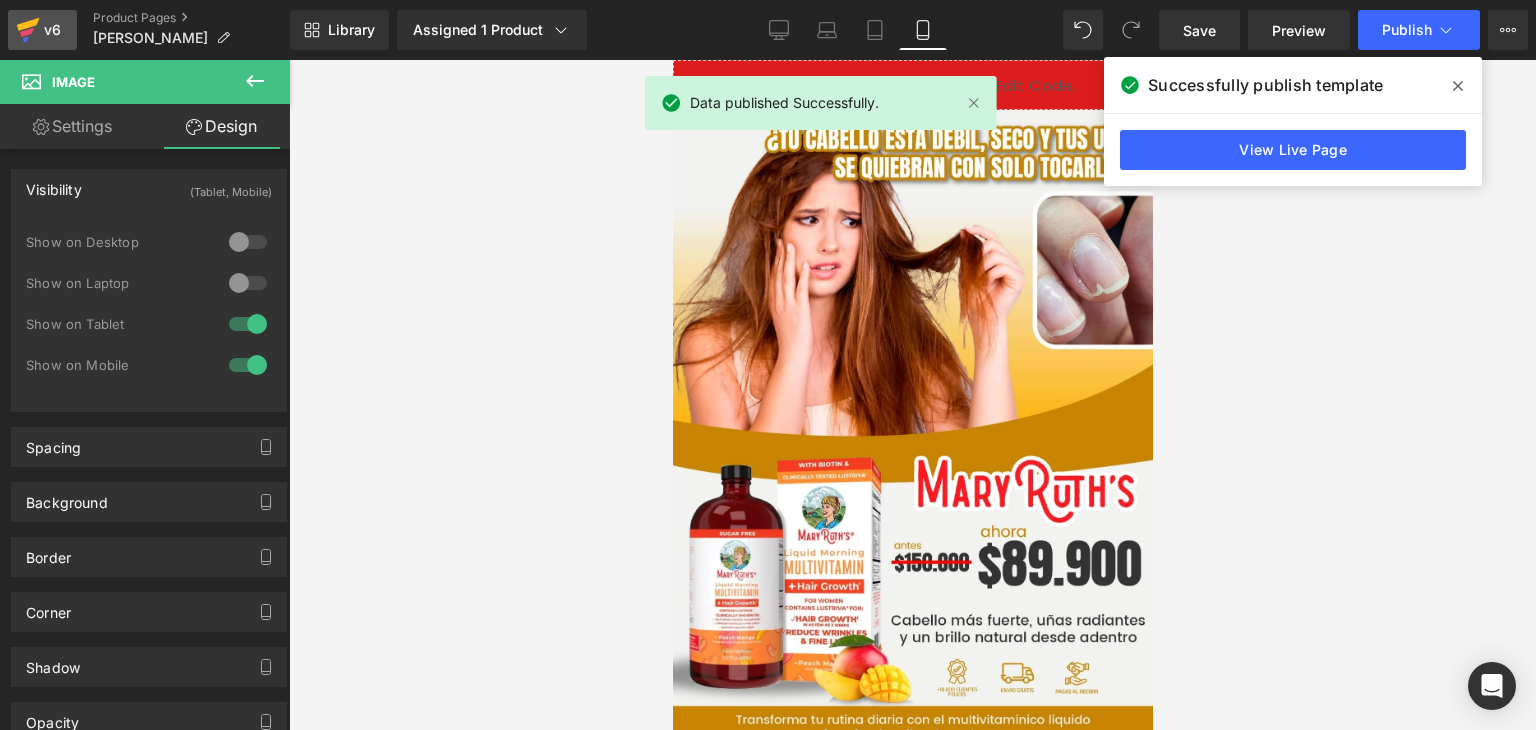 click on "v6" at bounding box center (52, 30) 